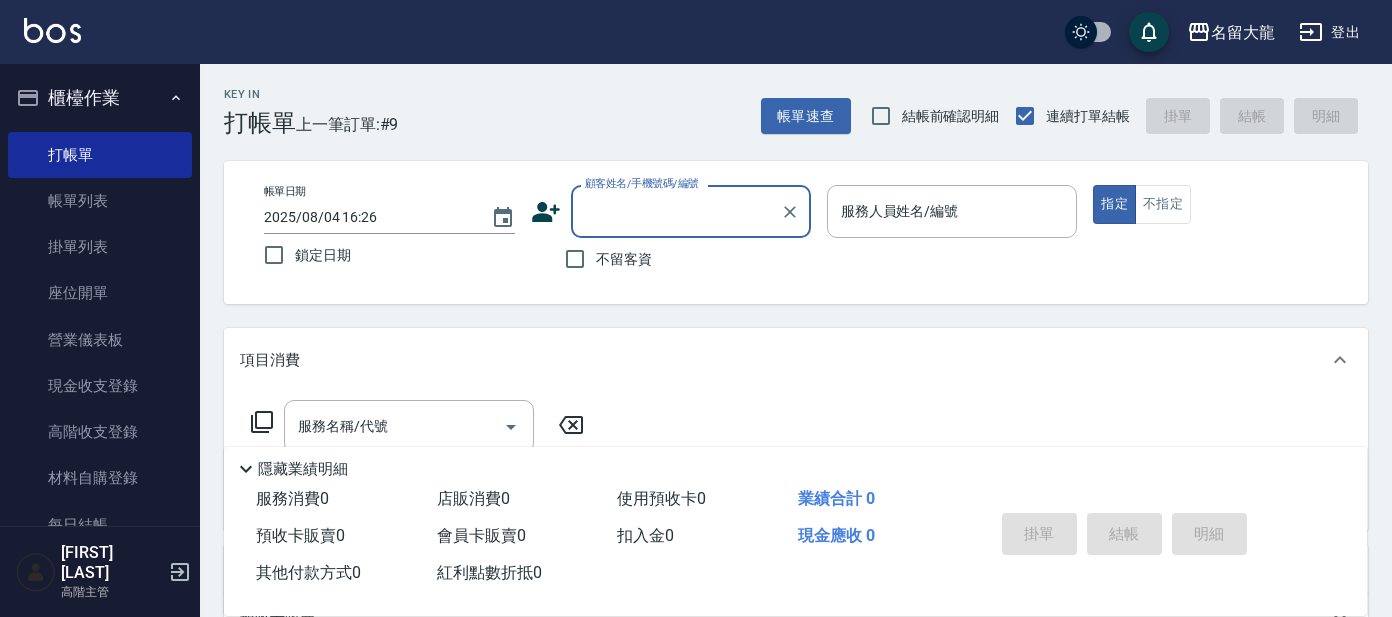 scroll, scrollTop: 0, scrollLeft: 0, axis: both 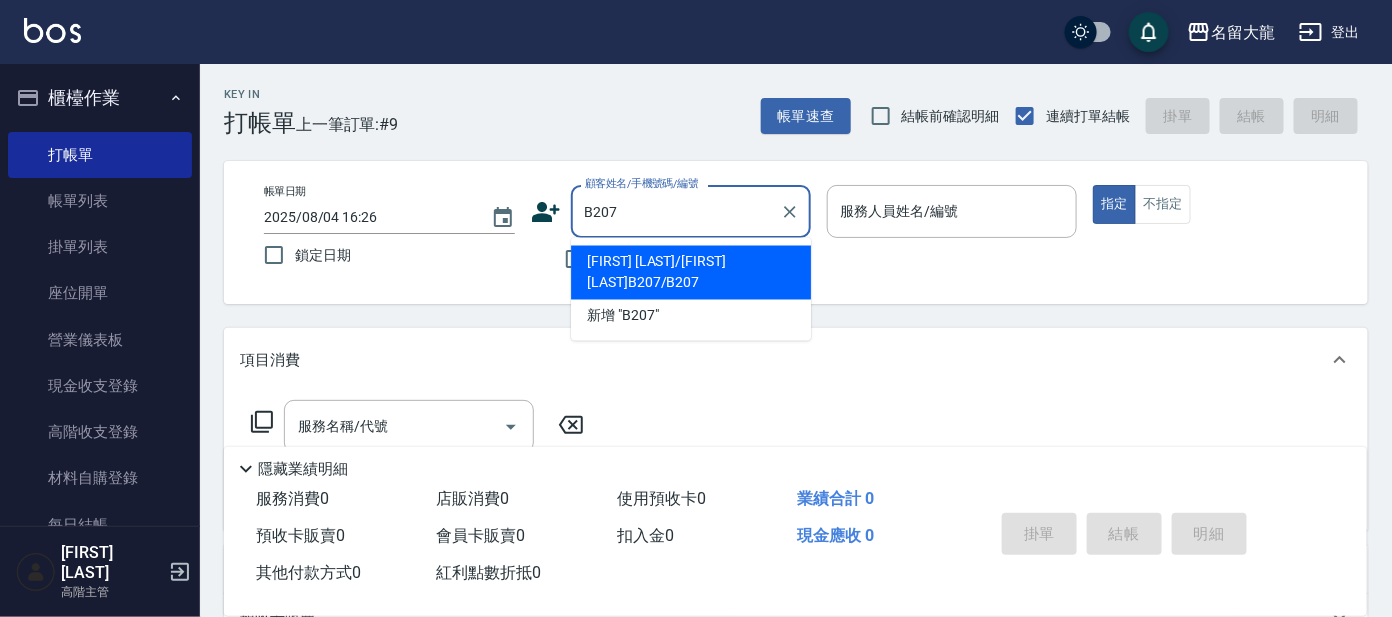 click on "[FIRST] [LAST]/[FIRST] [LAST]B207/B207" at bounding box center (691, 273) 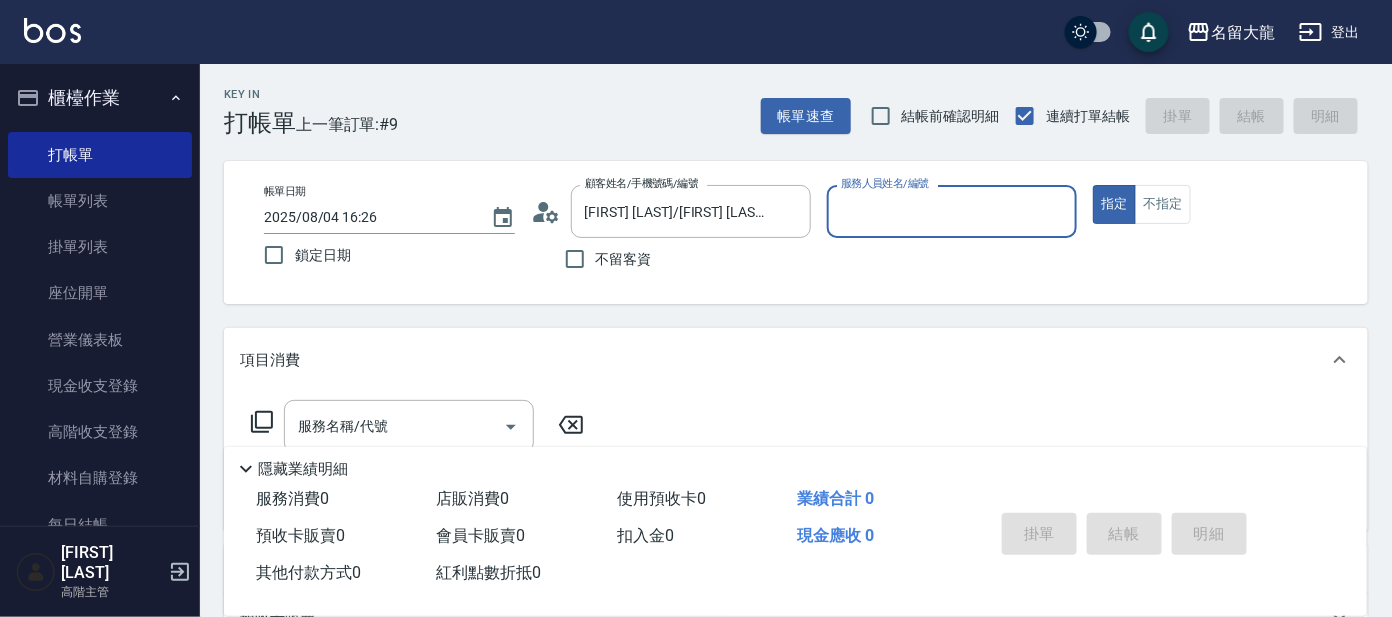 type on "[LAST]-2" 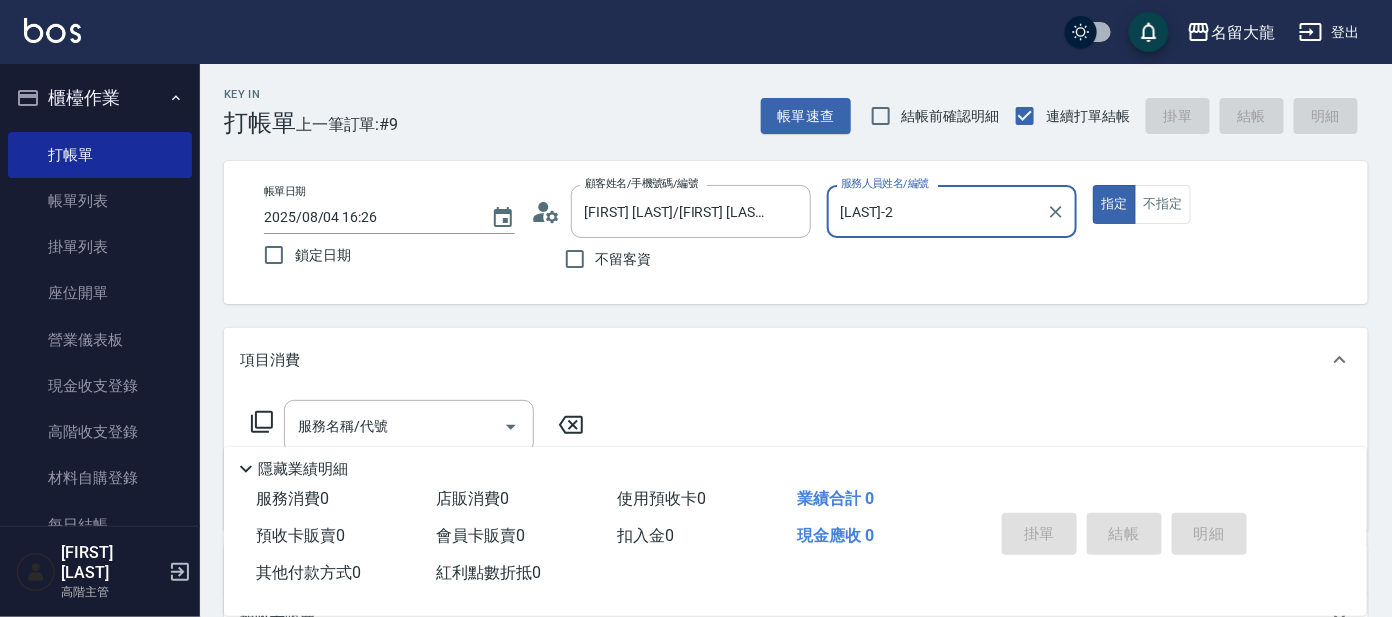 scroll, scrollTop: 124, scrollLeft: 0, axis: vertical 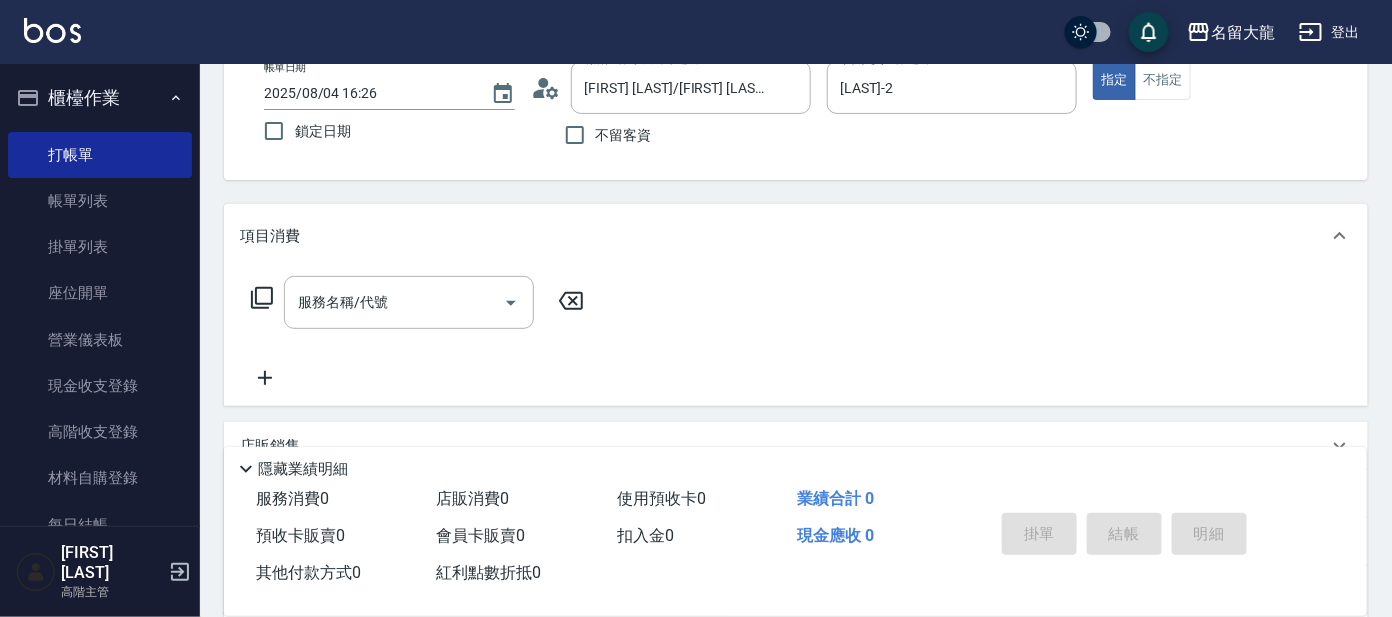 click 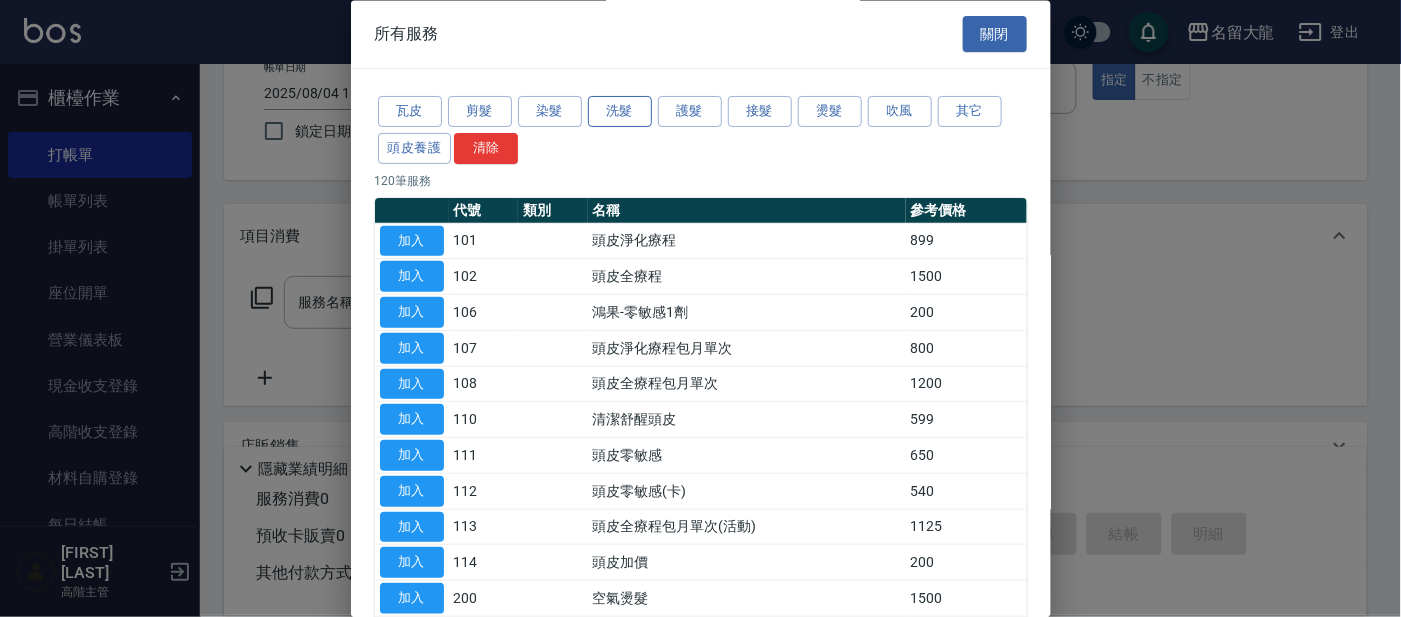 click on "洗髮" at bounding box center [620, 112] 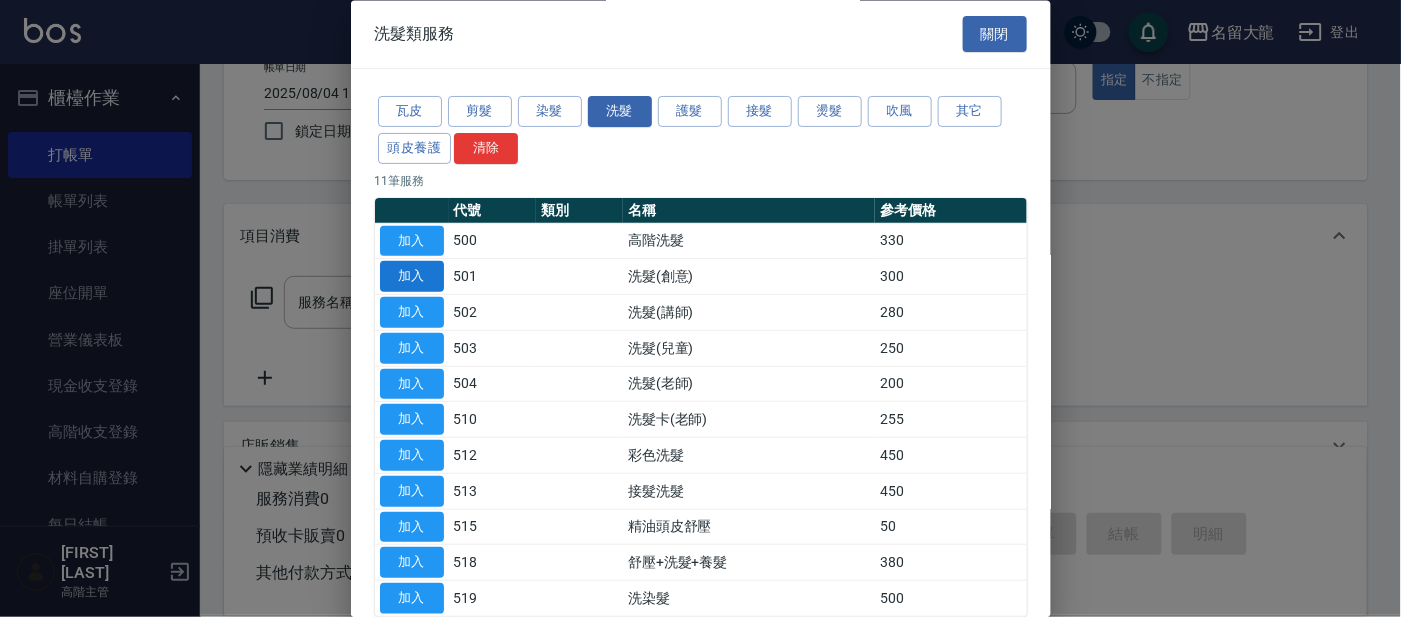 click on "加入" at bounding box center (412, 277) 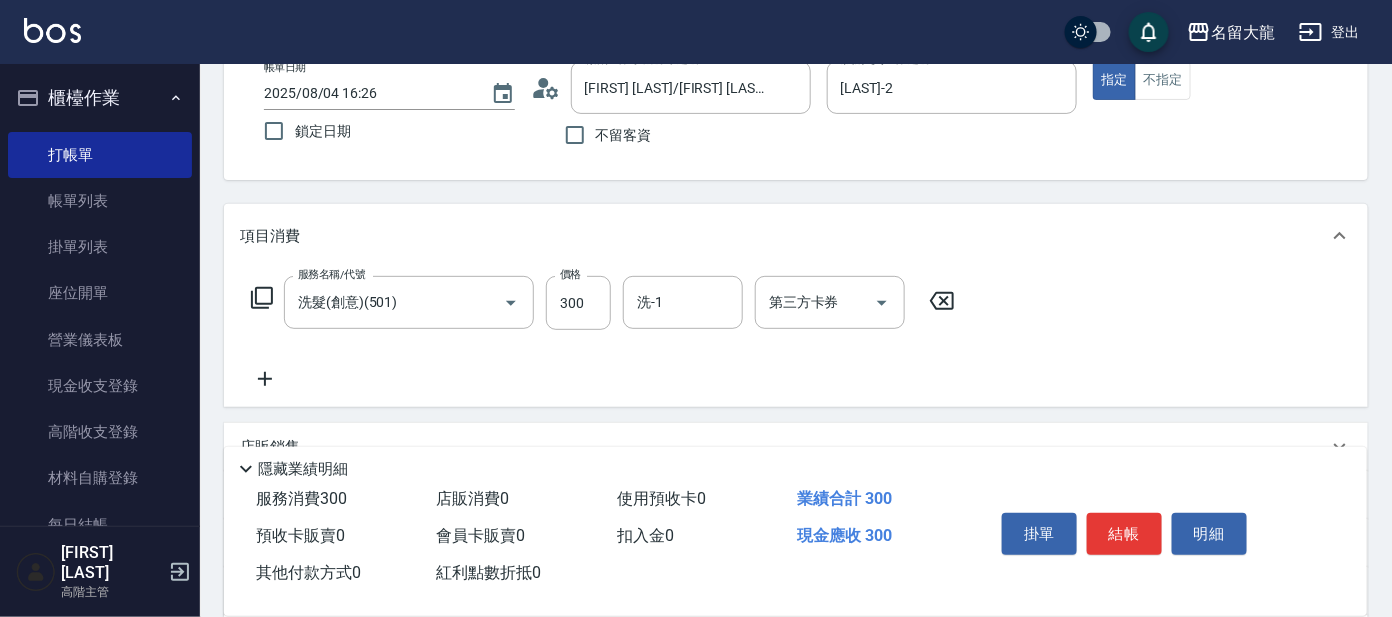 click 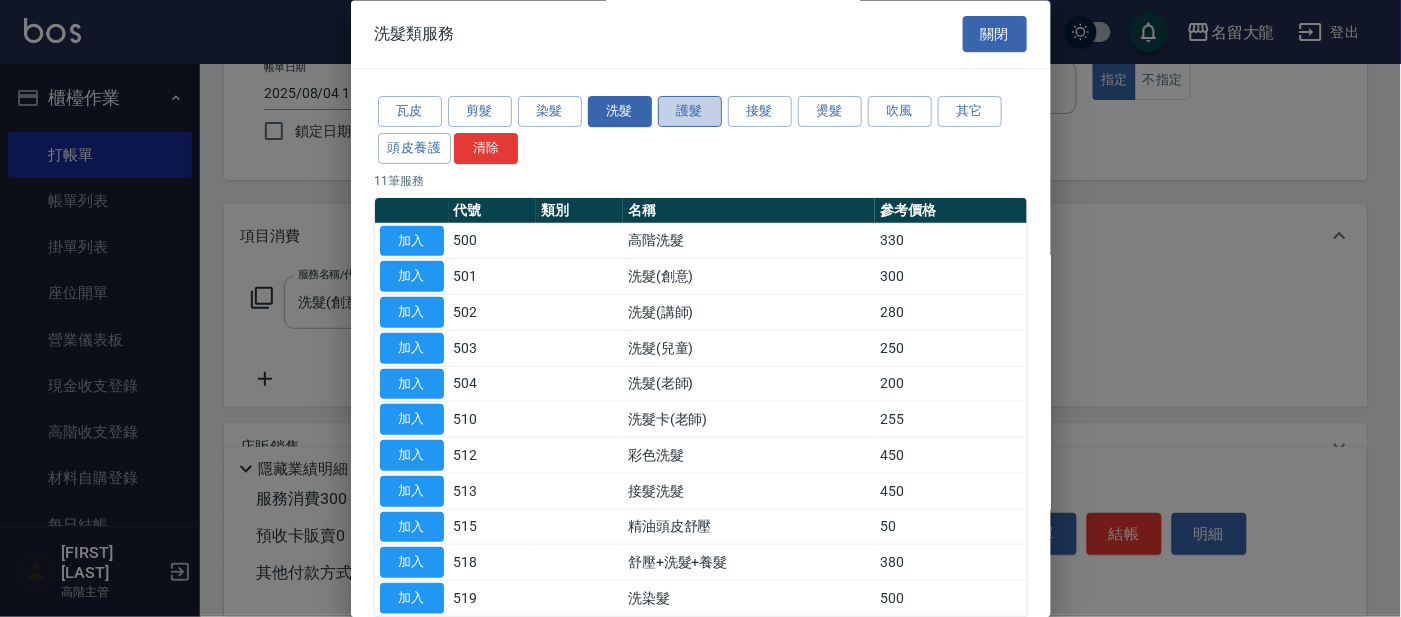 click on "護髮" at bounding box center [690, 112] 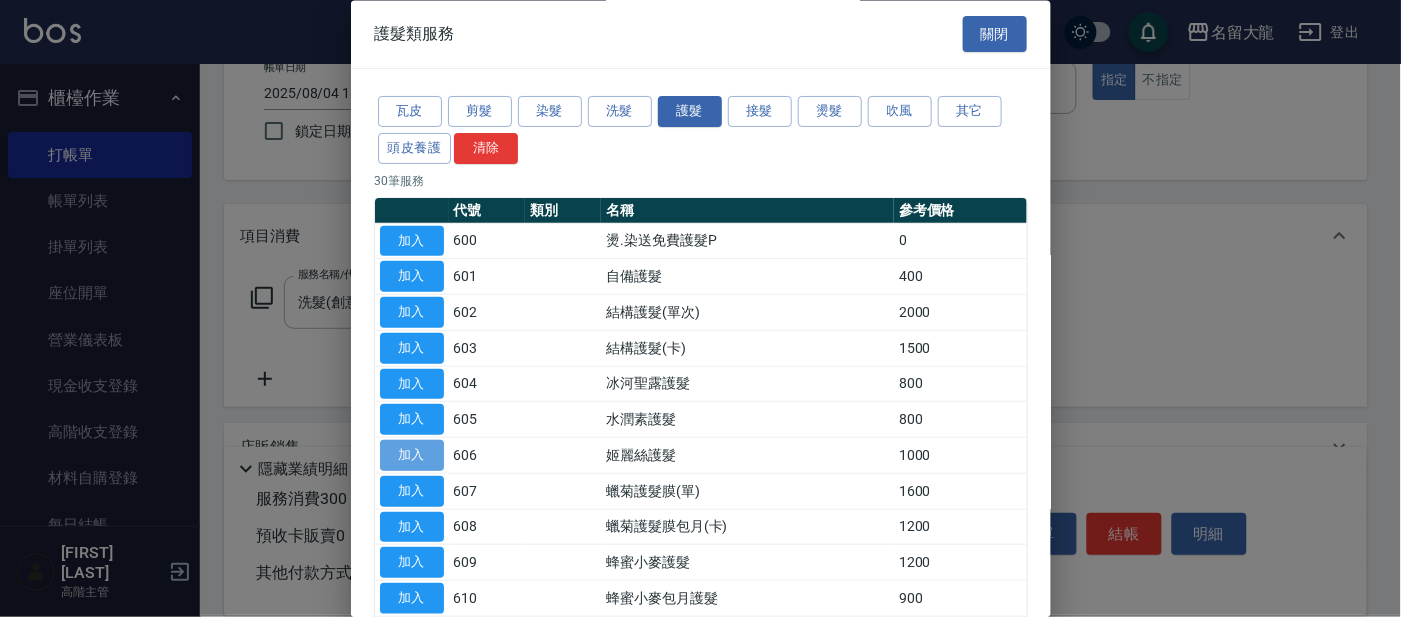 click on "加入" at bounding box center [412, 456] 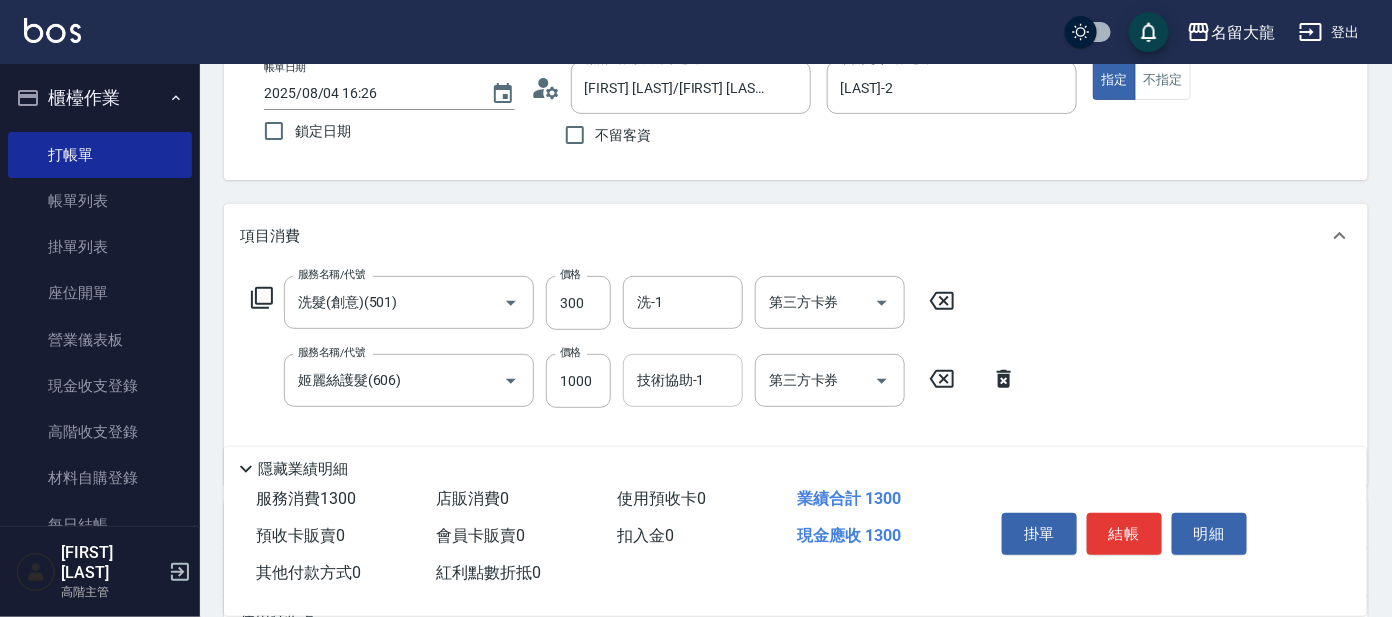 click on "技術協助-1" at bounding box center [683, 380] 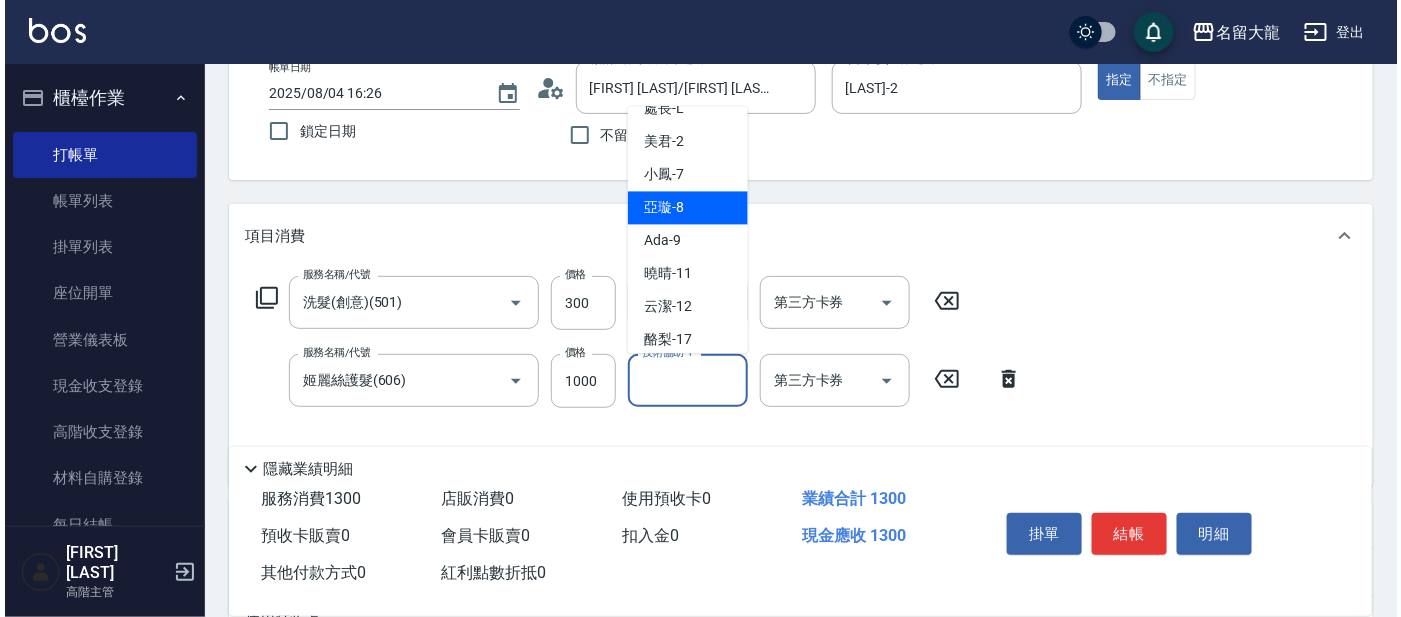 scroll, scrollTop: 73, scrollLeft: 0, axis: vertical 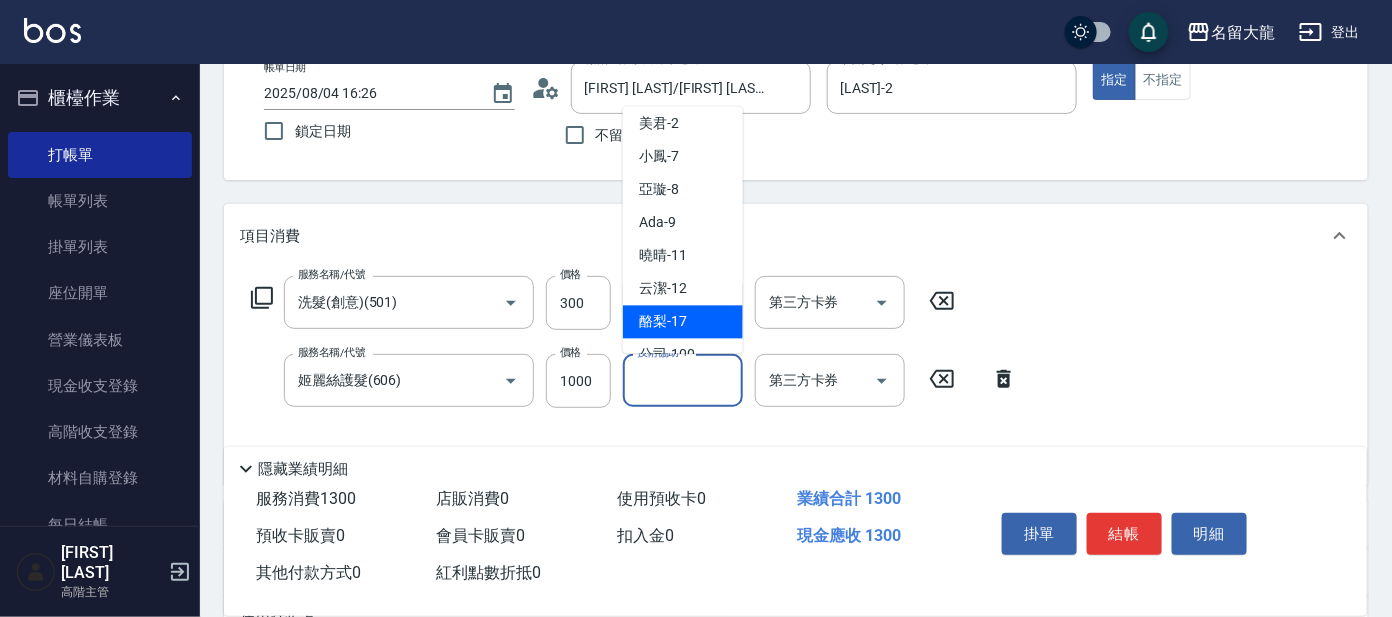 click on "酪梨 -17" at bounding box center [663, 322] 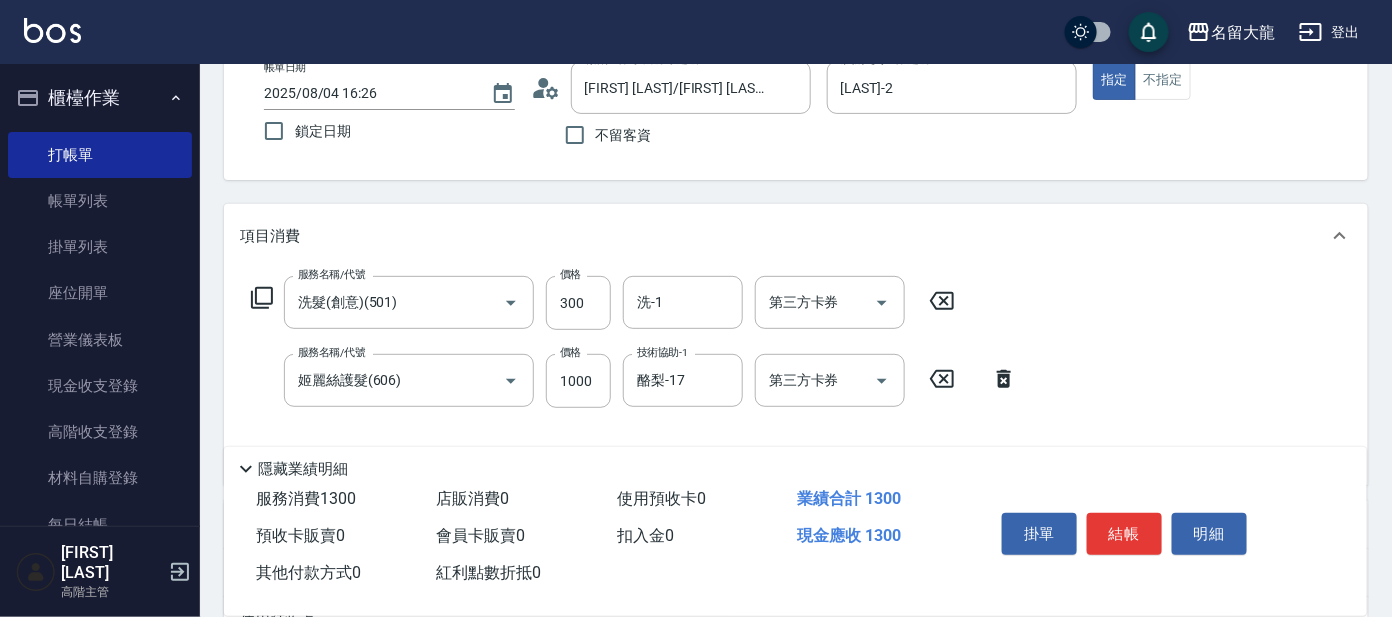 click 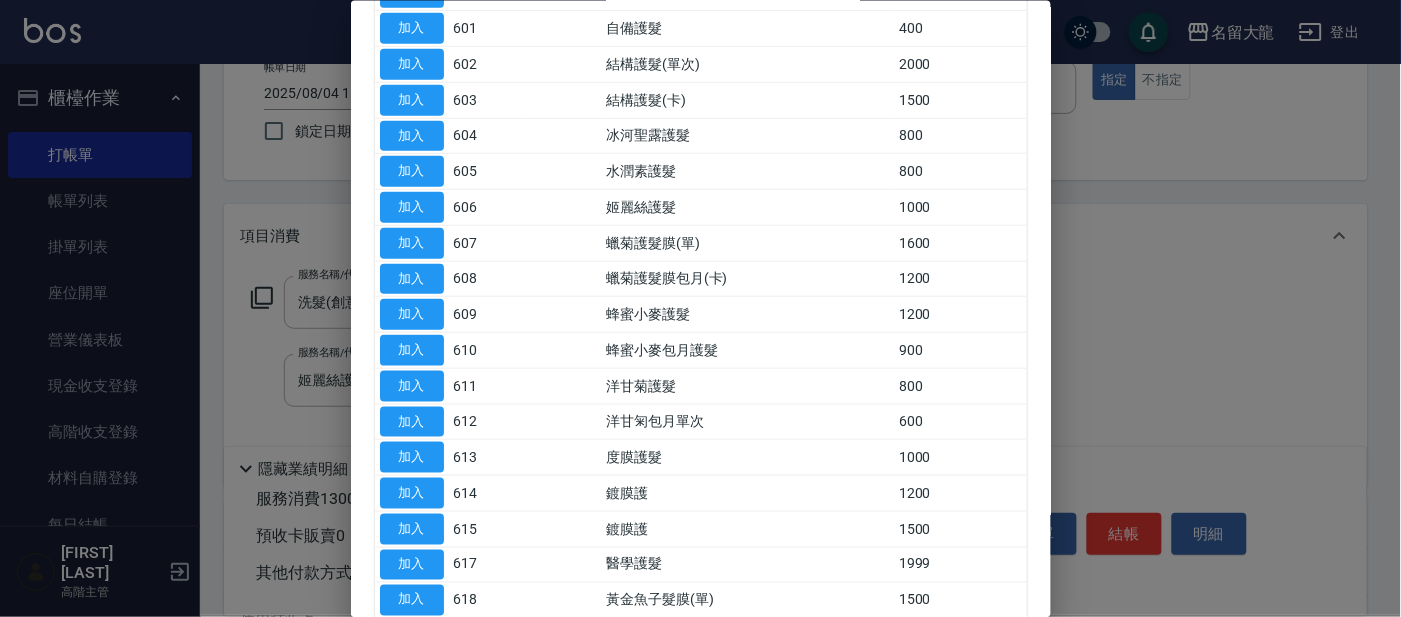 scroll, scrollTop: 374, scrollLeft: 0, axis: vertical 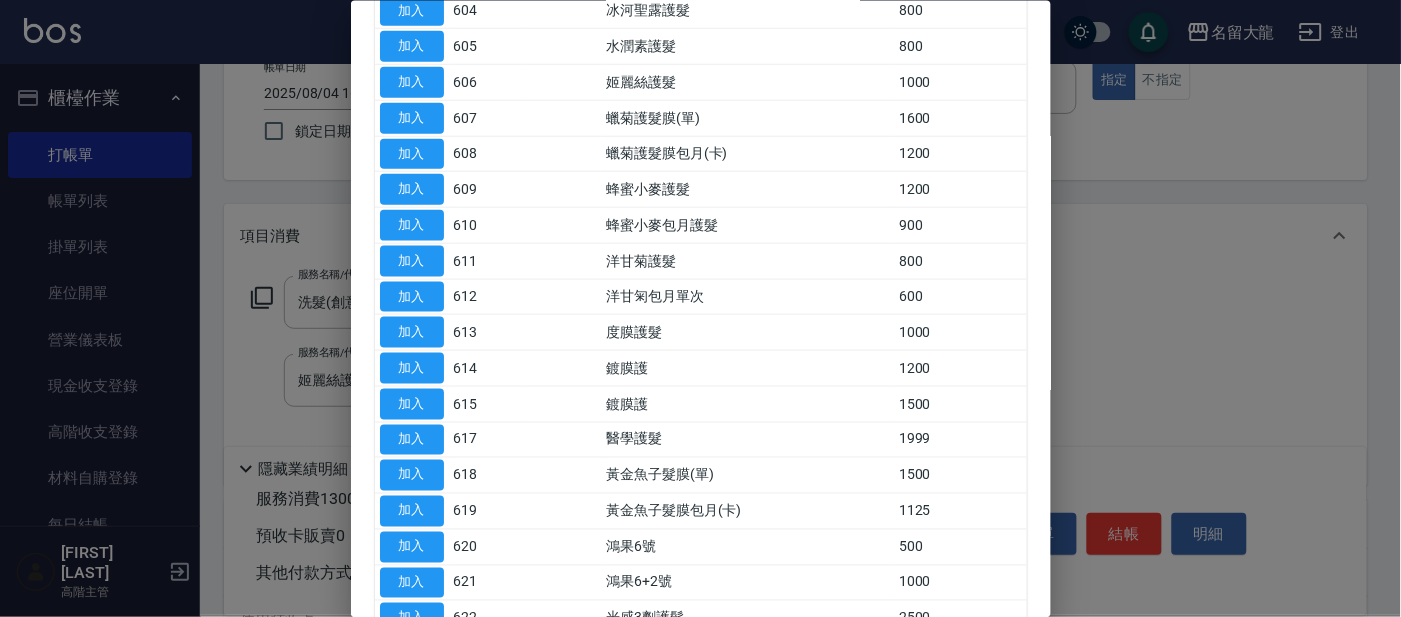 click at bounding box center [700, 308] 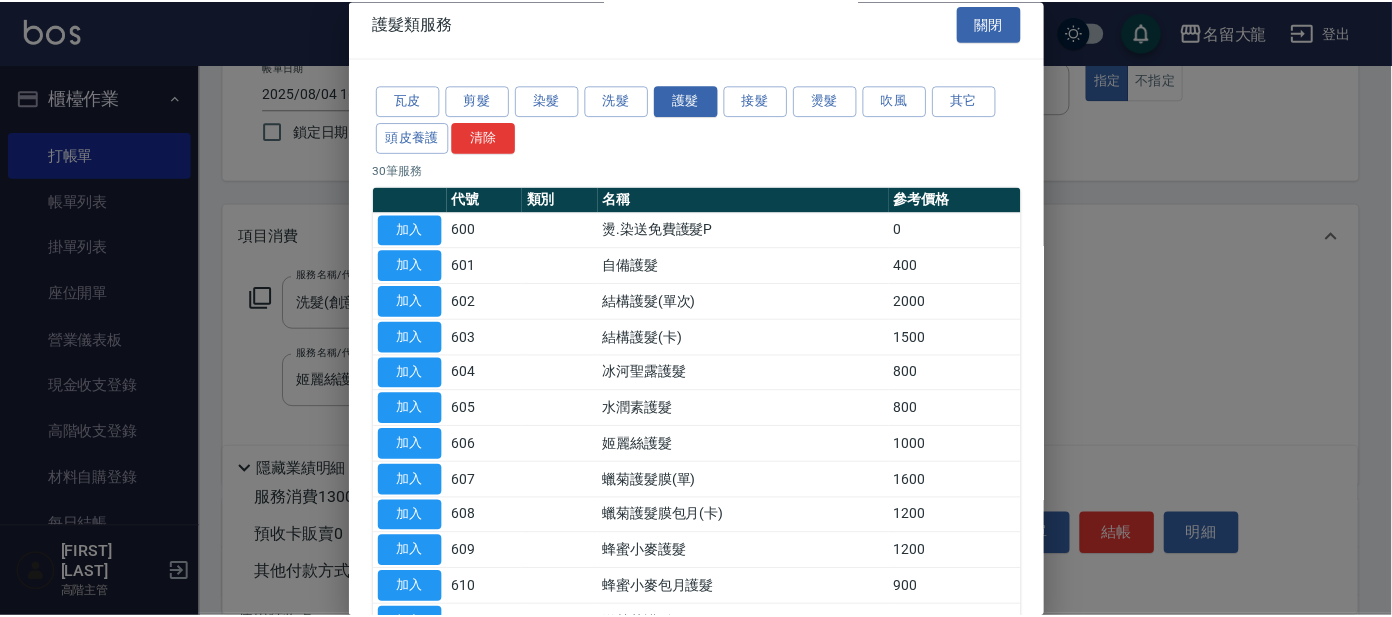 scroll, scrollTop: 0, scrollLeft: 0, axis: both 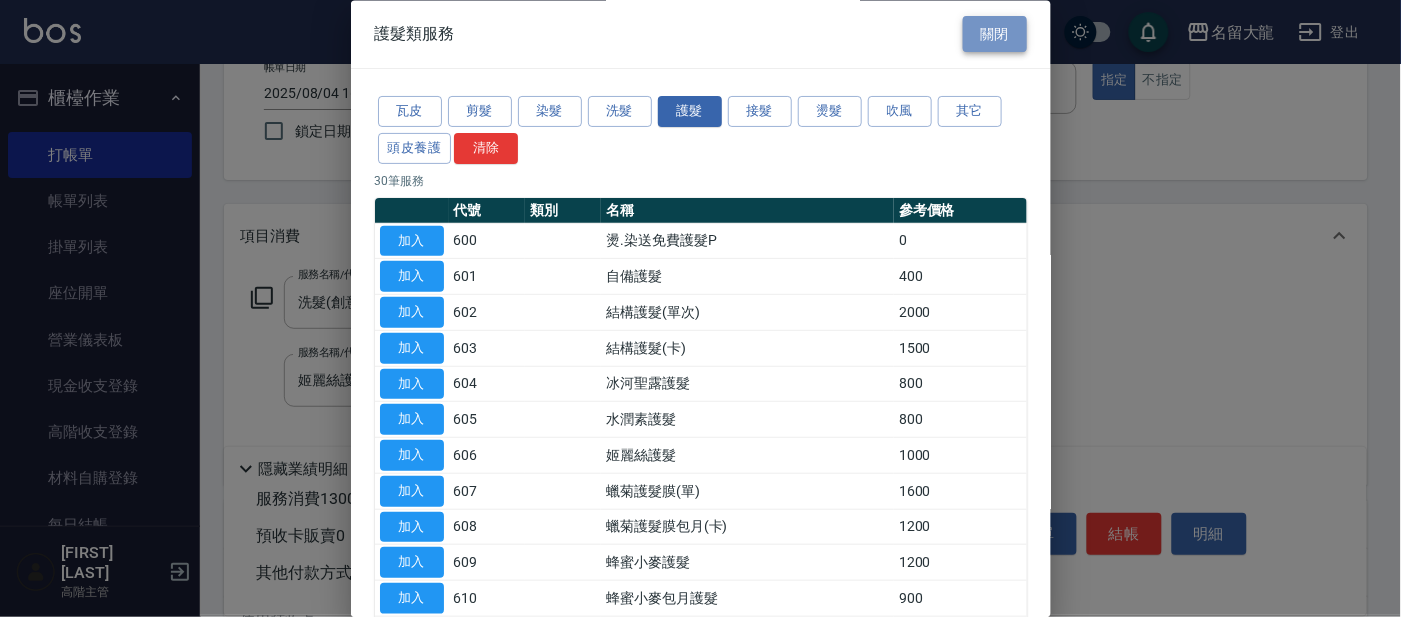 click on "關閉" at bounding box center [995, 34] 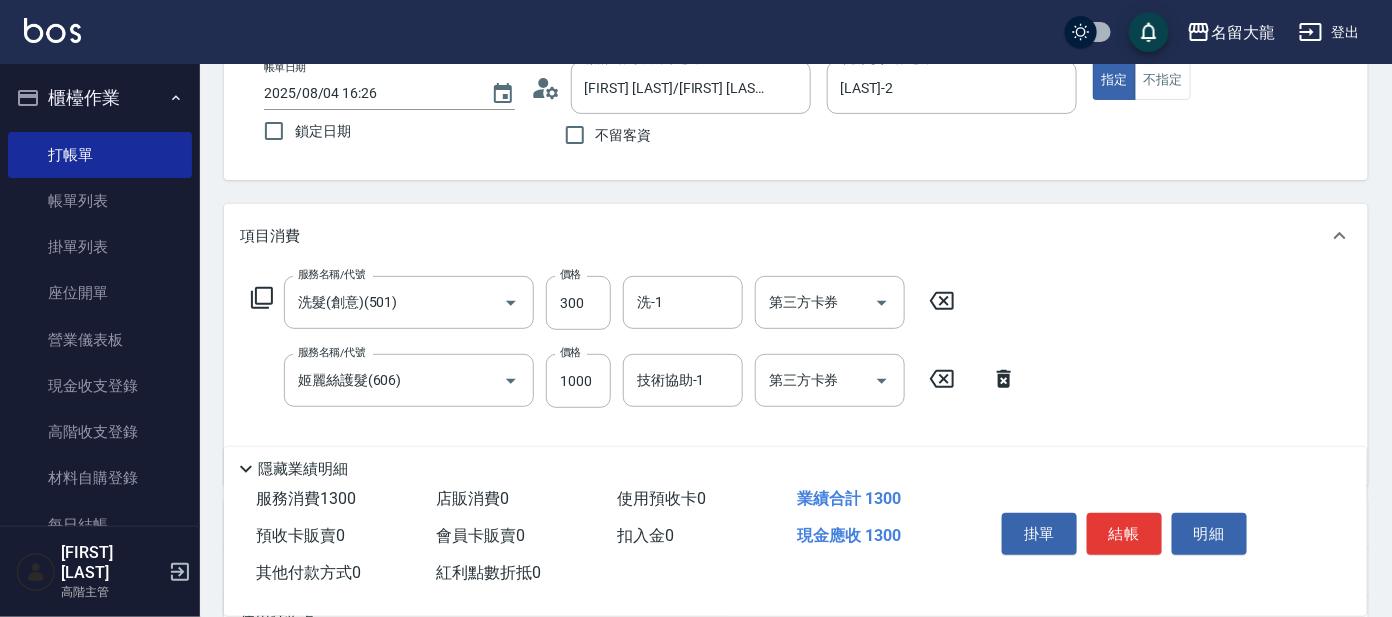 click 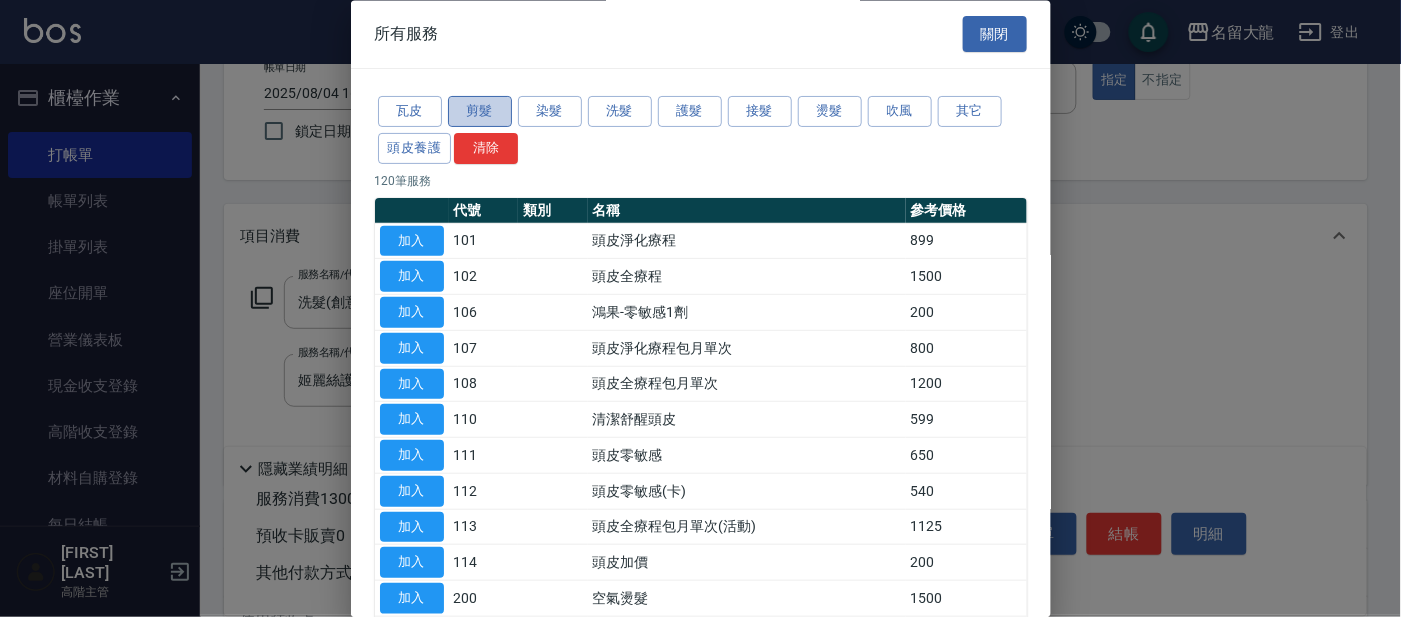 click on "剪髮" at bounding box center (480, 112) 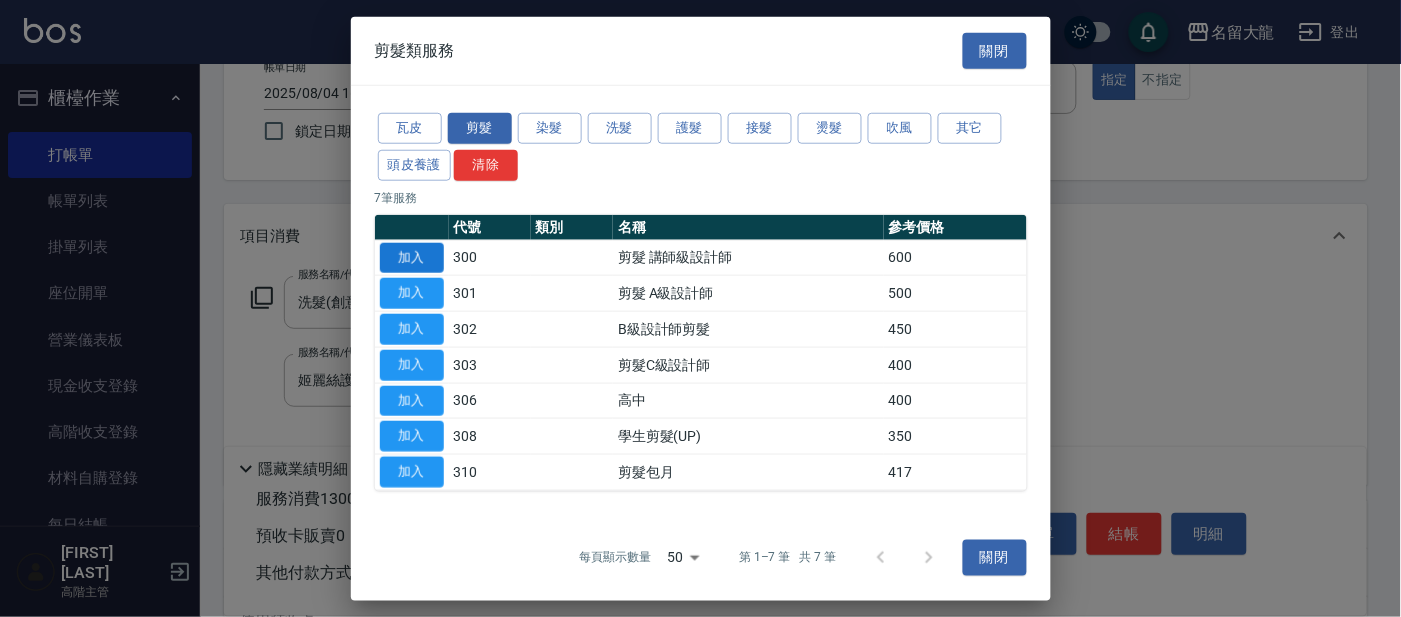 click on "加入" at bounding box center [412, 257] 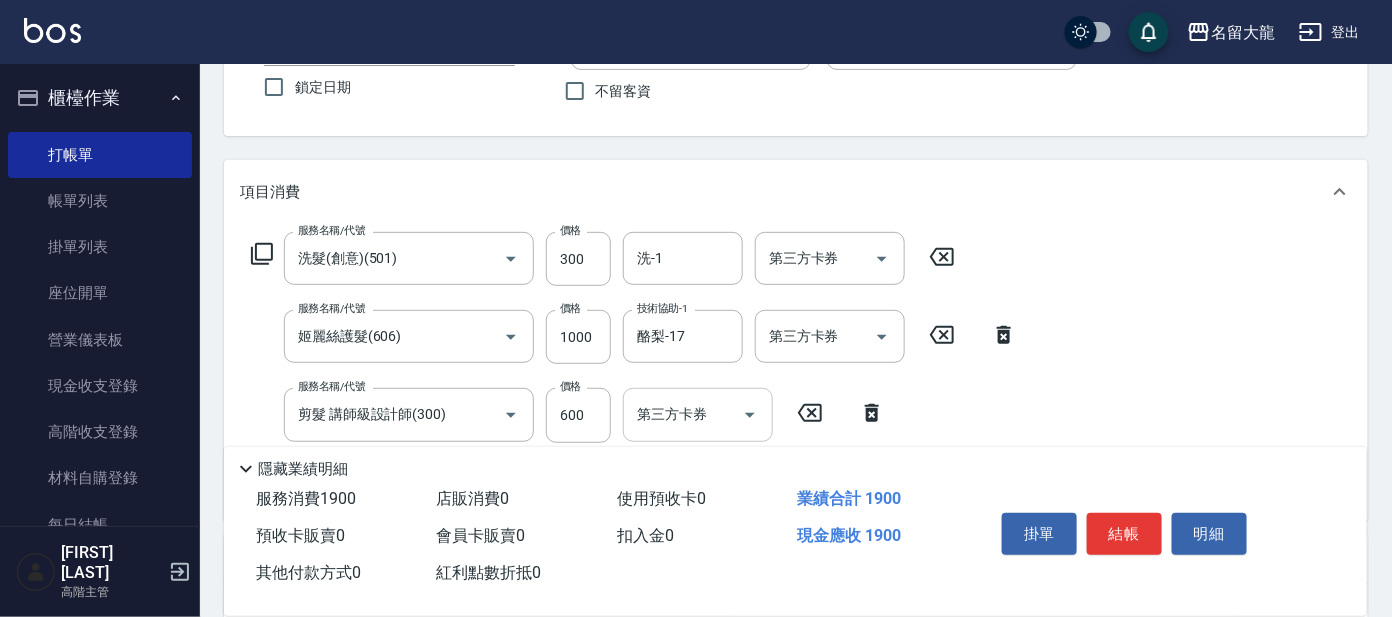 scroll, scrollTop: 124, scrollLeft: 0, axis: vertical 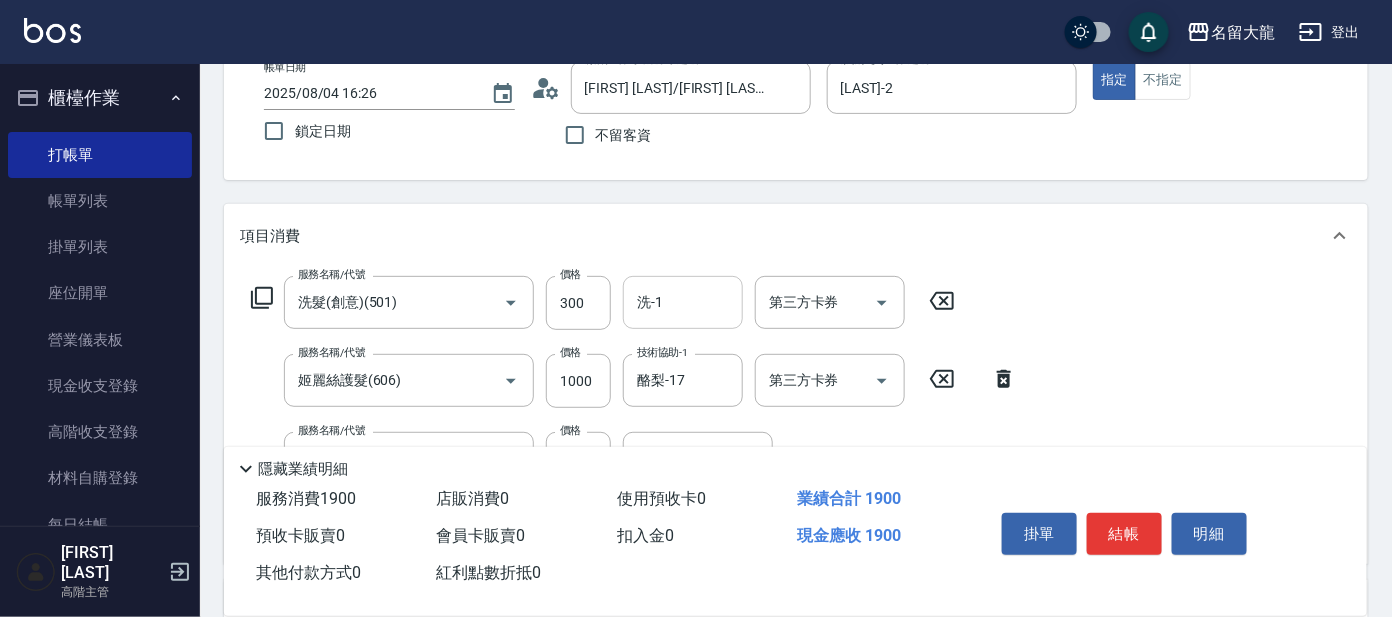 click on "洗-1" at bounding box center (683, 302) 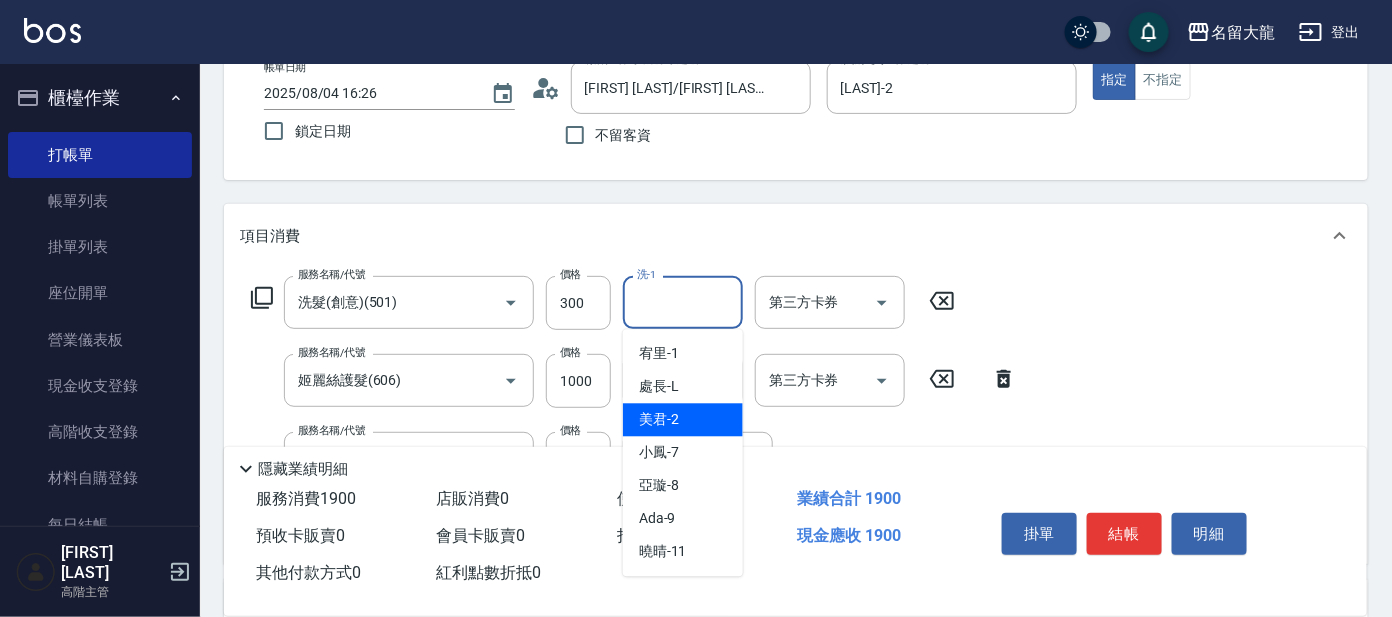 click on "[LAST] -2" at bounding box center (683, 420) 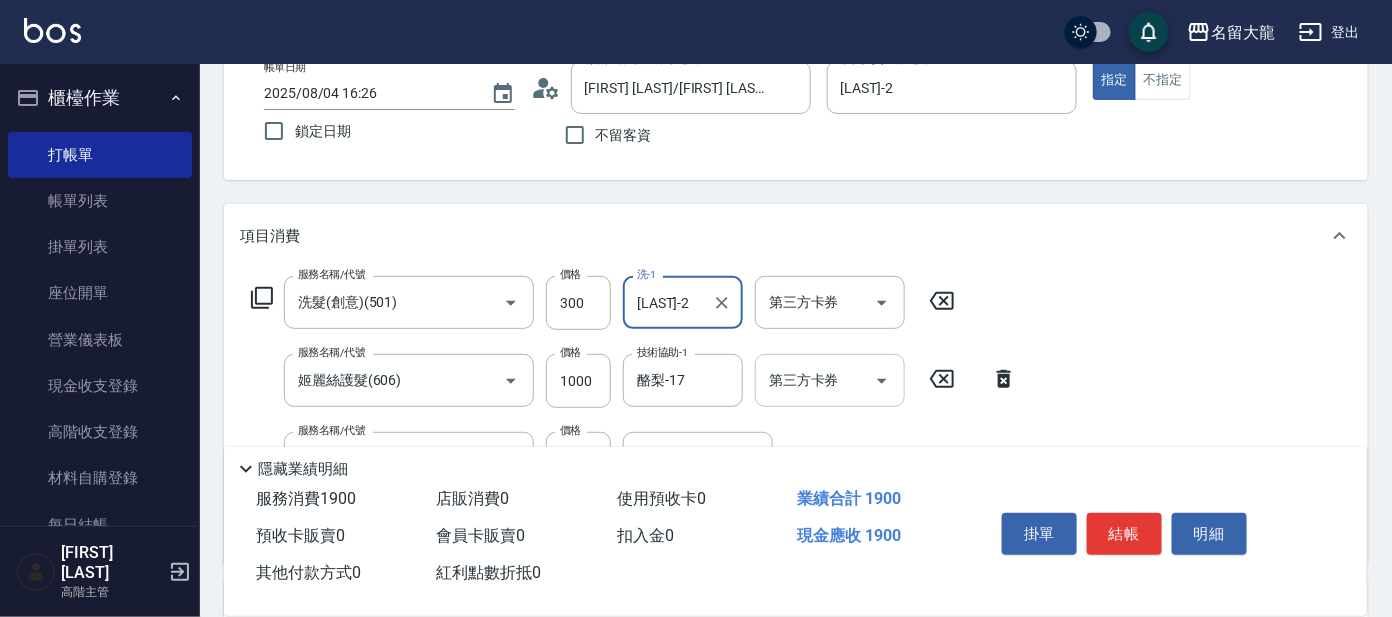 scroll, scrollTop: 249, scrollLeft: 0, axis: vertical 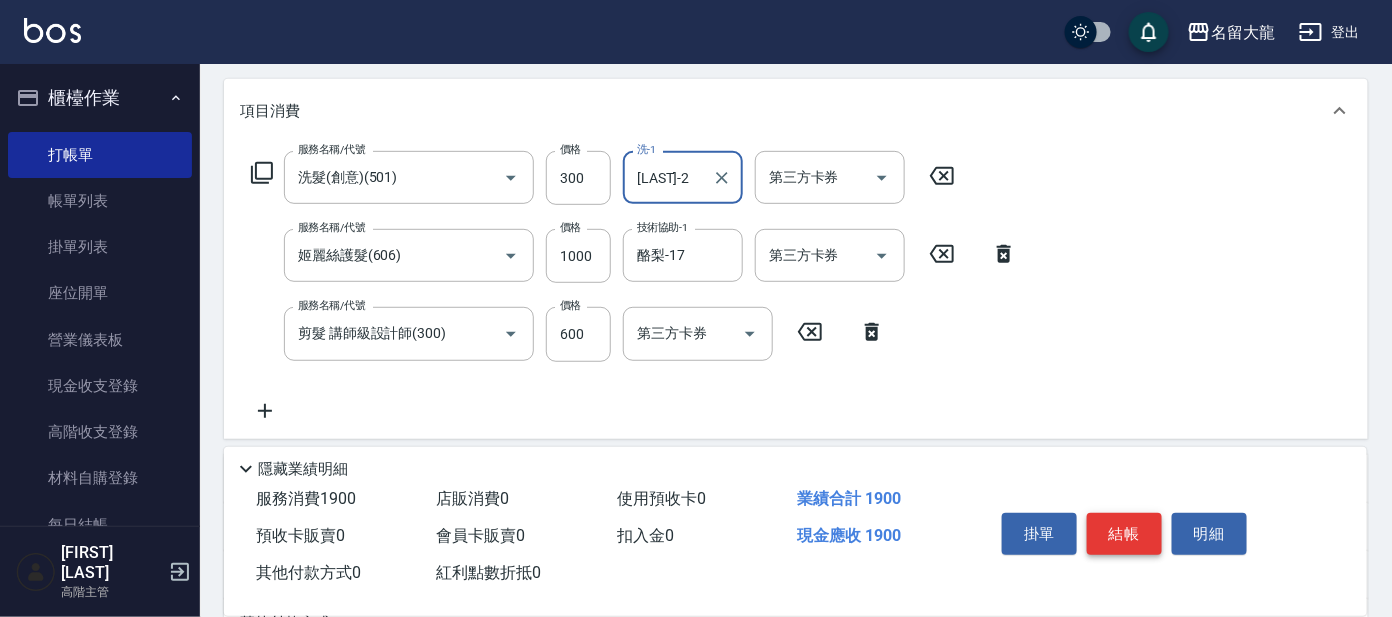 click on "結帳" at bounding box center [1124, 534] 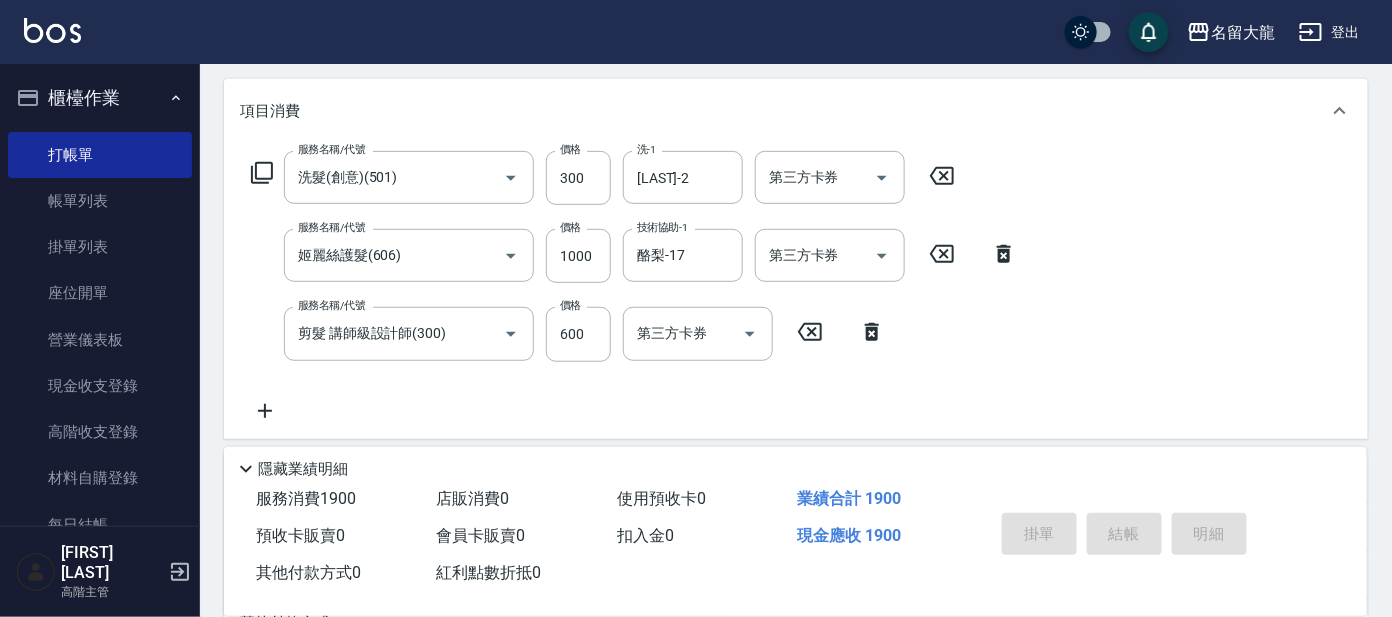 type on "2025/08/04 17:32" 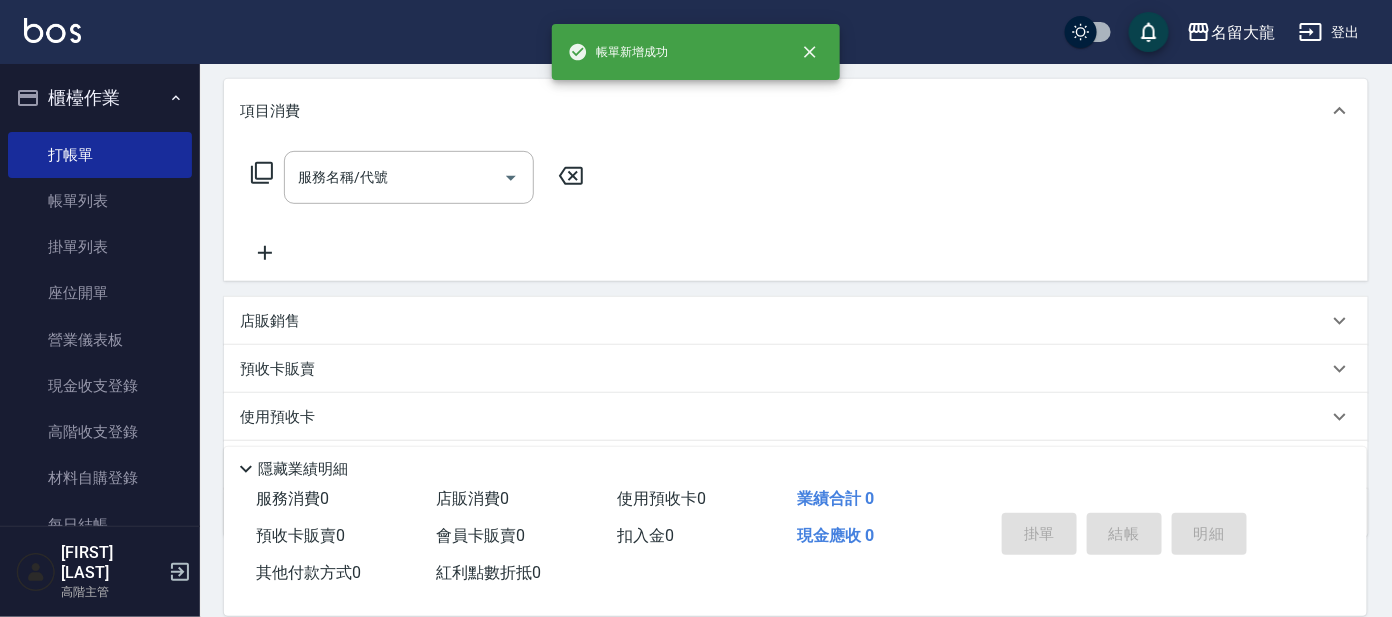 scroll, scrollTop: 0, scrollLeft: 0, axis: both 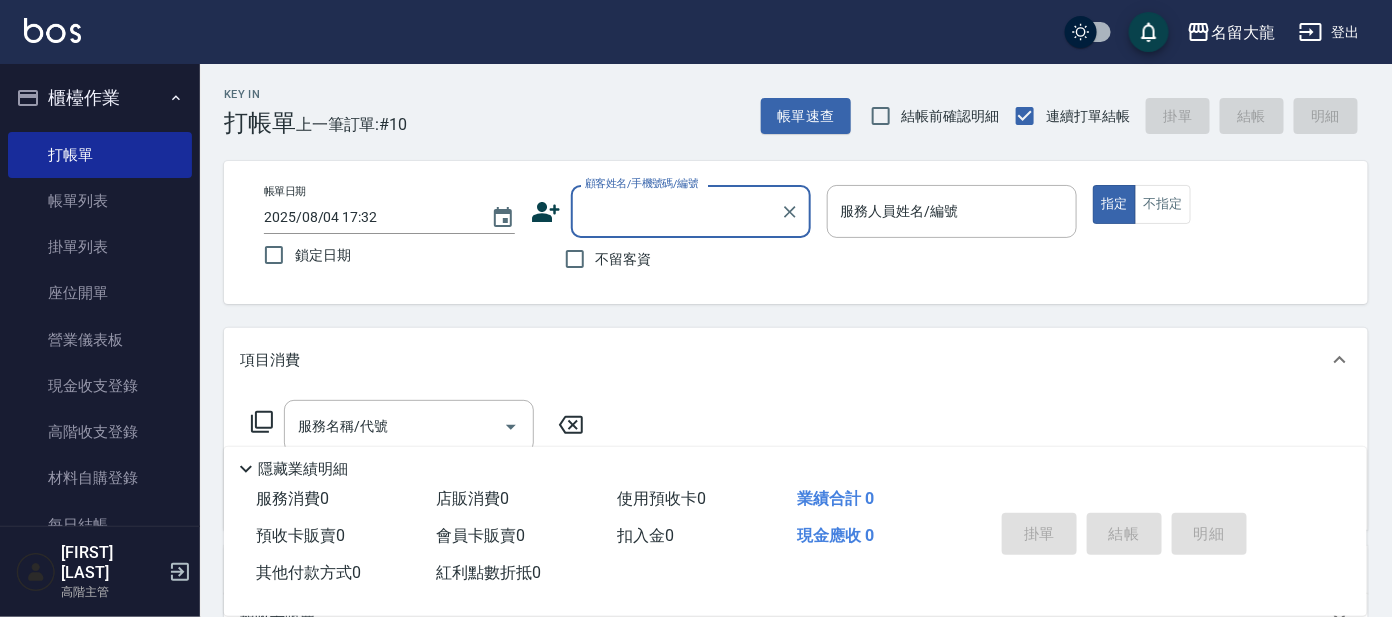 click on "顧客姓名/手機號碼/編號" at bounding box center (676, 211) 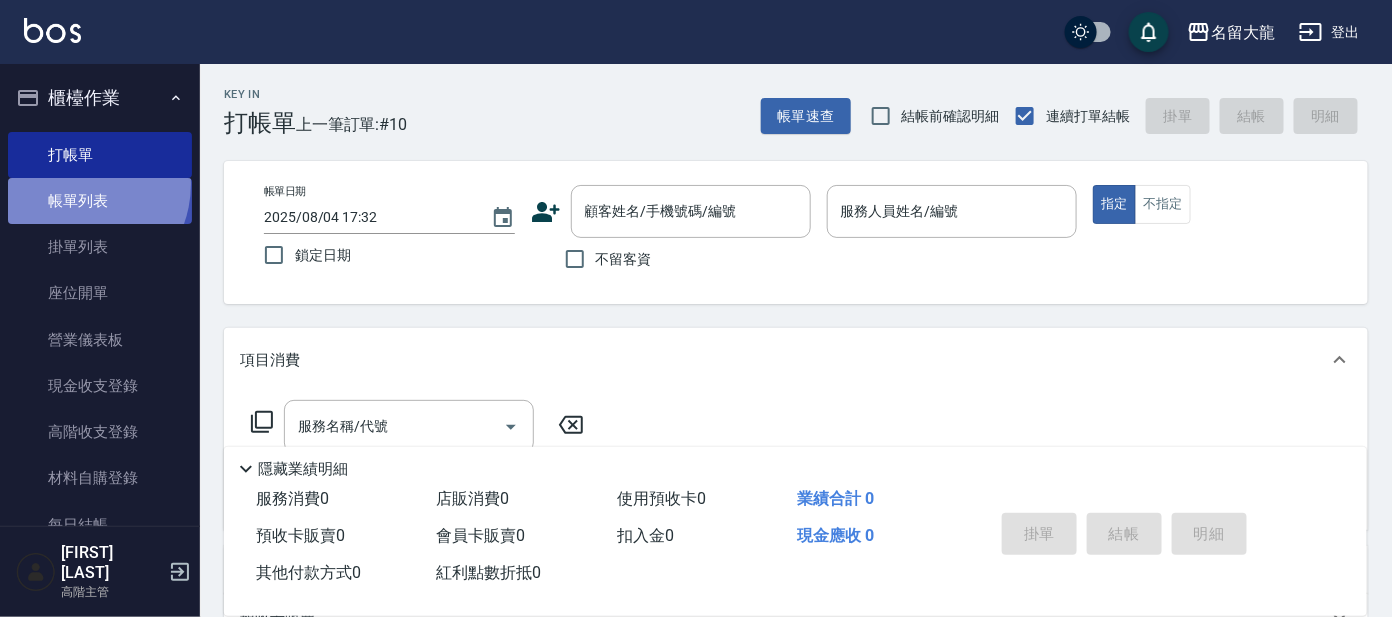click on "帳單列表" at bounding box center (100, 201) 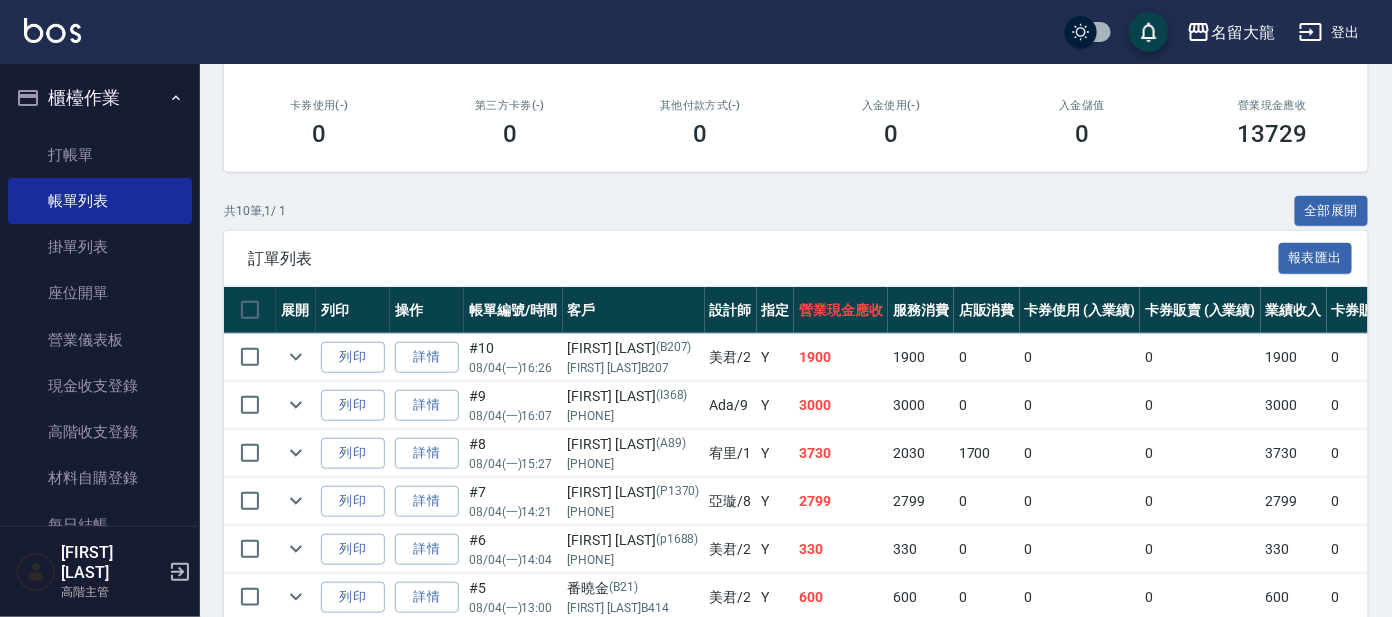 scroll, scrollTop: 374, scrollLeft: 0, axis: vertical 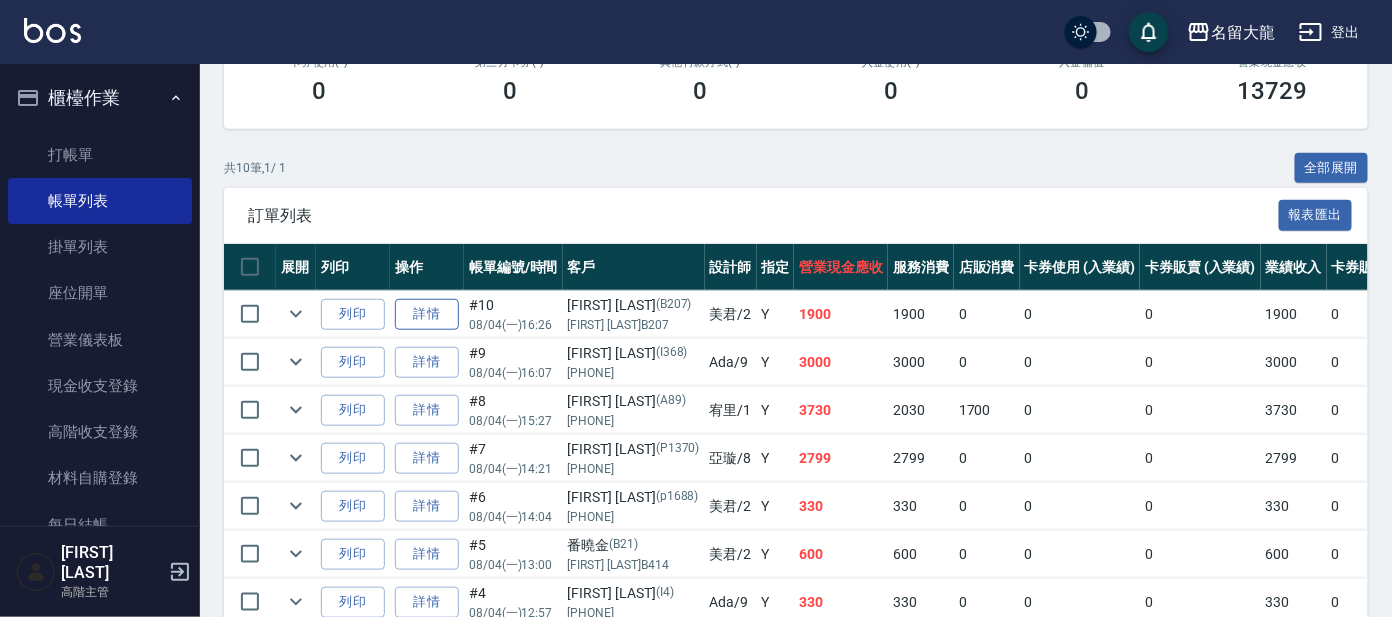 click on "詳情" at bounding box center [427, 314] 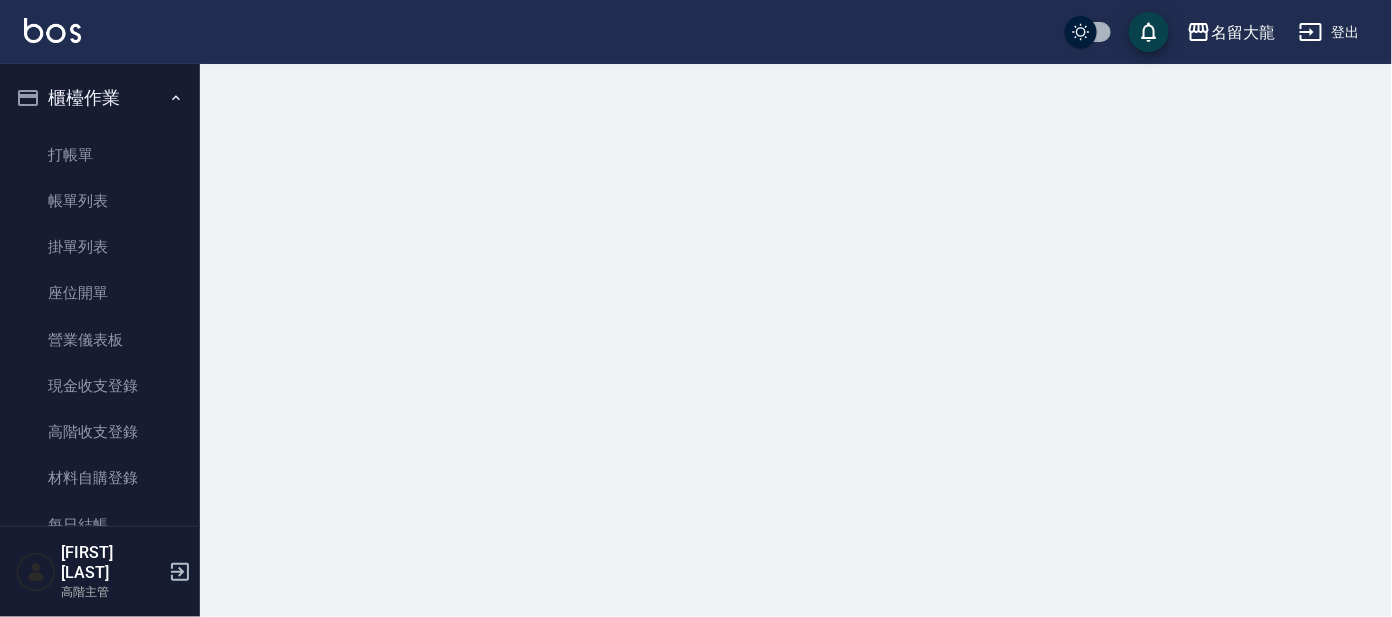 scroll, scrollTop: 0, scrollLeft: 0, axis: both 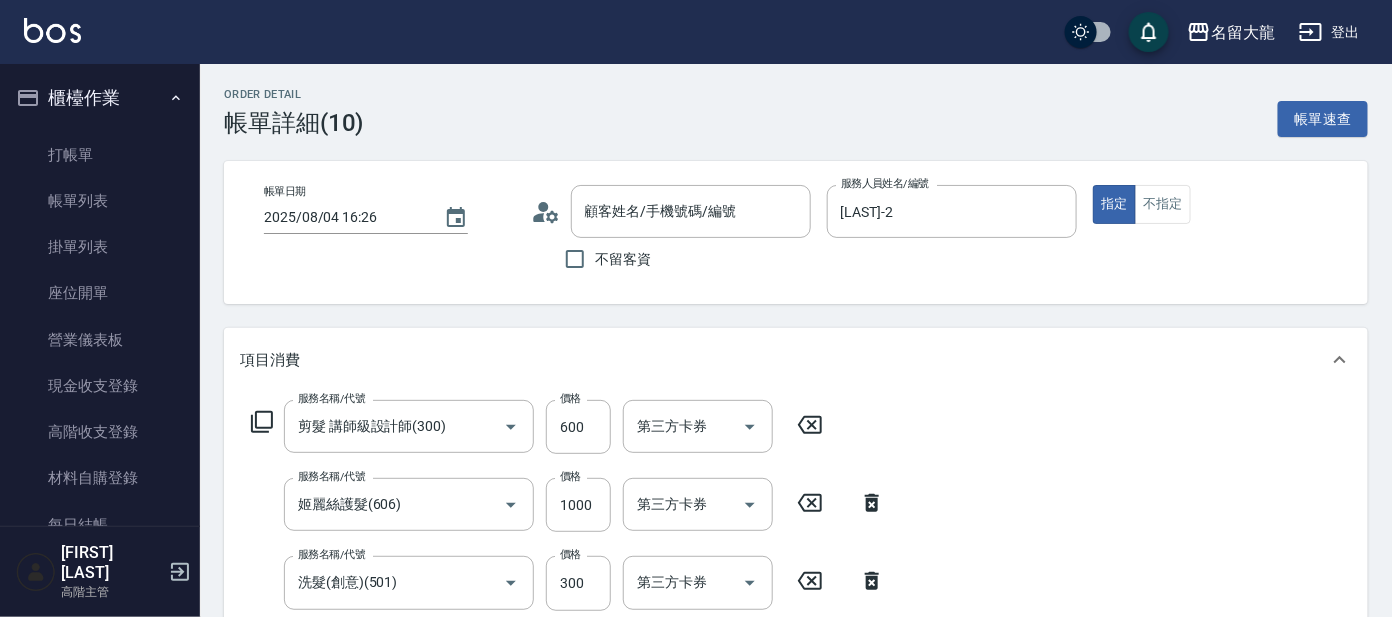 type on "2025/08/04 16:26" 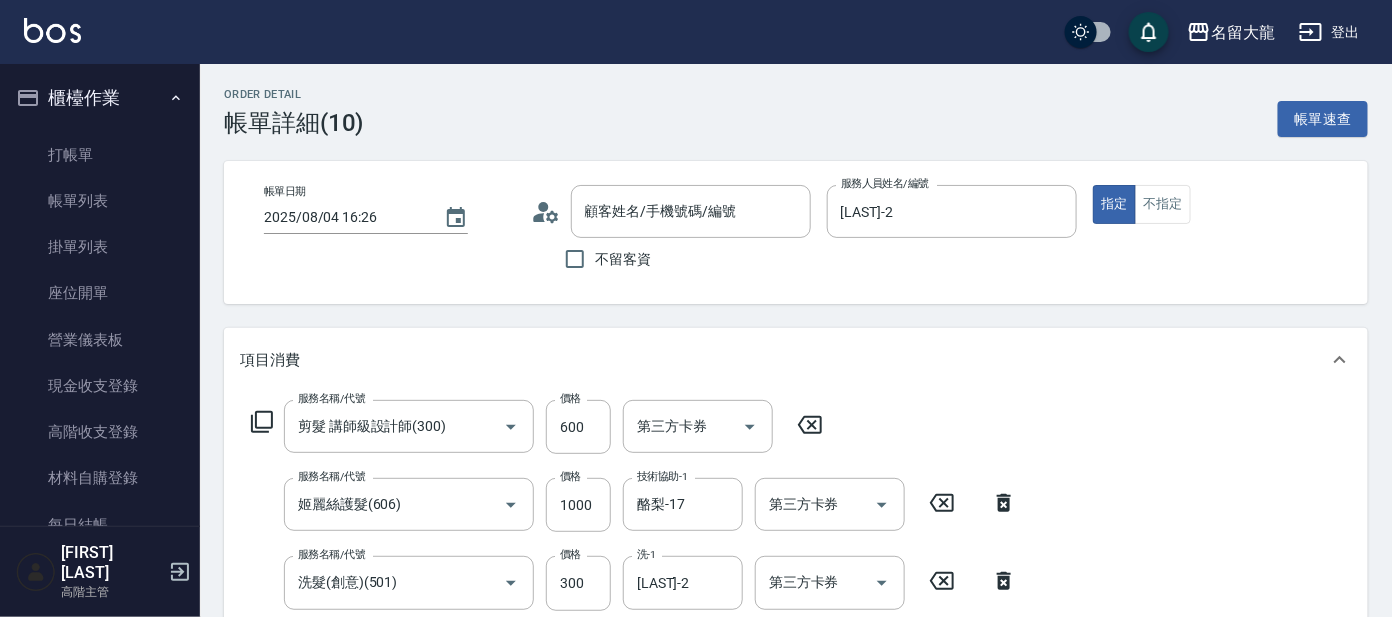 type on "[FIRST] [LAST]/[FIRST] [LAST]B207/B207" 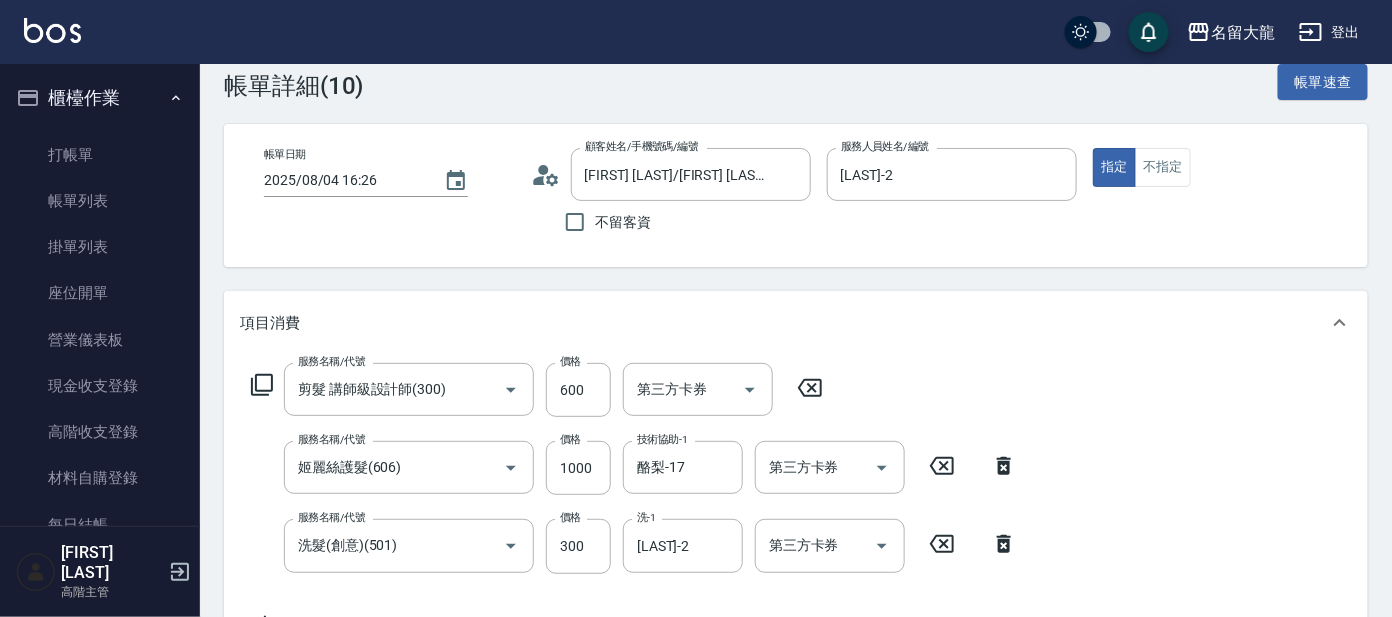 scroll, scrollTop: 0, scrollLeft: 0, axis: both 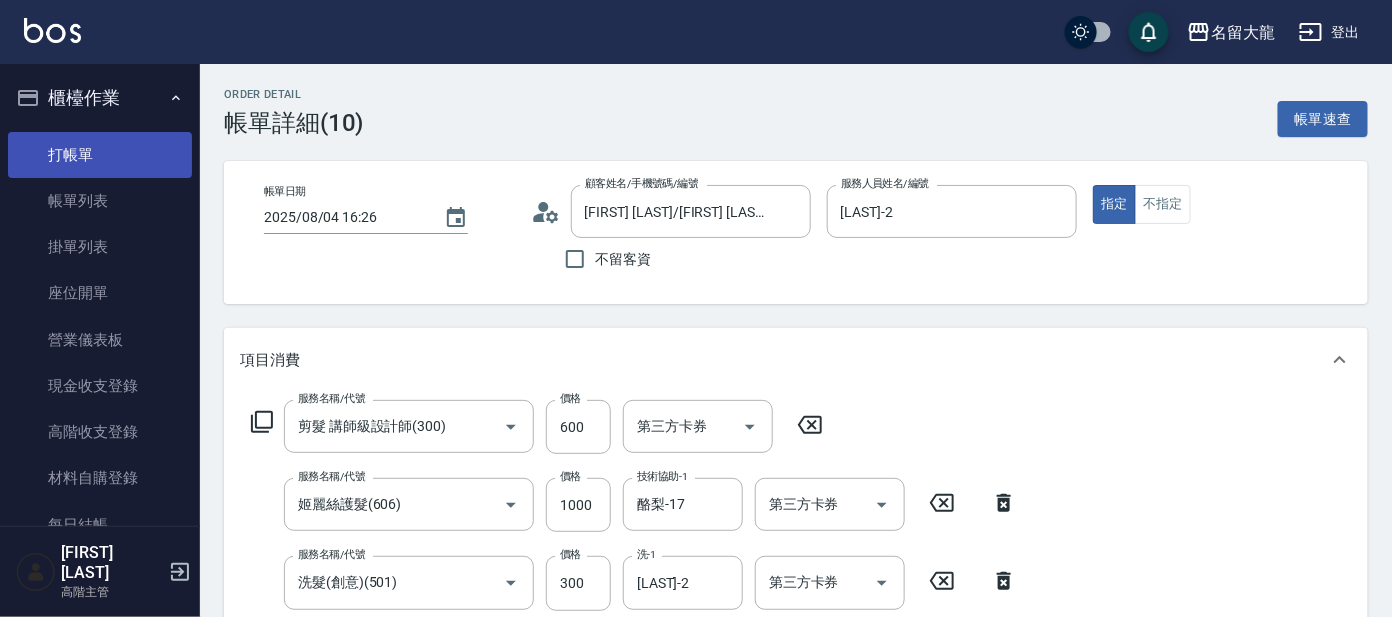click on "打帳單" at bounding box center [100, 155] 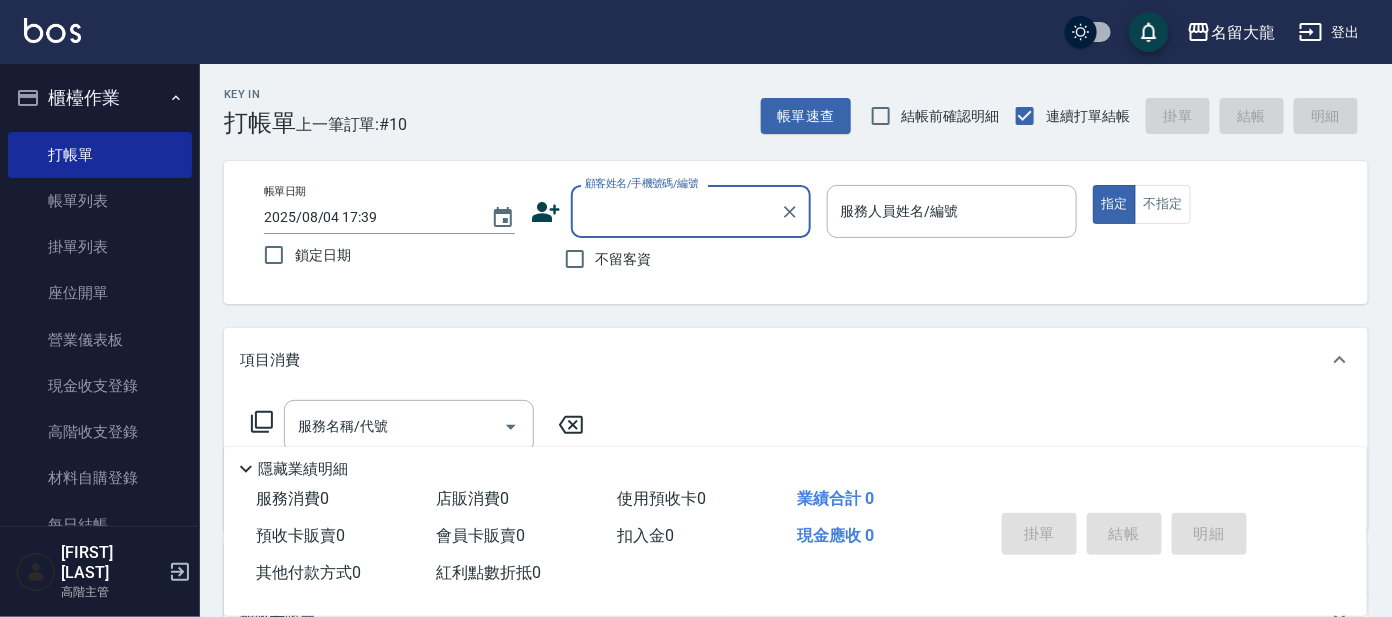 click on "顧客姓名/手機號碼/編號" at bounding box center (676, 211) 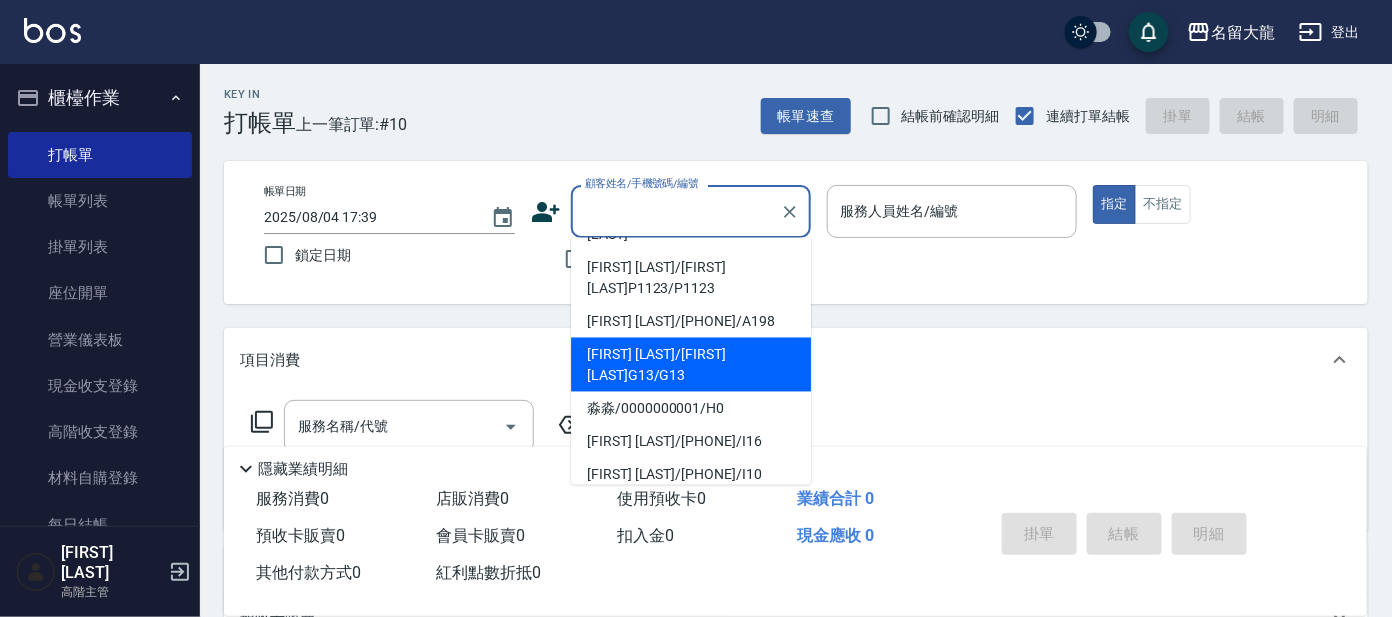 scroll, scrollTop: 271, scrollLeft: 0, axis: vertical 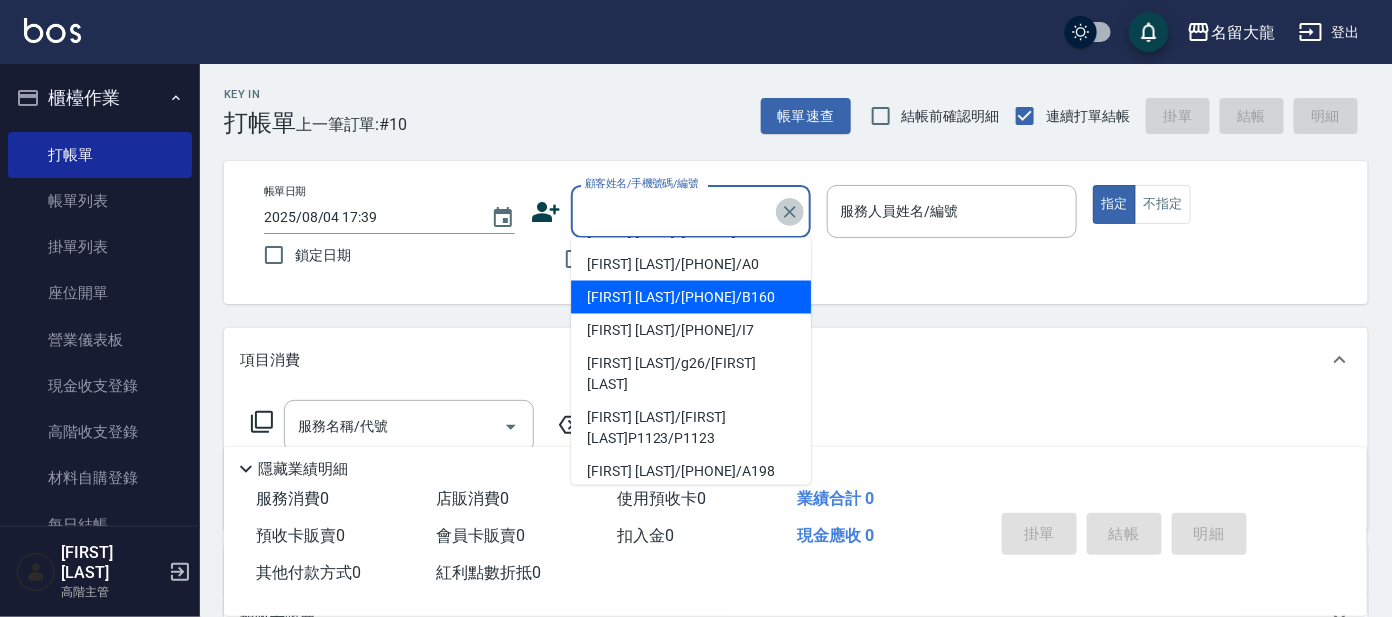 click 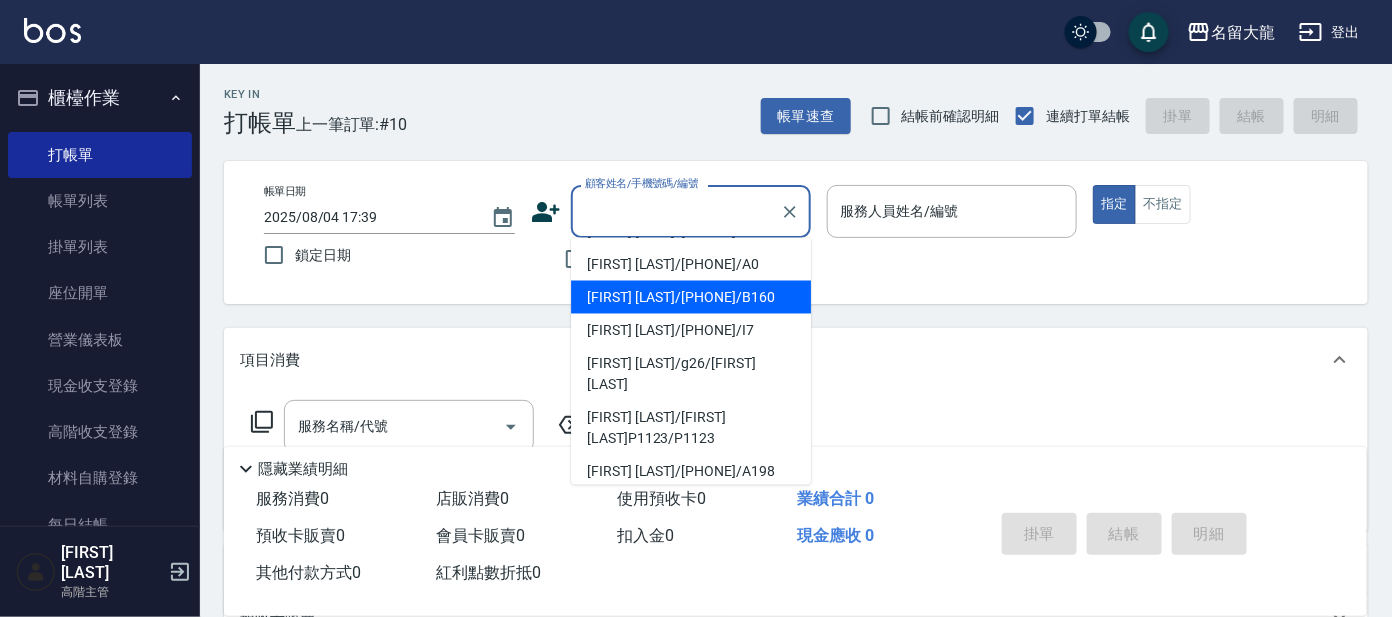 click on "顧客姓名/手機號碼/編號" at bounding box center [676, 211] 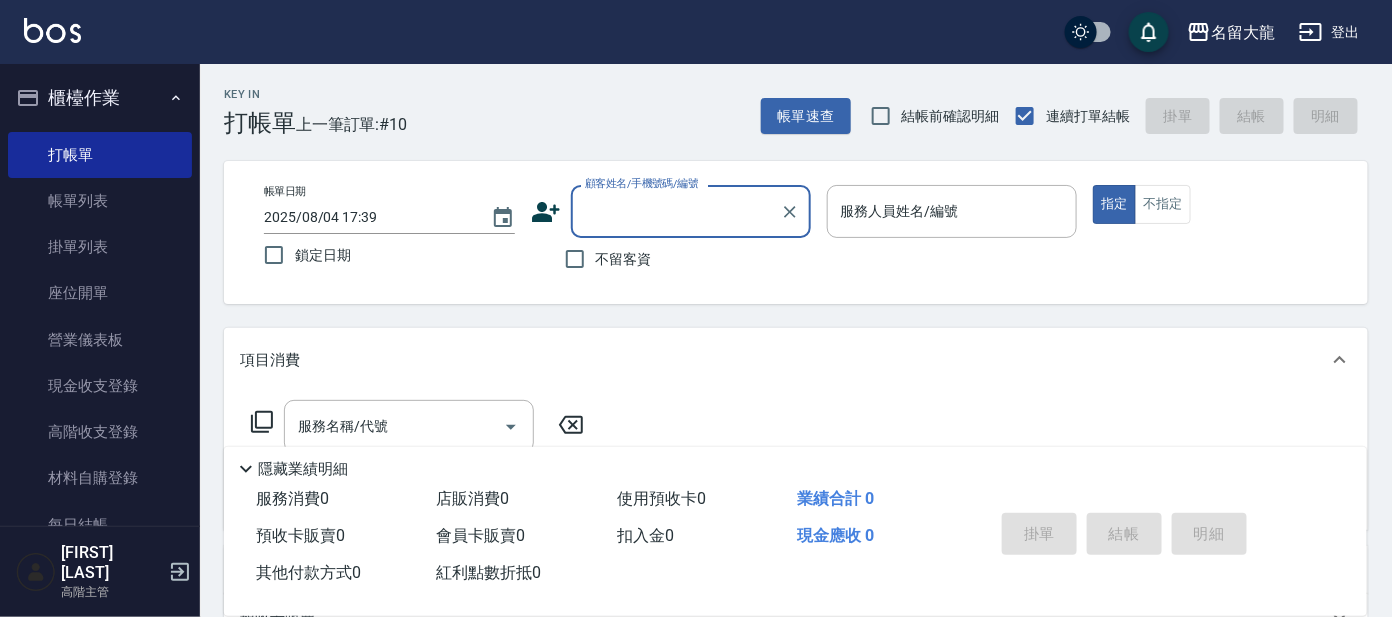 type on "+" 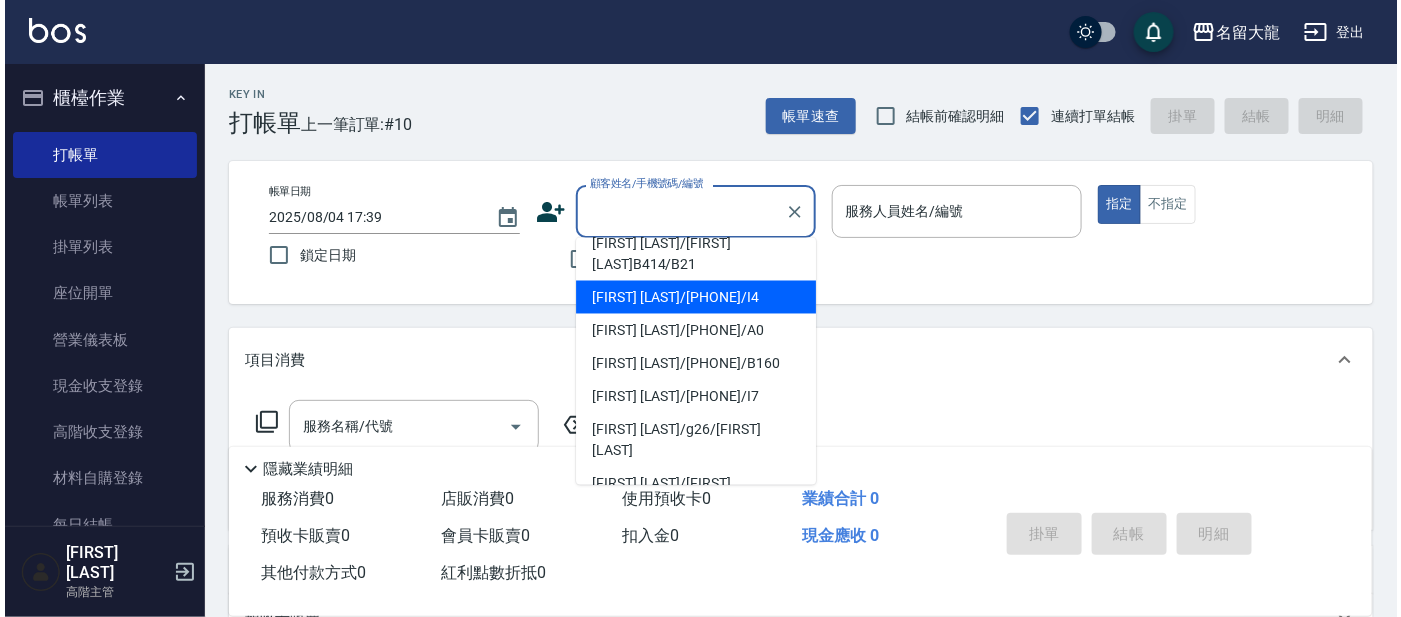 scroll, scrollTop: 41, scrollLeft: 0, axis: vertical 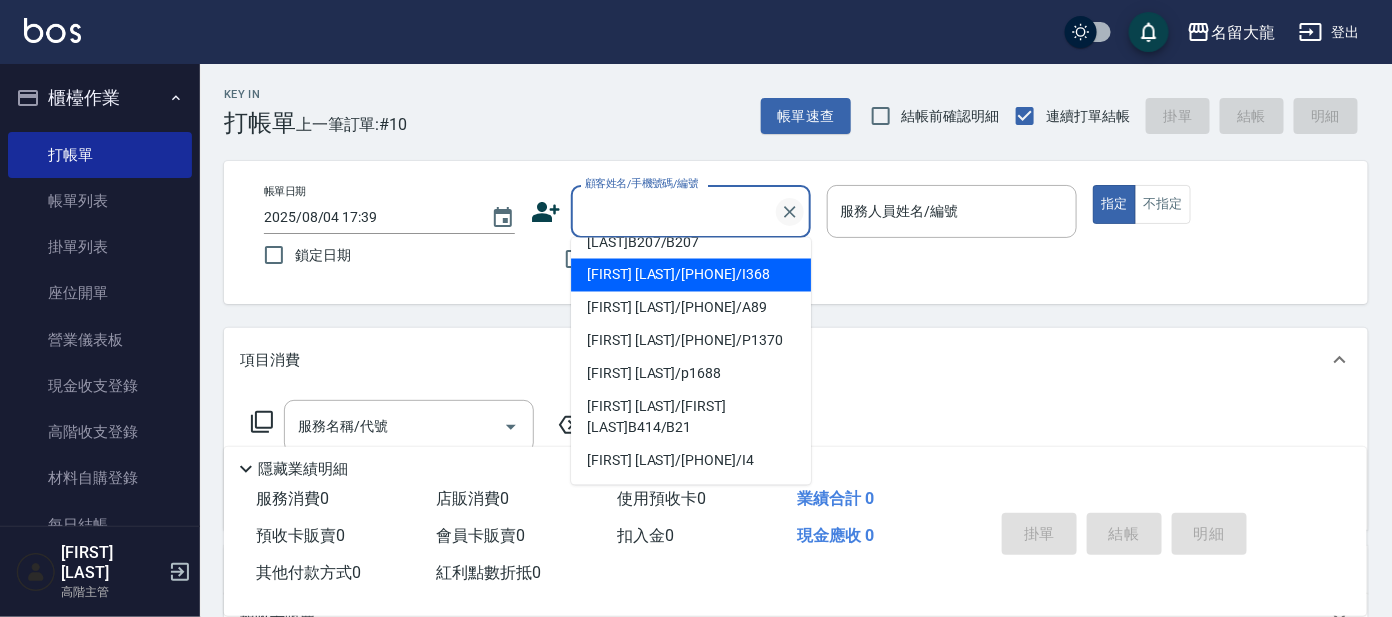 click 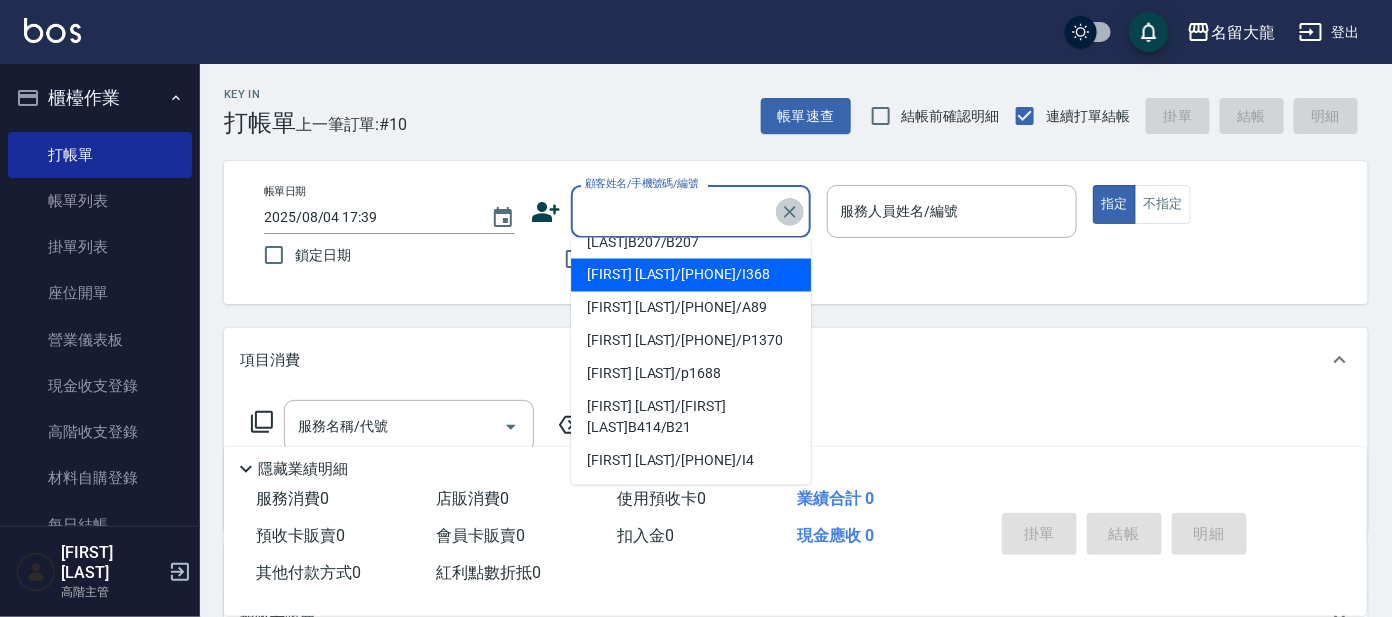 click 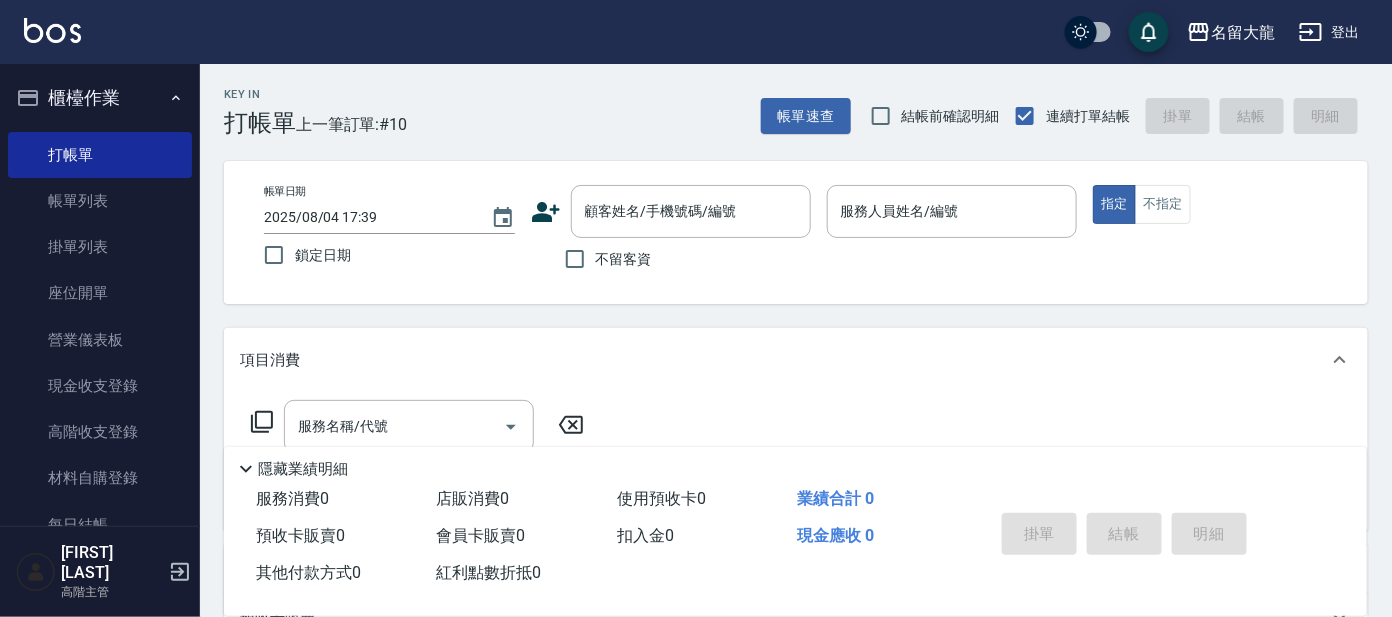 drag, startPoint x: 689, startPoint y: 125, endPoint x: 668, endPoint y: 123, distance: 21.095022 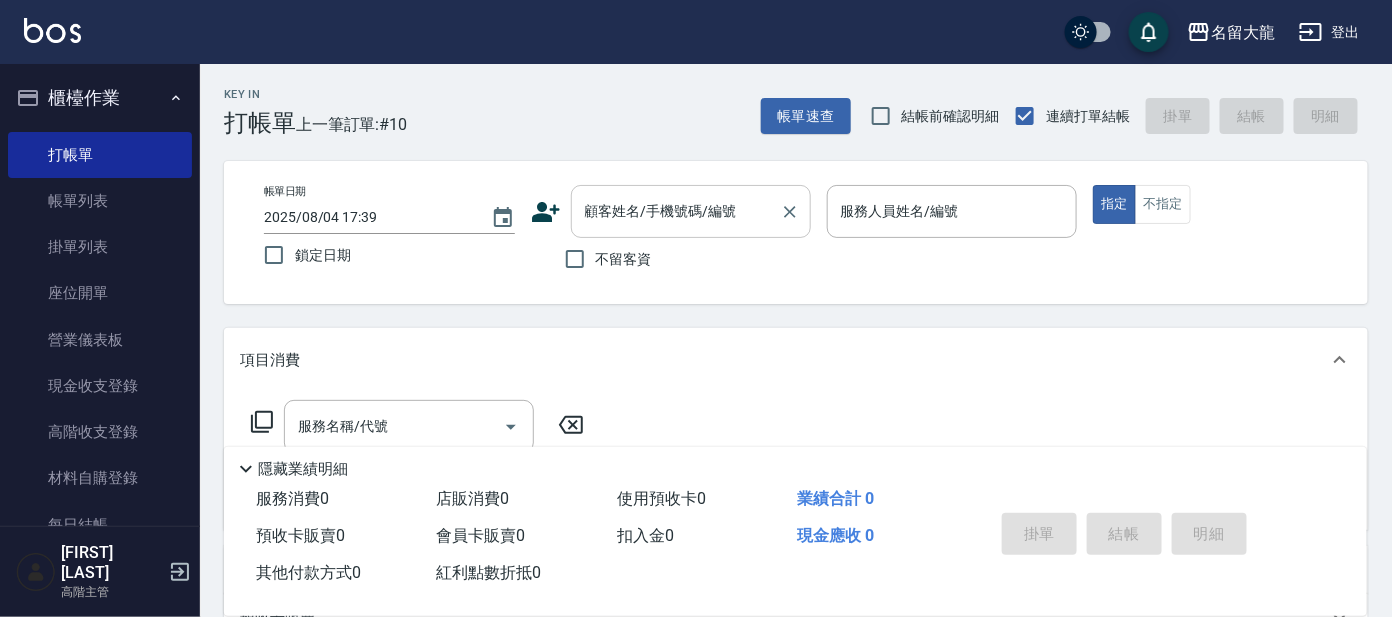 click on "顧客姓名/手機號碼/編號" at bounding box center [691, 211] 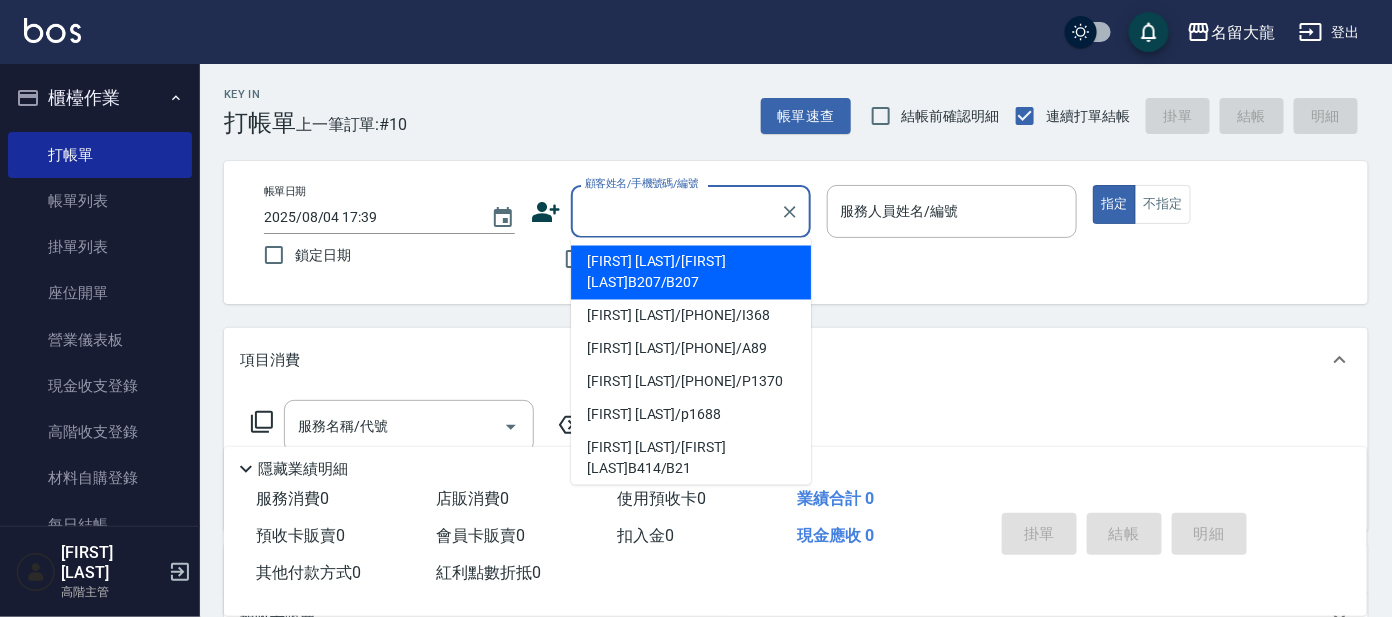 click on "顧客姓名/手機號碼/編號" at bounding box center (691, 211) 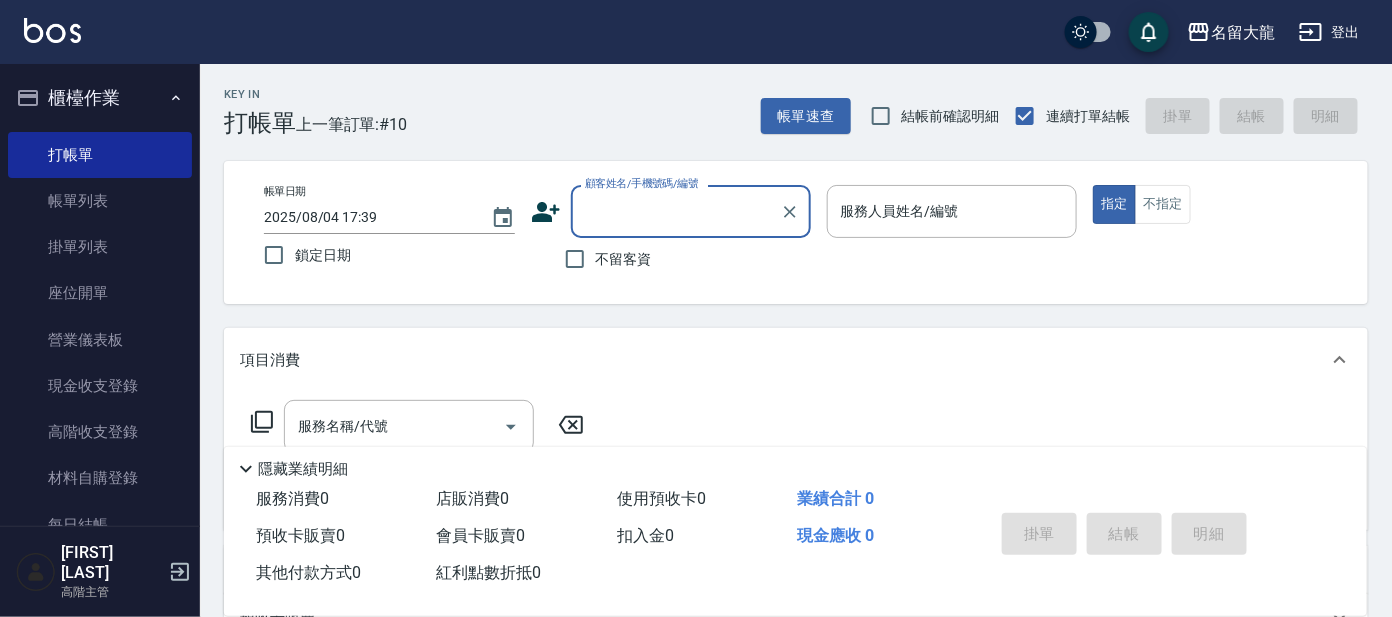 click on "顧客姓名/手機號碼/編號" at bounding box center [691, 211] 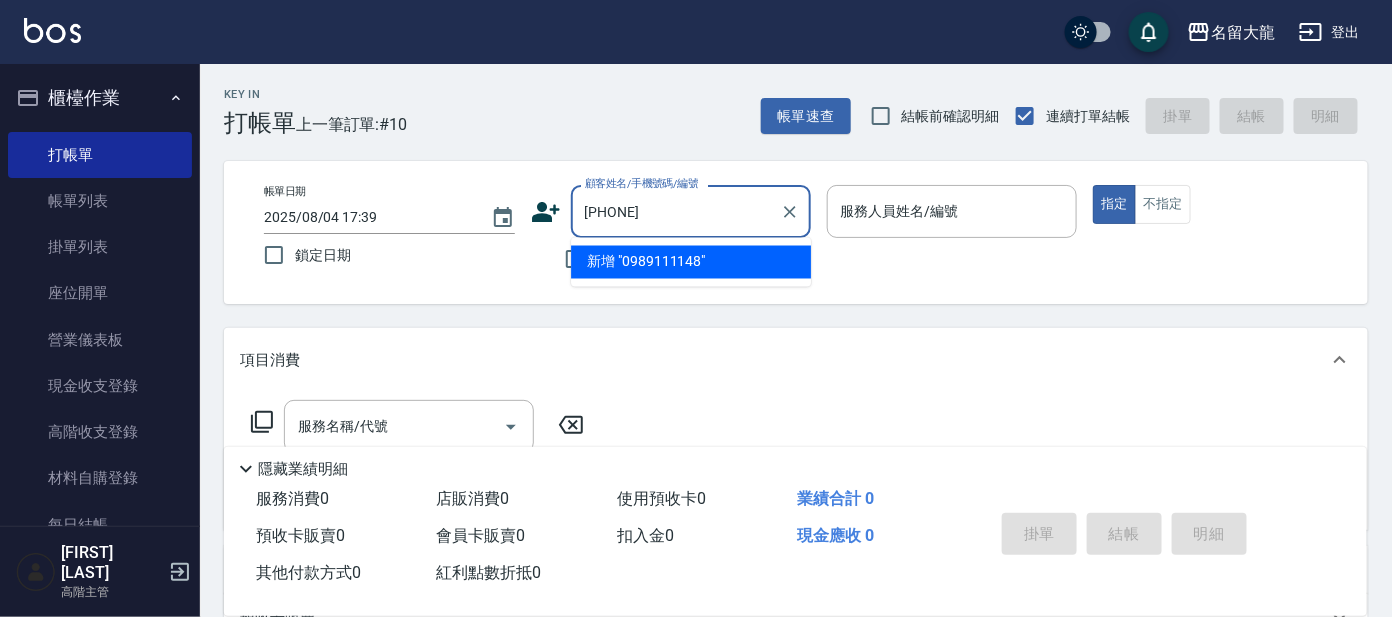 click on "[PHONE]" at bounding box center (676, 211) 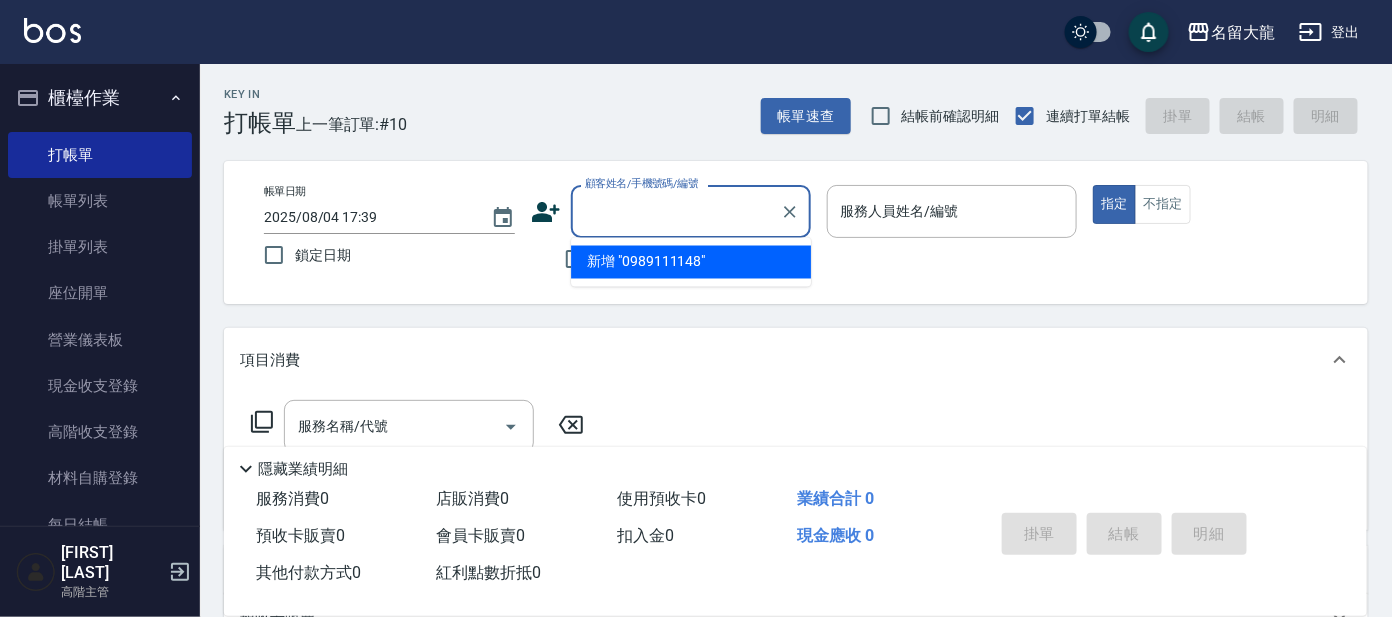 click 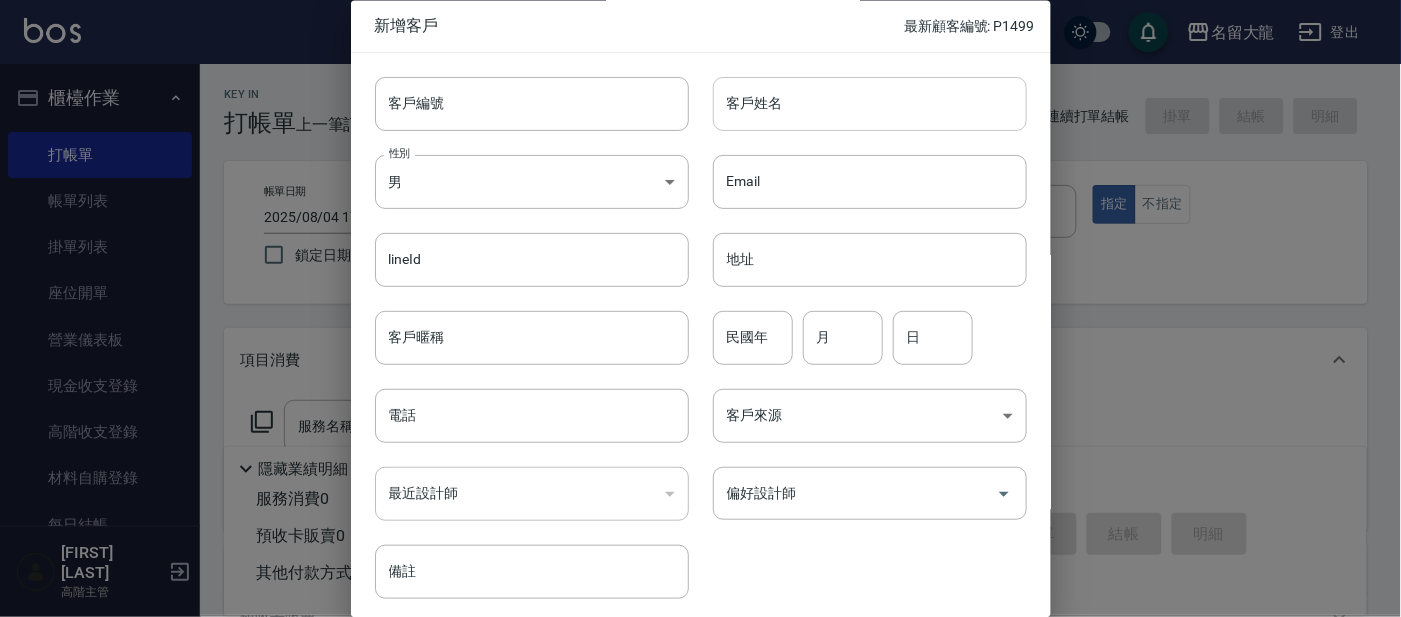 click on "客戶姓名" at bounding box center (870, 104) 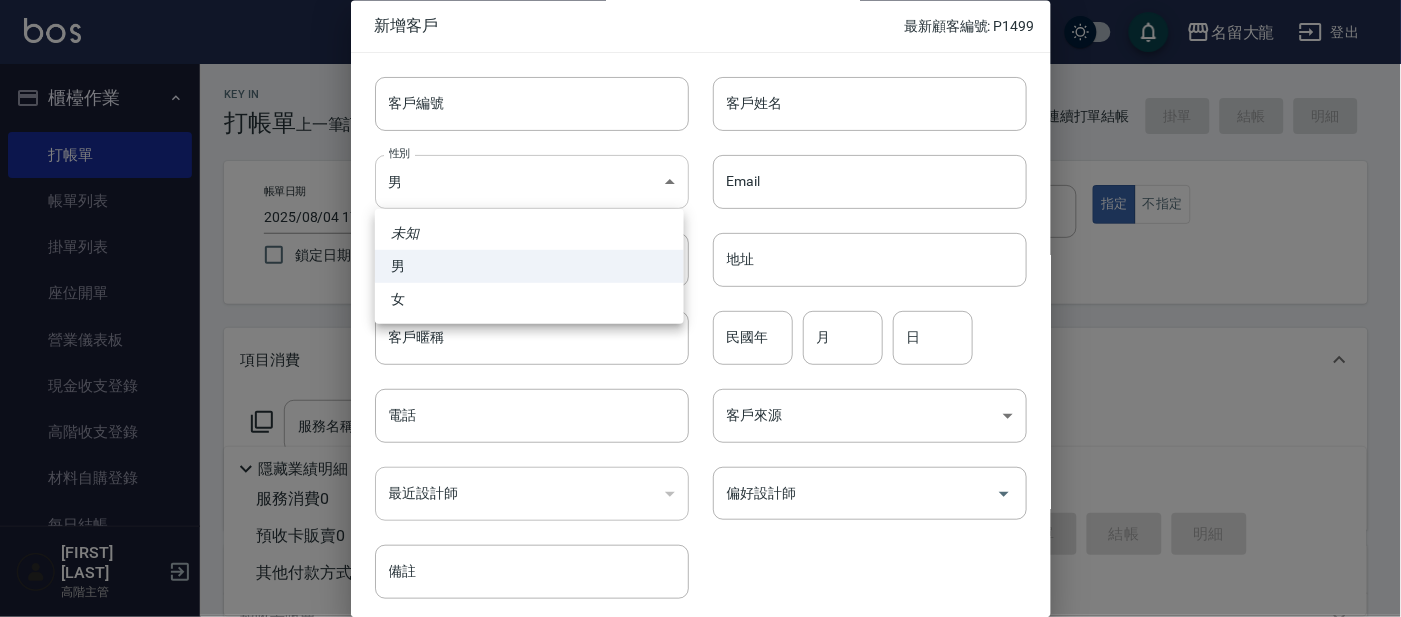 click on "名留大龍 登出 櫃檯作業 打帳單 帳單列表 掛單列表 座位開單 營業儀表板 現金收支登錄 高階收支登錄 材料自購登錄 每日結帳 排班表 現場電腦打卡 掃碼打卡 預約管理 預約管理 單日預約紀錄 單週預約紀錄 報表及分析 報表目錄 消費分析儀表板 店家區間累計表 店家日報表 店家排行榜 互助日報表 互助月報表 互助排行榜 互助點數明細 互助業績報表 全店業績分析表 每日業績分析表 營業統計分析表 營業項目月分析表 設計師業績表 設計師日報表 設計師業績分析表 設計師業績月報表 設計師抽成報表 設計師排行榜 商品銷售排行榜 商品消耗明細 商品進銷貨報表 商品庫存表 商品庫存盤點表 會員卡銷售報表 服務扣項明細表 單一服務項目查詢 店販抽成明細 店販分類抽成明細 顧客入金餘額表 顧客卡券餘額表 每日非現金明細 每日收支明細 收支分類明細表 收支匯款表 0" at bounding box center [700, 487] 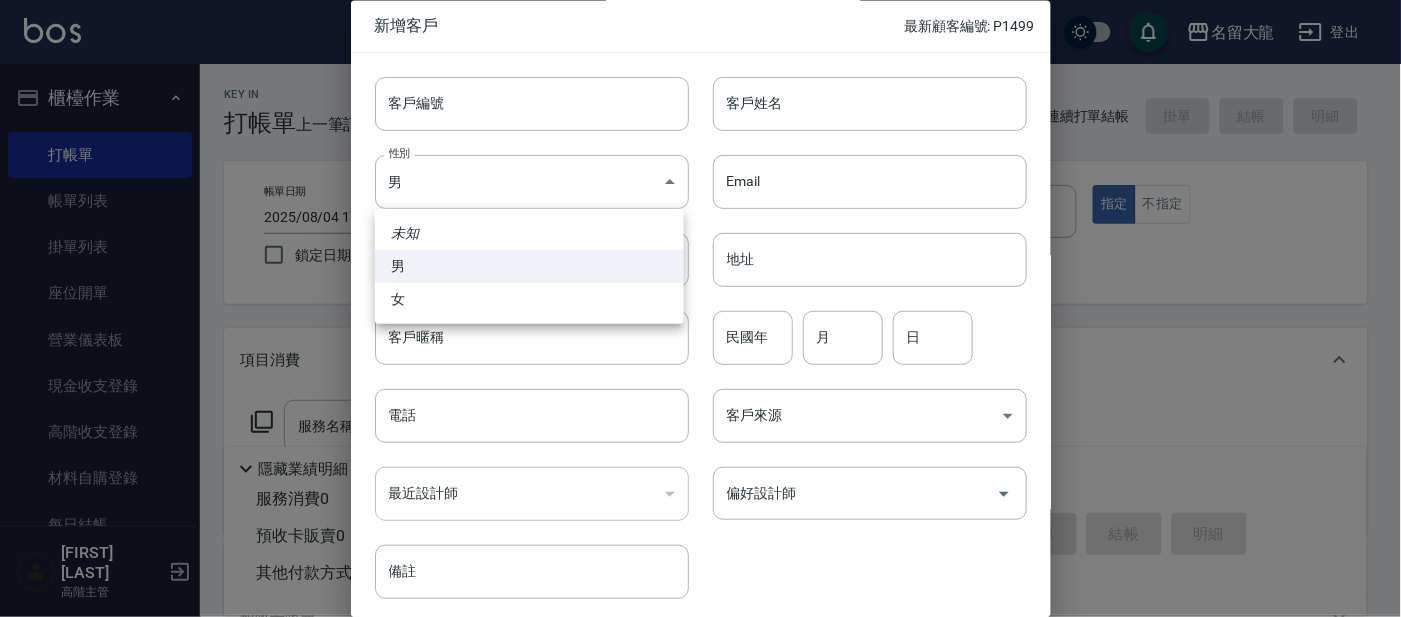 click at bounding box center (700, 308) 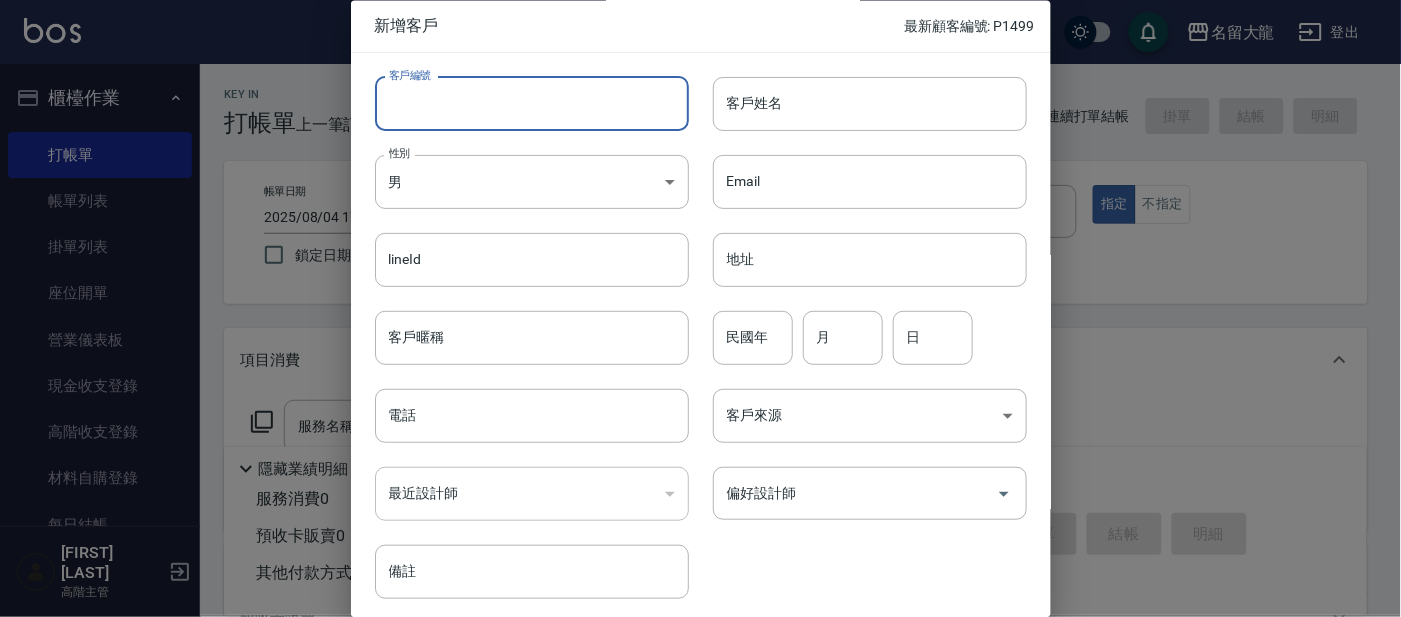 click on "客戶編號" at bounding box center [532, 104] 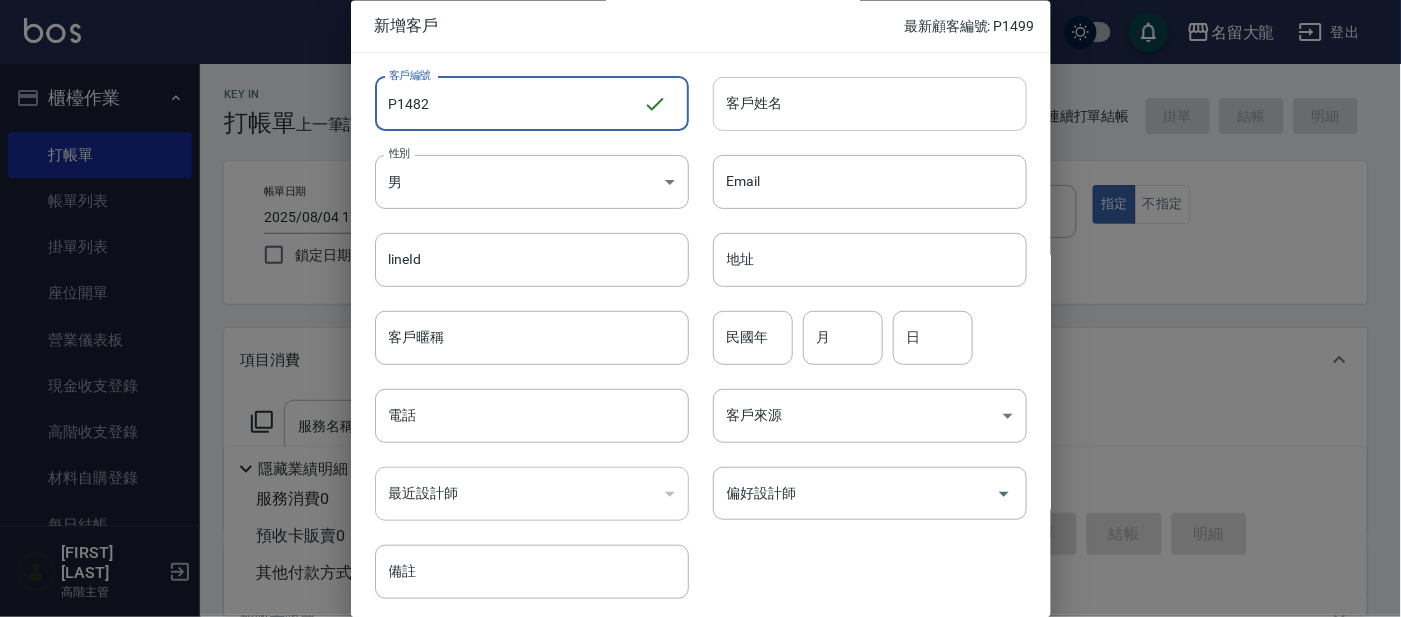 type on "P1482" 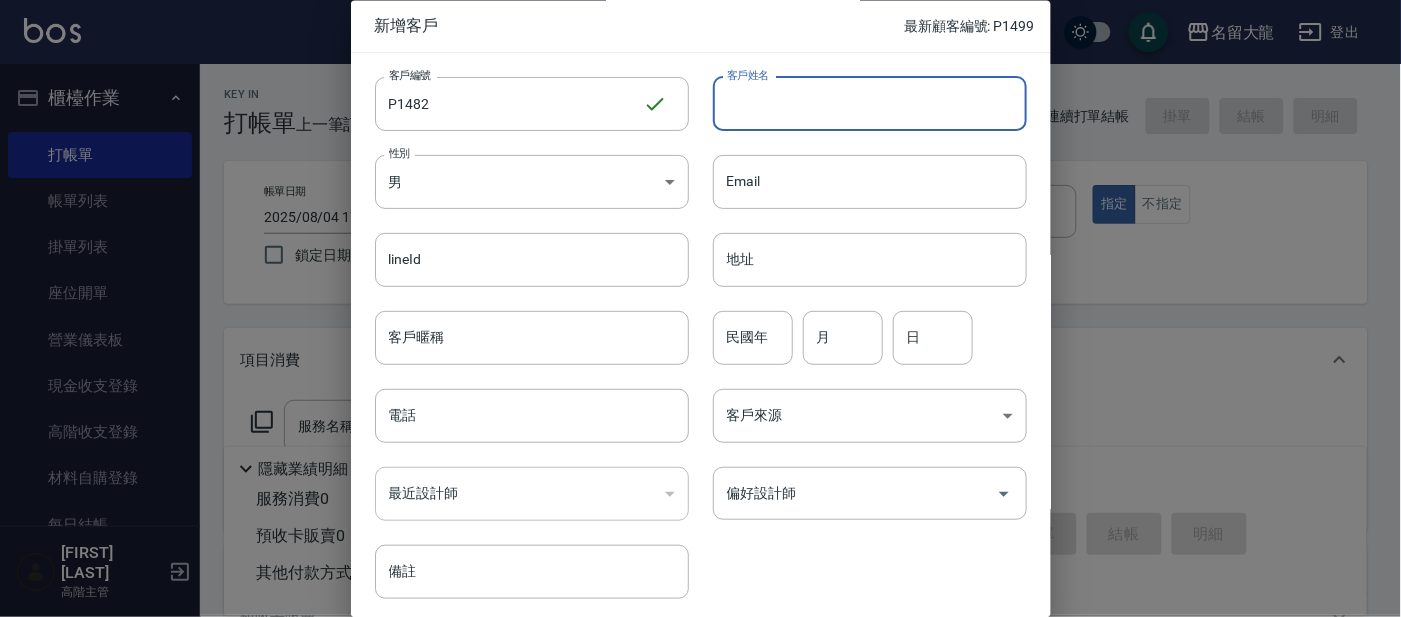 type on "c" 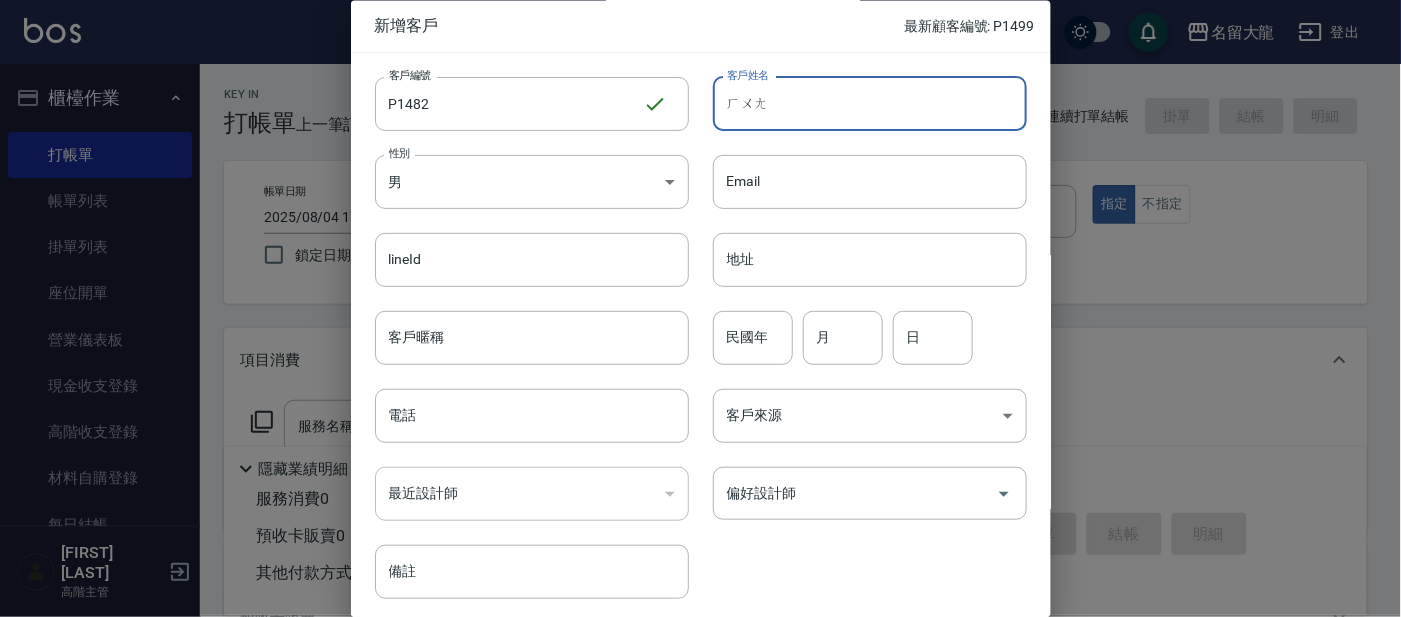 type on "黃" 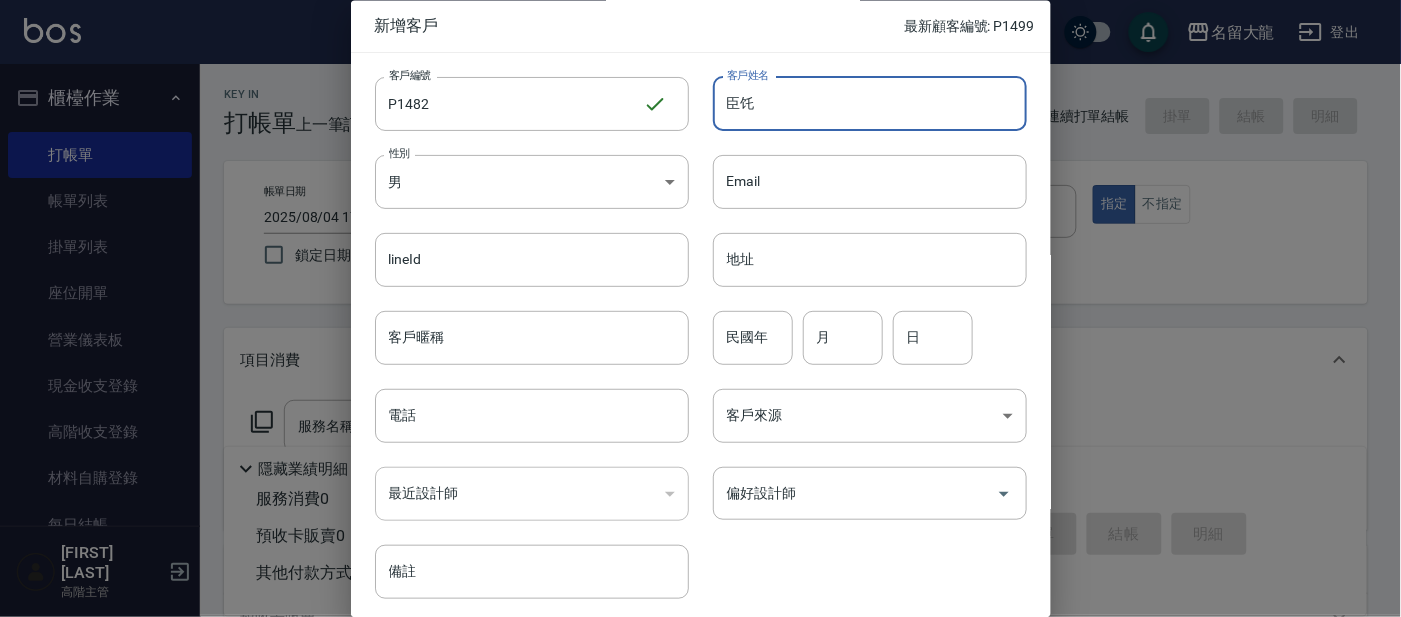 type on "臣" 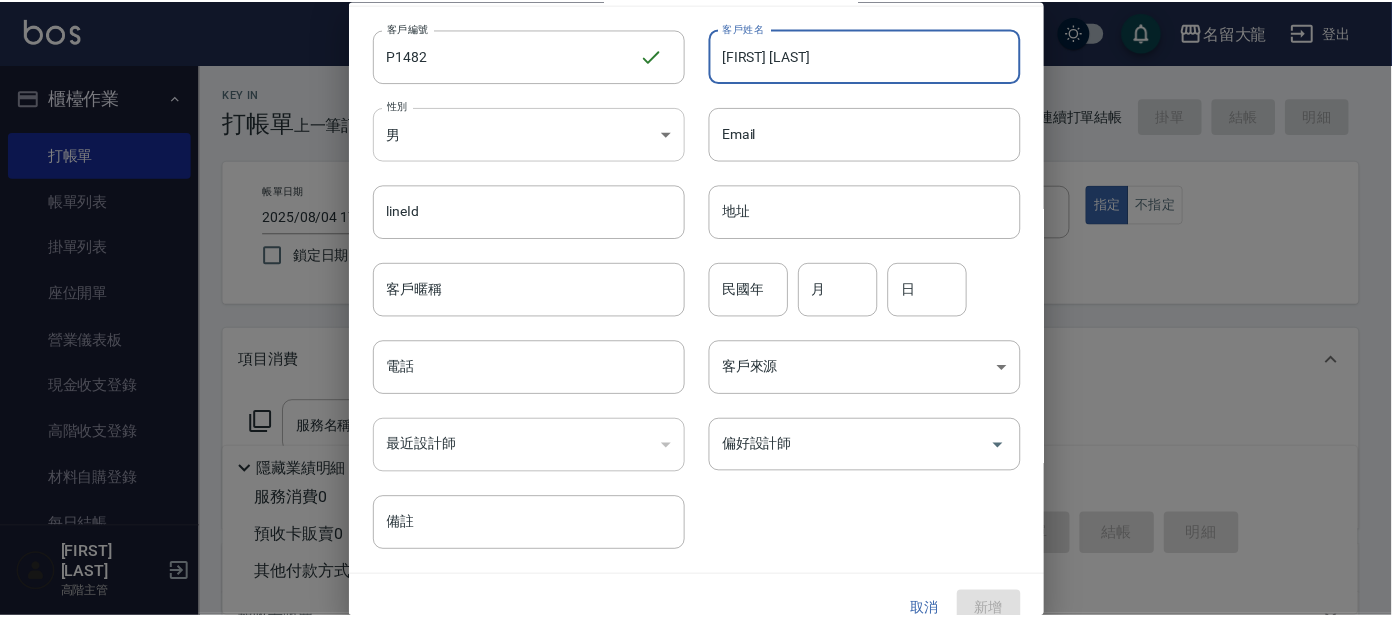 scroll, scrollTop: 75, scrollLeft: 0, axis: vertical 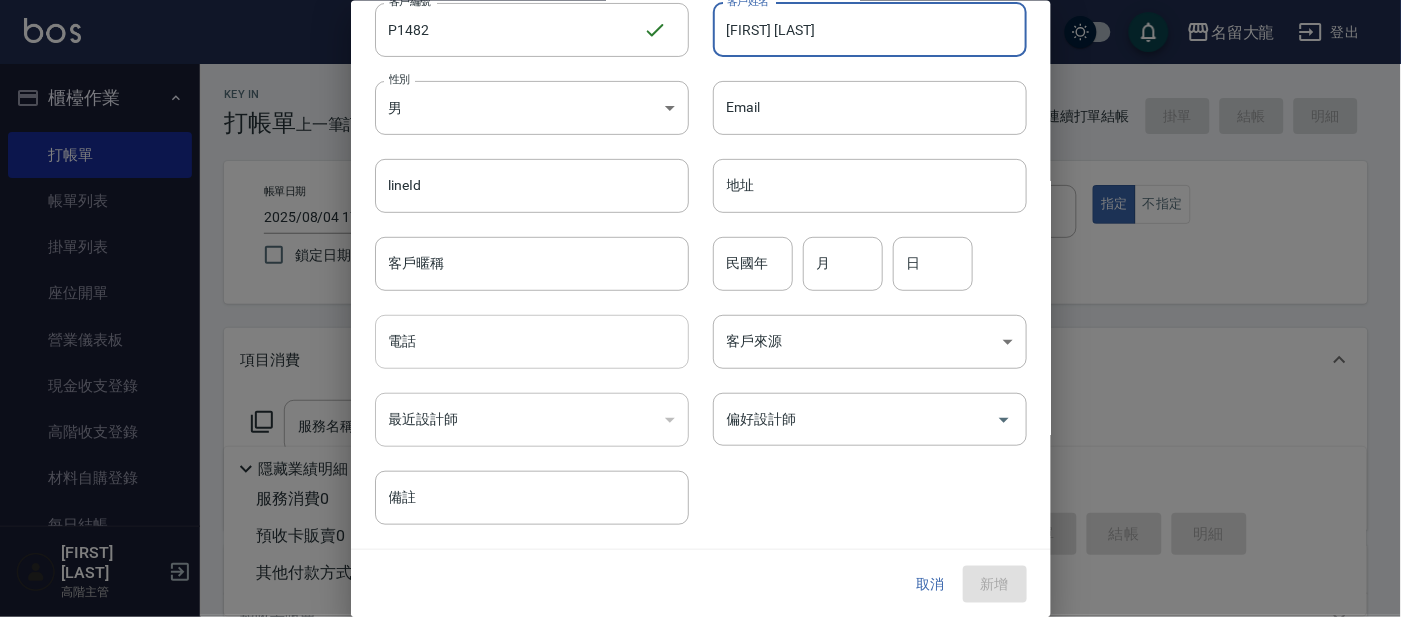 type on "[FIRST] [LAST]" 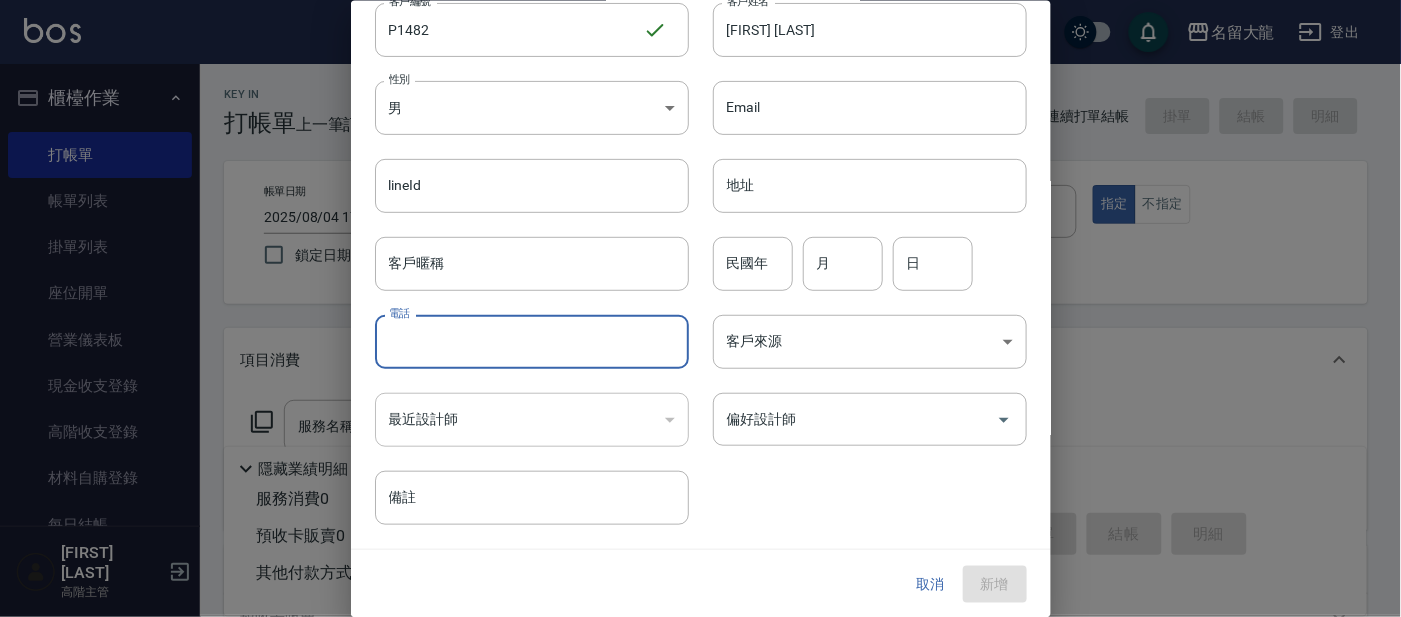 click on "電話" at bounding box center (532, 342) 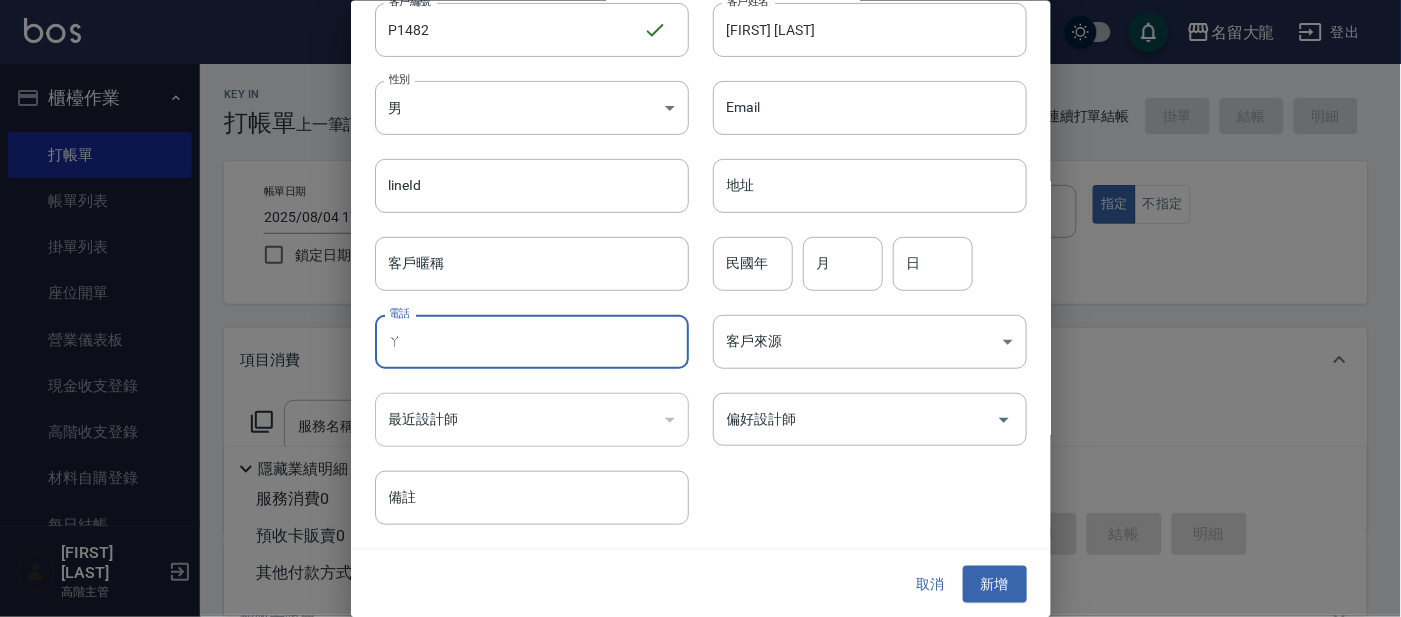 type on "ㄞ" 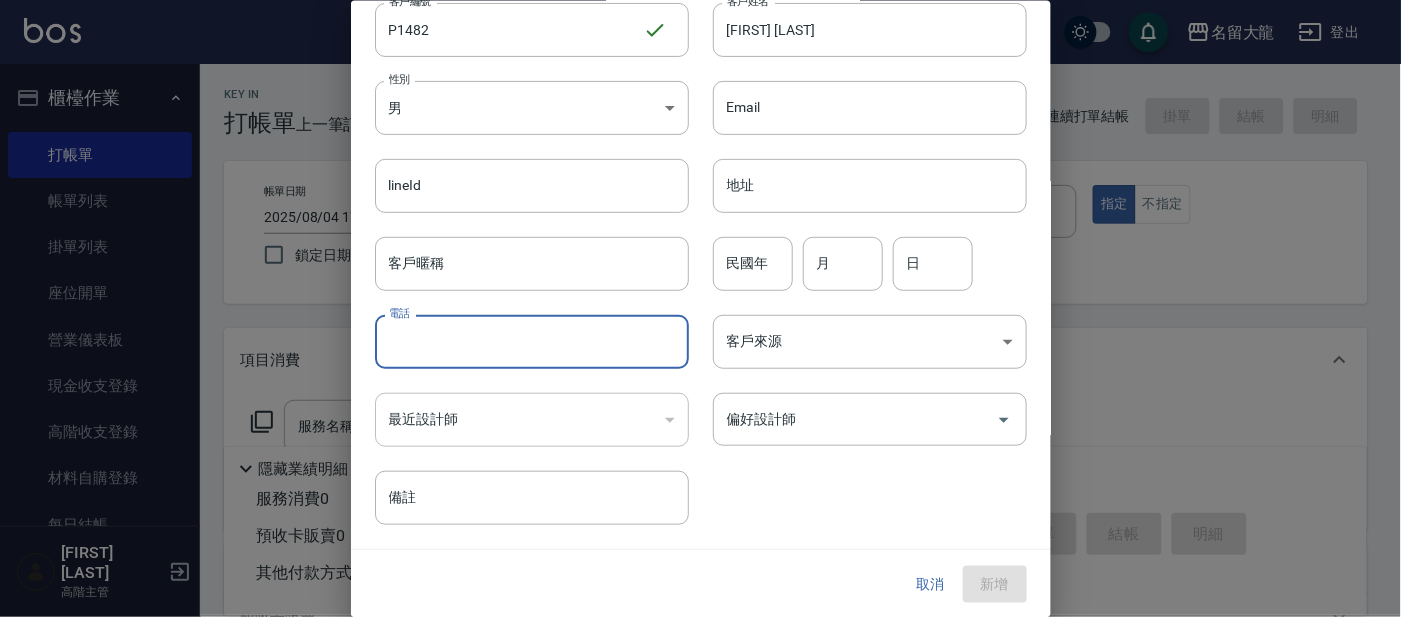 click on "電話" at bounding box center (532, 342) 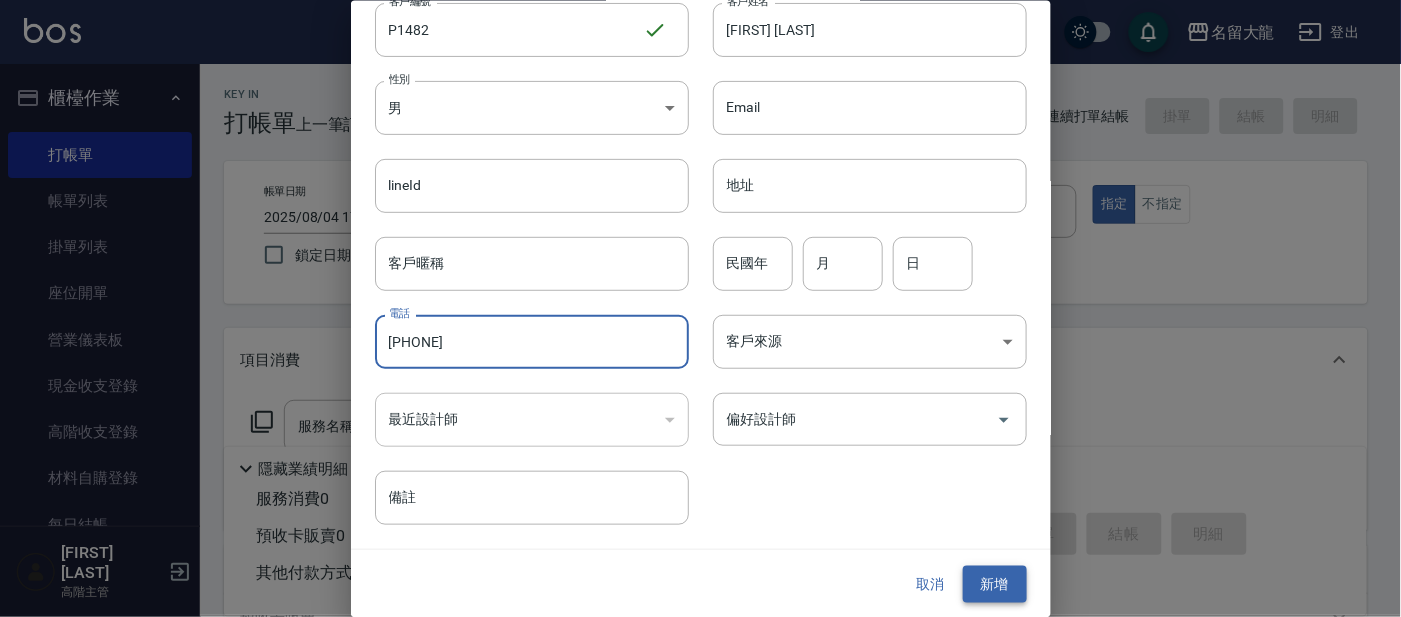 type on "[PHONE]" 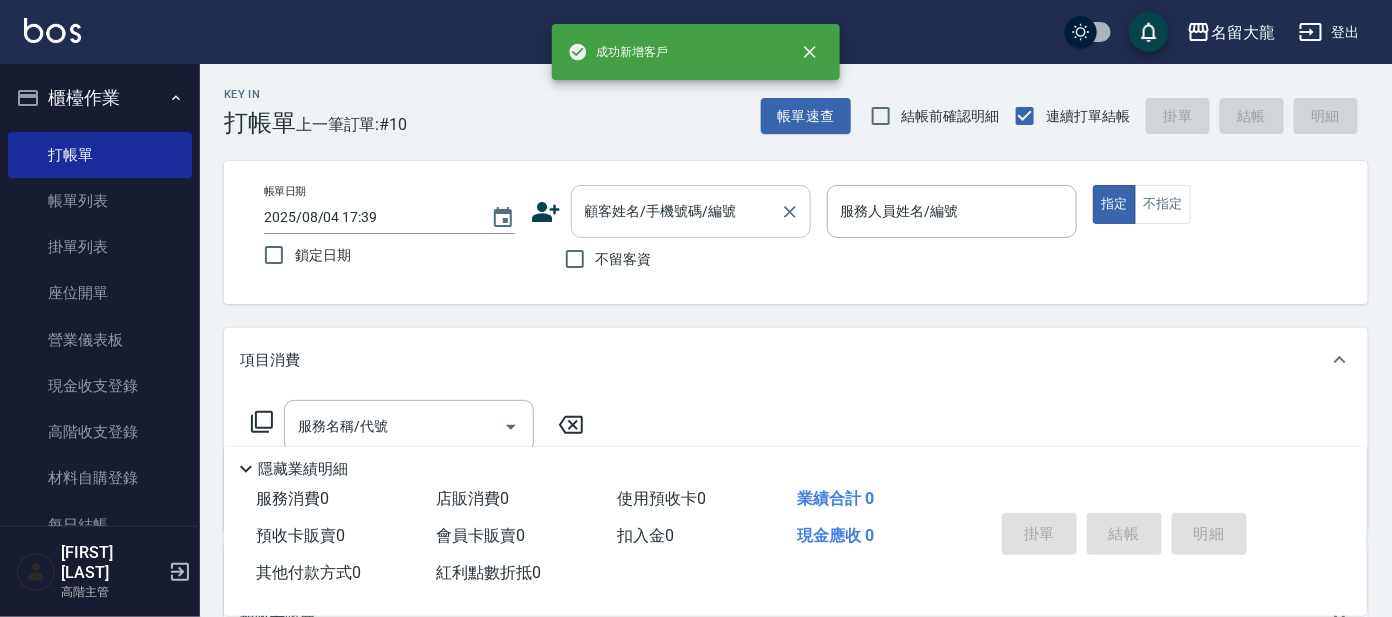 click on "顧客姓名/手機號碼/編號" at bounding box center [676, 211] 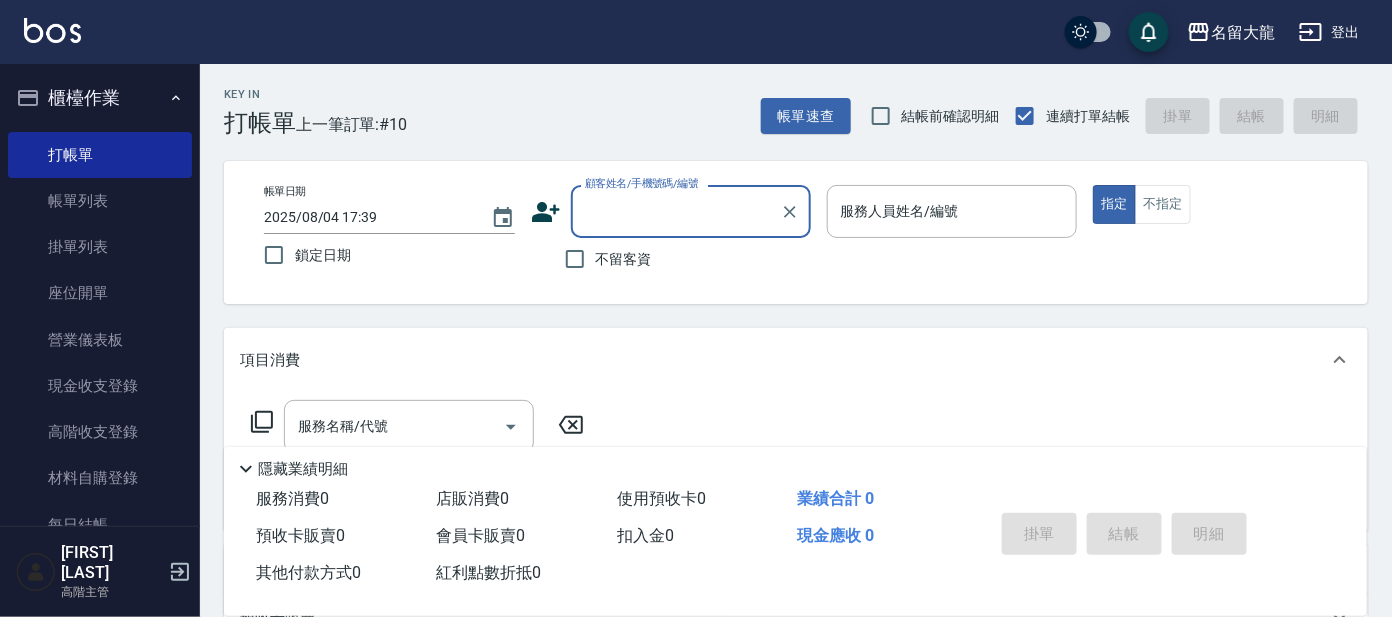 click on "顧客姓名/手機號碼/編號" at bounding box center [676, 211] 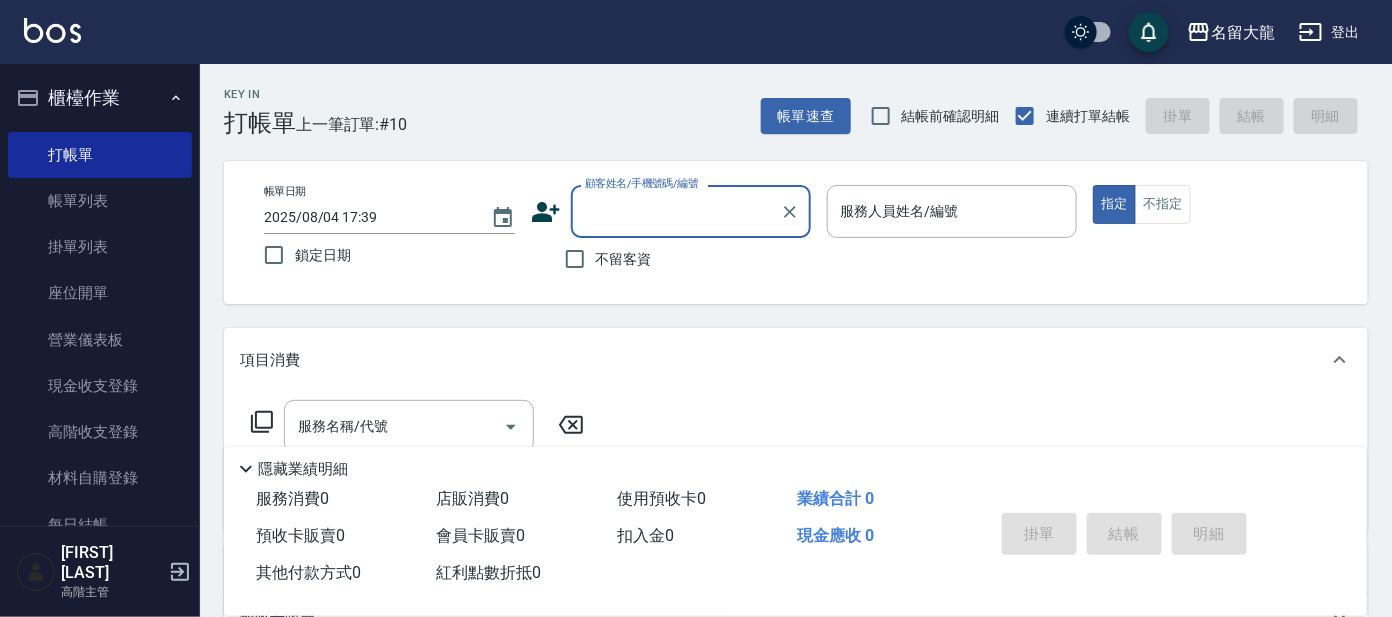 click on "顧客姓名/手機號碼/編號" at bounding box center (676, 211) 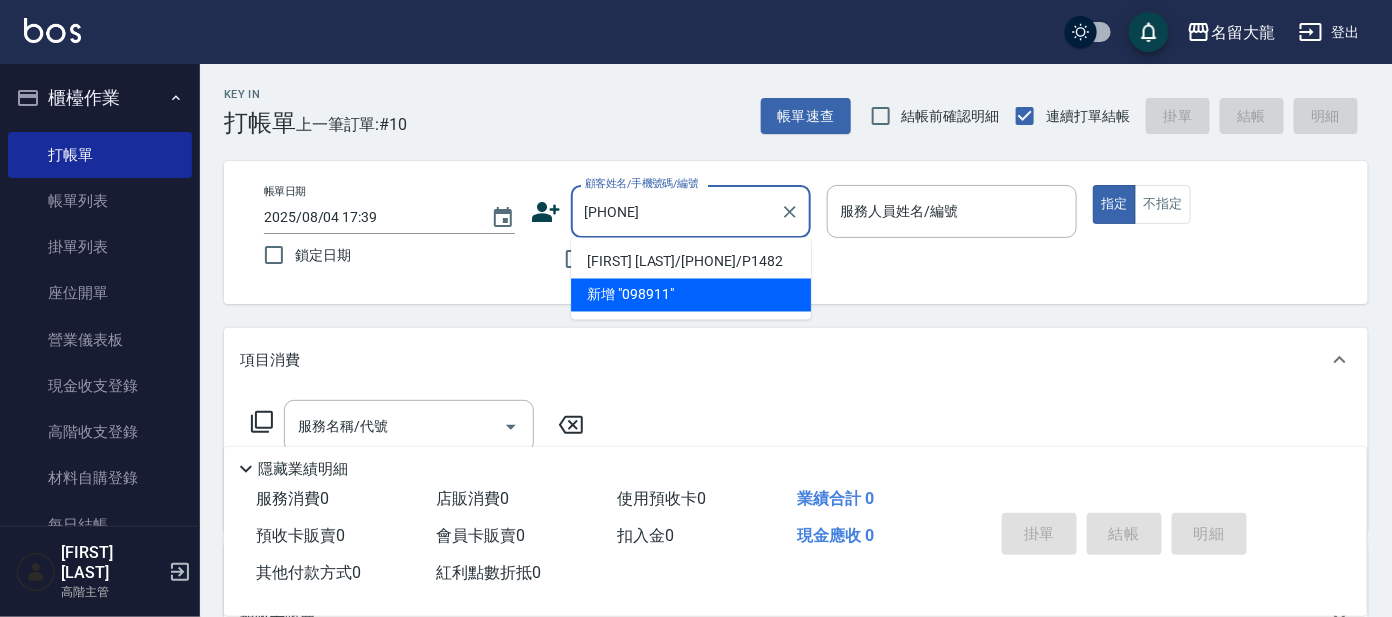 click on "[FIRST] [LAST]/[PHONE]/P1482 新增 "[PHONE]"" at bounding box center [691, 279] 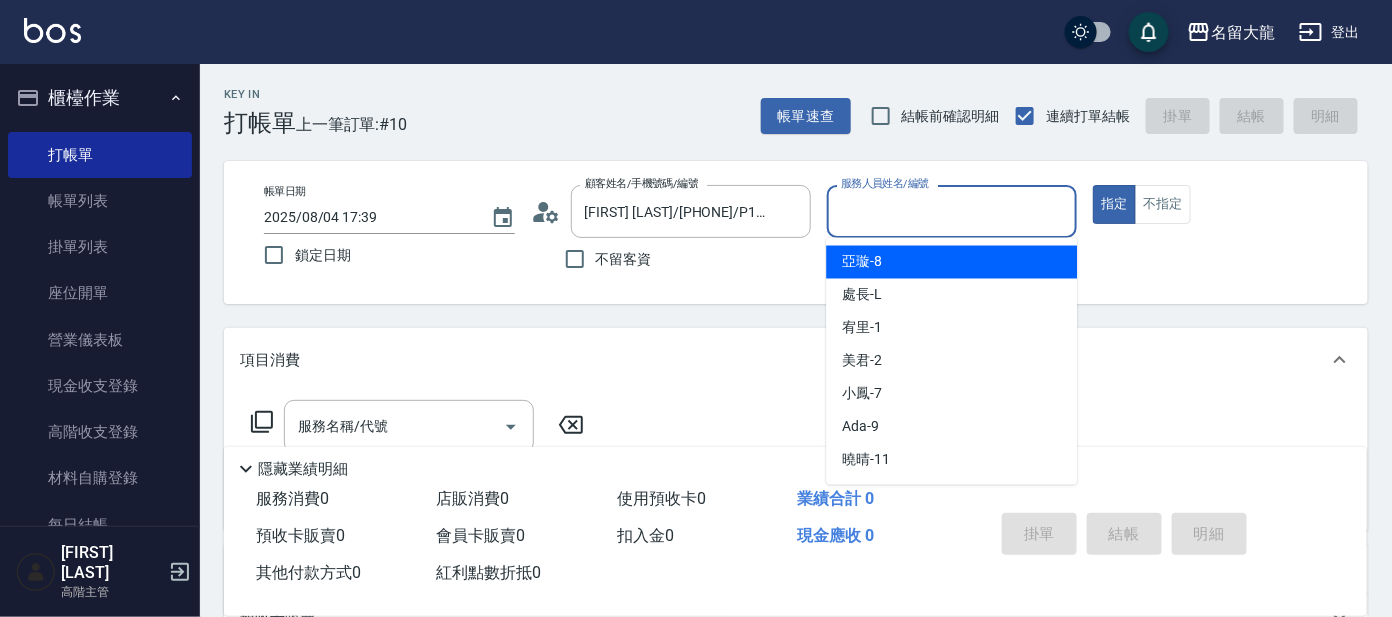 click on "服務人員姓名/編號" at bounding box center [952, 211] 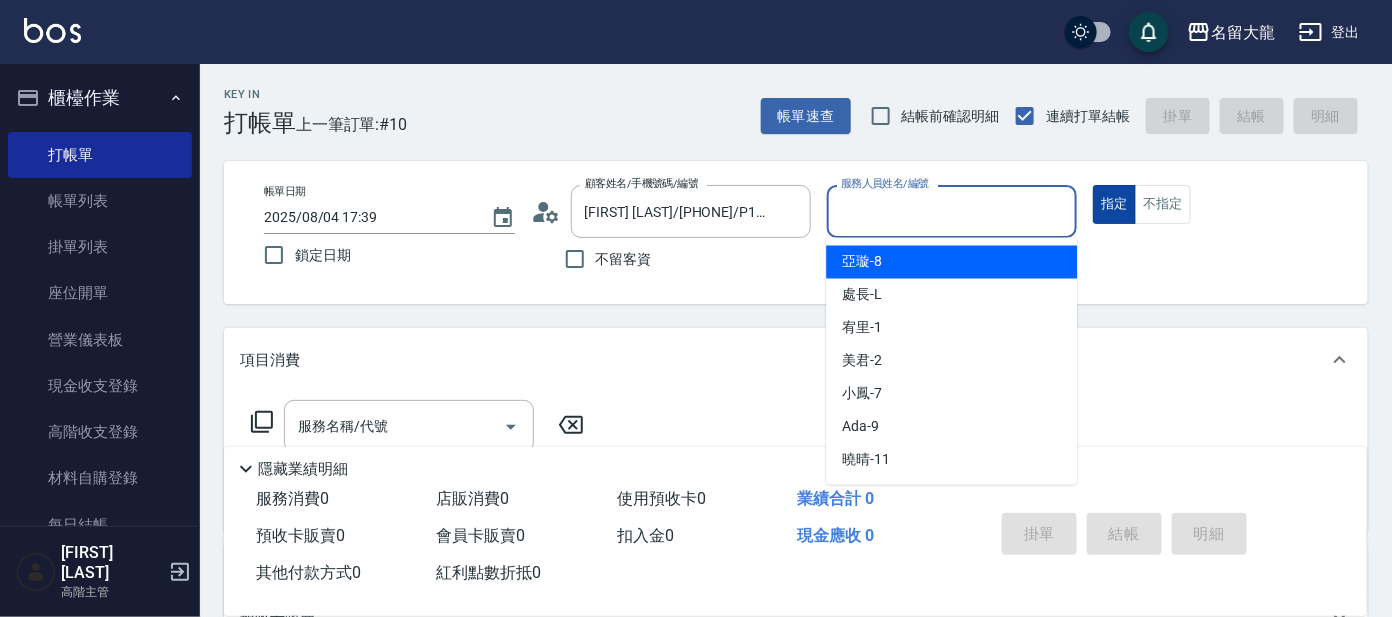 click on "指定" at bounding box center [1114, 204] 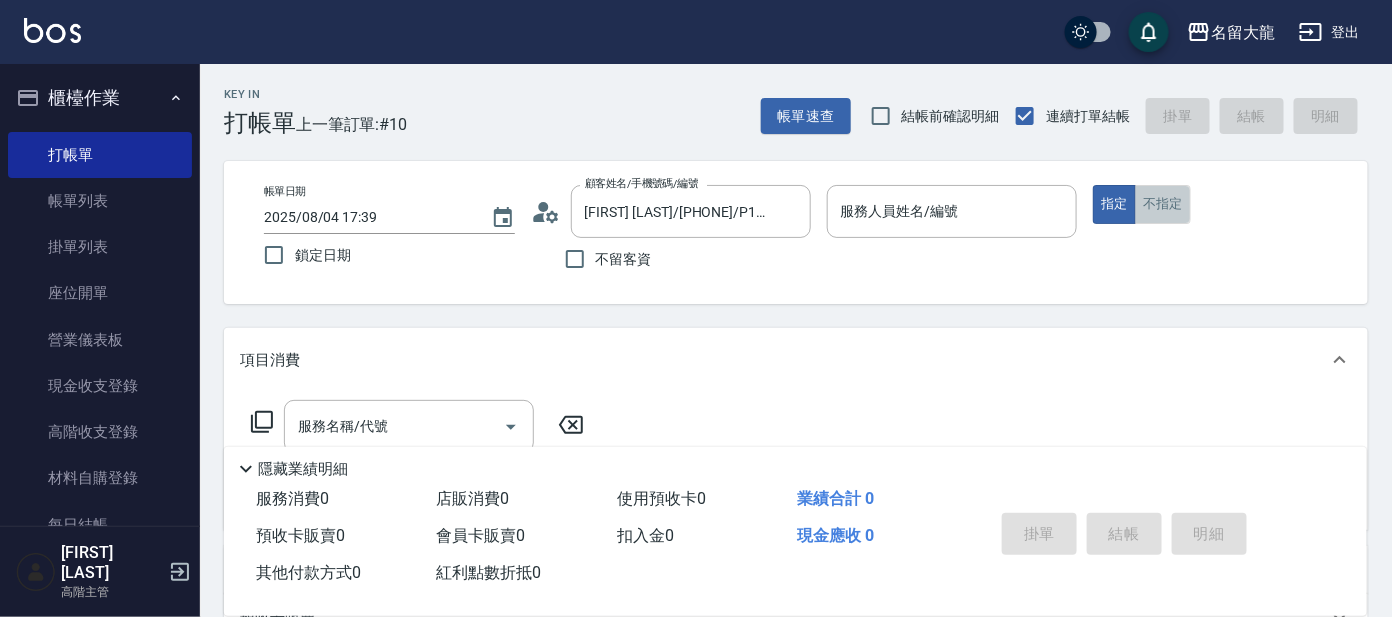 click on "不指定" at bounding box center (1163, 204) 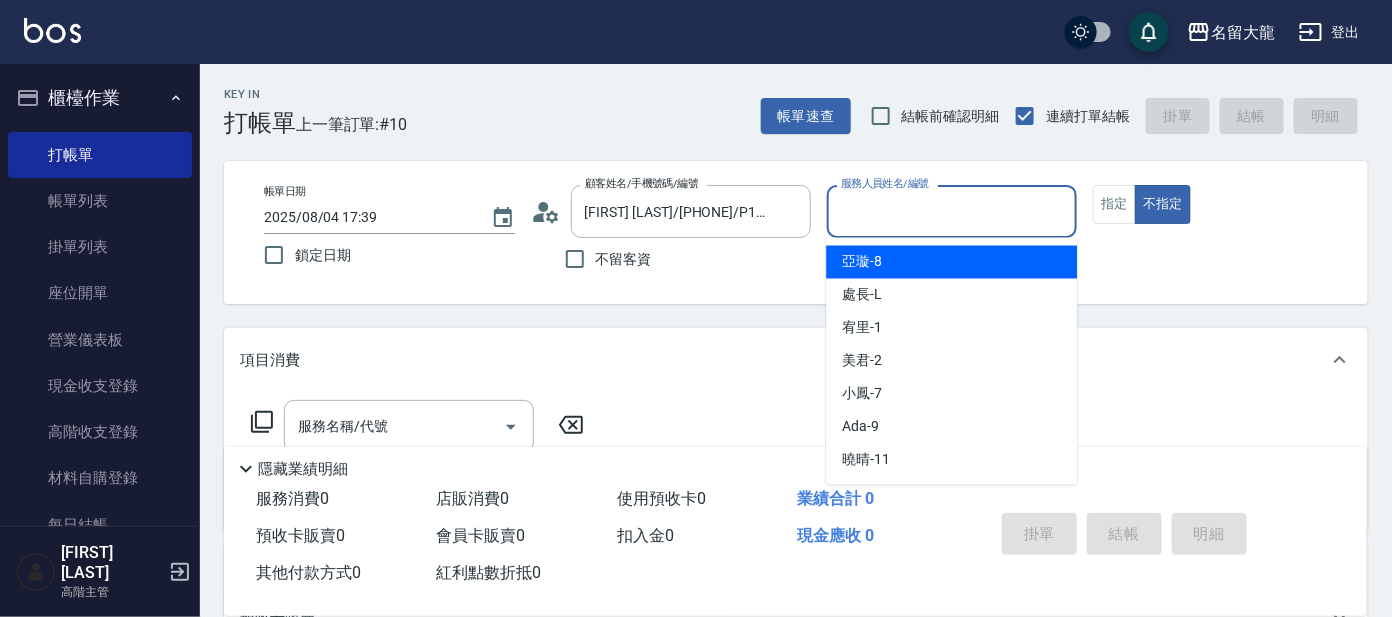 click on "服務人員姓名/編號" at bounding box center (952, 211) 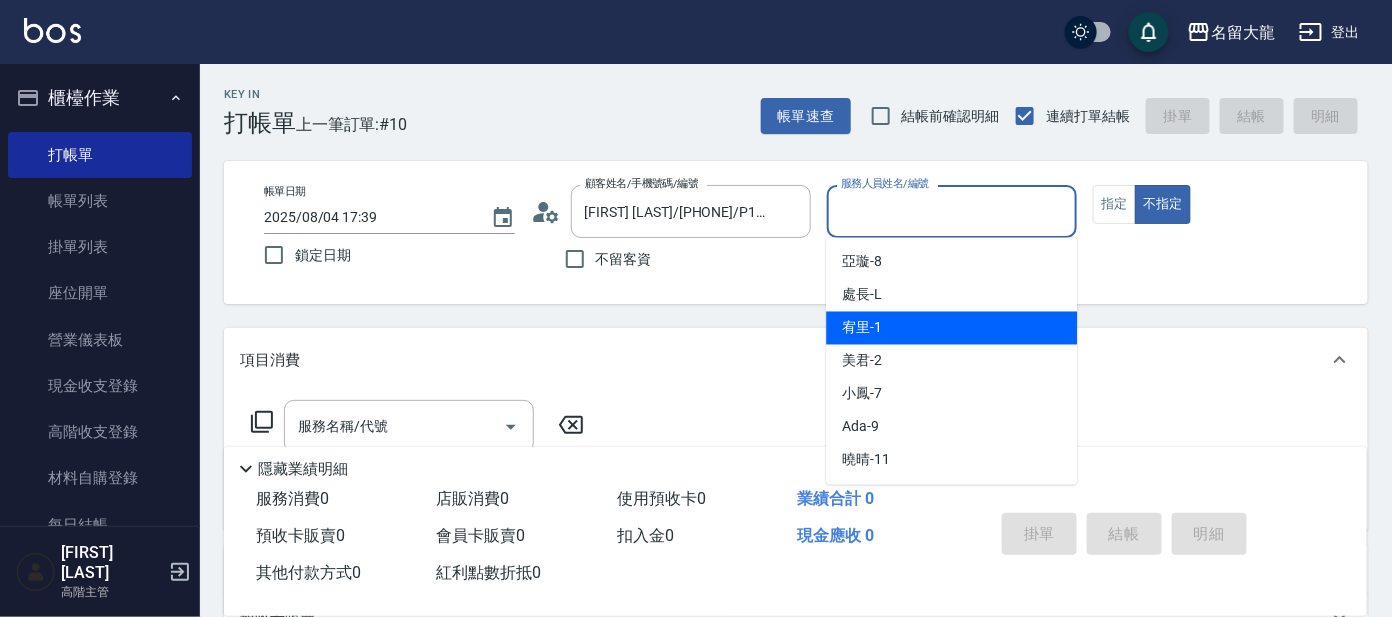 click on "宥里 -1" at bounding box center [951, 328] 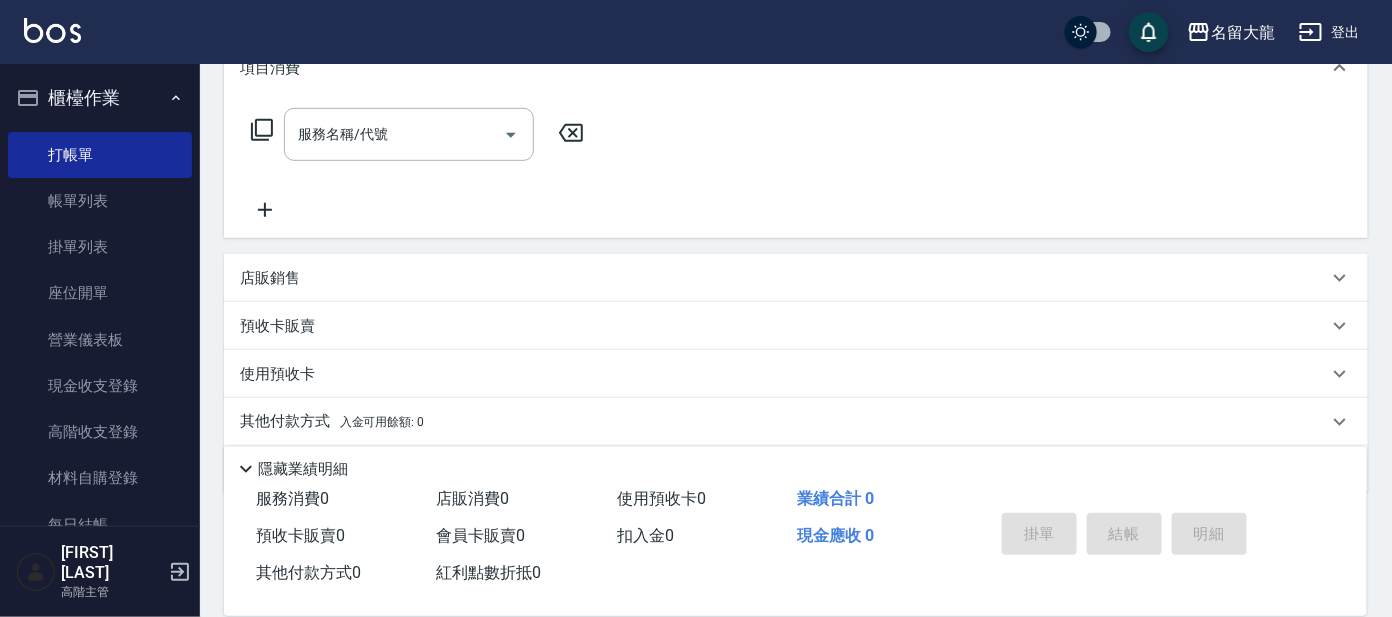 scroll, scrollTop: 231, scrollLeft: 0, axis: vertical 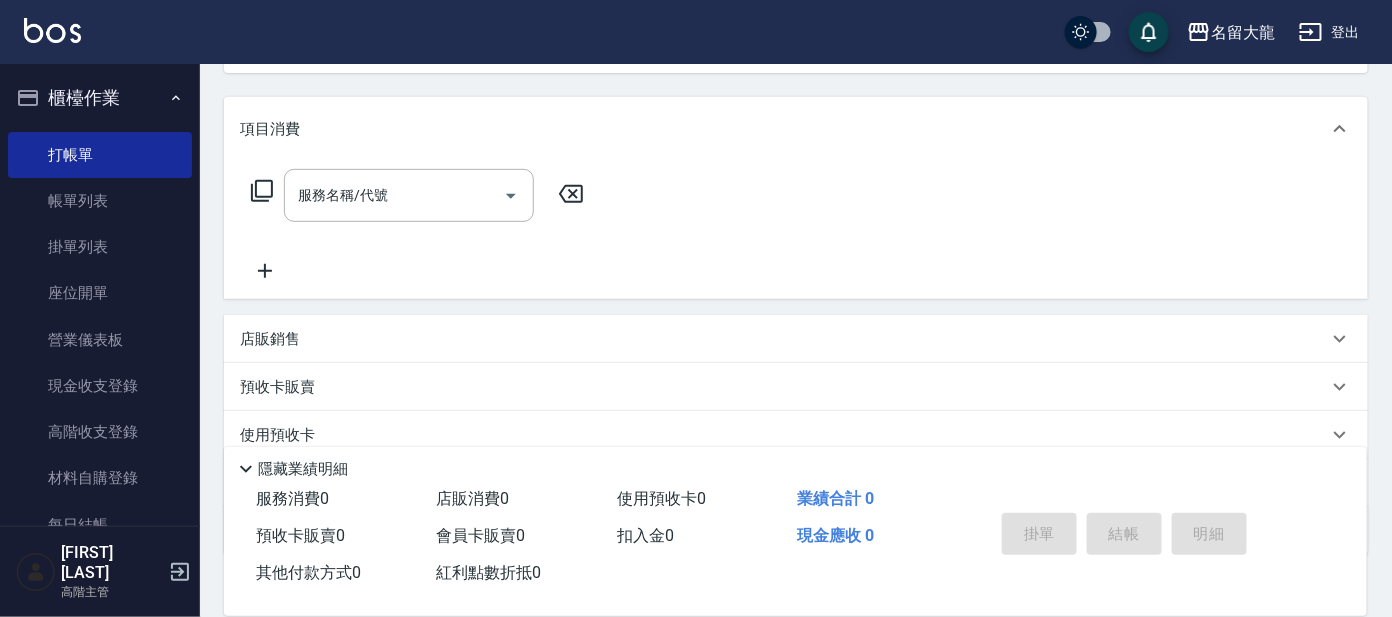 click 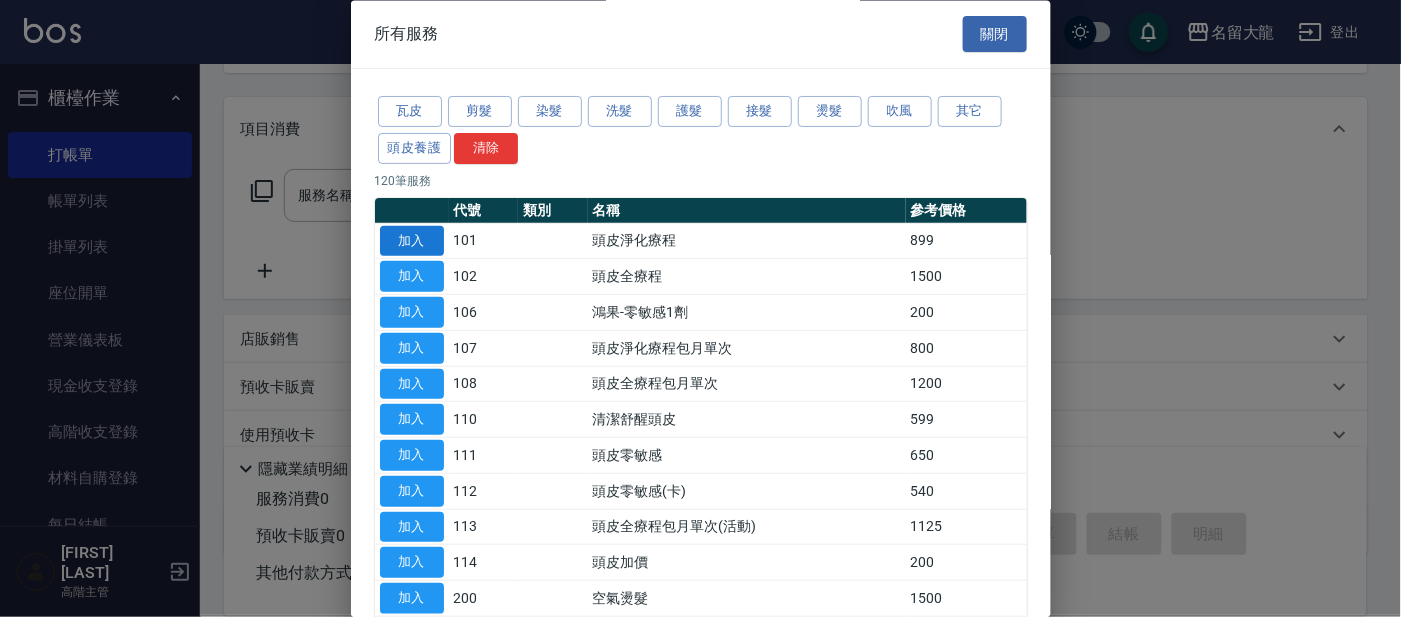 click on "加入" at bounding box center [412, 241] 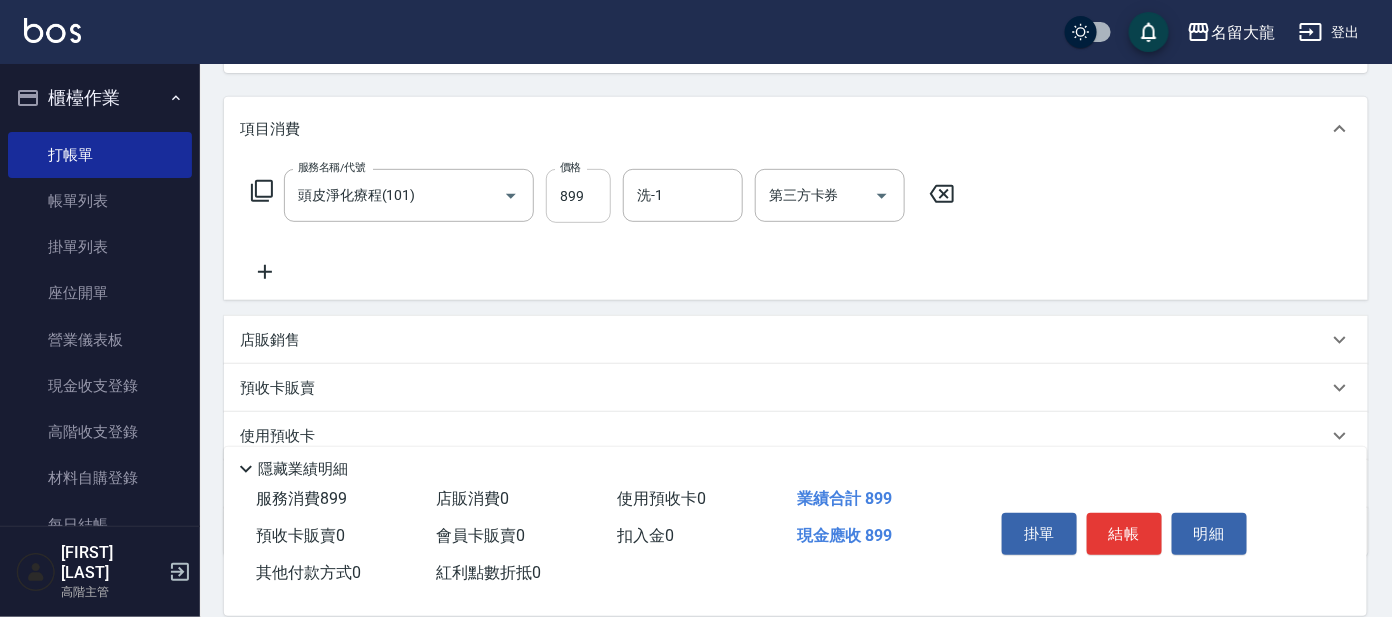 click on "899" at bounding box center [578, 196] 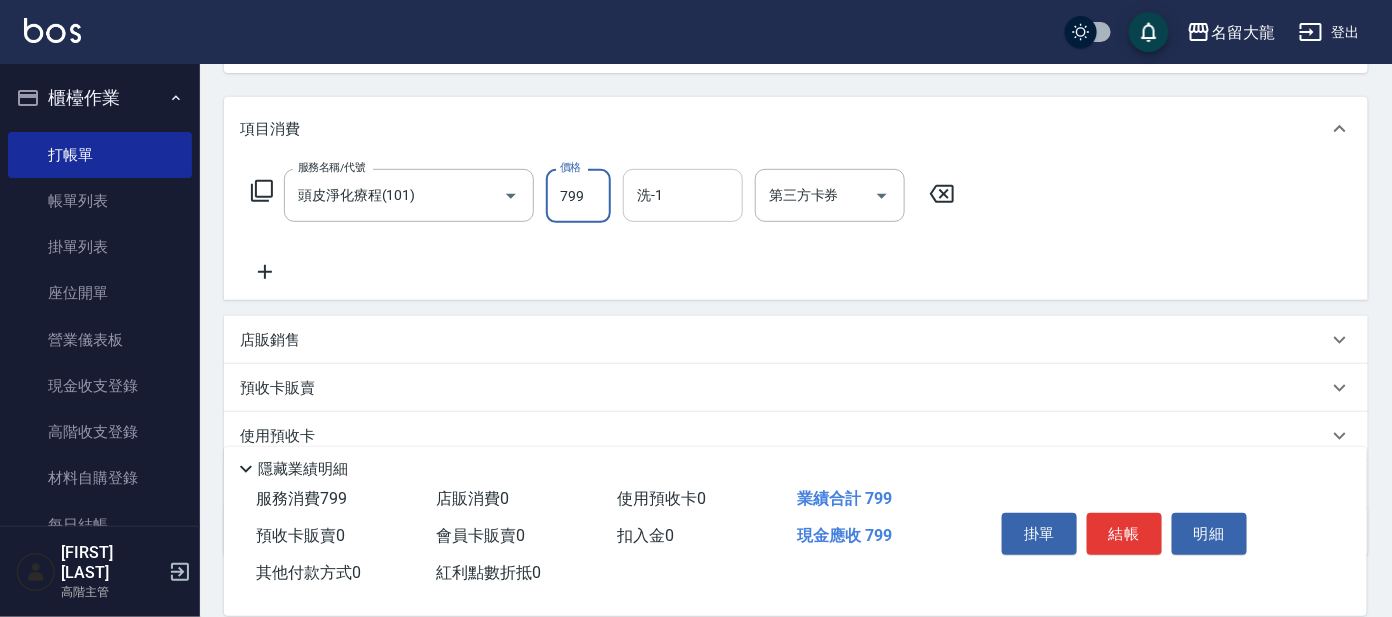 type on "799" 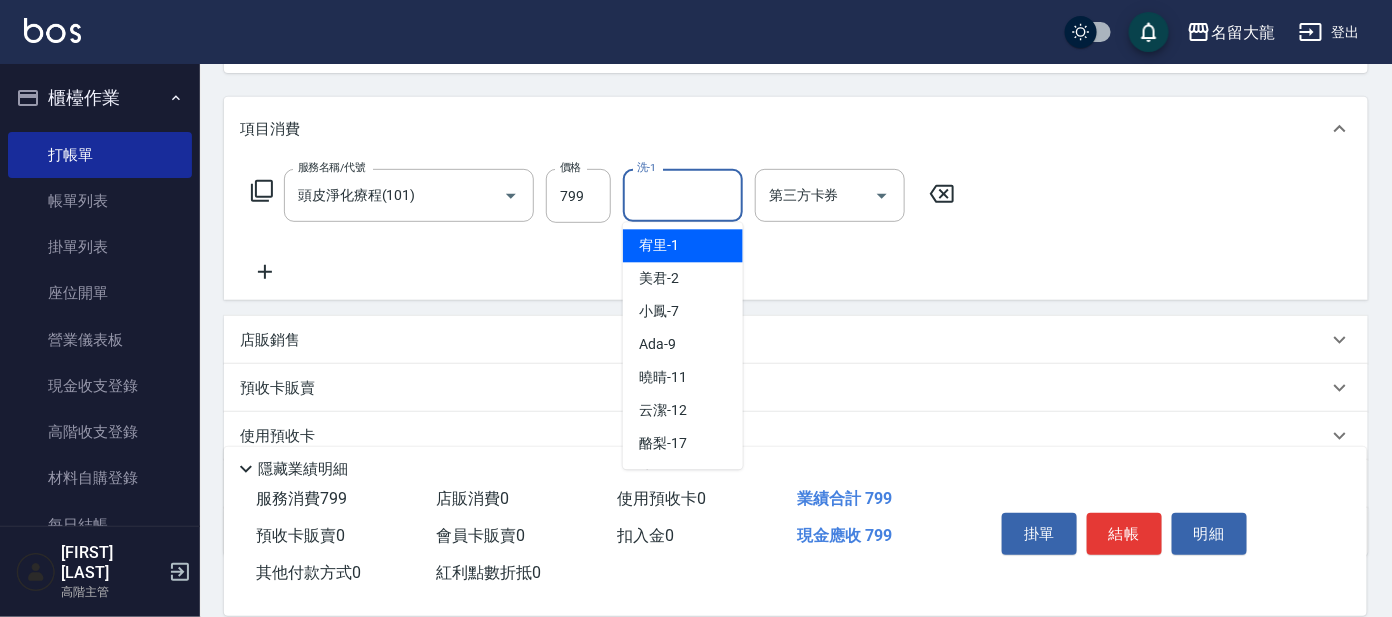 scroll, scrollTop: 99, scrollLeft: 0, axis: vertical 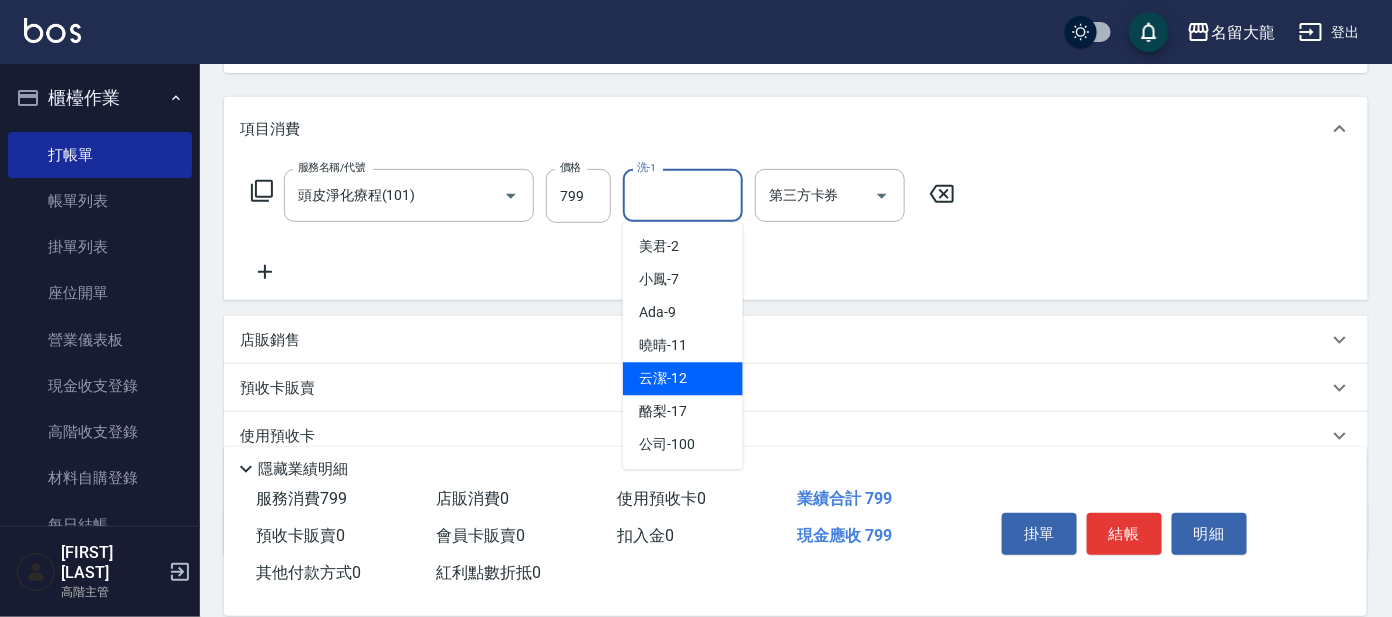 click on "[FIRST] -12" at bounding box center (683, 379) 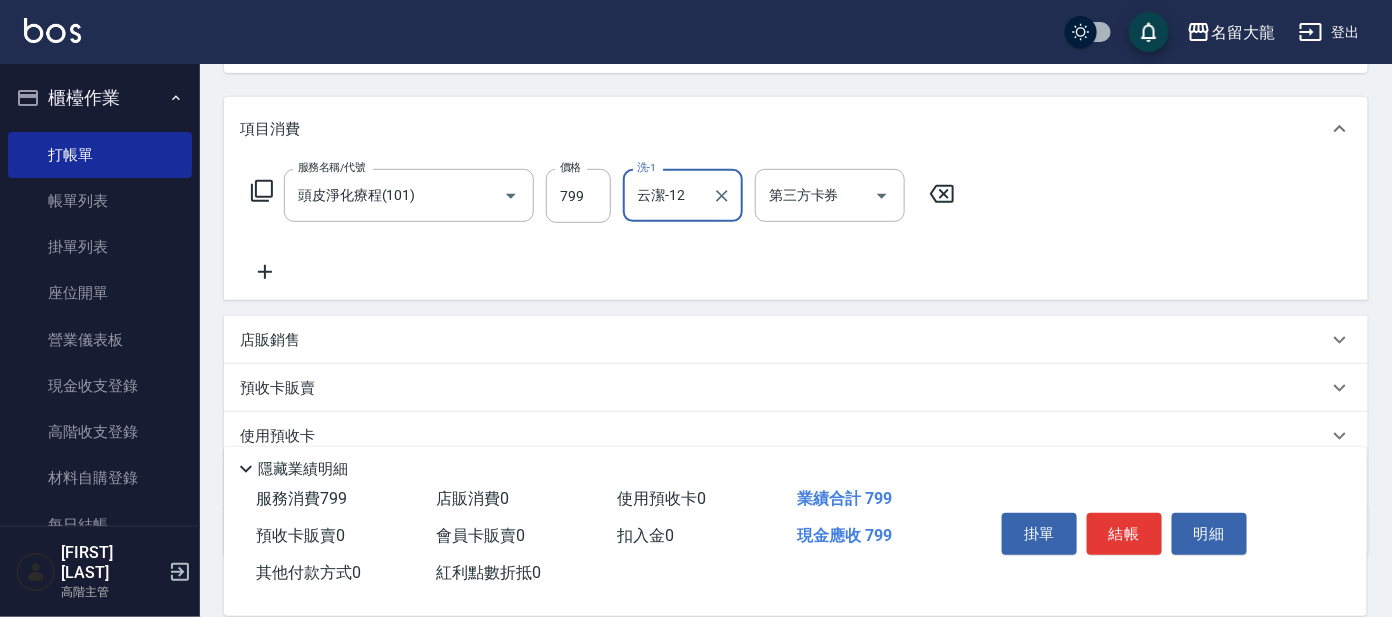 click 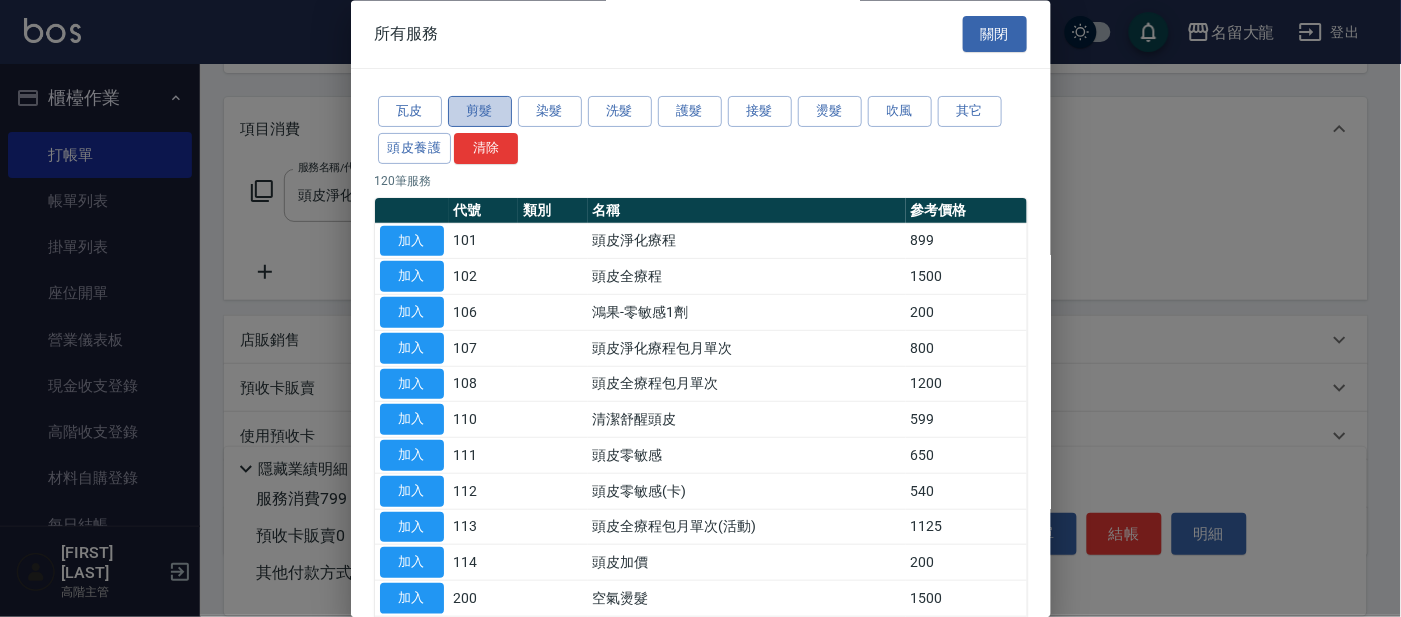 click on "剪髮" at bounding box center (480, 112) 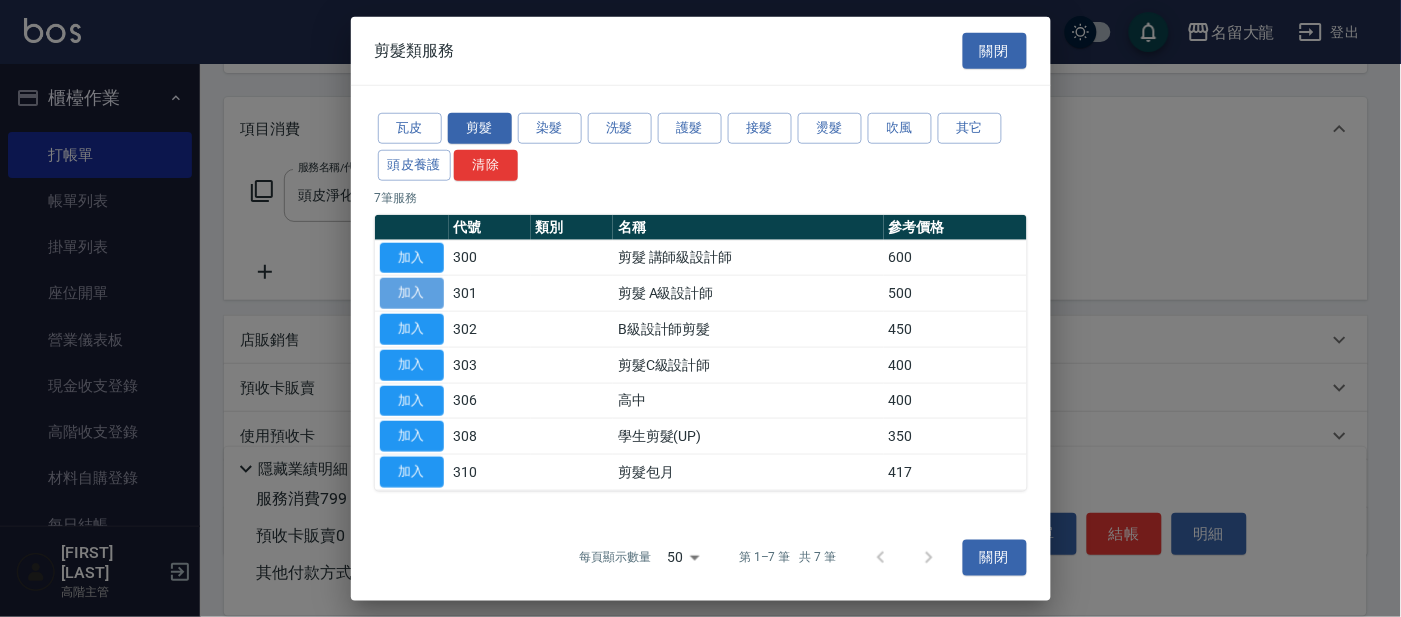 click on "加入" at bounding box center (412, 293) 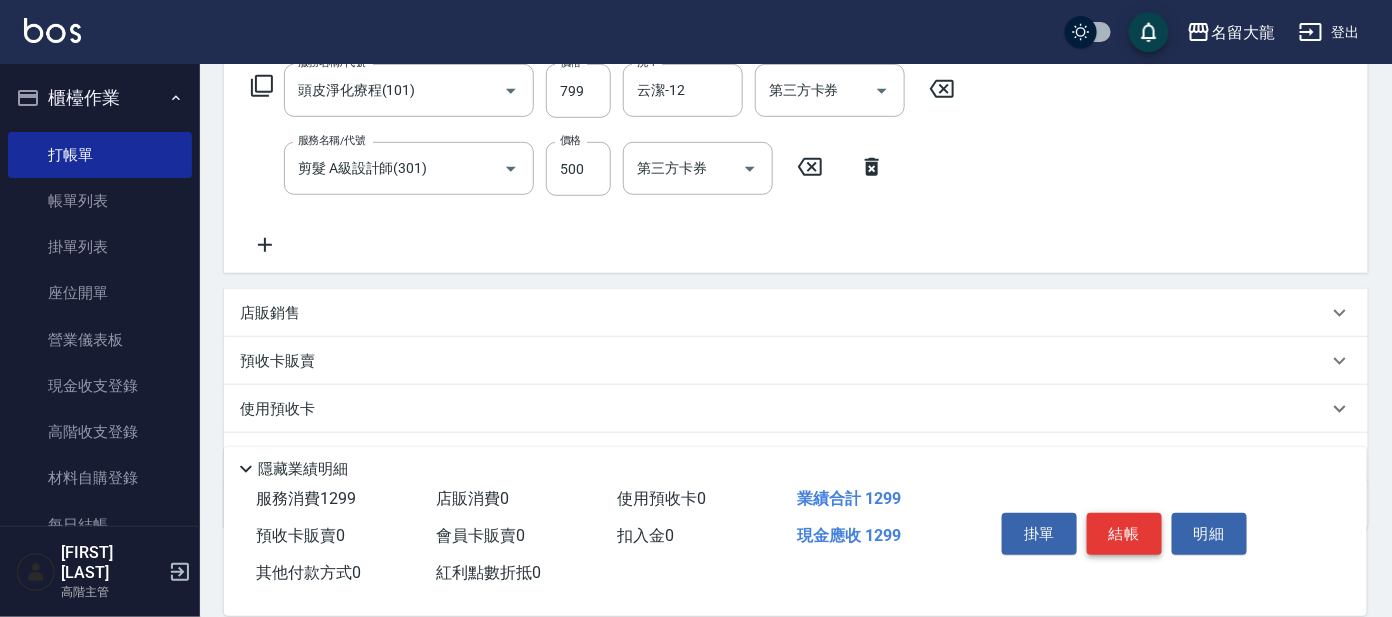 scroll, scrollTop: 374, scrollLeft: 0, axis: vertical 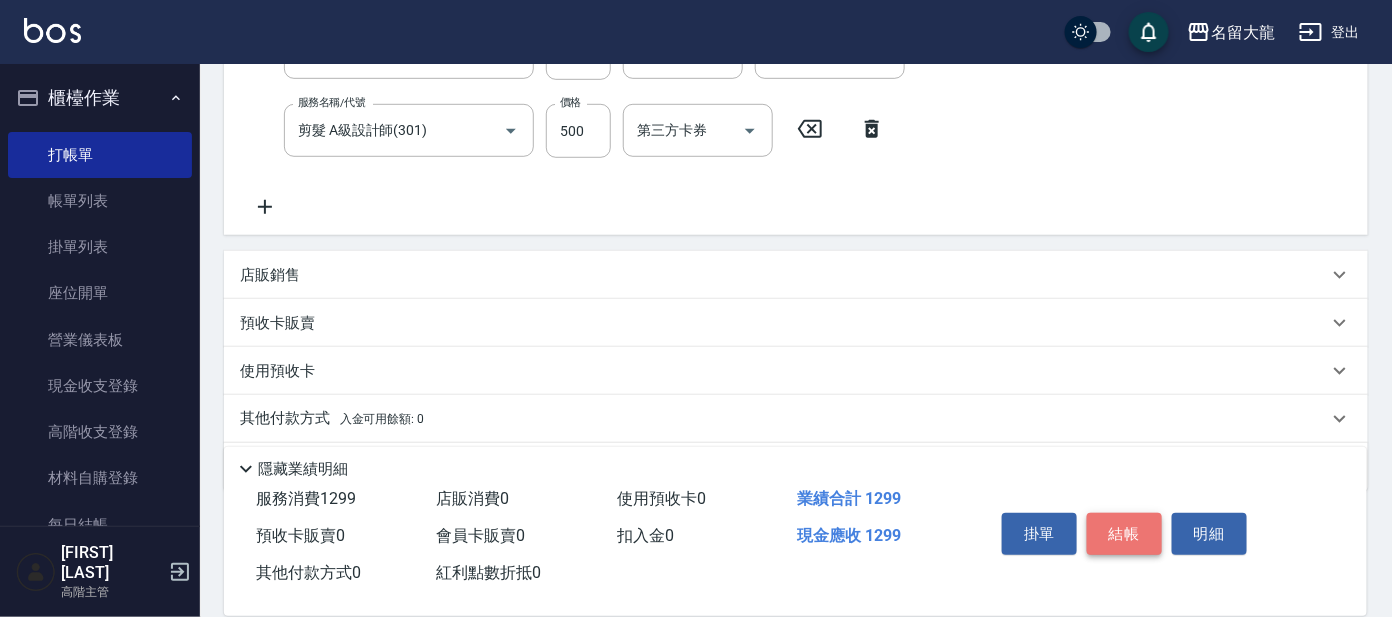click on "結帳" at bounding box center [1124, 534] 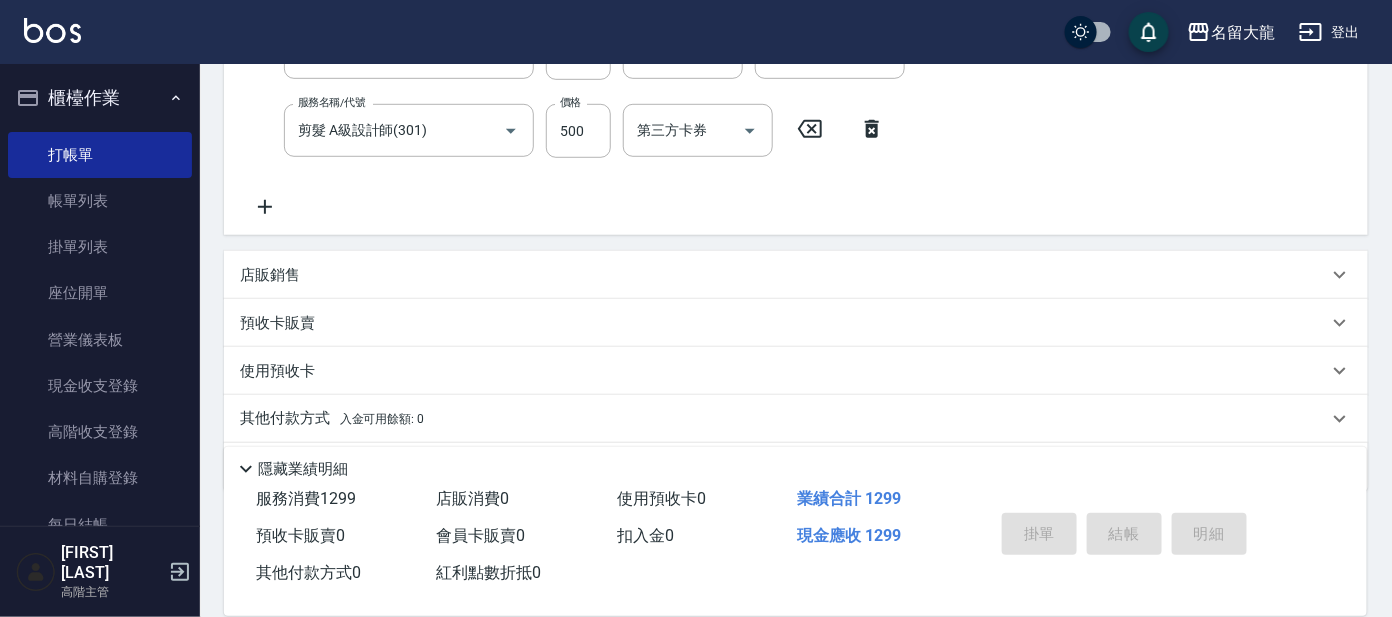 type on "2025/08/04 17:43" 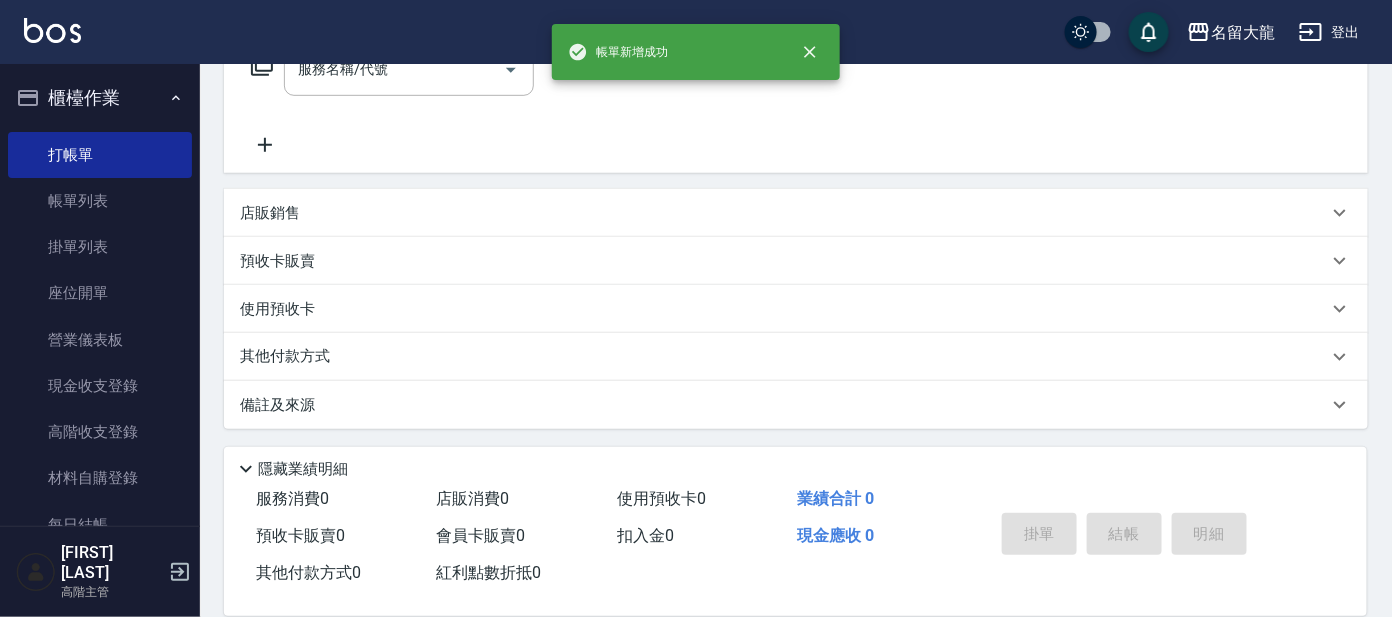 scroll, scrollTop: 0, scrollLeft: 0, axis: both 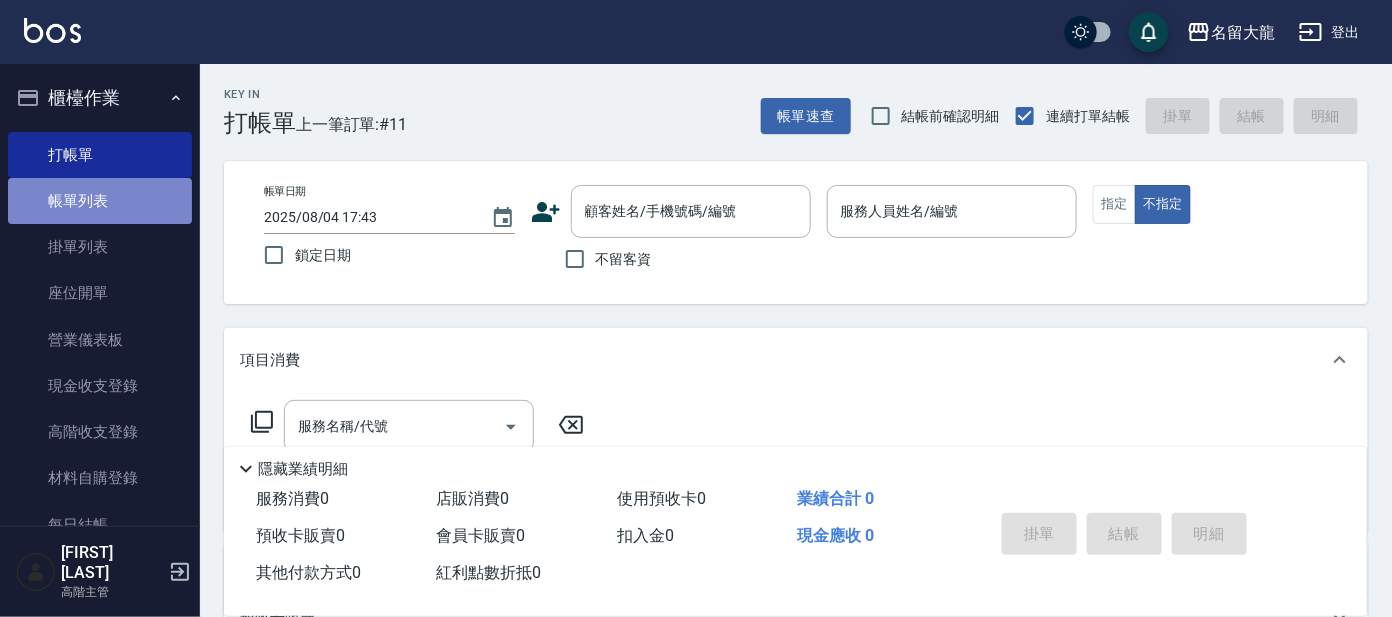 click on "帳單列表" at bounding box center [100, 201] 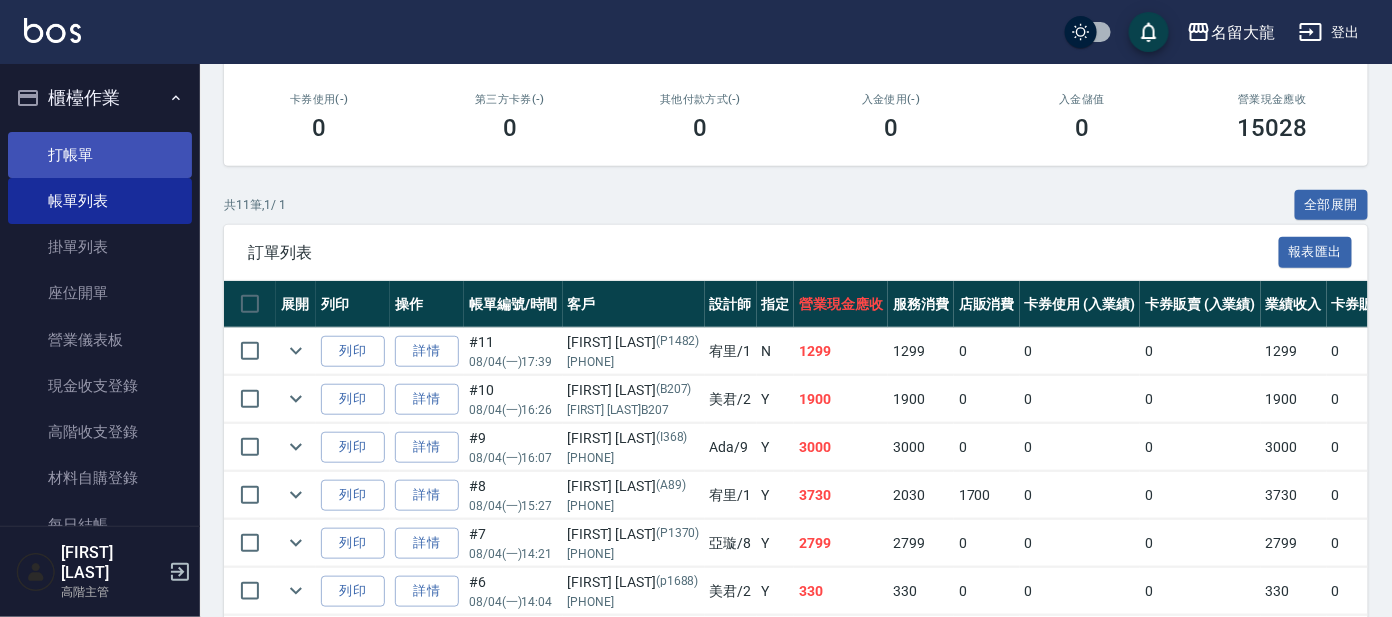 scroll, scrollTop: 296, scrollLeft: 0, axis: vertical 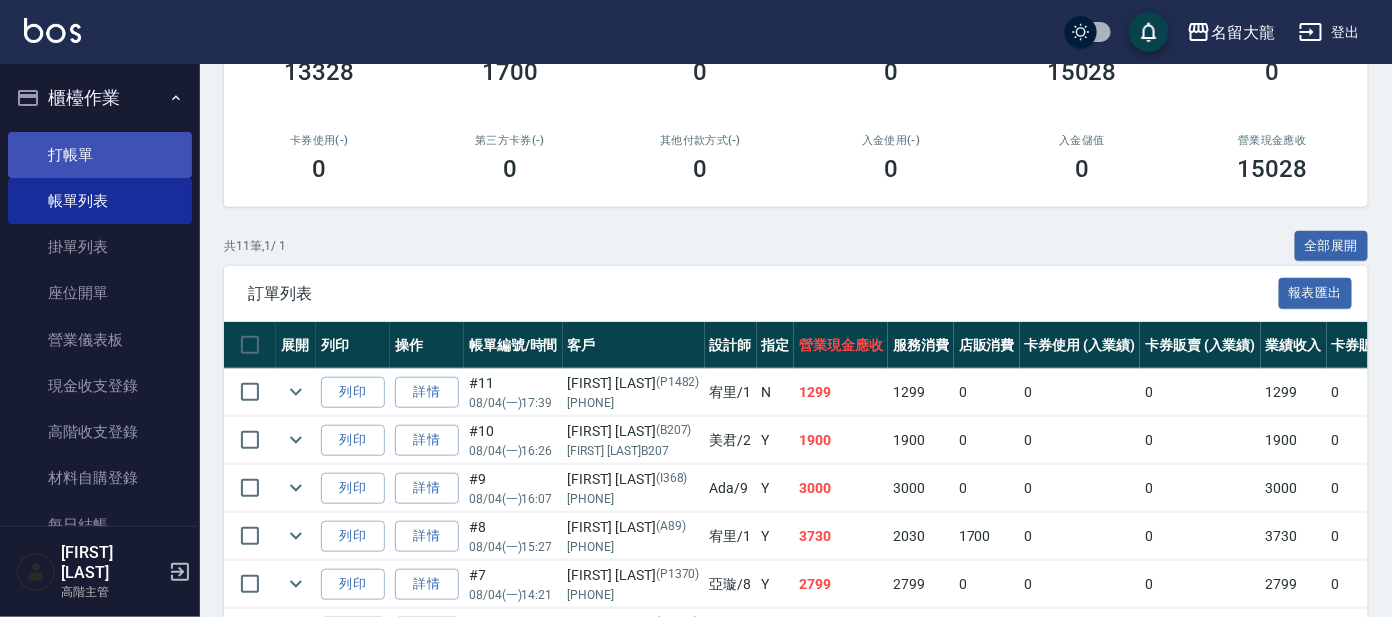 click on "打帳單" at bounding box center [100, 155] 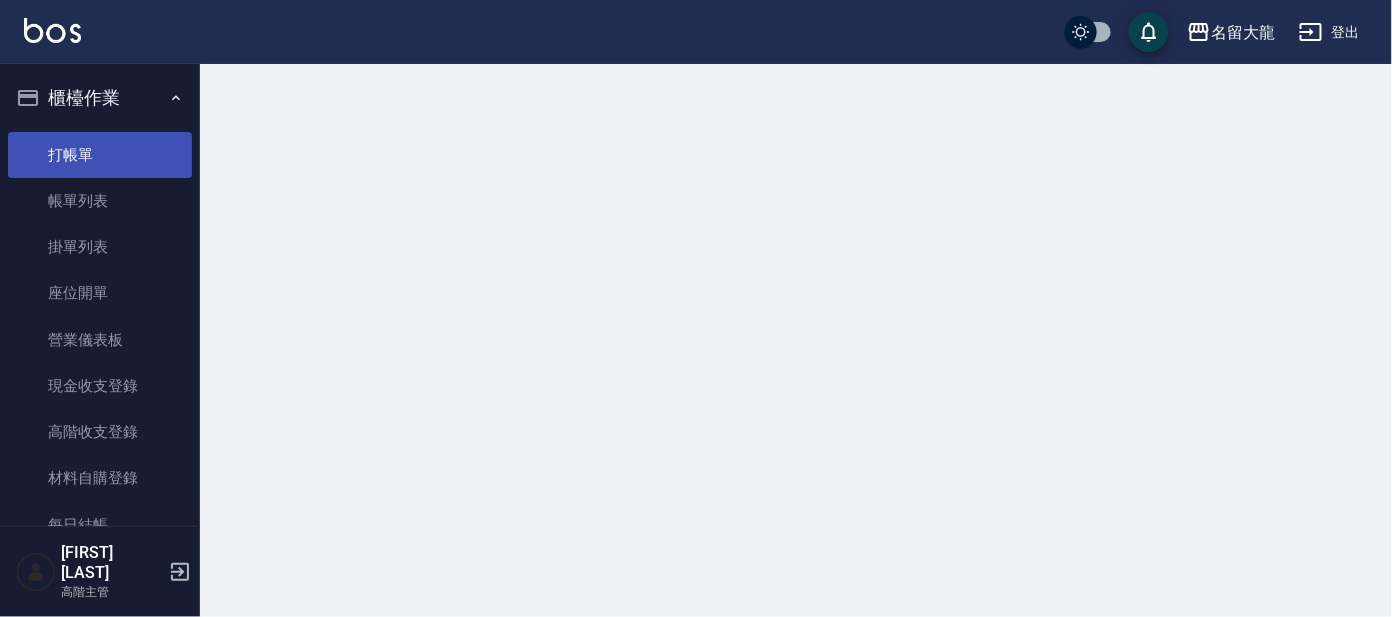 scroll, scrollTop: 0, scrollLeft: 0, axis: both 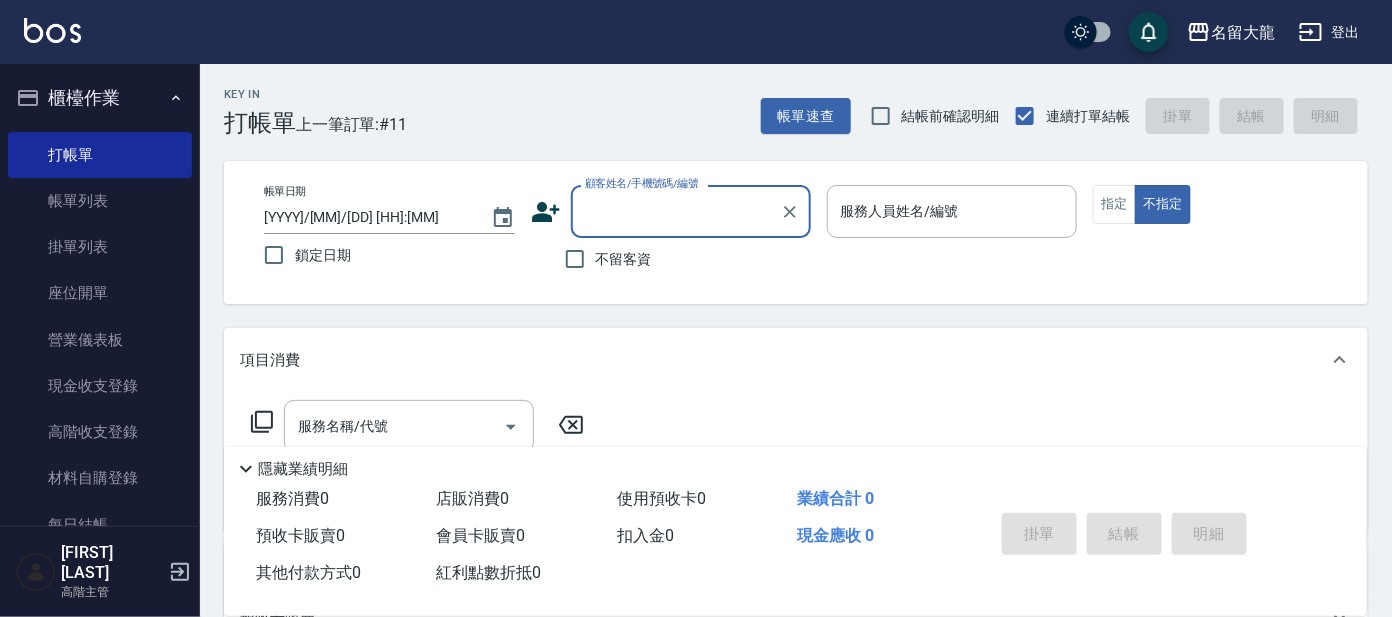 click on "顧客姓名/手機號碼/編號" at bounding box center [676, 211] 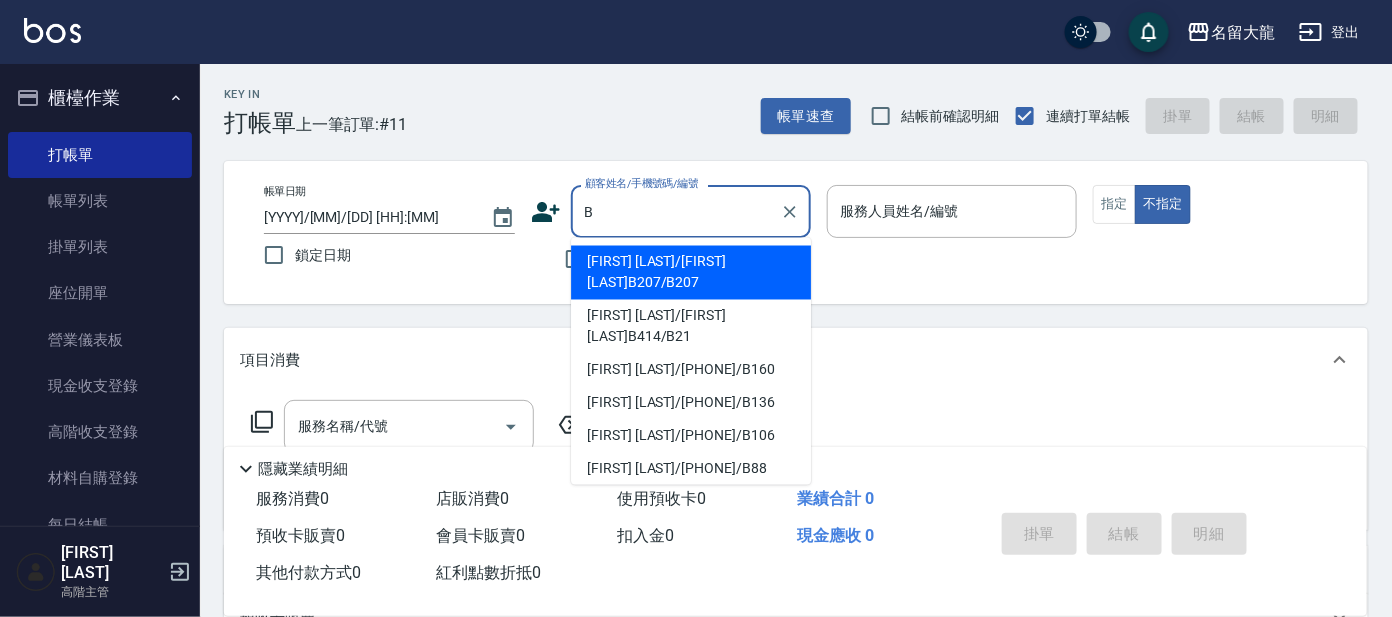 click on "B" at bounding box center (676, 211) 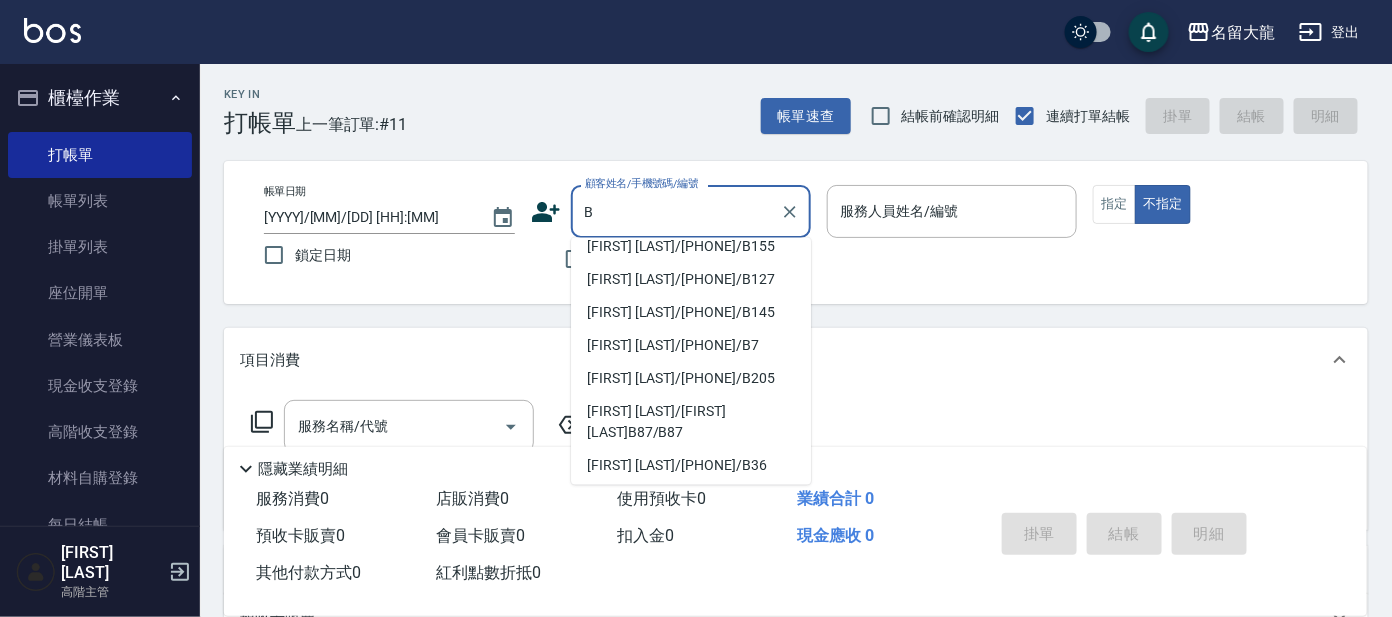scroll, scrollTop: 8, scrollLeft: 0, axis: vertical 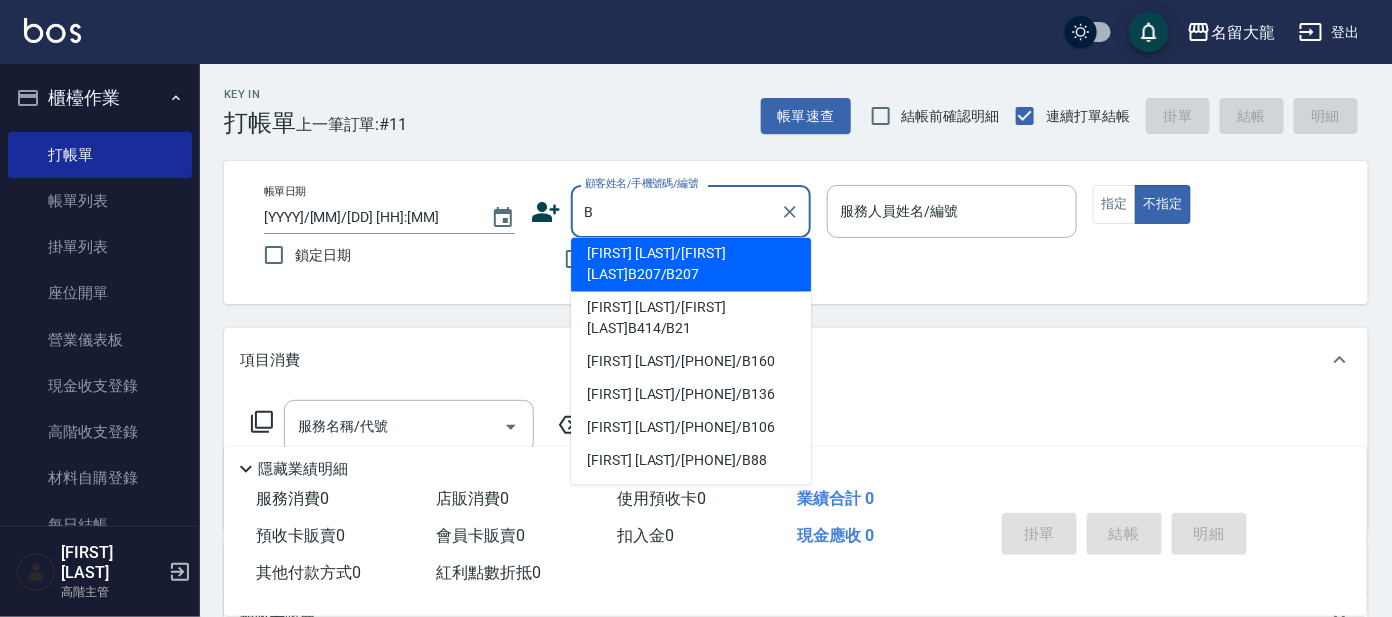 type on "[FIRST] [LAST]/[FIRST] [LAST]B207/B207" 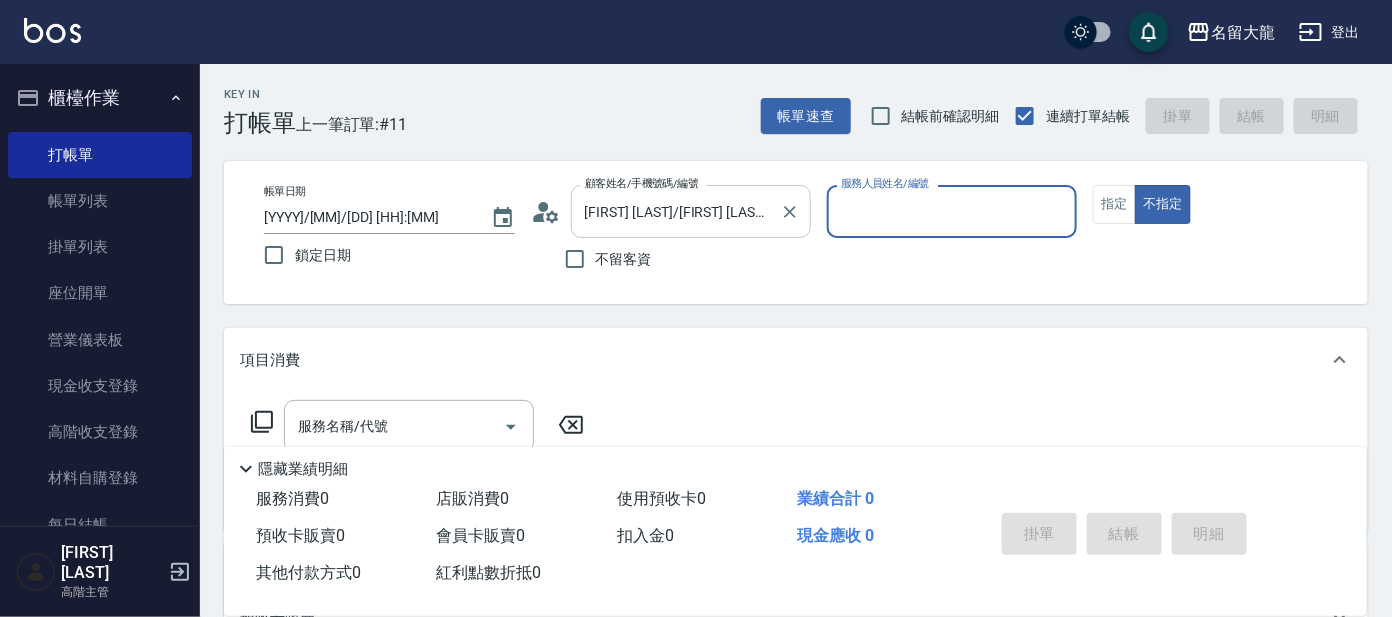 type on "[LAST]-2" 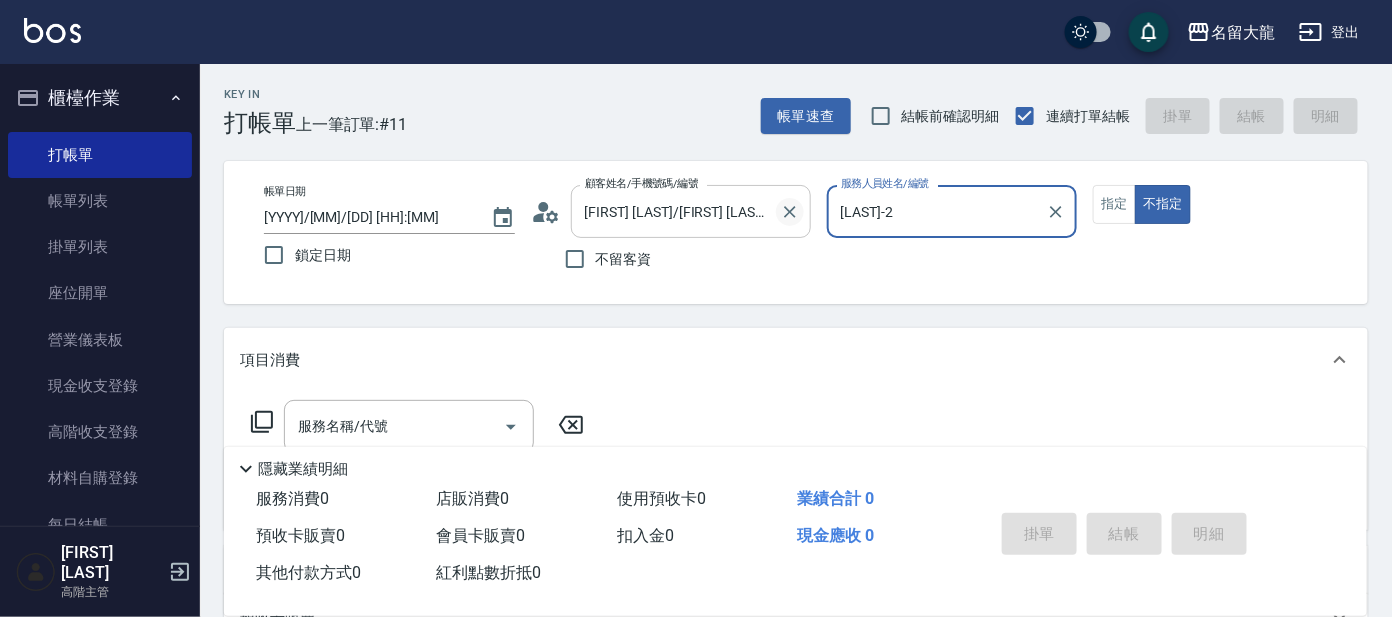 click 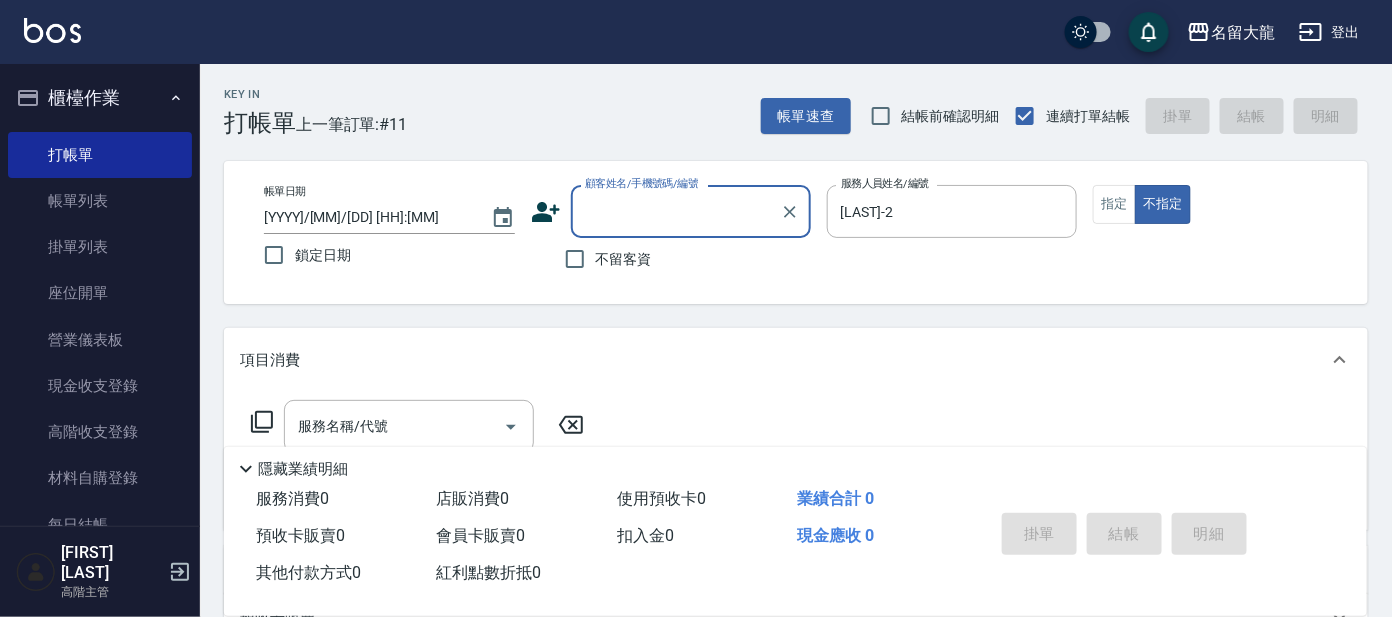 click on "顧客姓名/手機號碼/編號" at bounding box center (676, 211) 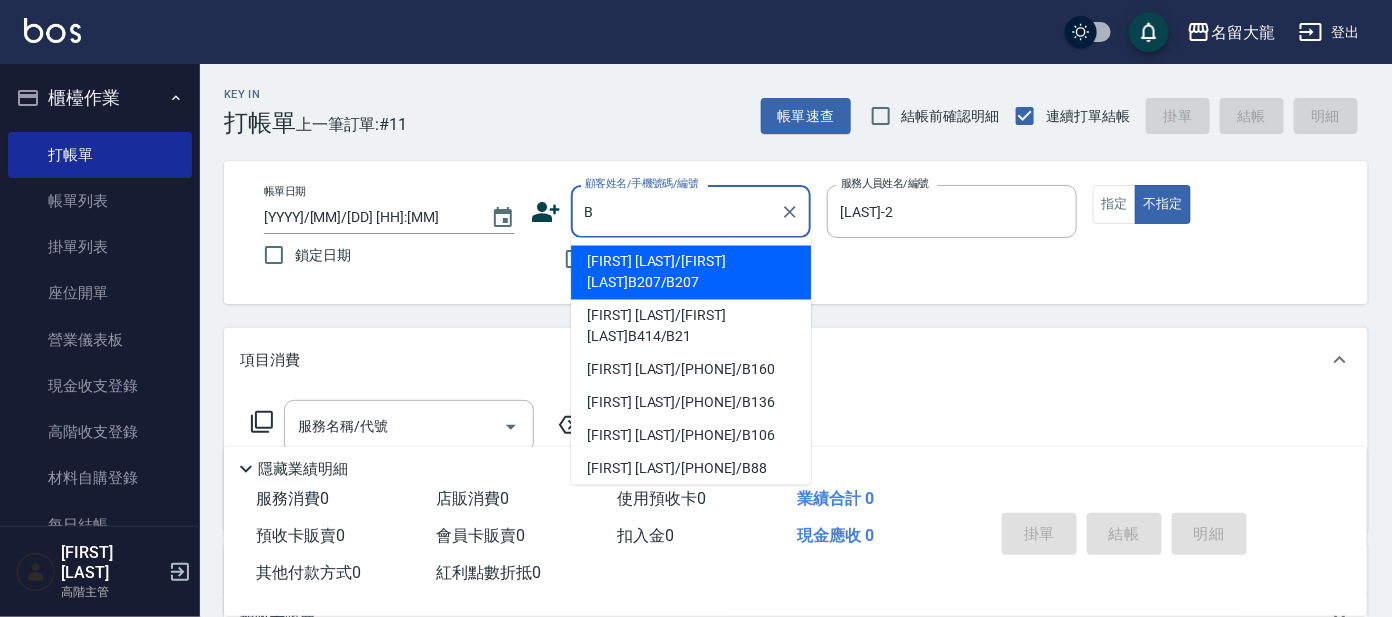 type on "[FIRST] [LAST]/[FIRST] [LAST]B207/B207" 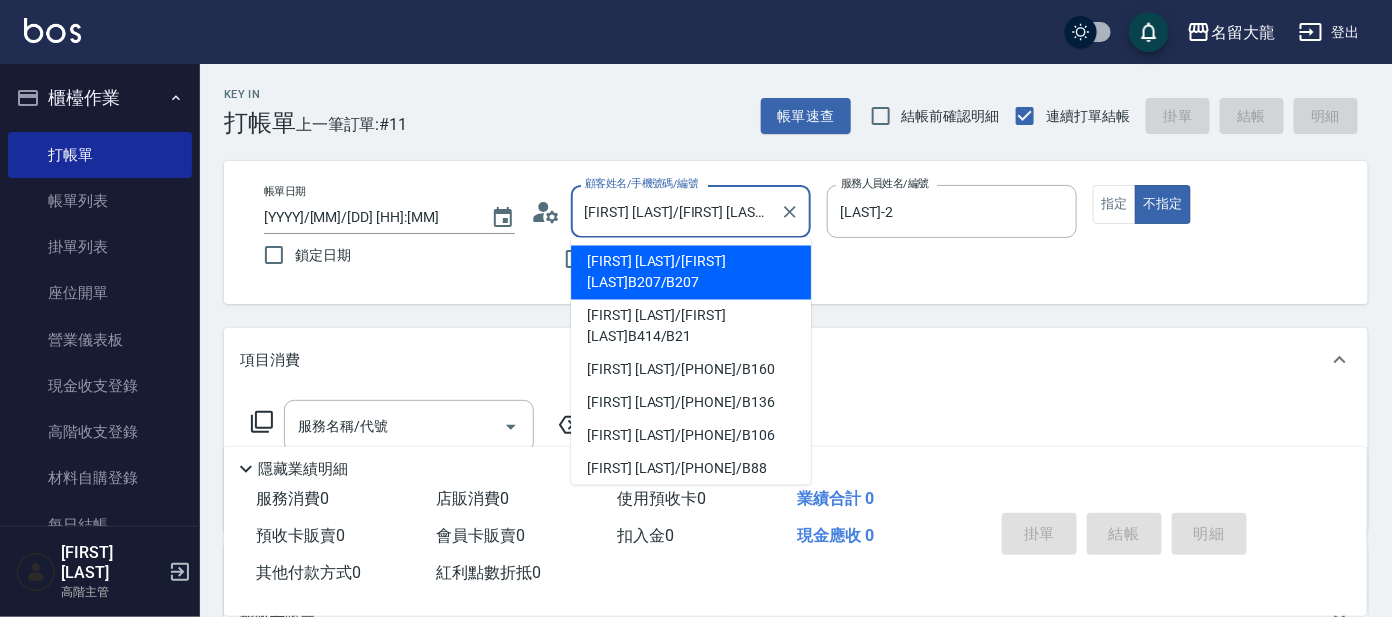 click on "[FIRST] [LAST]/[FIRST] [LAST]B207/B207" at bounding box center [676, 211] 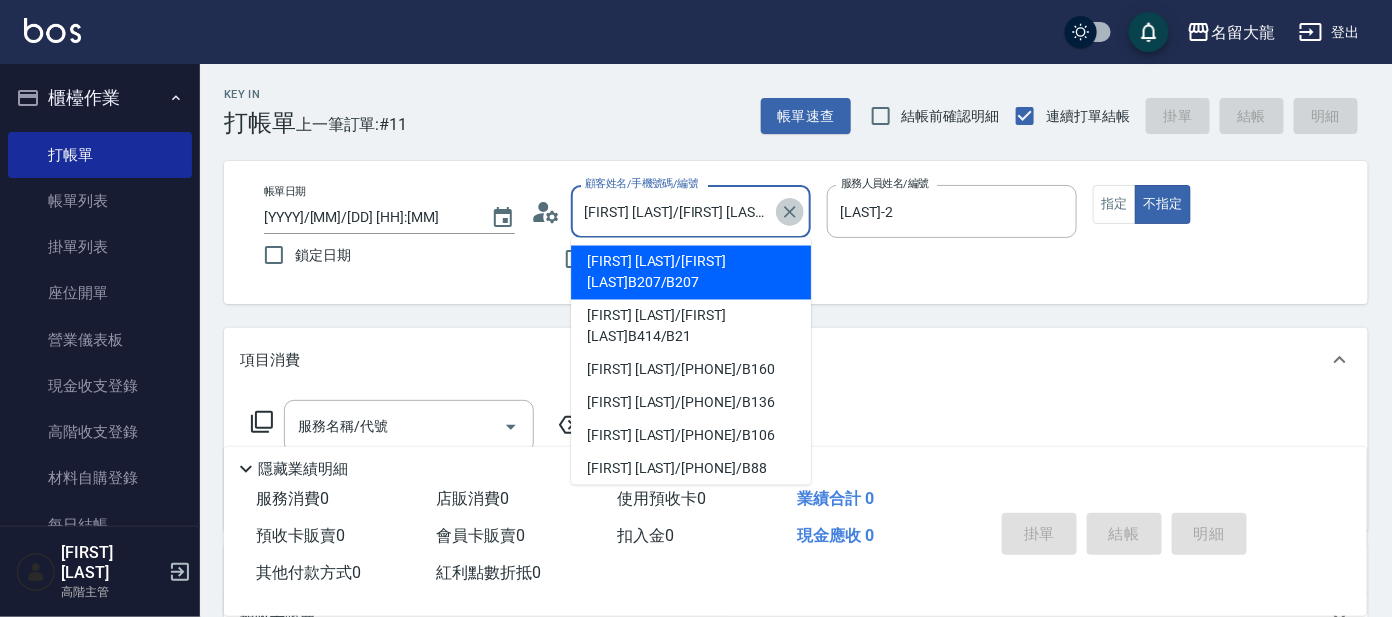 click 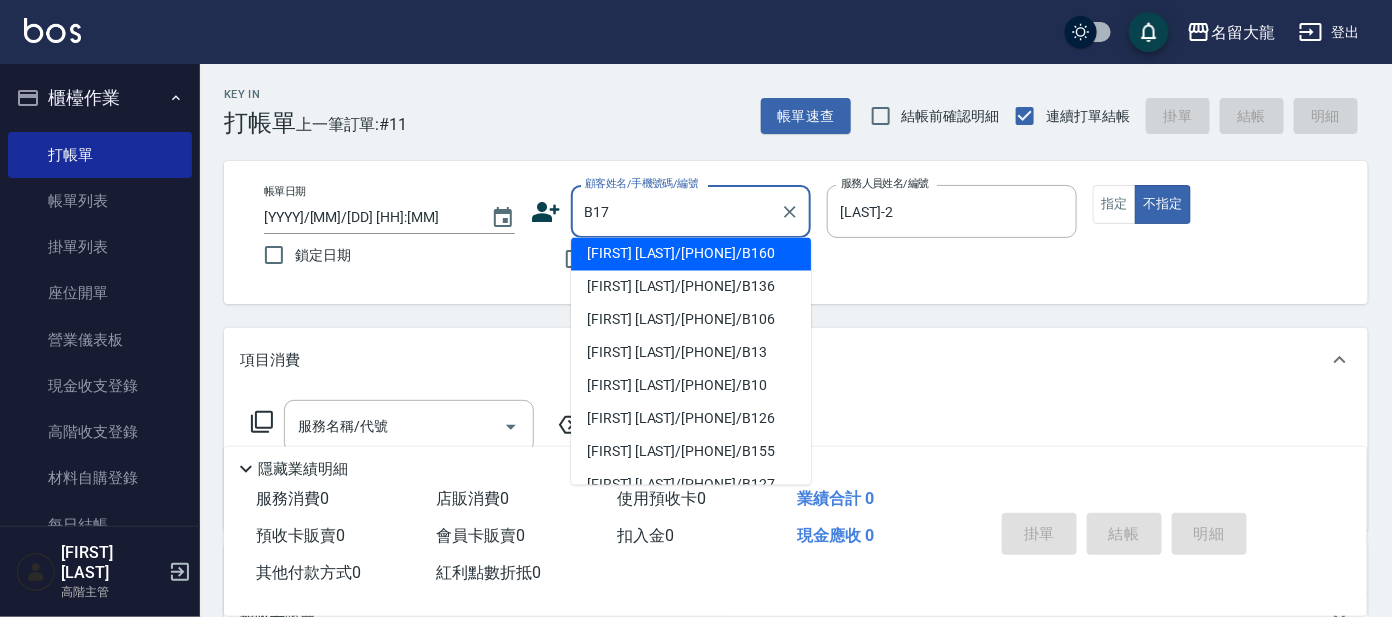 scroll, scrollTop: 0, scrollLeft: 0, axis: both 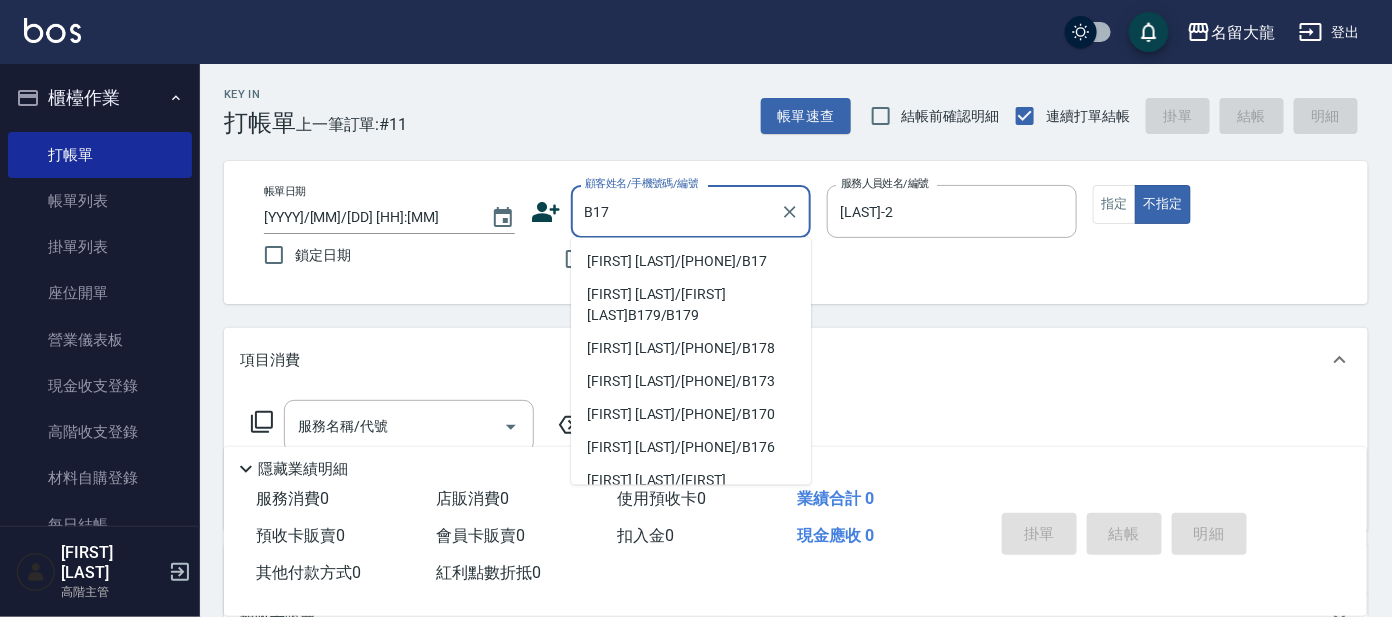 click on "[FIRST] [LAST]/[PHONE]/B17" at bounding box center (691, 262) 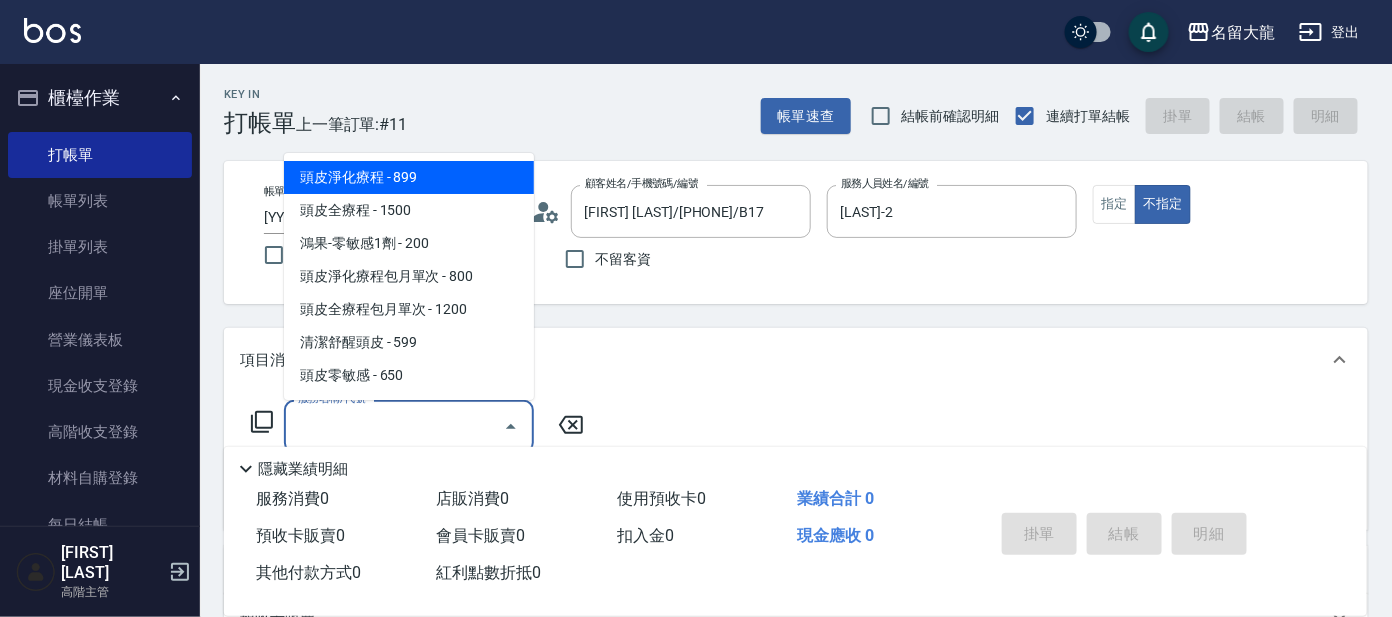 click on "服務名稱/代號 服務名稱/代號" at bounding box center [409, 426] 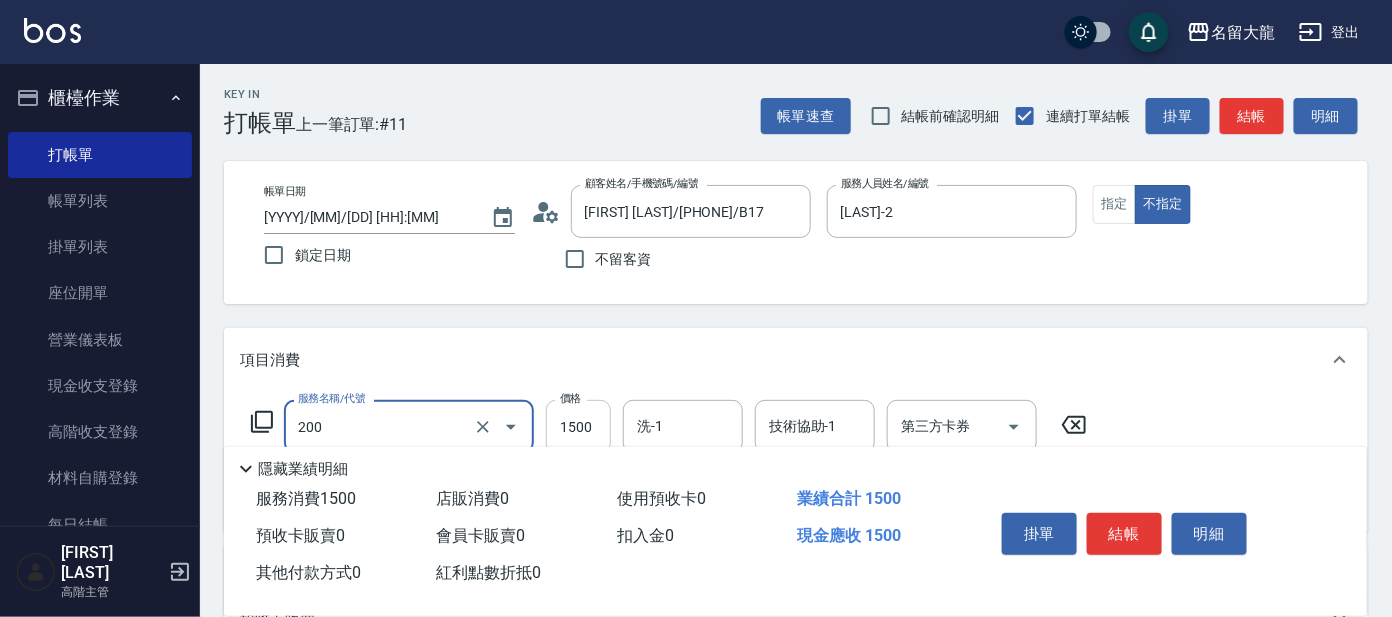 type on "空氣燙髮(200)" 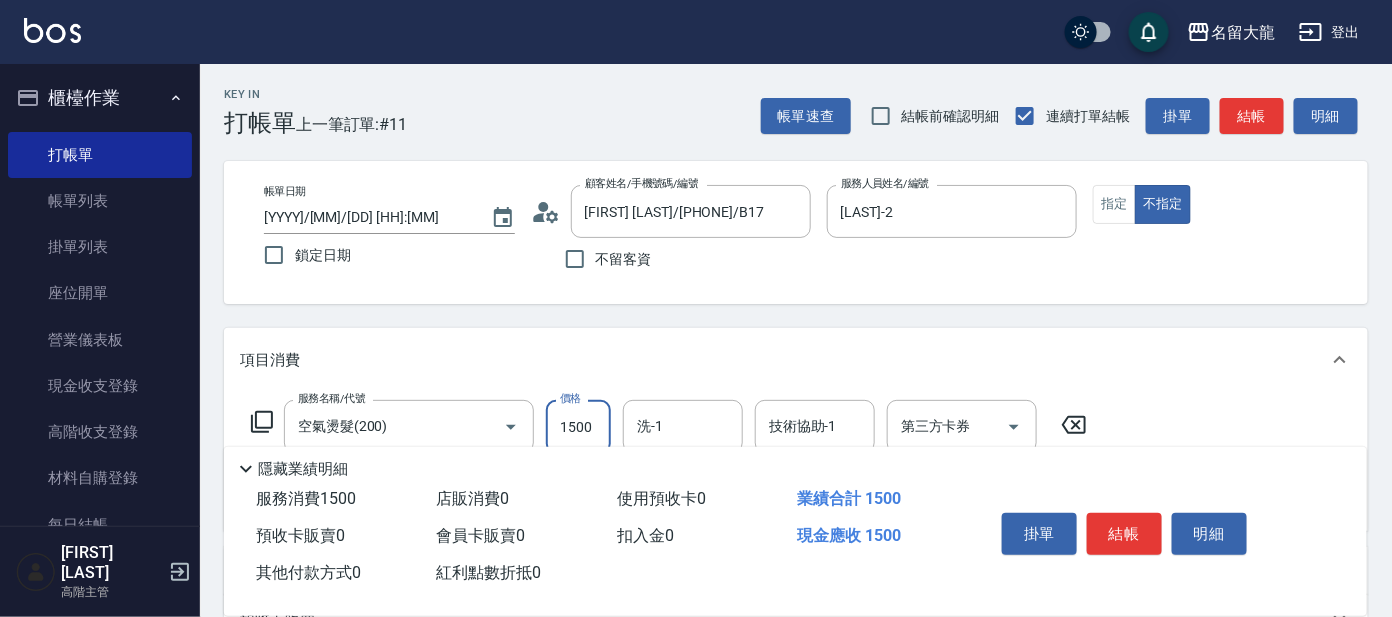 drag, startPoint x: 594, startPoint y: 427, endPoint x: 606, endPoint y: 386, distance: 42.72002 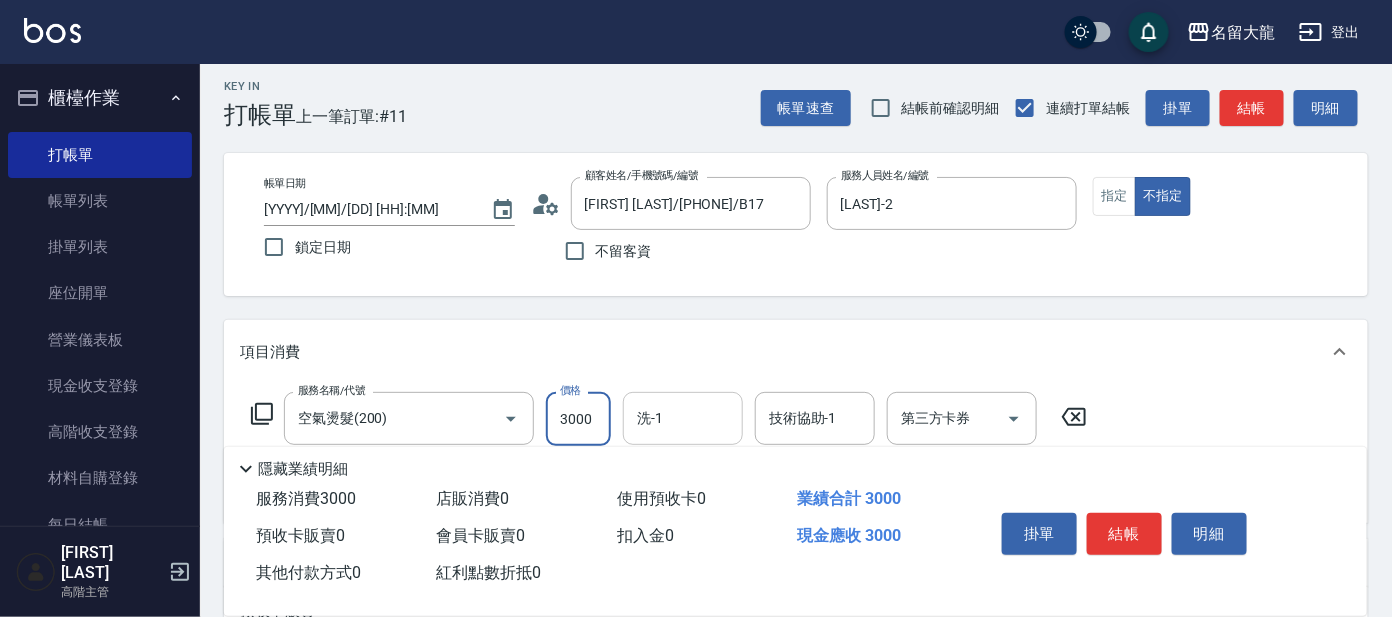 scroll, scrollTop: 124, scrollLeft: 0, axis: vertical 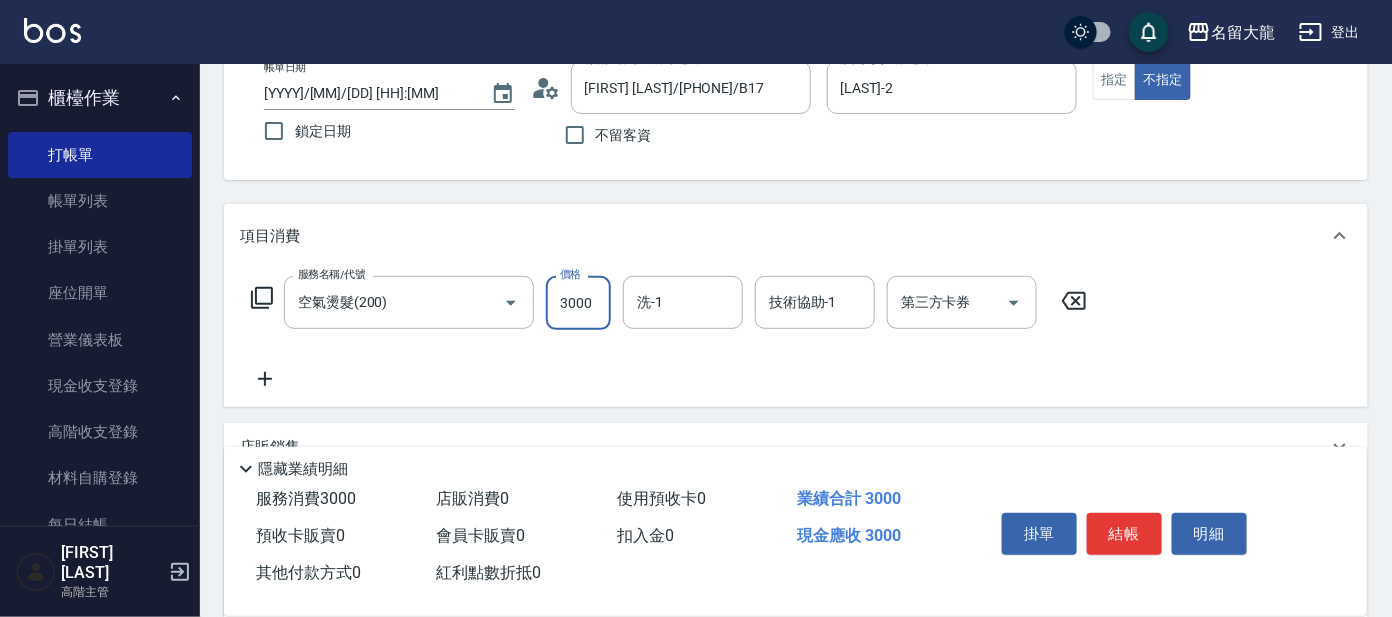 type on "3000" 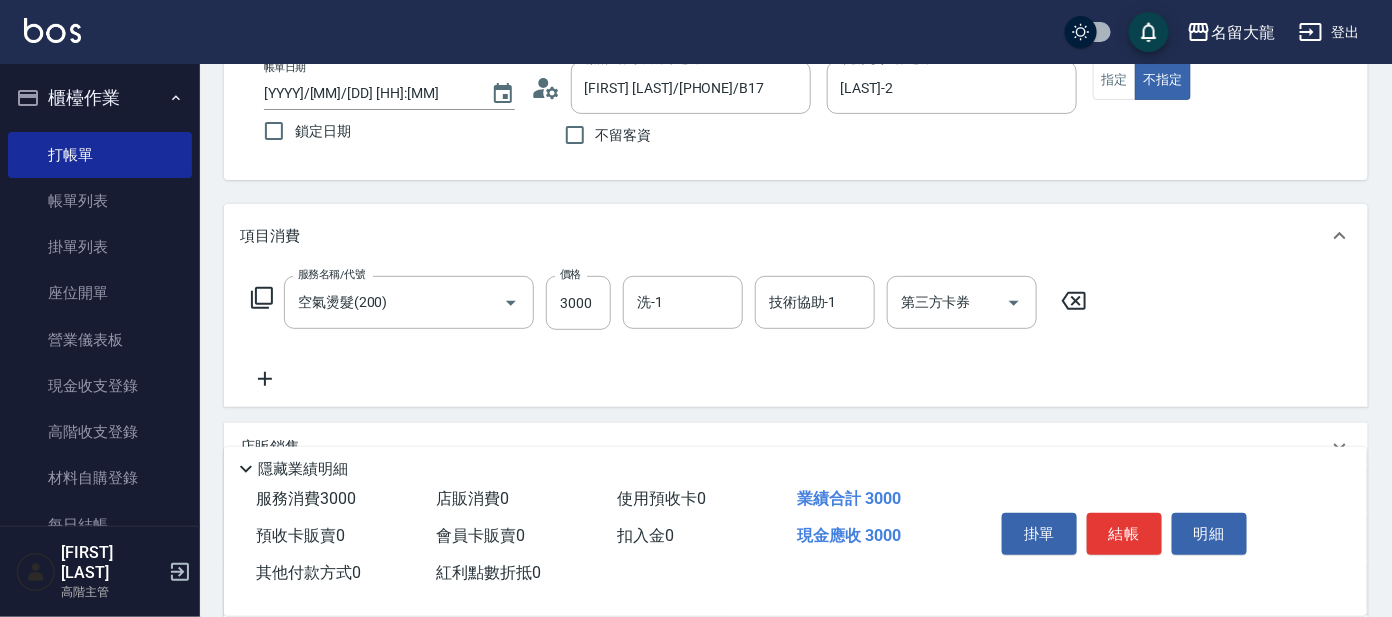 click 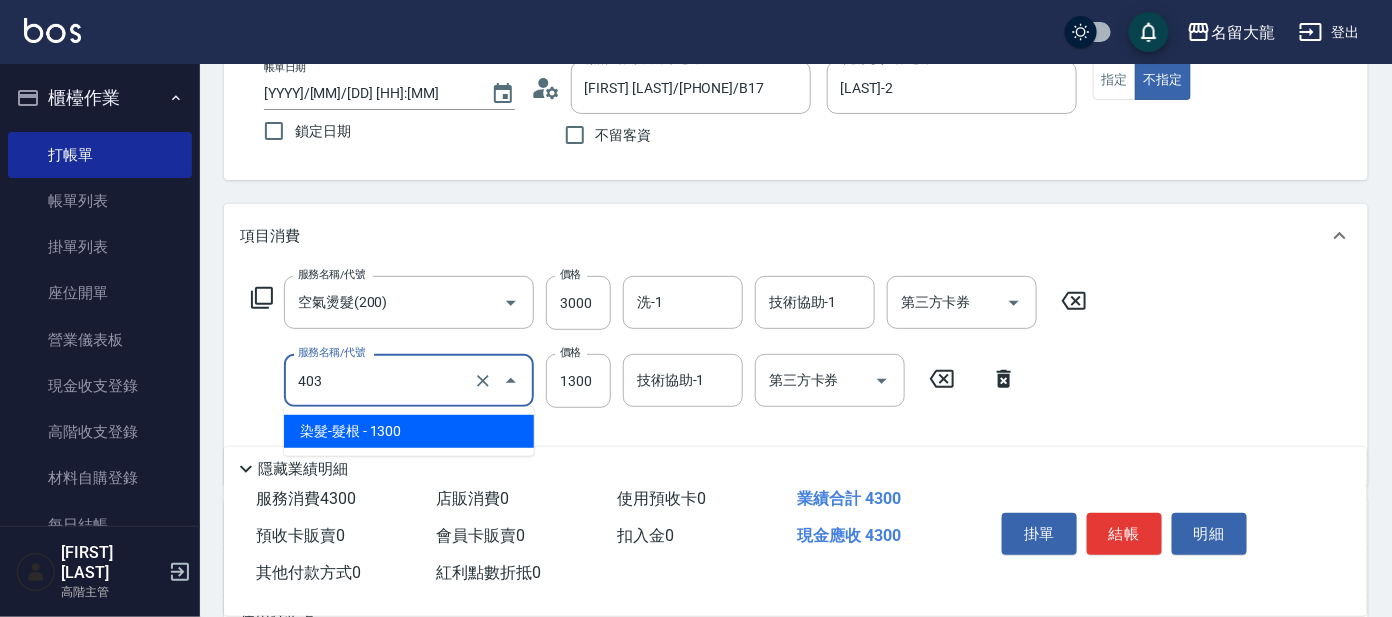 click on "403" at bounding box center (381, 380) 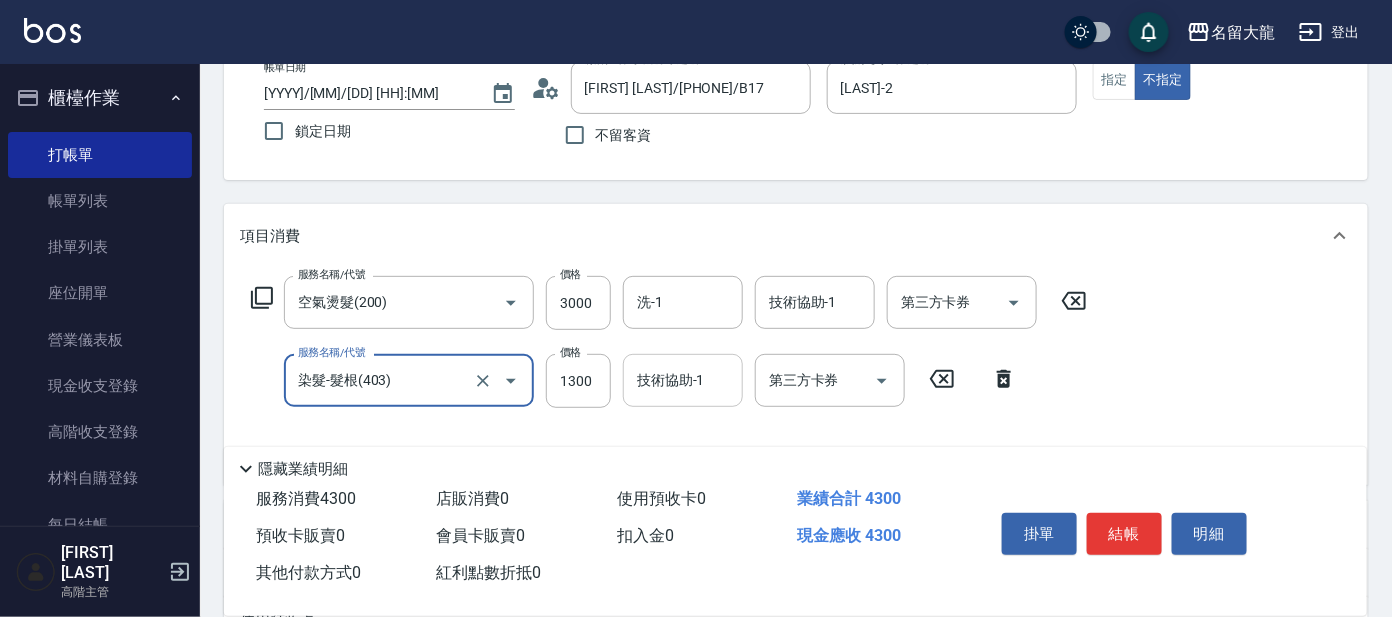 type on "染髮-髮根(403)" 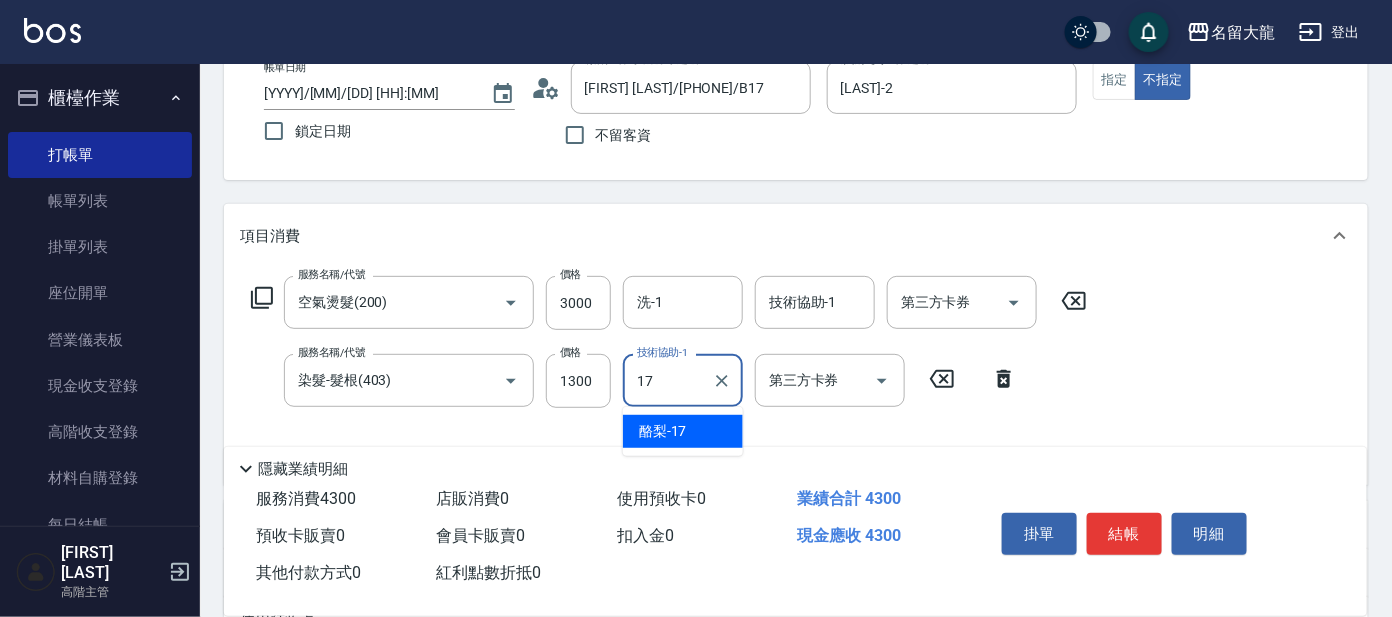 type on "酪梨-17" 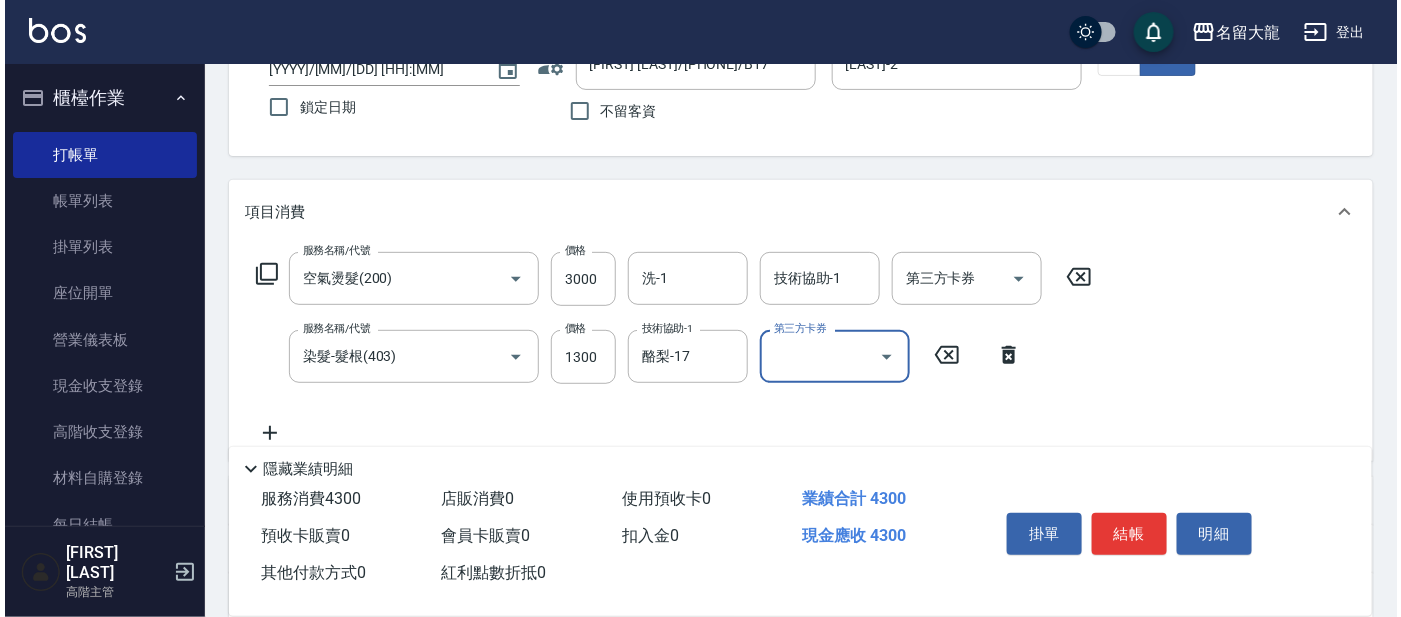 scroll, scrollTop: 124, scrollLeft: 0, axis: vertical 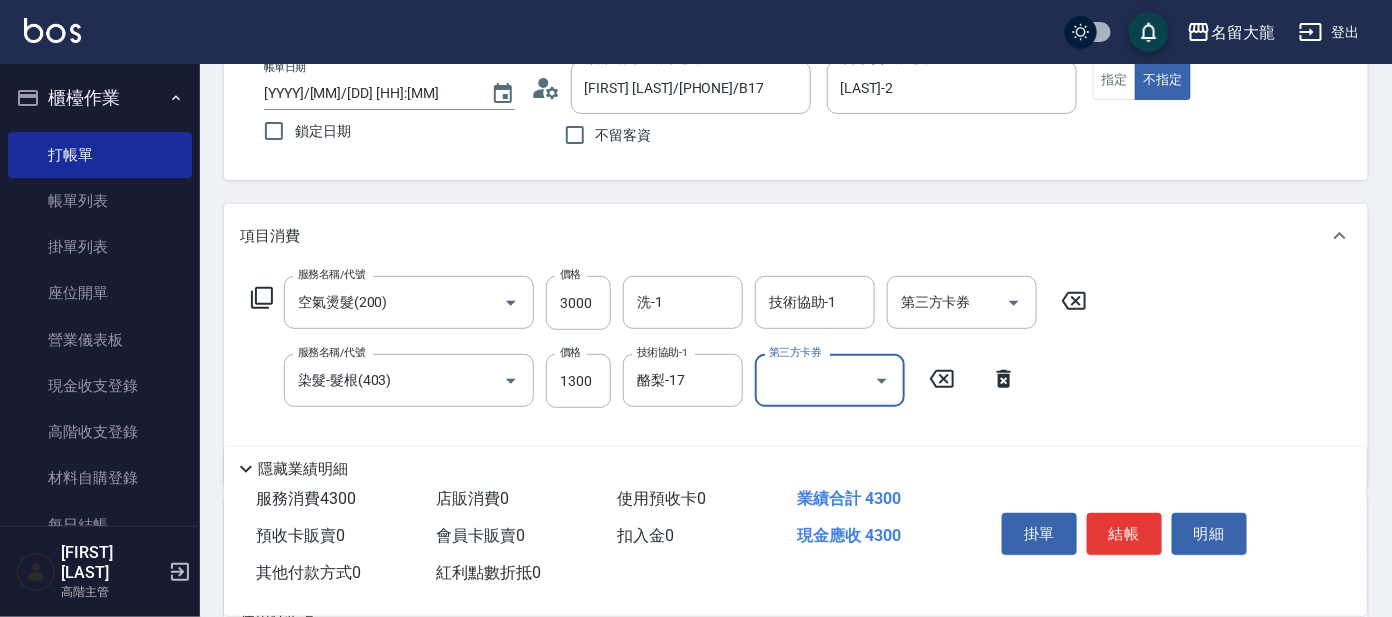 click 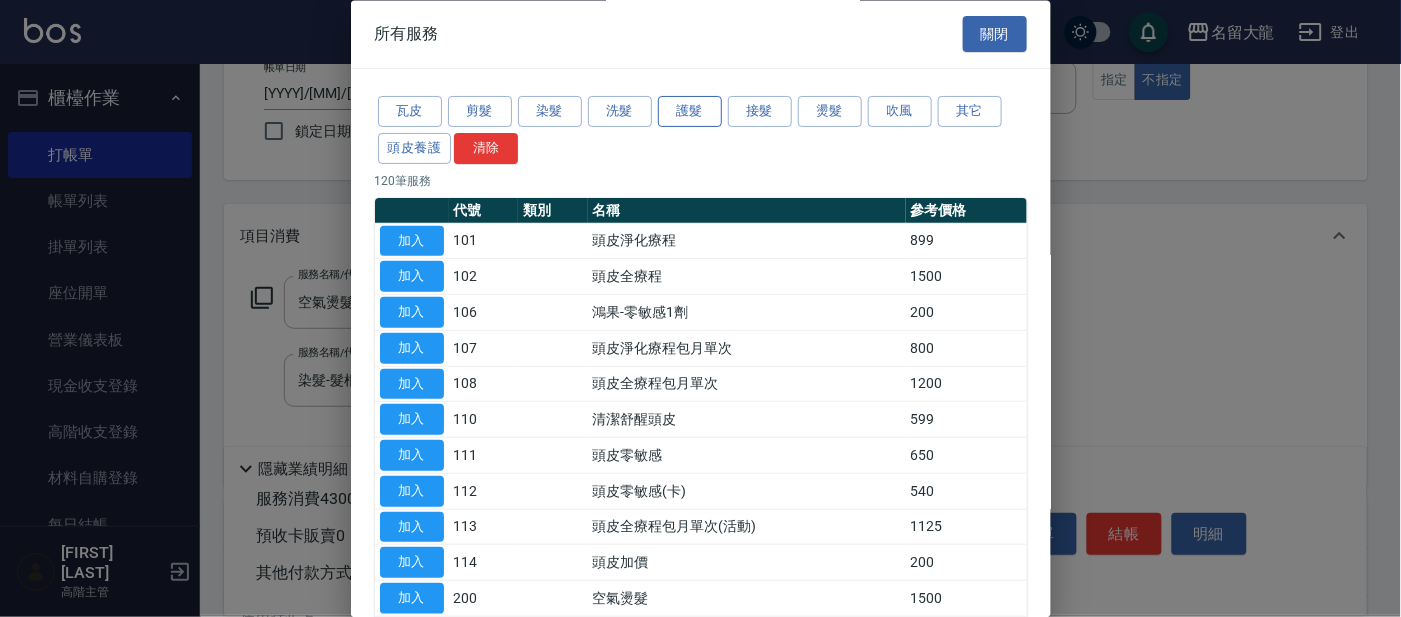 click on "護髮" at bounding box center [690, 112] 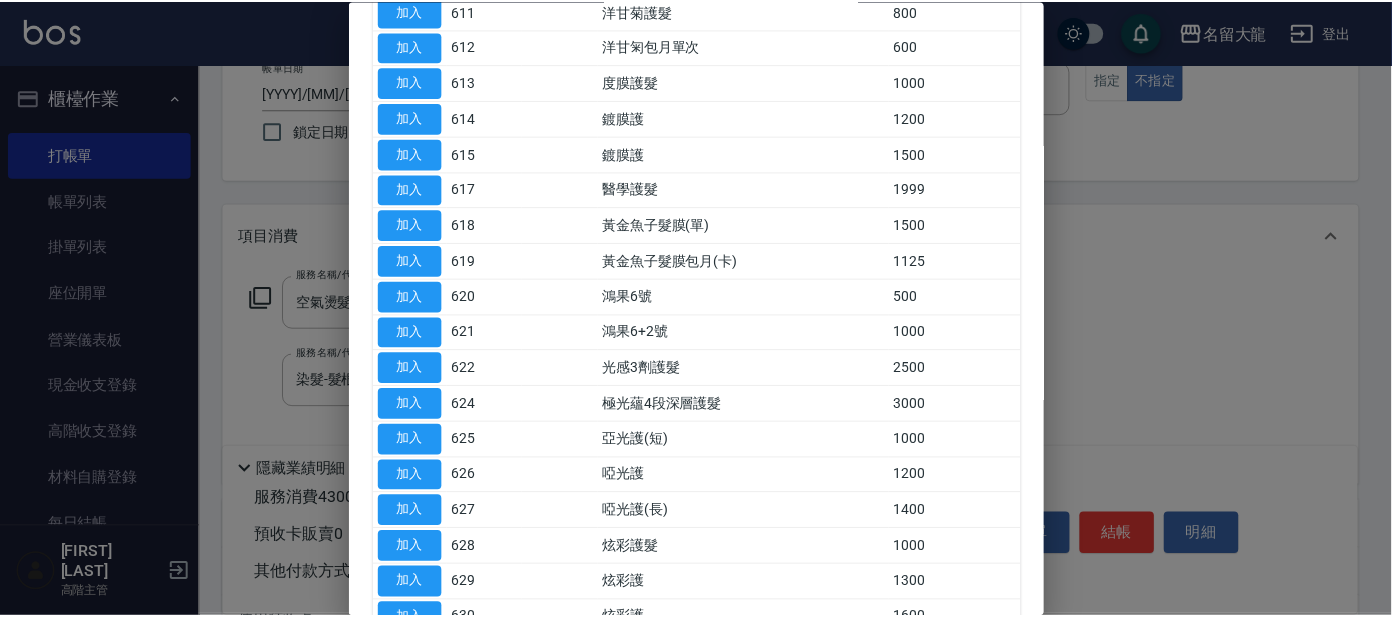 scroll, scrollTop: 749, scrollLeft: 0, axis: vertical 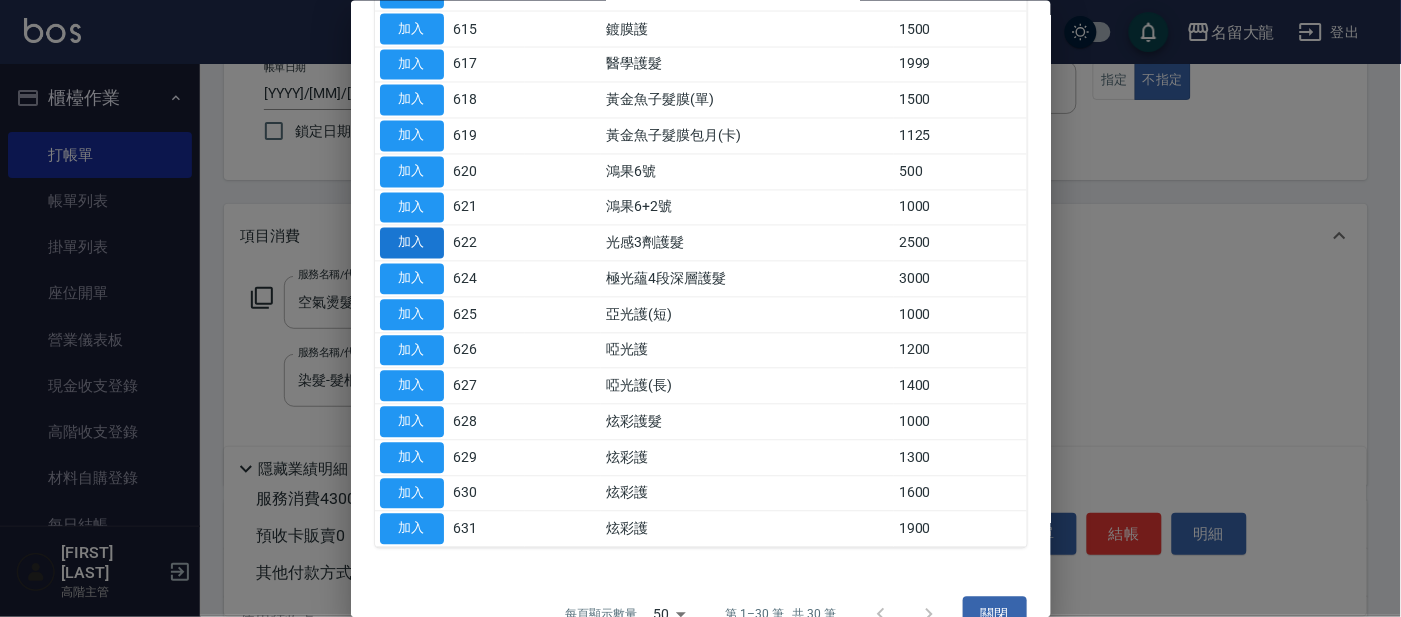 click on "加入" at bounding box center [412, 243] 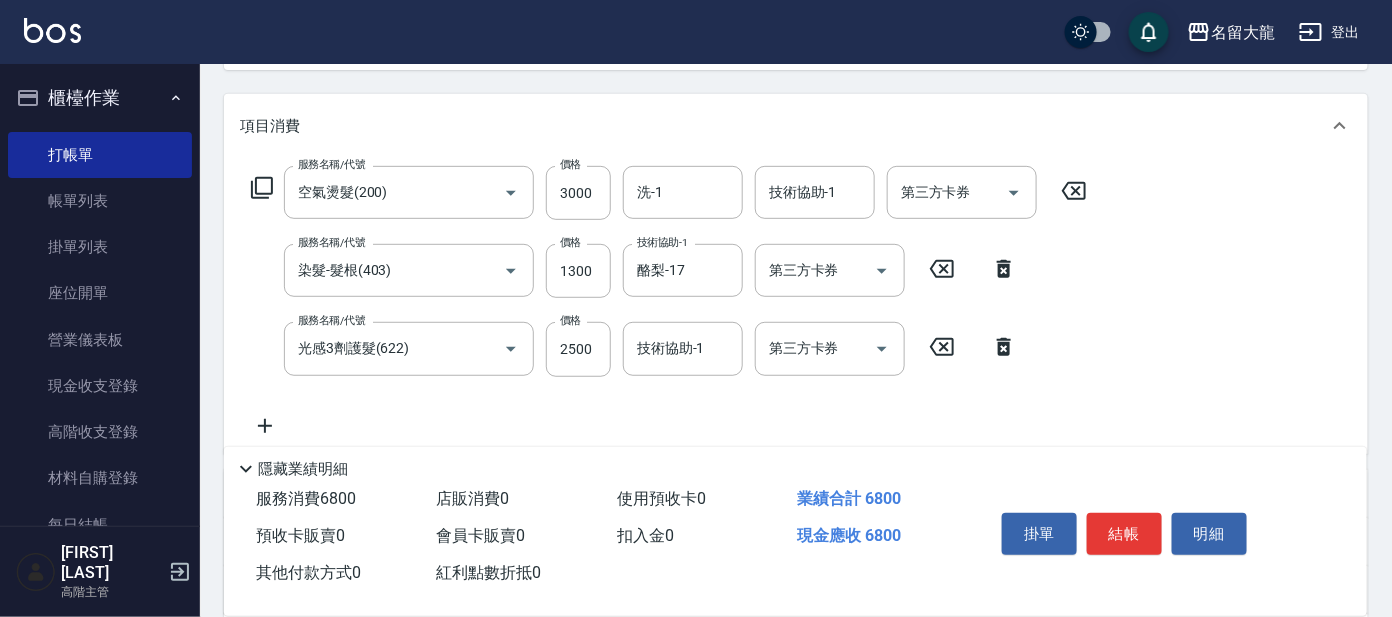 scroll, scrollTop: 374, scrollLeft: 0, axis: vertical 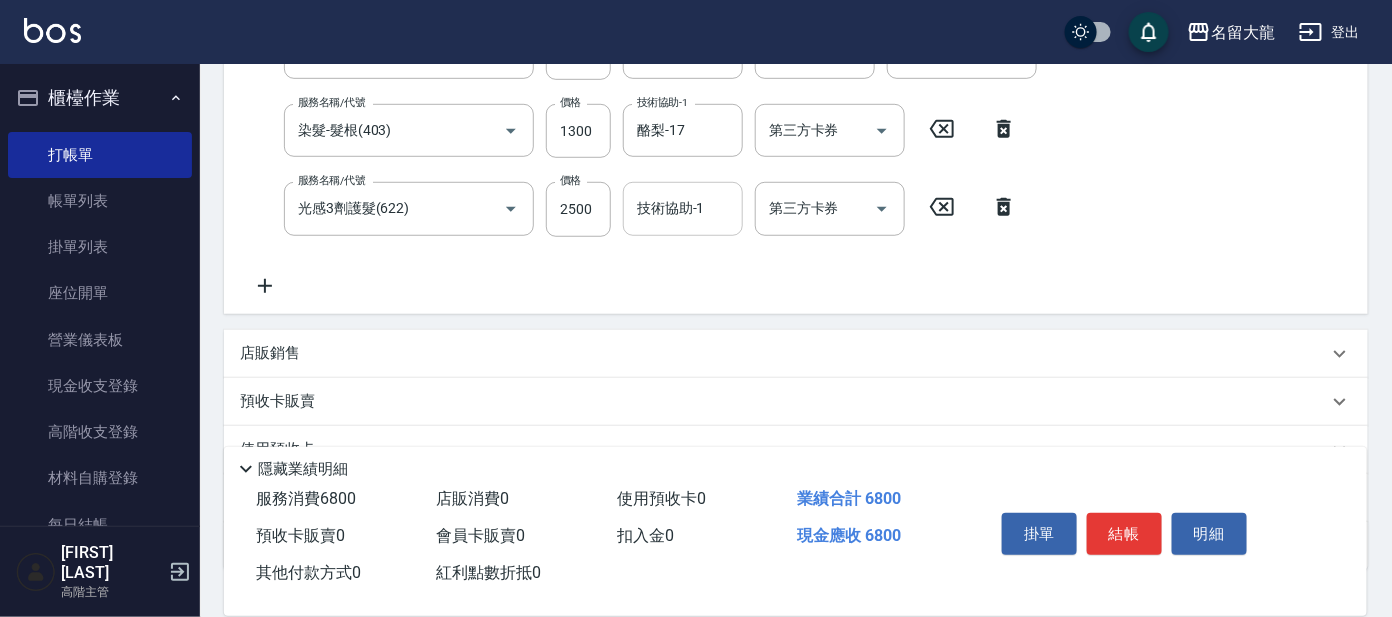 click on "技術協助-1" at bounding box center [683, 208] 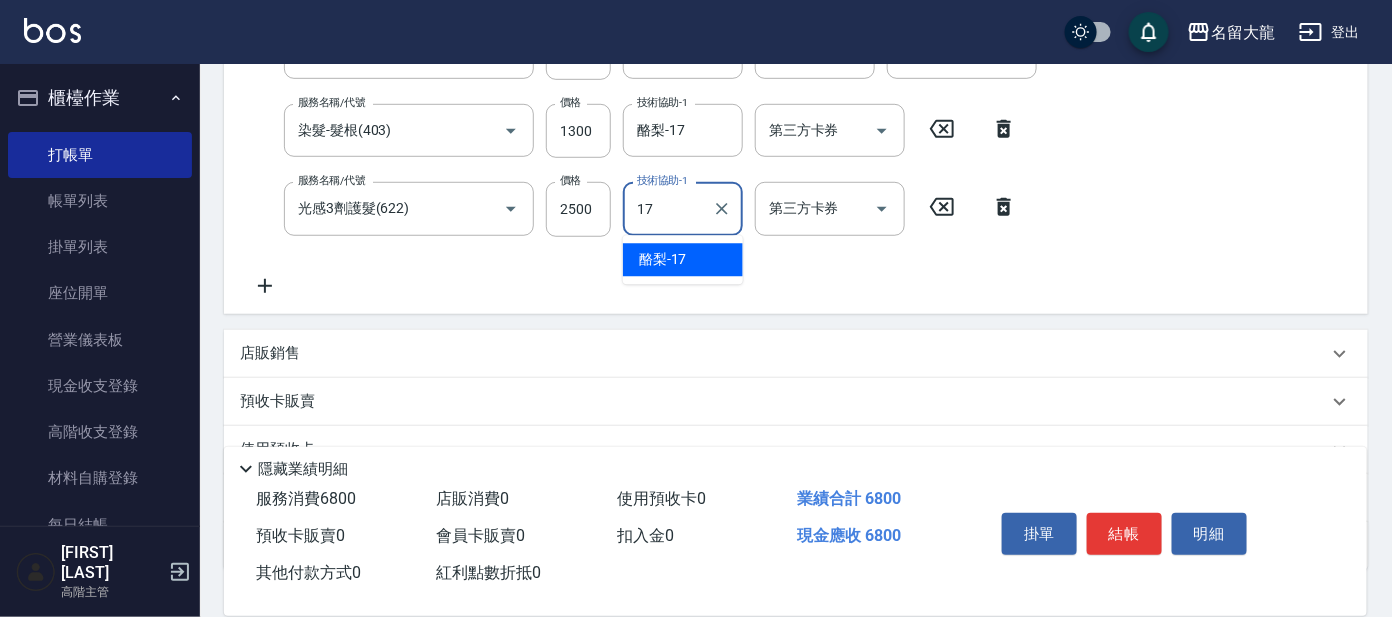 type on "酪梨-17" 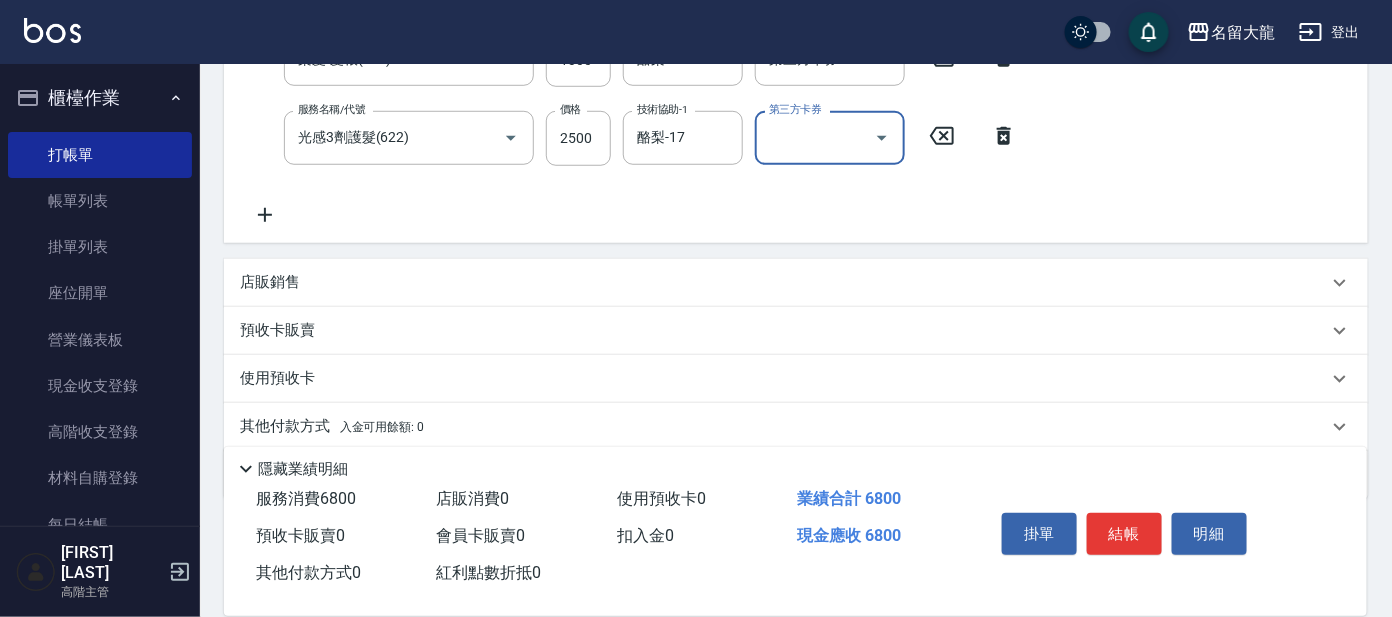 scroll, scrollTop: 513, scrollLeft: 0, axis: vertical 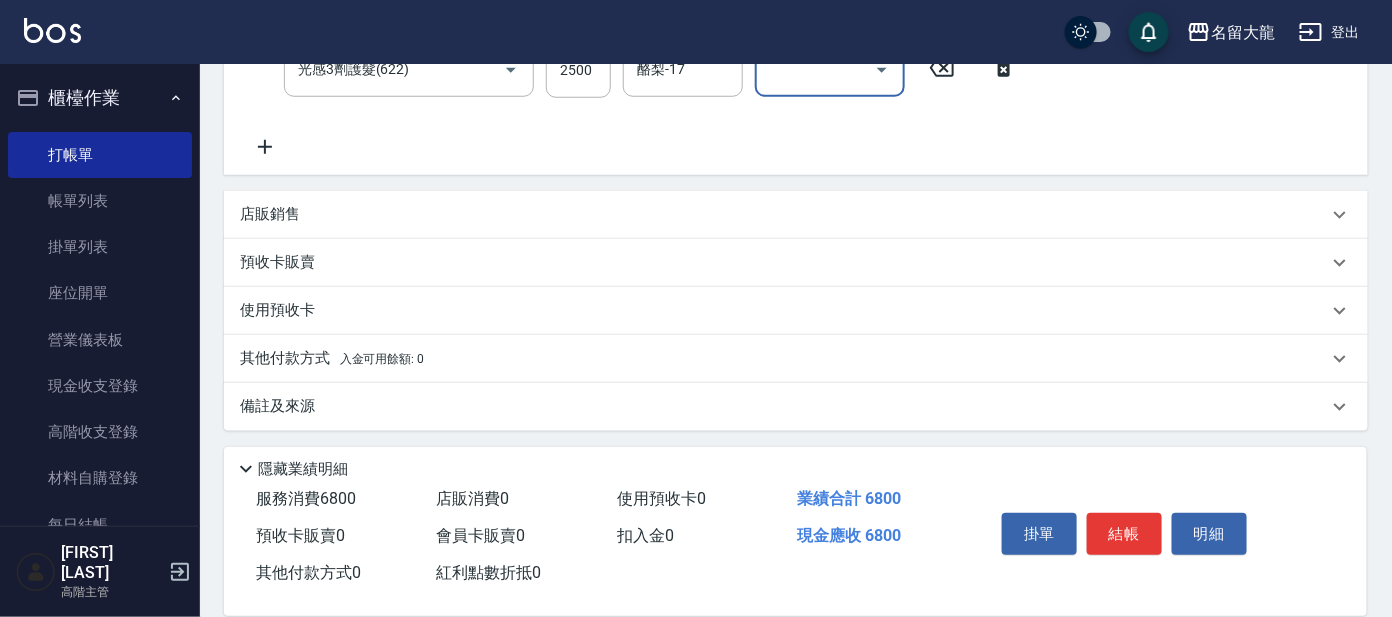 drag, startPoint x: 253, startPoint y: 210, endPoint x: 248, endPoint y: 200, distance: 11.18034 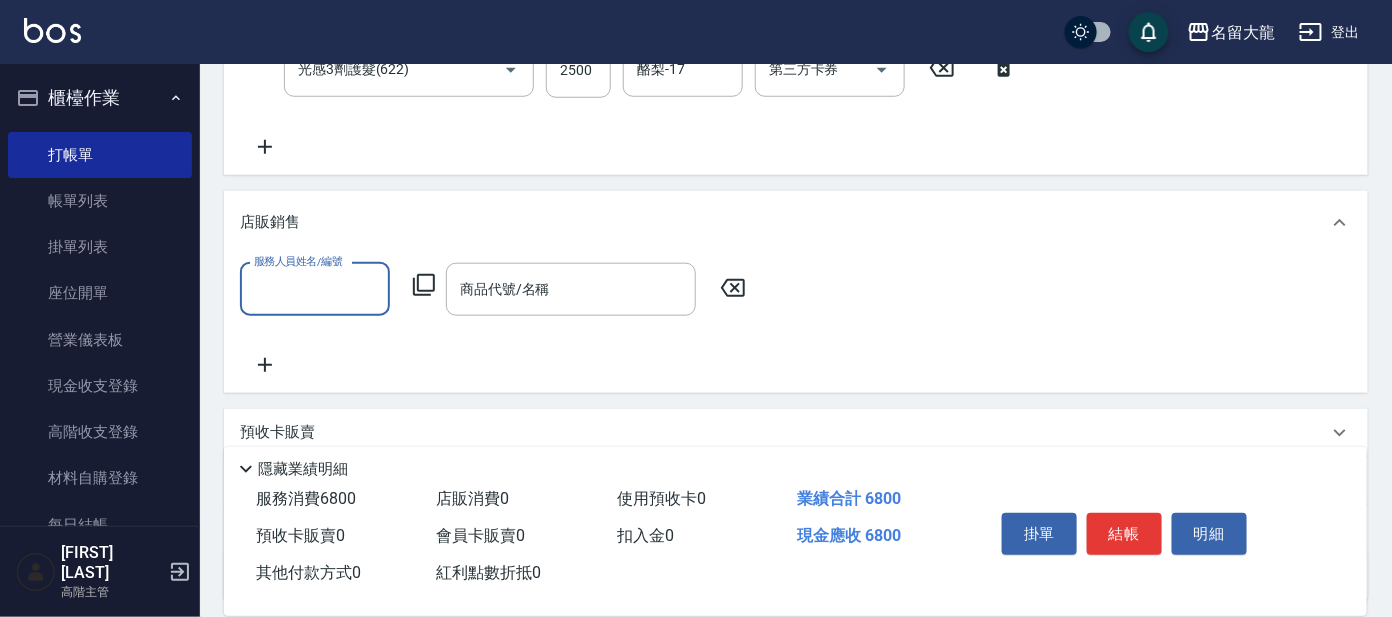 scroll, scrollTop: 0, scrollLeft: 0, axis: both 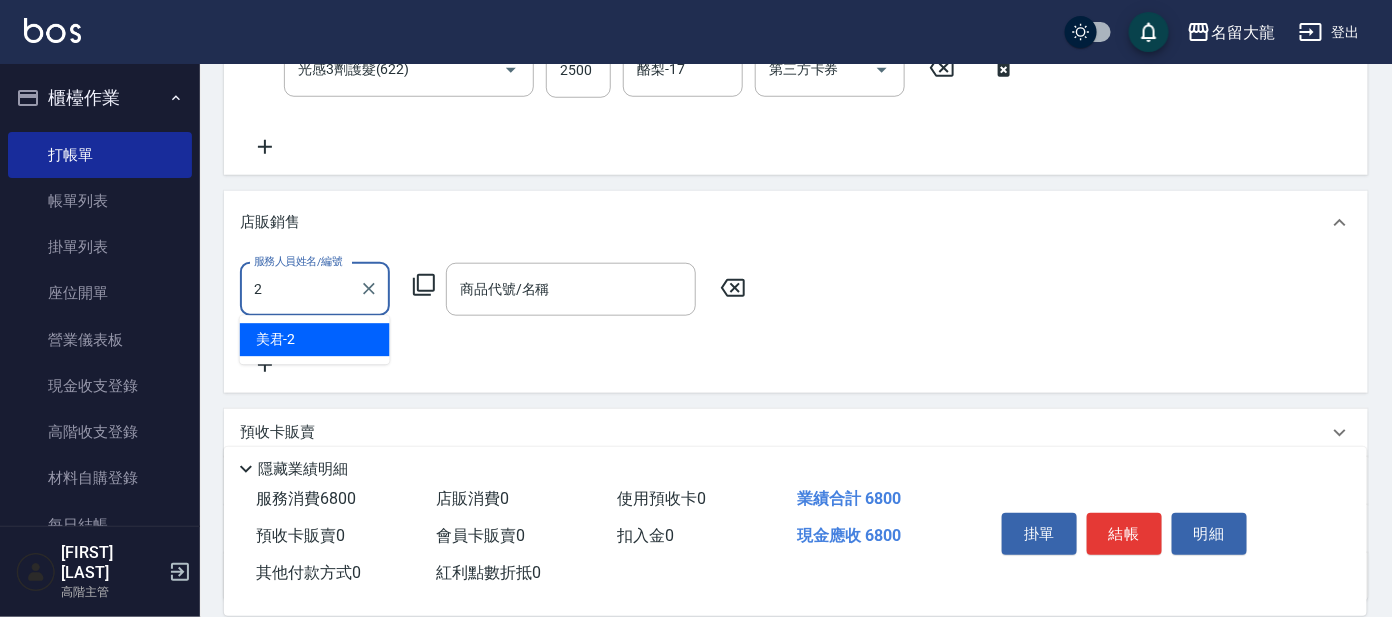 type on "[LAST]-2" 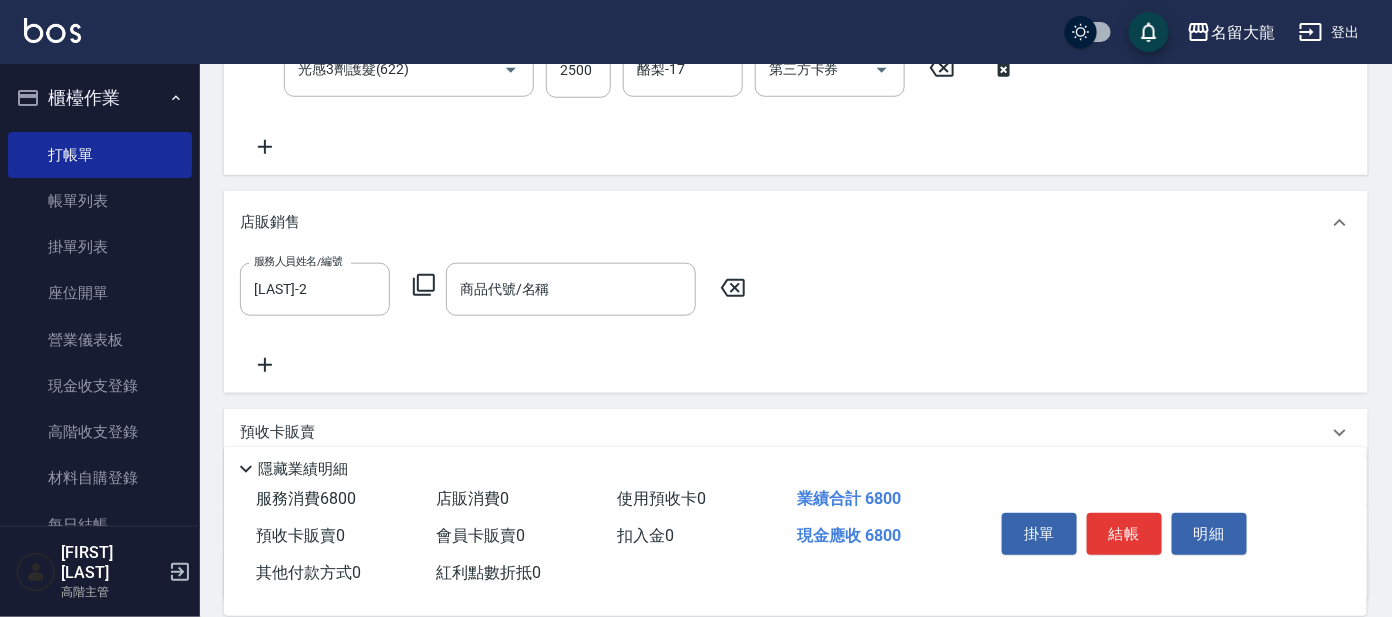 click 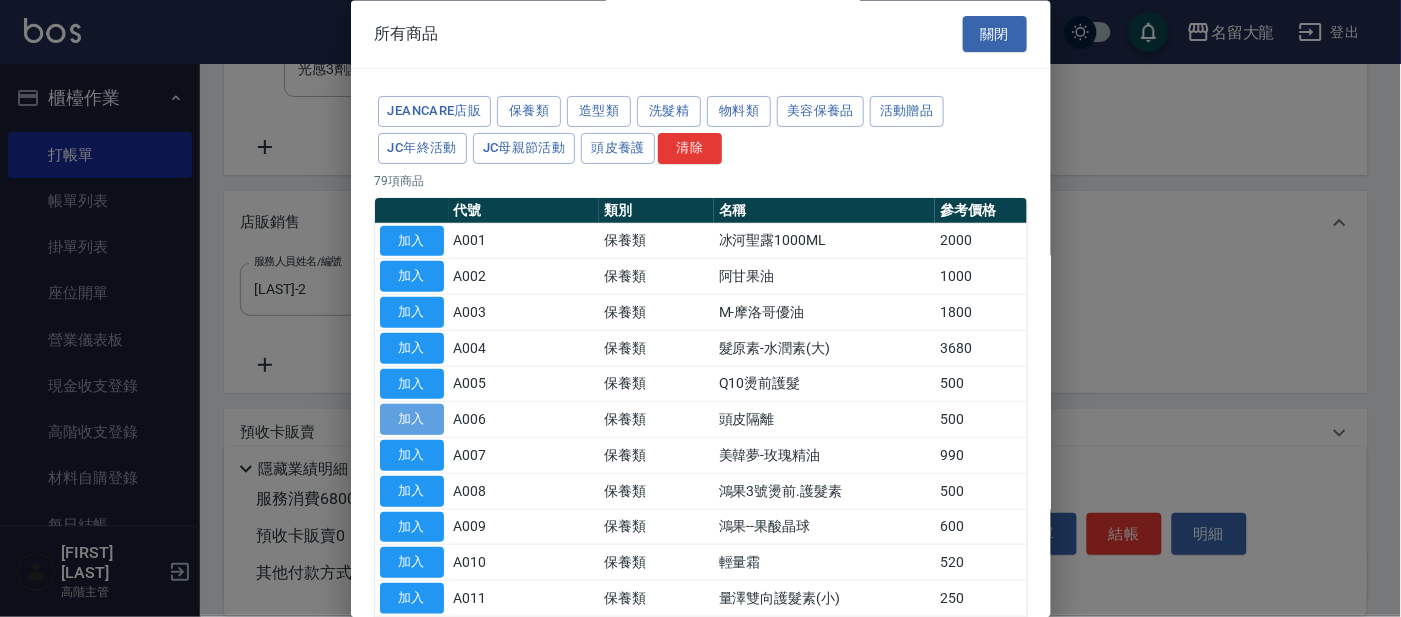click on "加入" at bounding box center [412, 420] 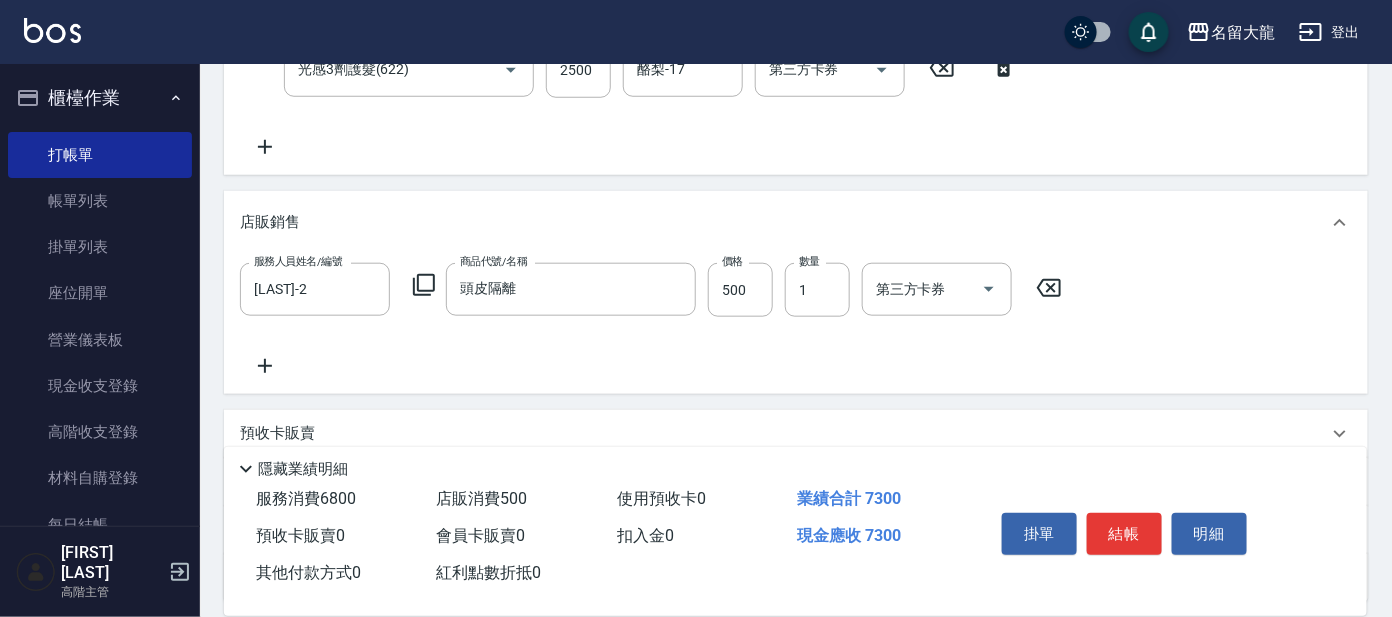 click on "結帳" at bounding box center (1124, 534) 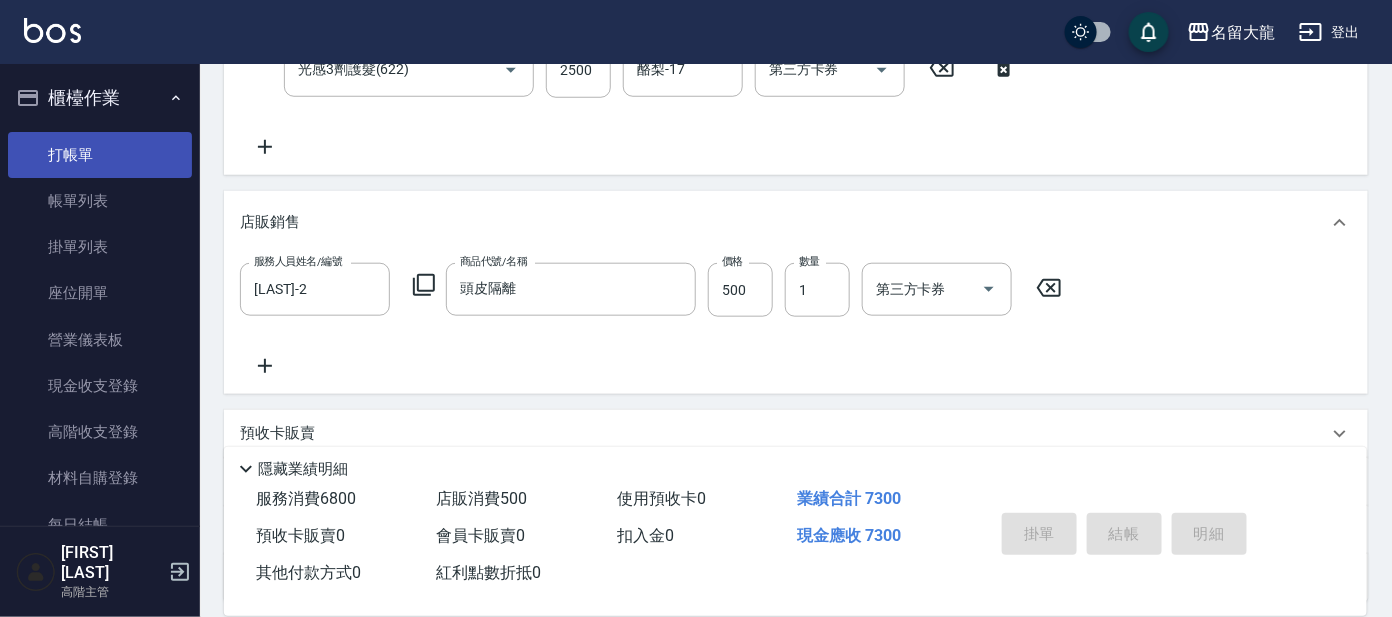 type on "2025/08/04 18:14" 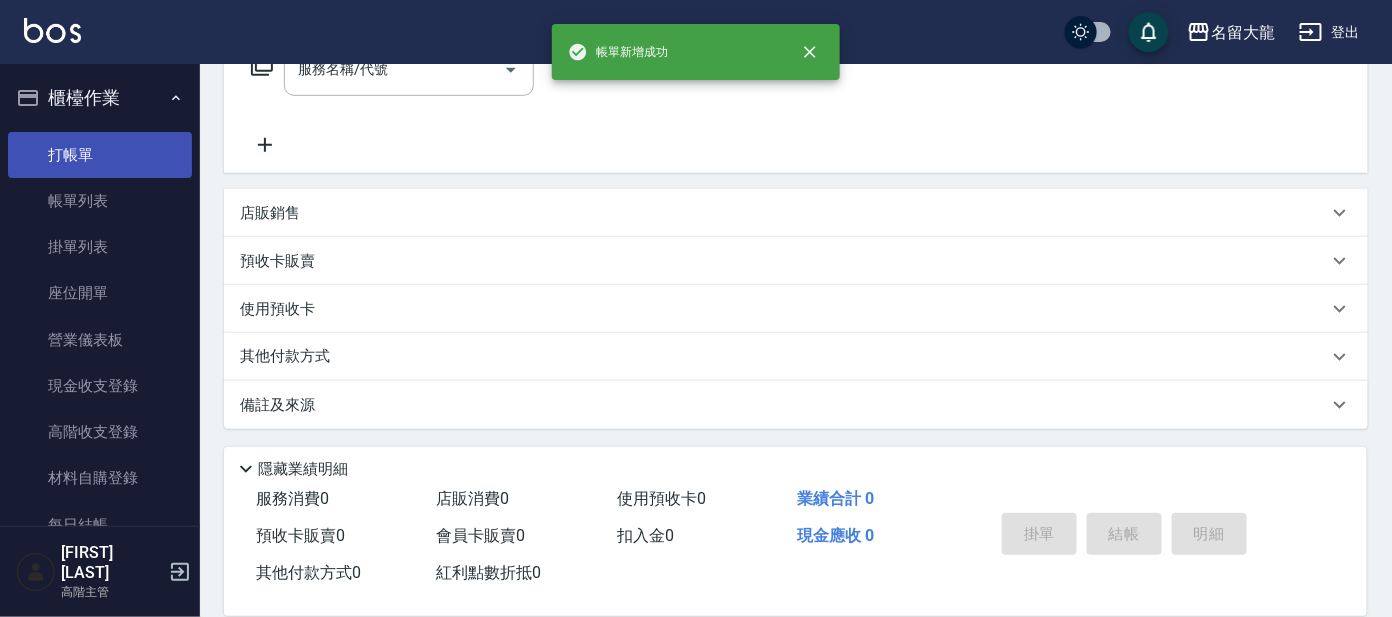 scroll, scrollTop: 0, scrollLeft: 0, axis: both 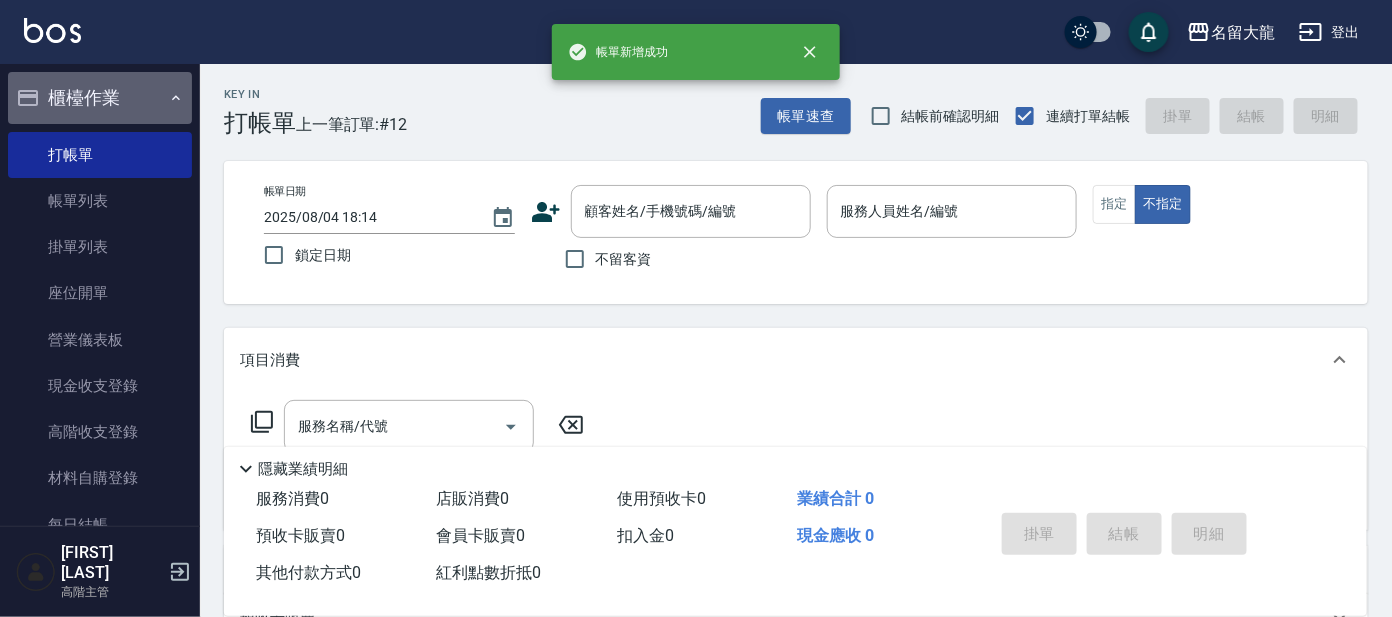 click 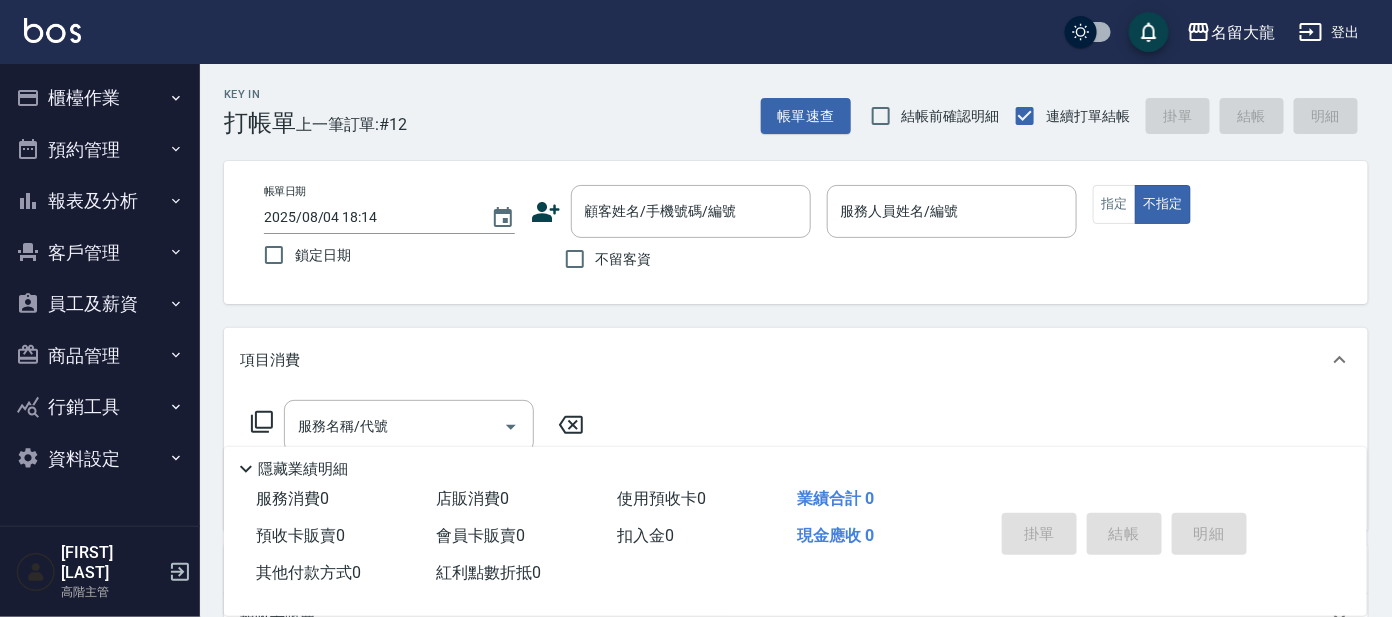 click on "報表及分析" at bounding box center [100, 201] 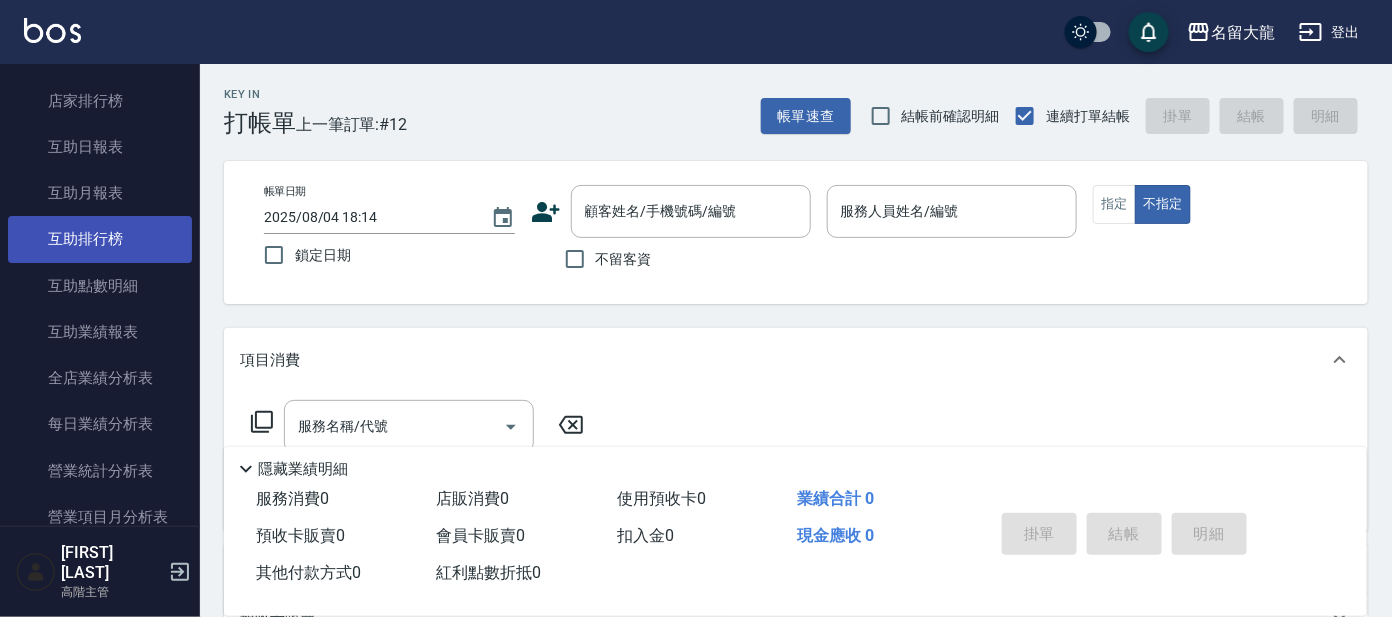 scroll, scrollTop: 499, scrollLeft: 0, axis: vertical 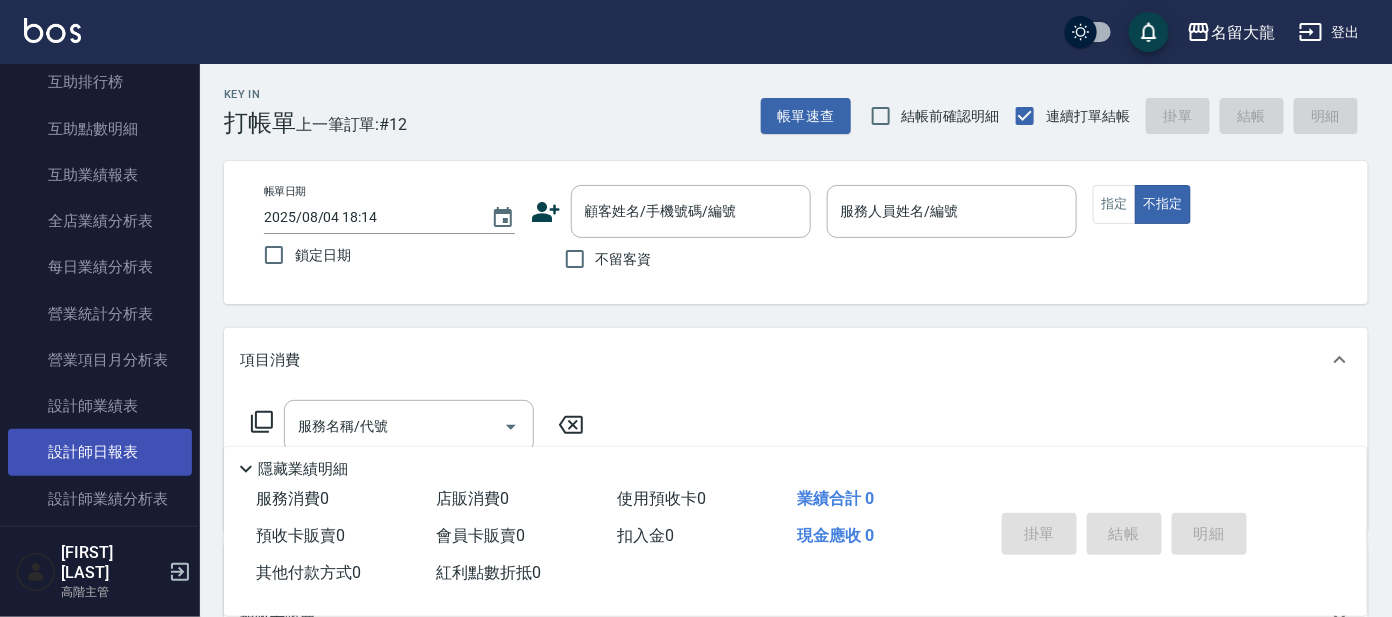 click on "設計師日報表" at bounding box center (100, 452) 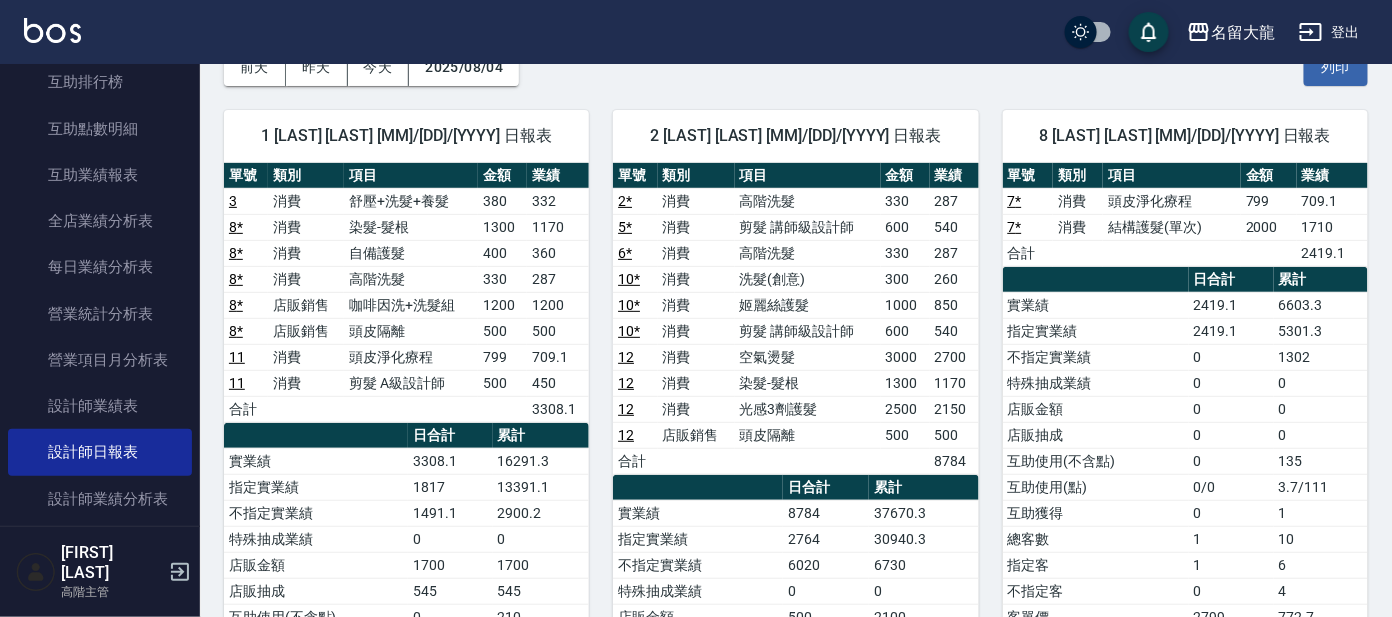 scroll, scrollTop: 249, scrollLeft: 0, axis: vertical 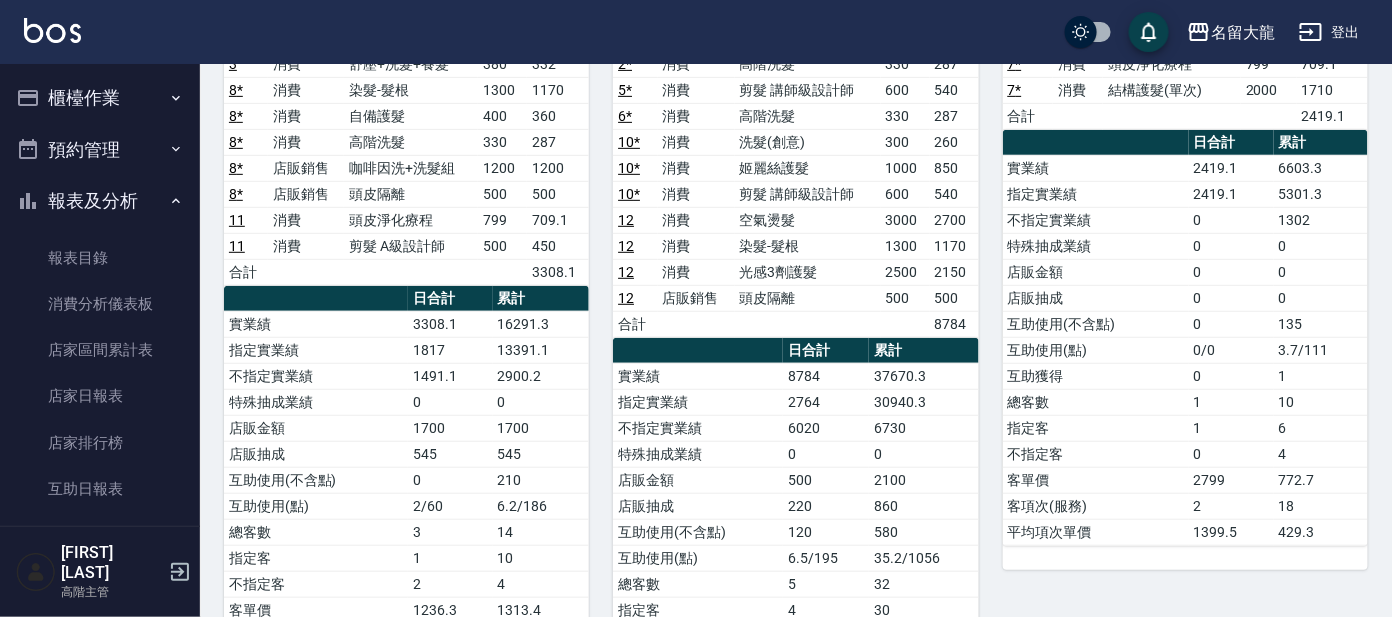 click on "櫃檯作業" at bounding box center (100, 98) 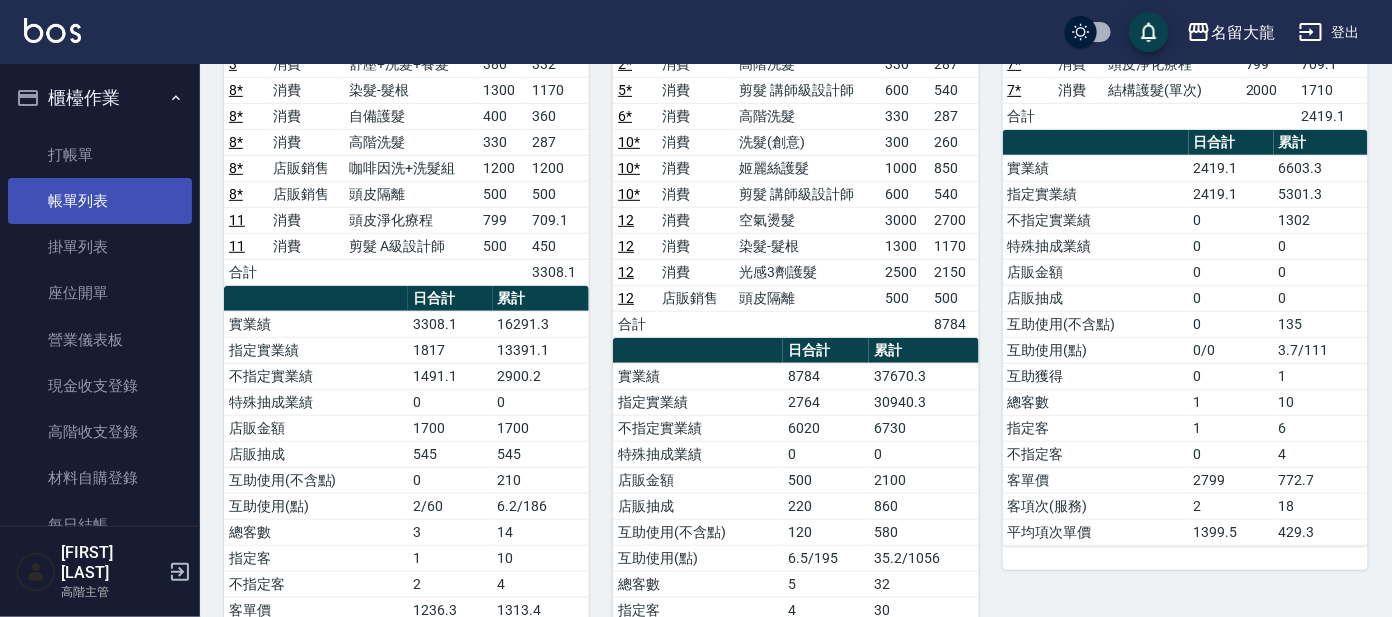 click on "帳單列表" at bounding box center [100, 201] 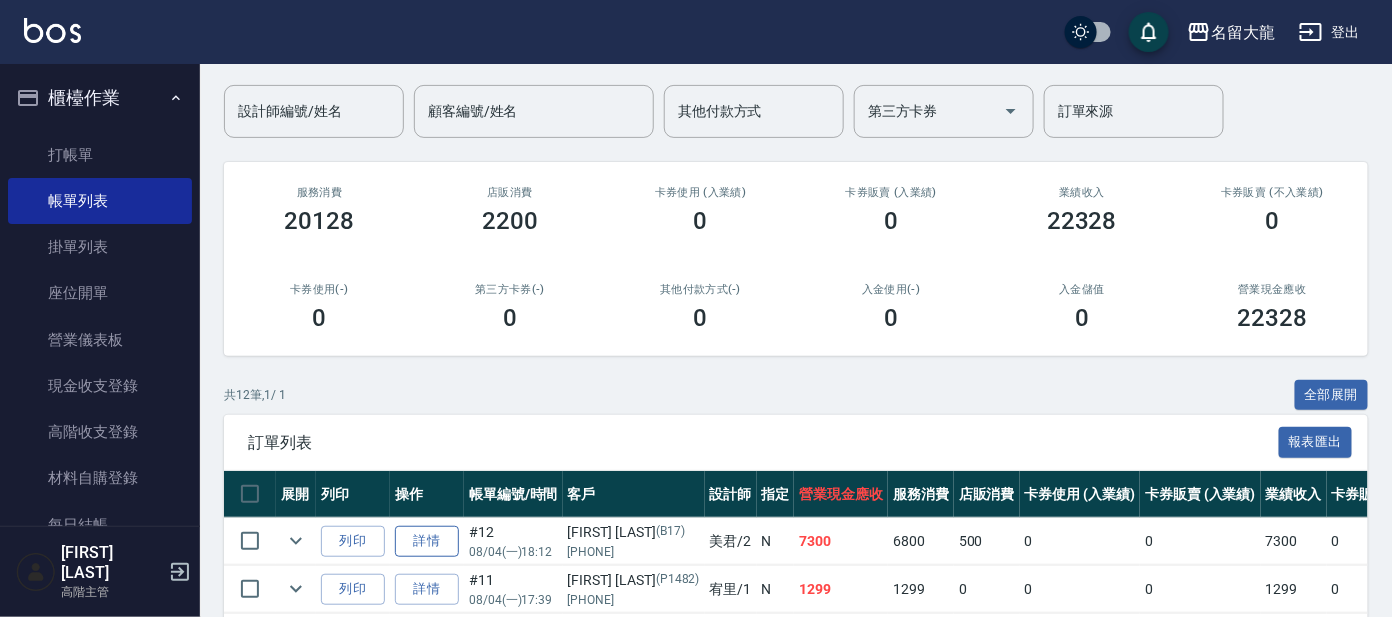 scroll, scrollTop: 249, scrollLeft: 0, axis: vertical 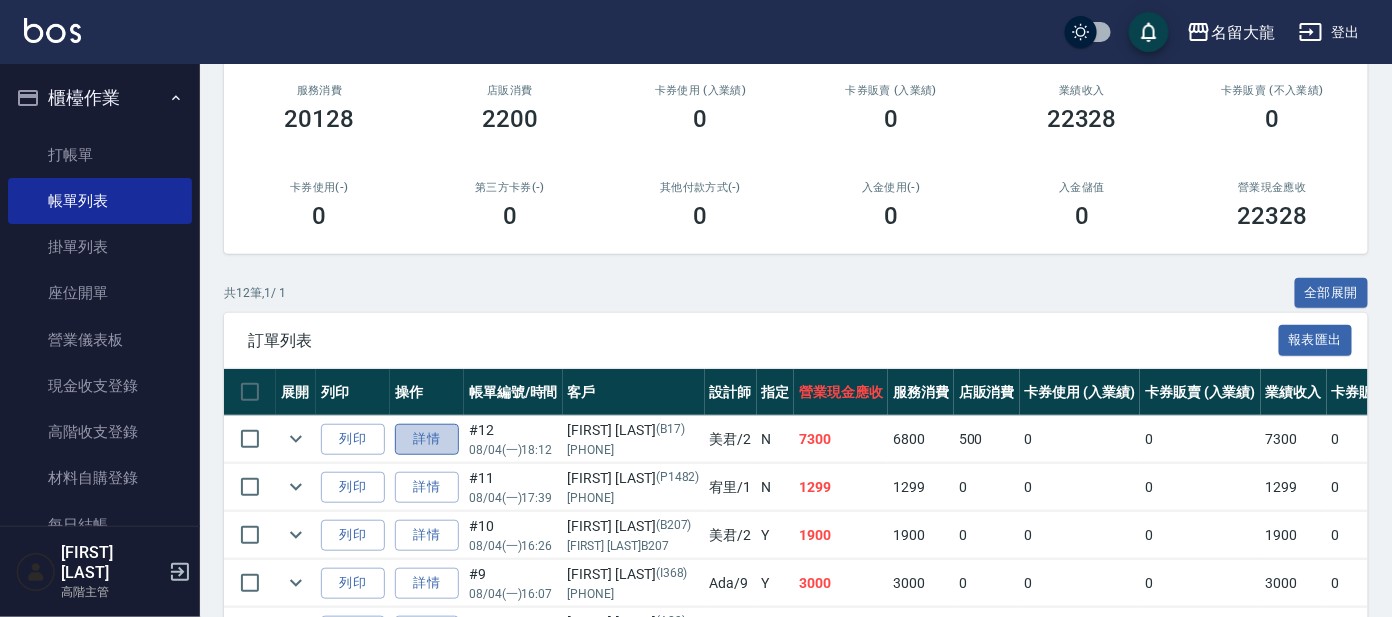 click on "詳情" at bounding box center [427, 439] 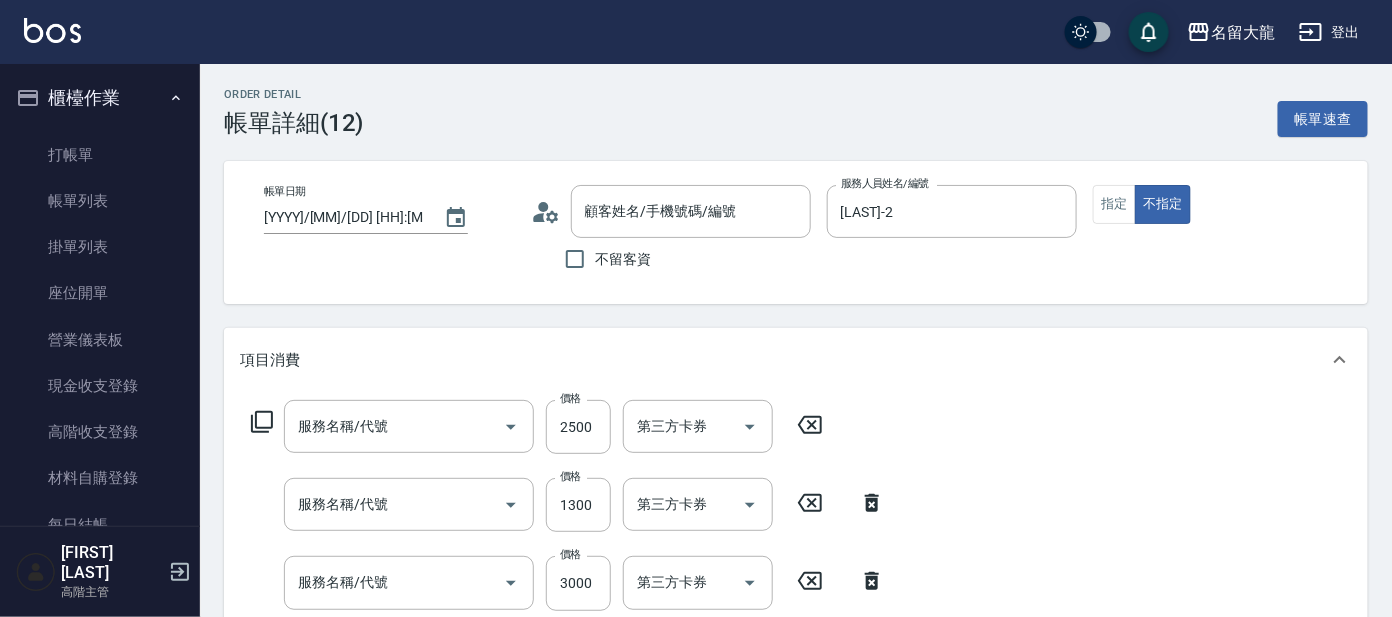 scroll, scrollTop: 0, scrollLeft: 0, axis: both 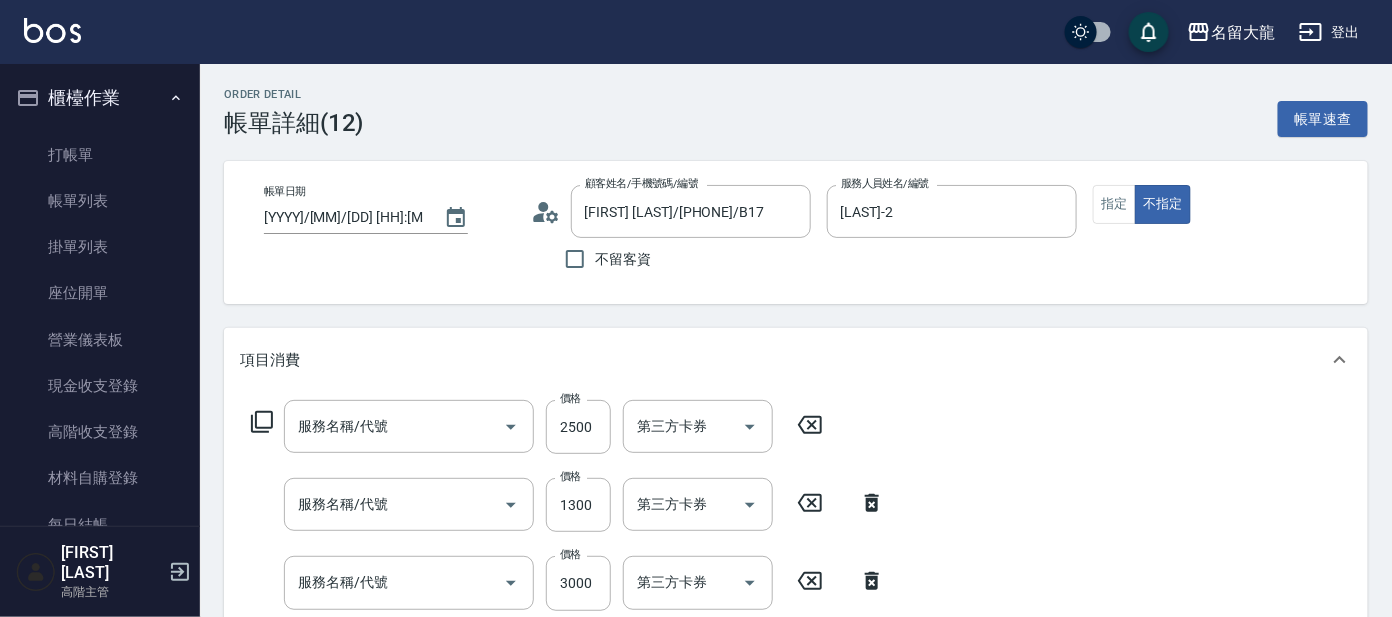 type on "光感3劑護髮(622)" 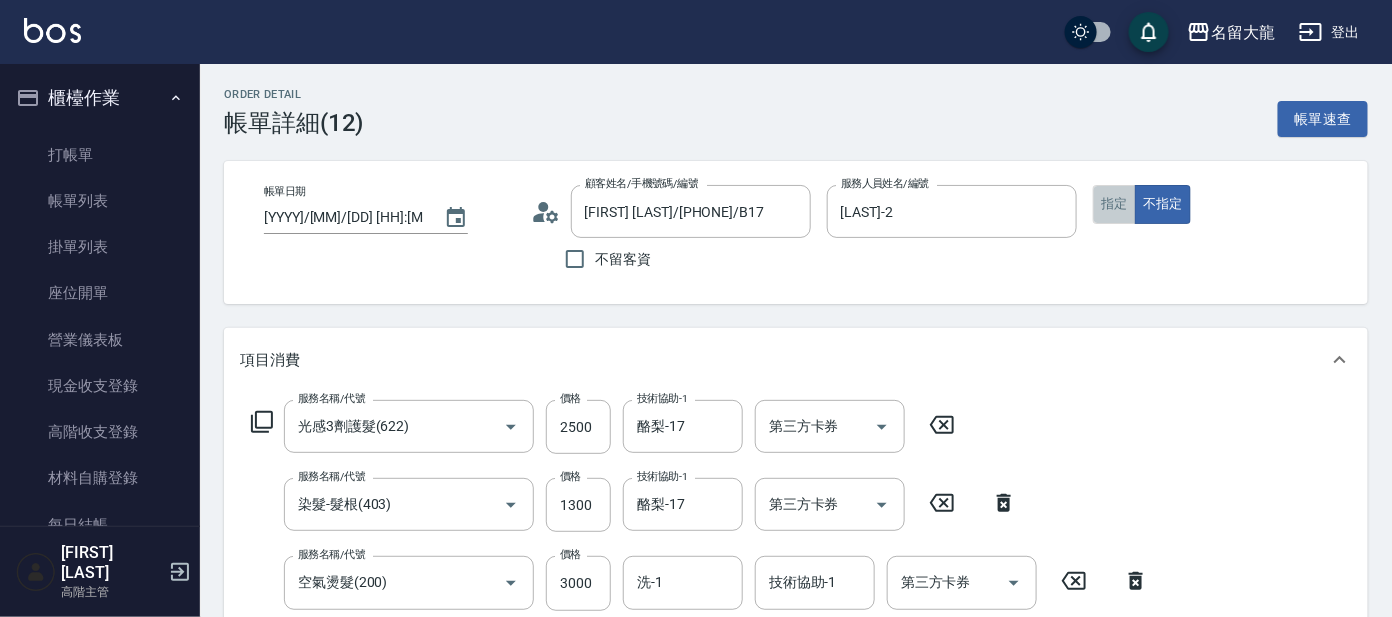 click on "指定" at bounding box center [1114, 204] 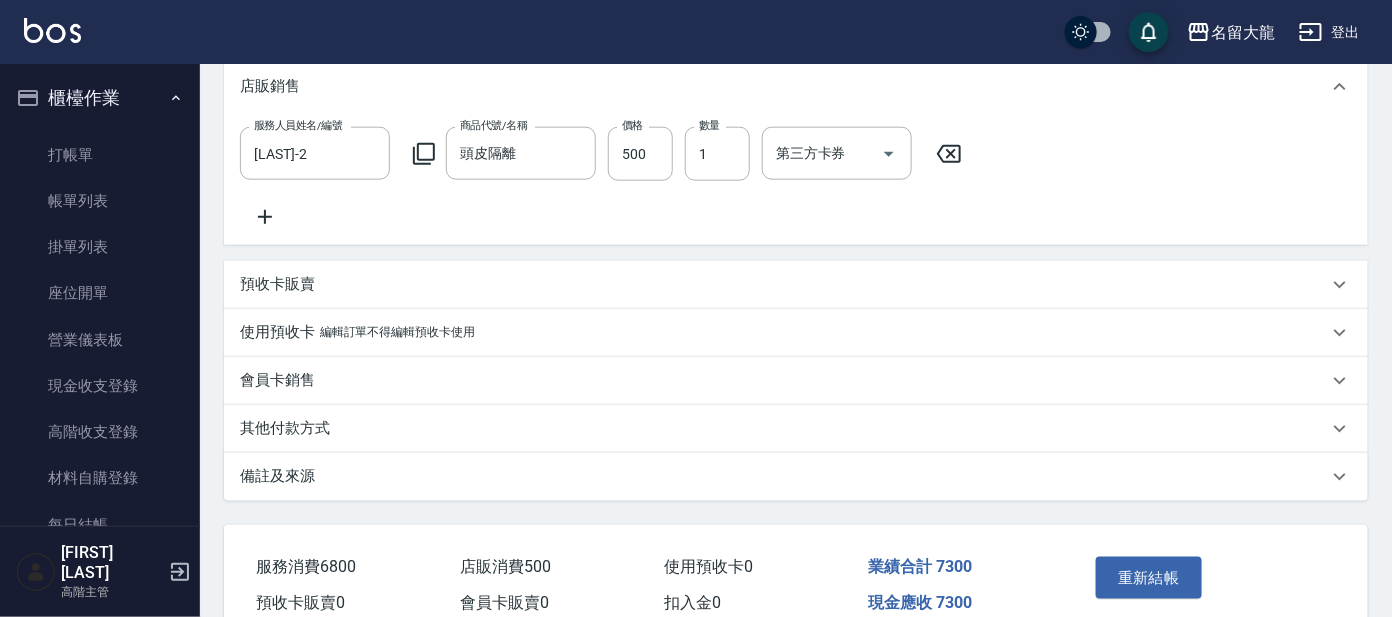 scroll, scrollTop: 762, scrollLeft: 0, axis: vertical 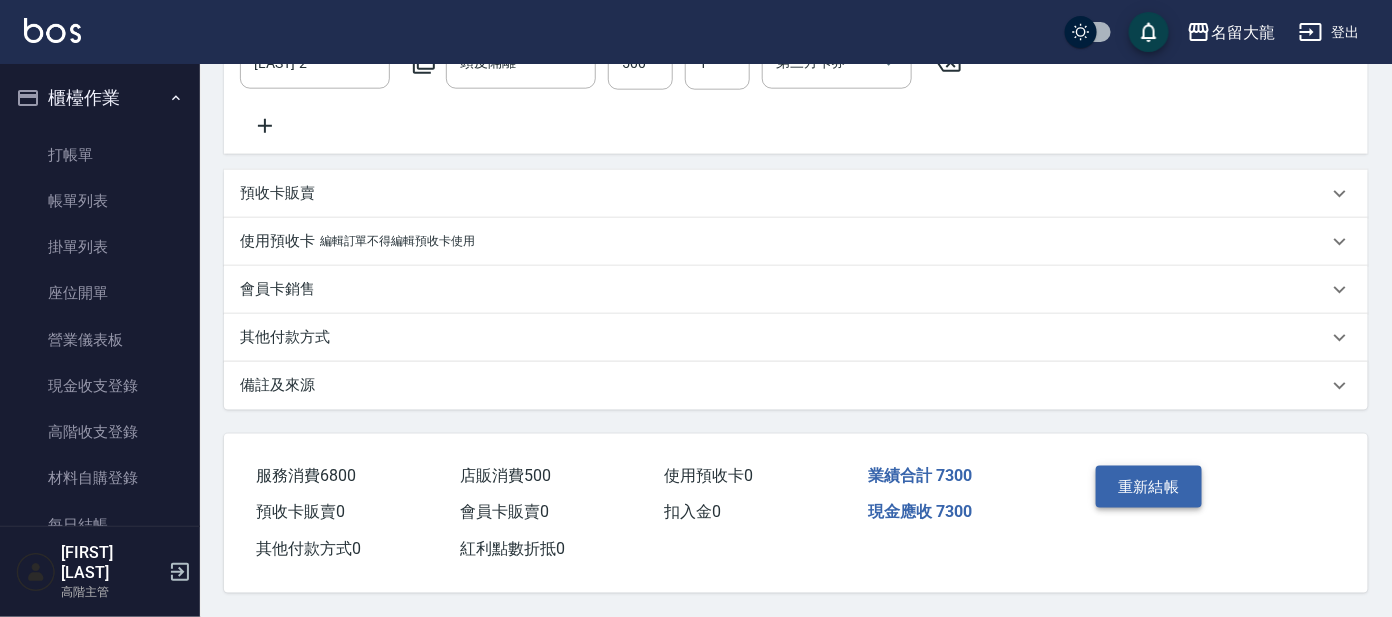 click on "重新結帳" at bounding box center [1149, 487] 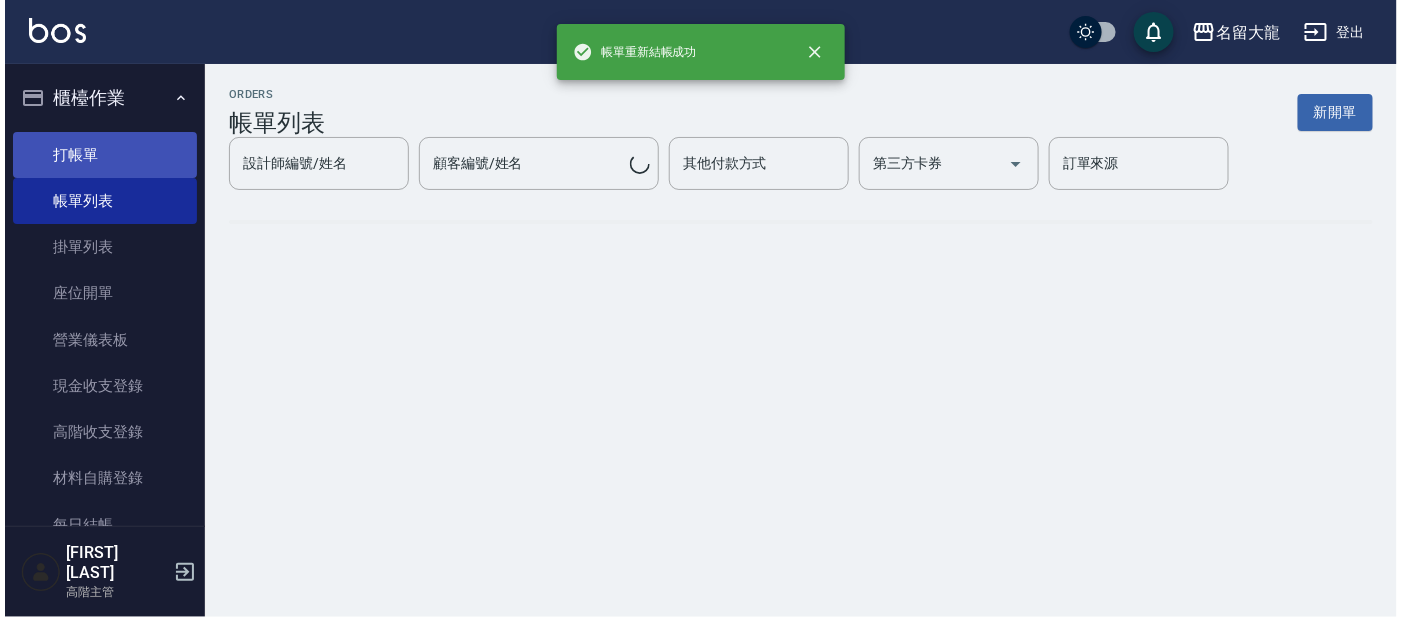 scroll, scrollTop: 0, scrollLeft: 0, axis: both 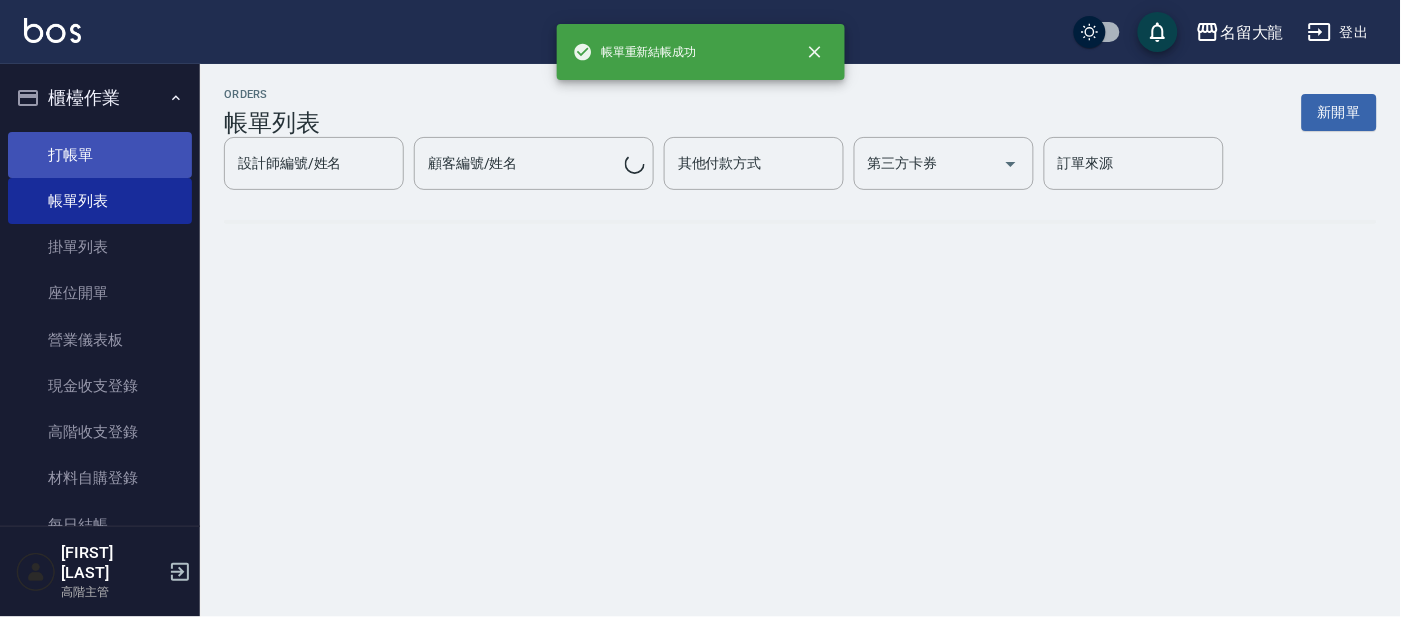 click on "打帳單" at bounding box center [100, 155] 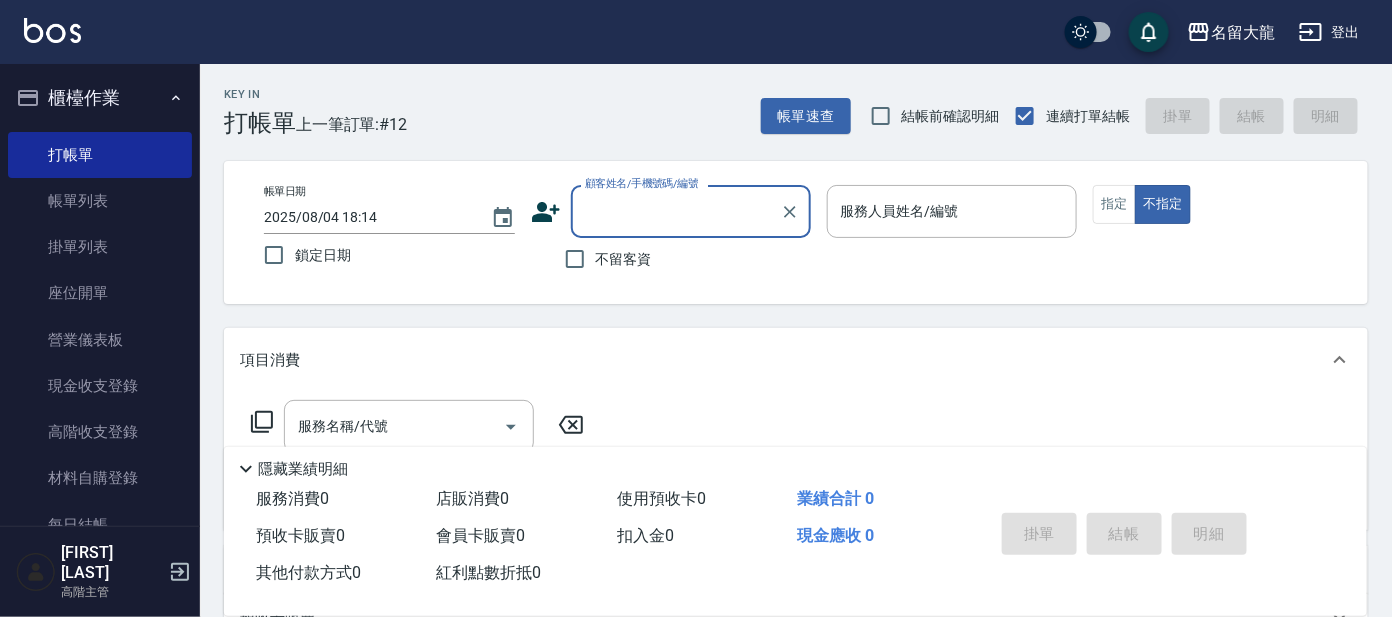 click 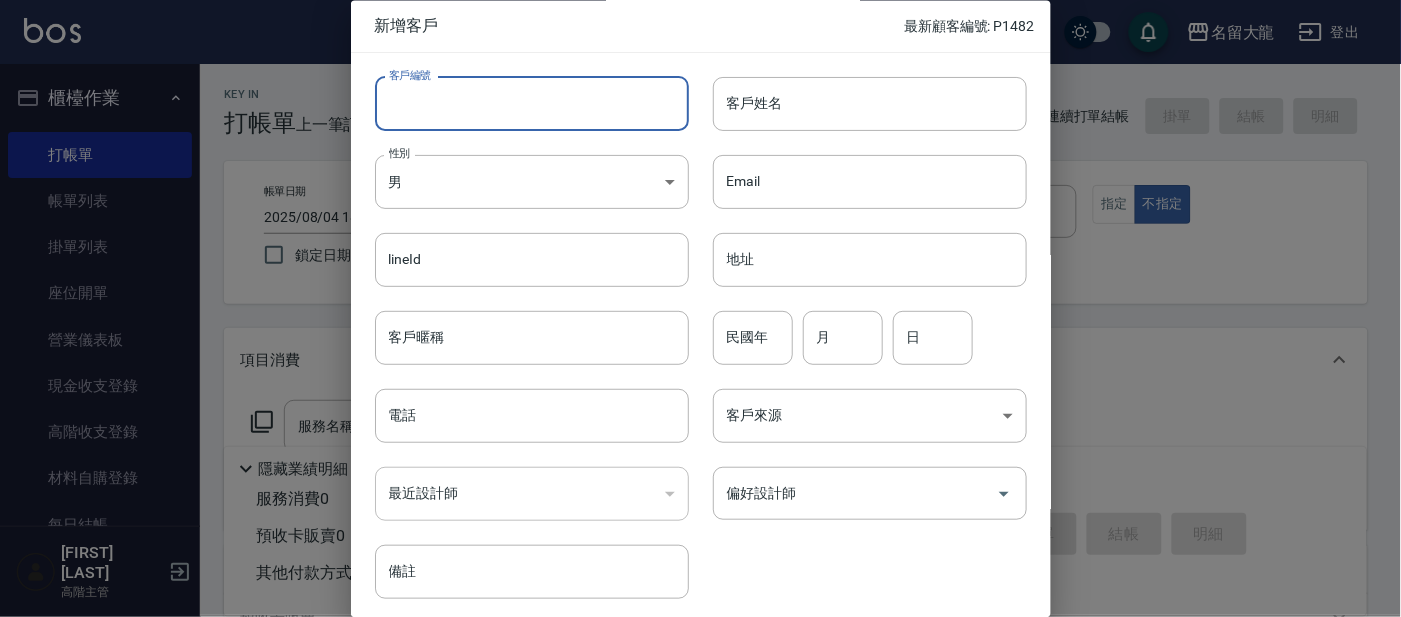 click on "客戶編號" at bounding box center (532, 104) 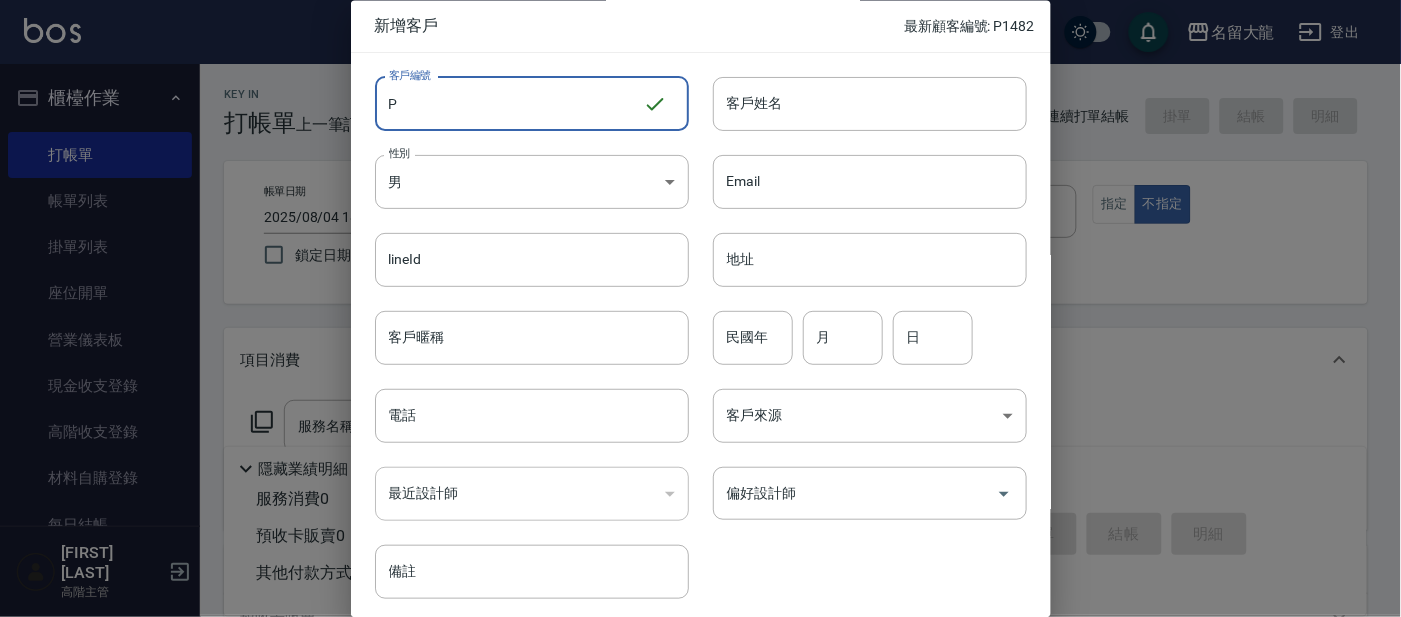 click on "P" at bounding box center (509, 104) 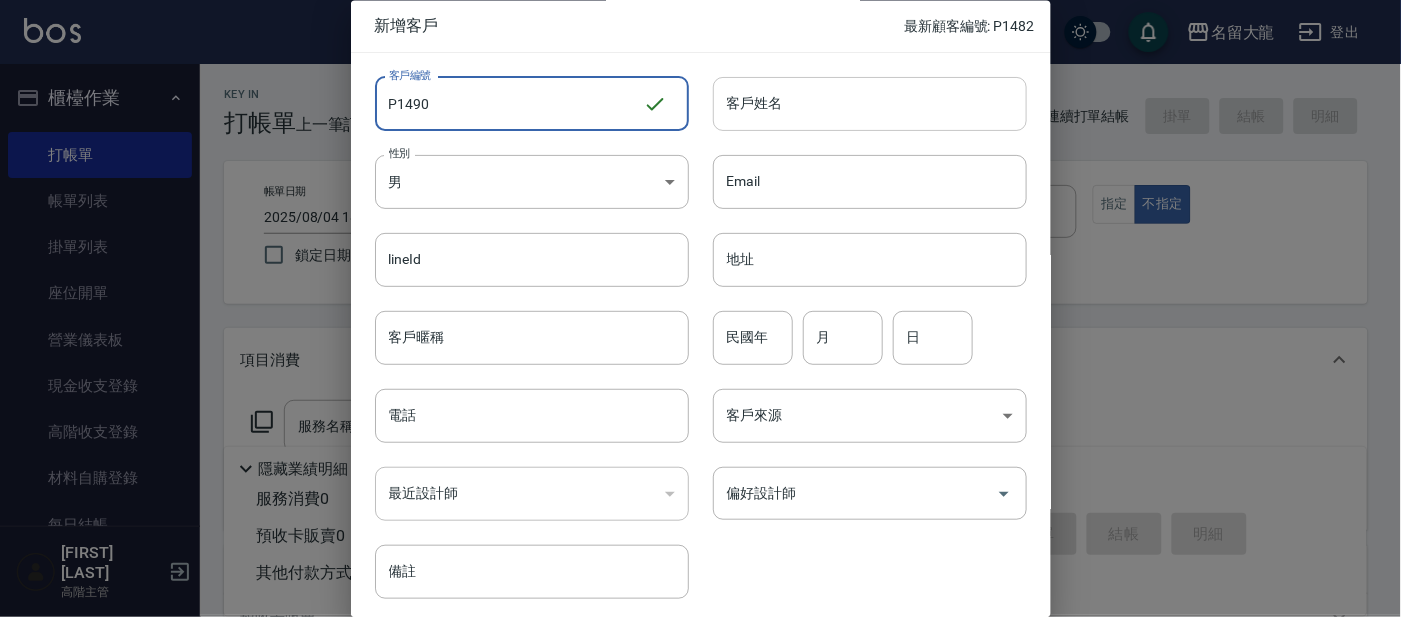 type on "P1490" 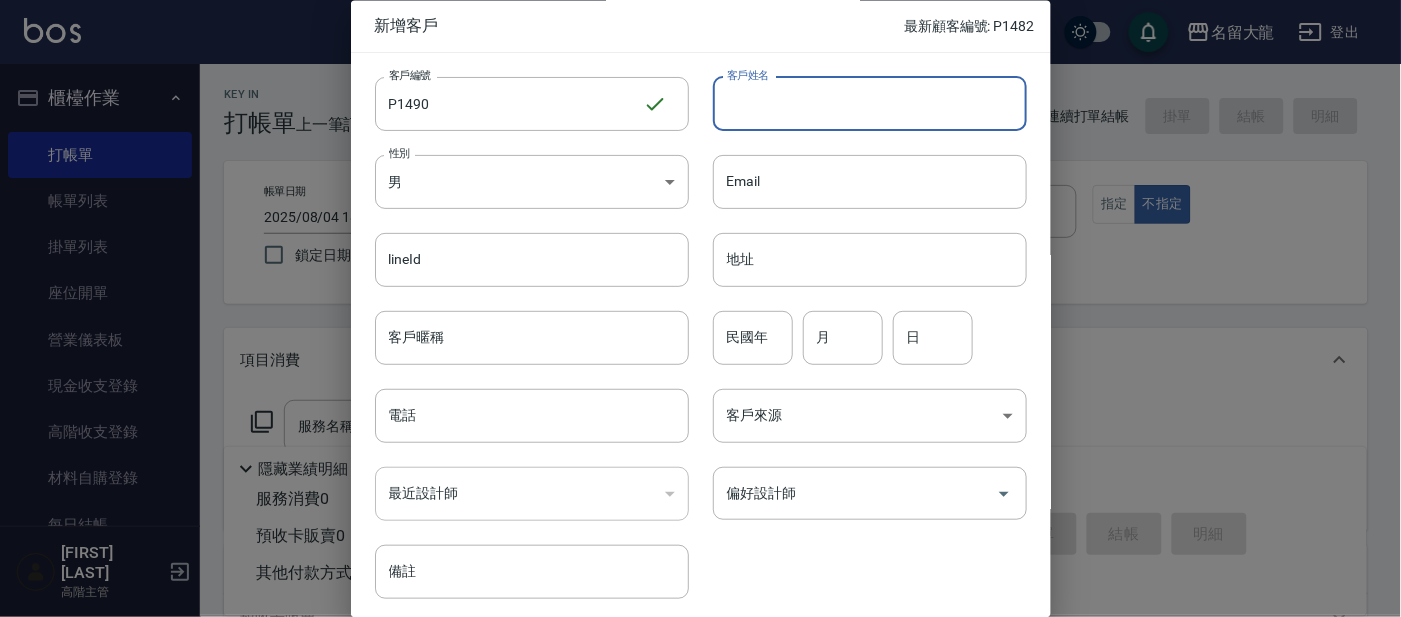 click on "客戶姓名" at bounding box center (870, 104) 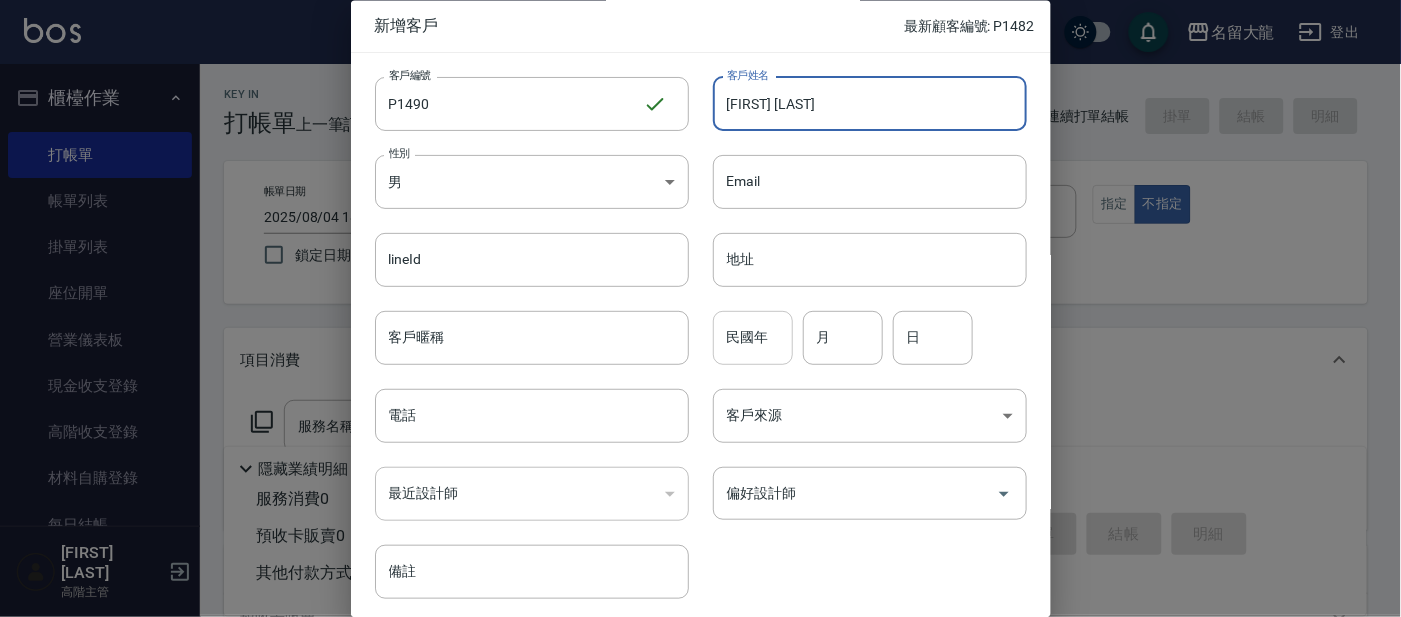 type on "[FIRST] [LAST]" 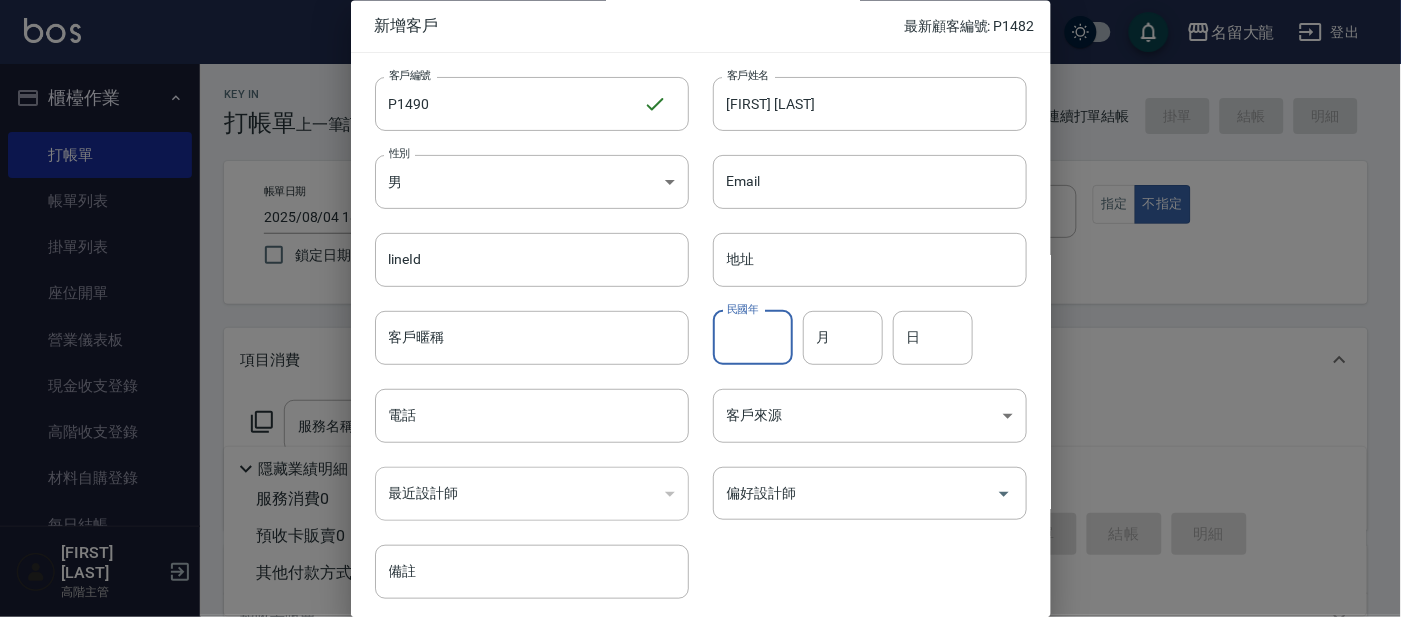 click on "民國年" at bounding box center [753, 338] 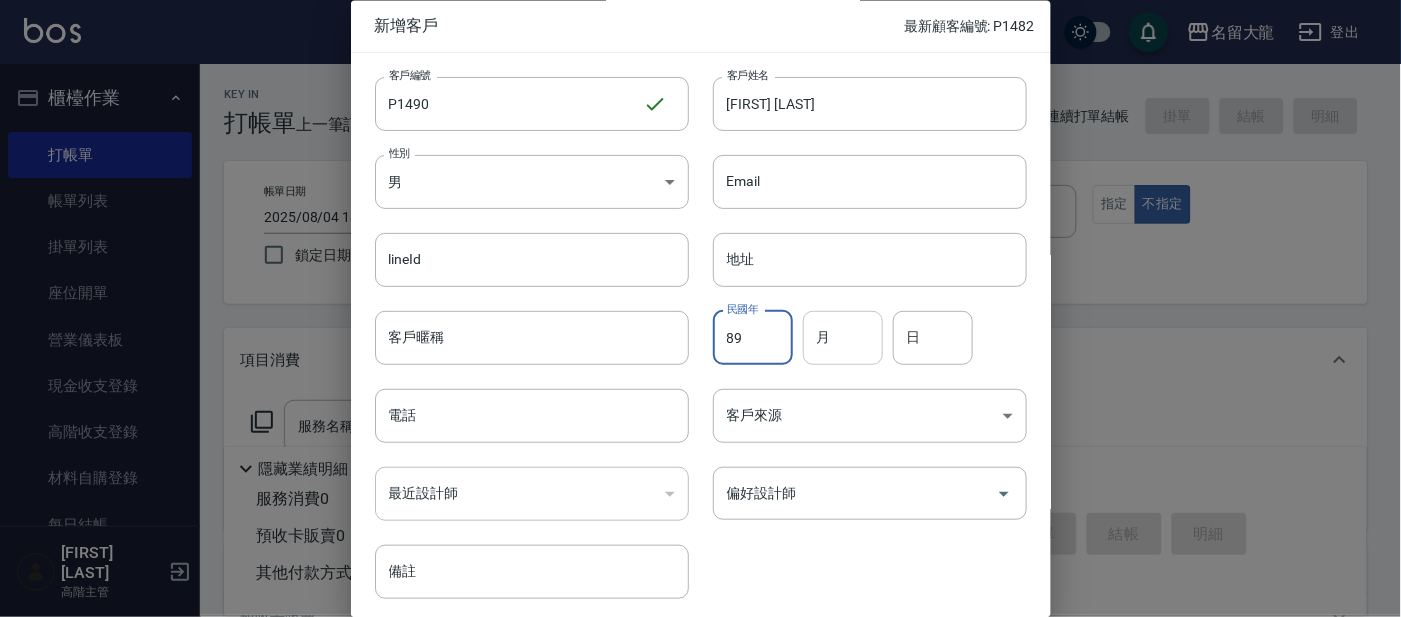 type on "89" 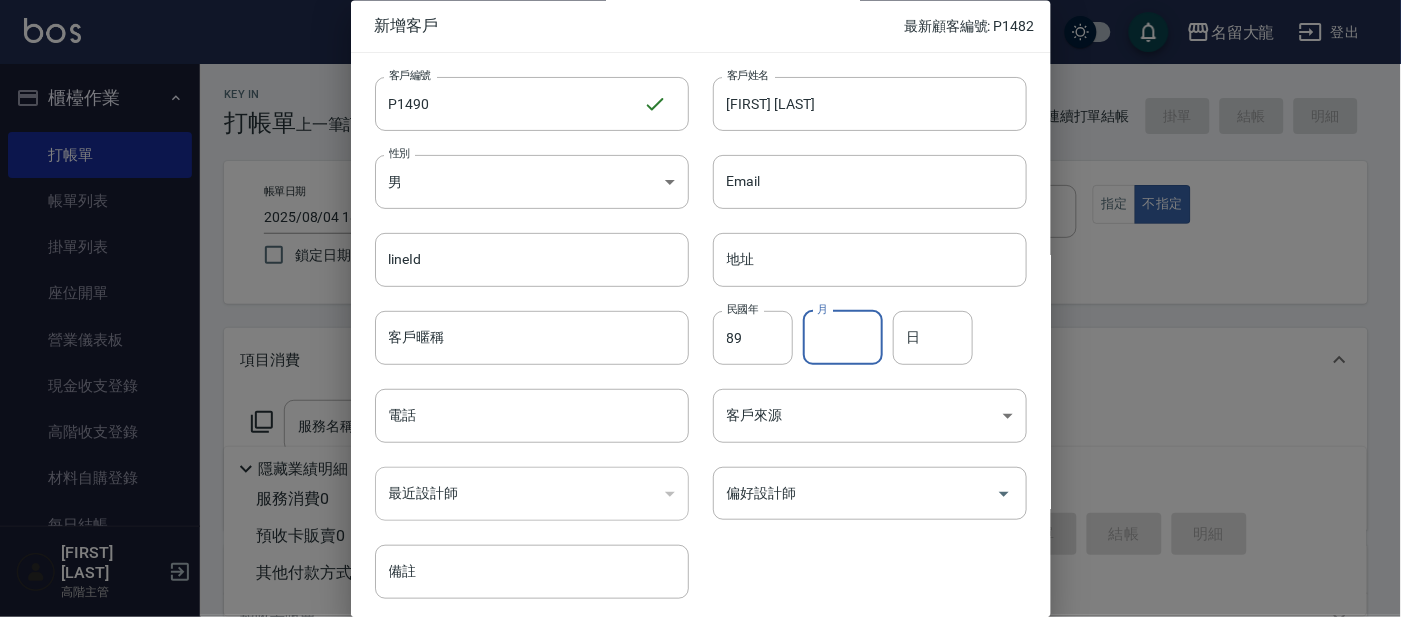 click on "月" at bounding box center (843, 338) 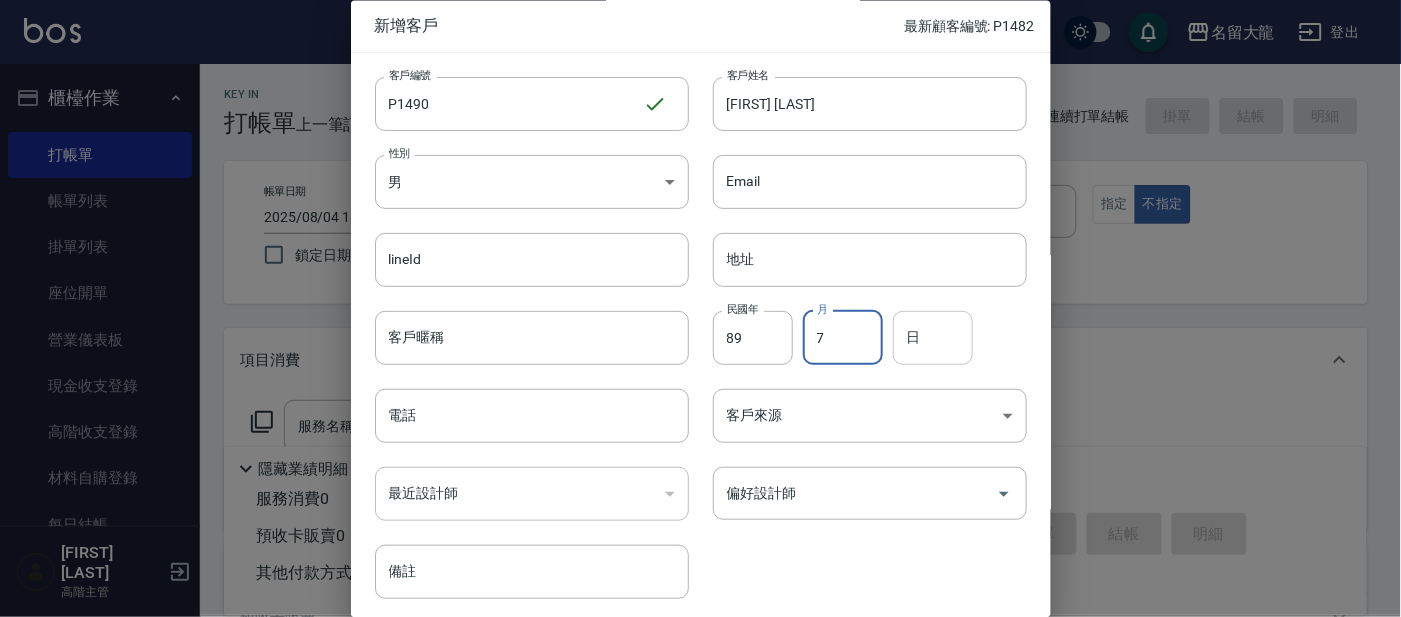 type on "7" 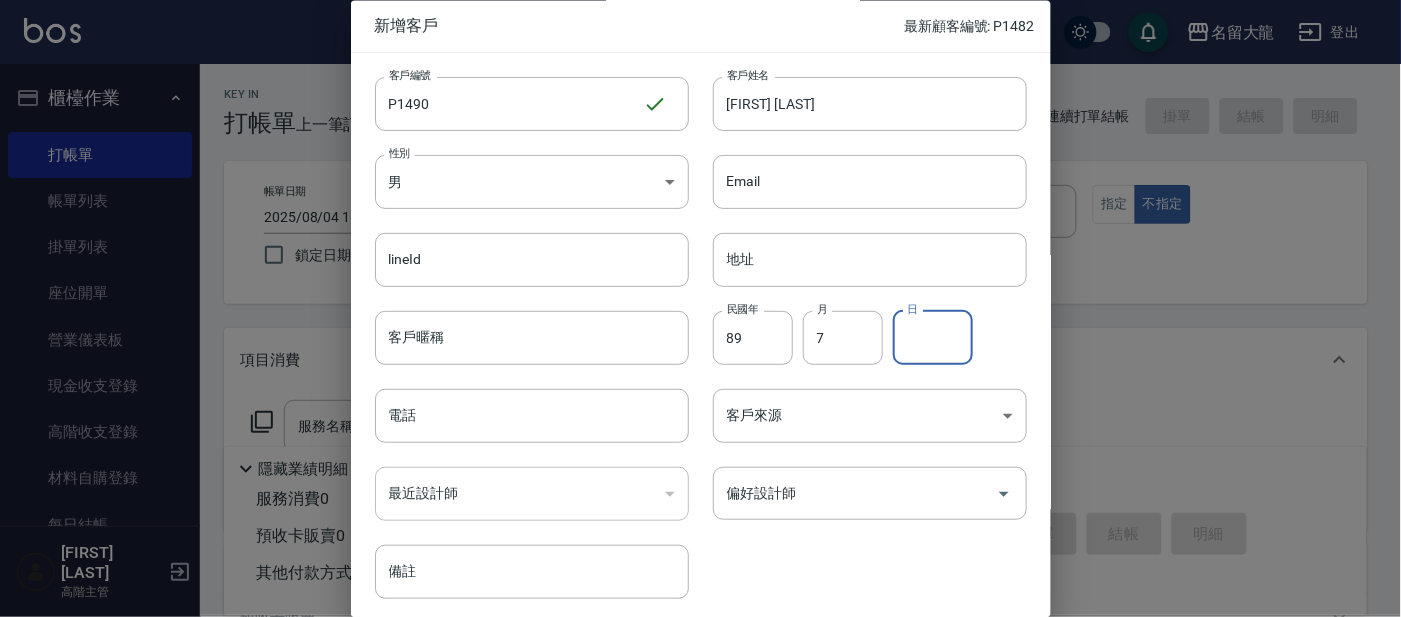 click on "日" at bounding box center (933, 338) 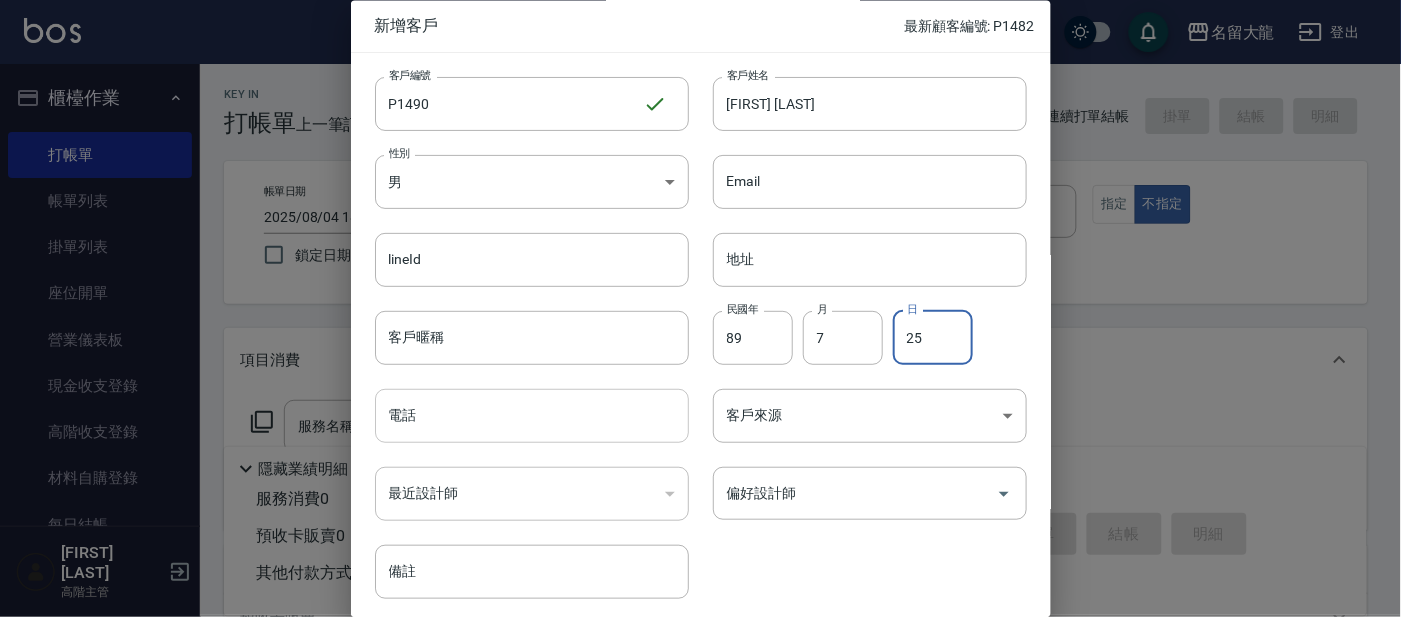 type on "25" 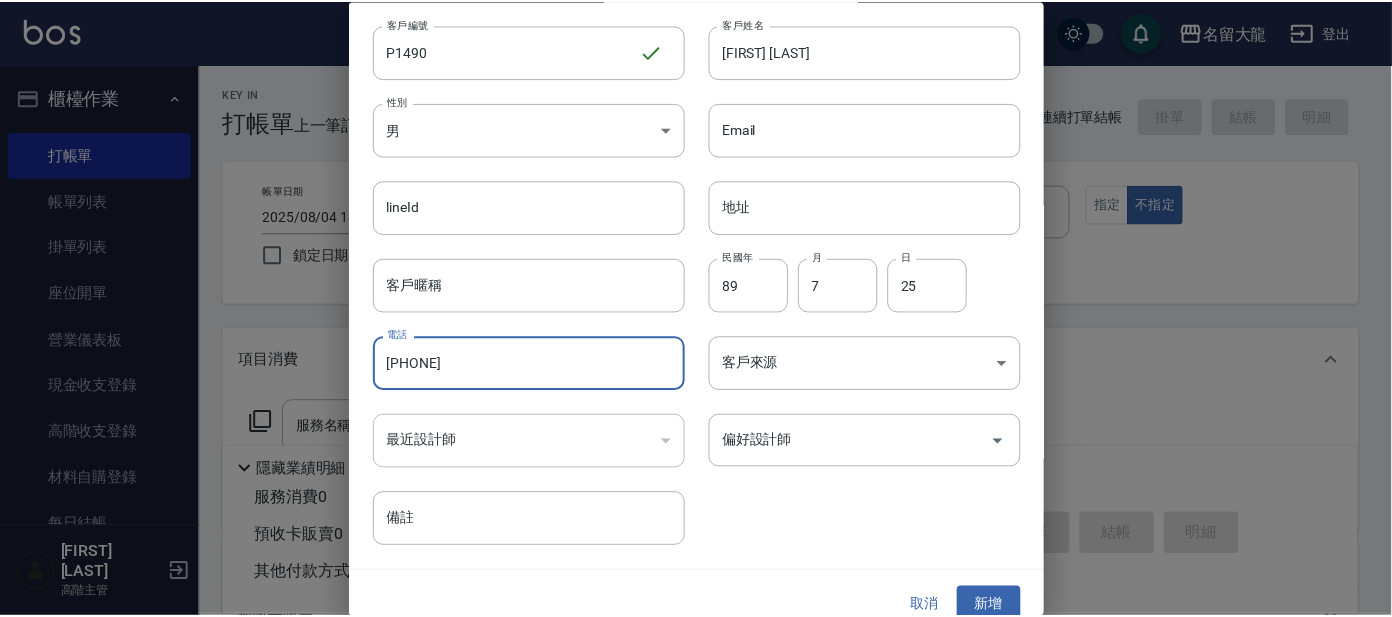 scroll, scrollTop: 75, scrollLeft: 0, axis: vertical 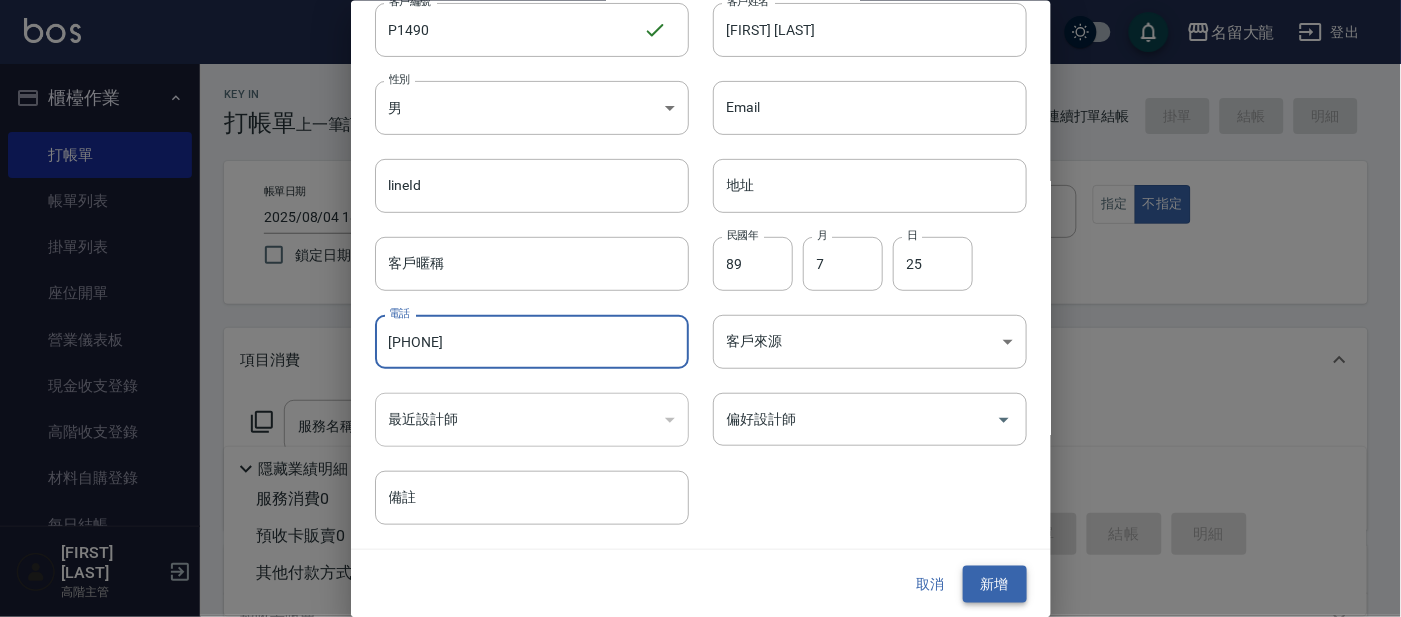type on "[PHONE]" 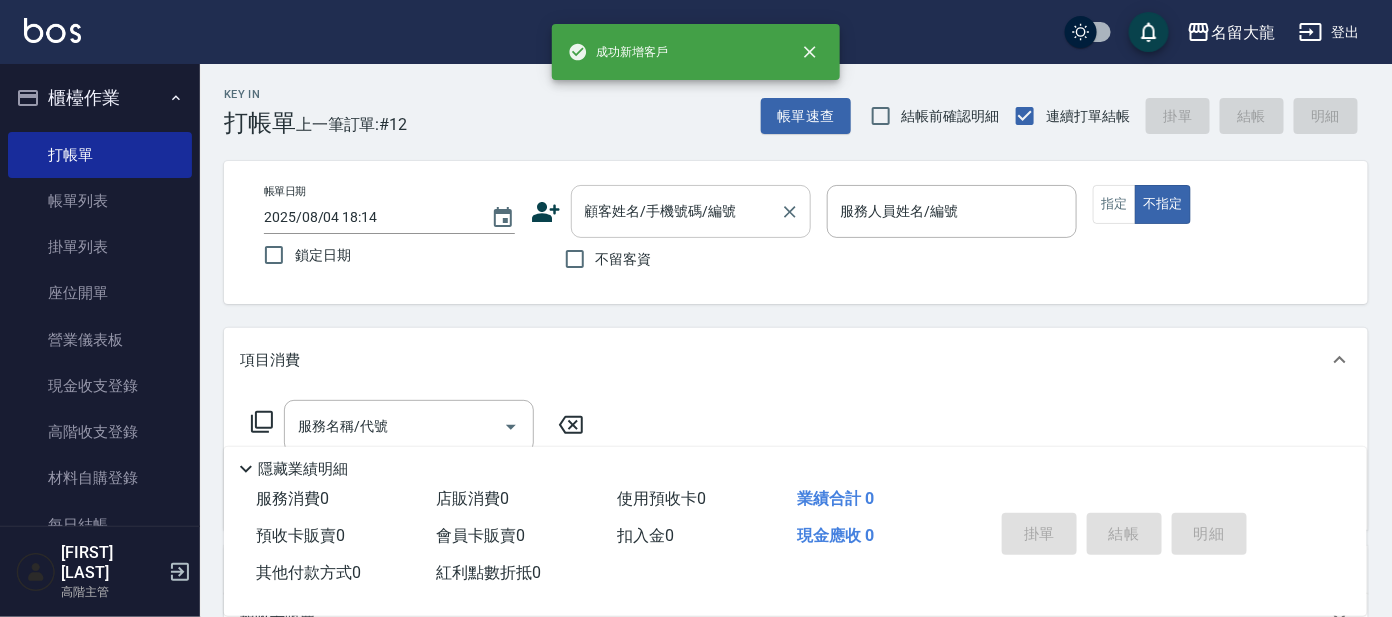click on "顧客姓名/手機號碼/編號" at bounding box center [676, 211] 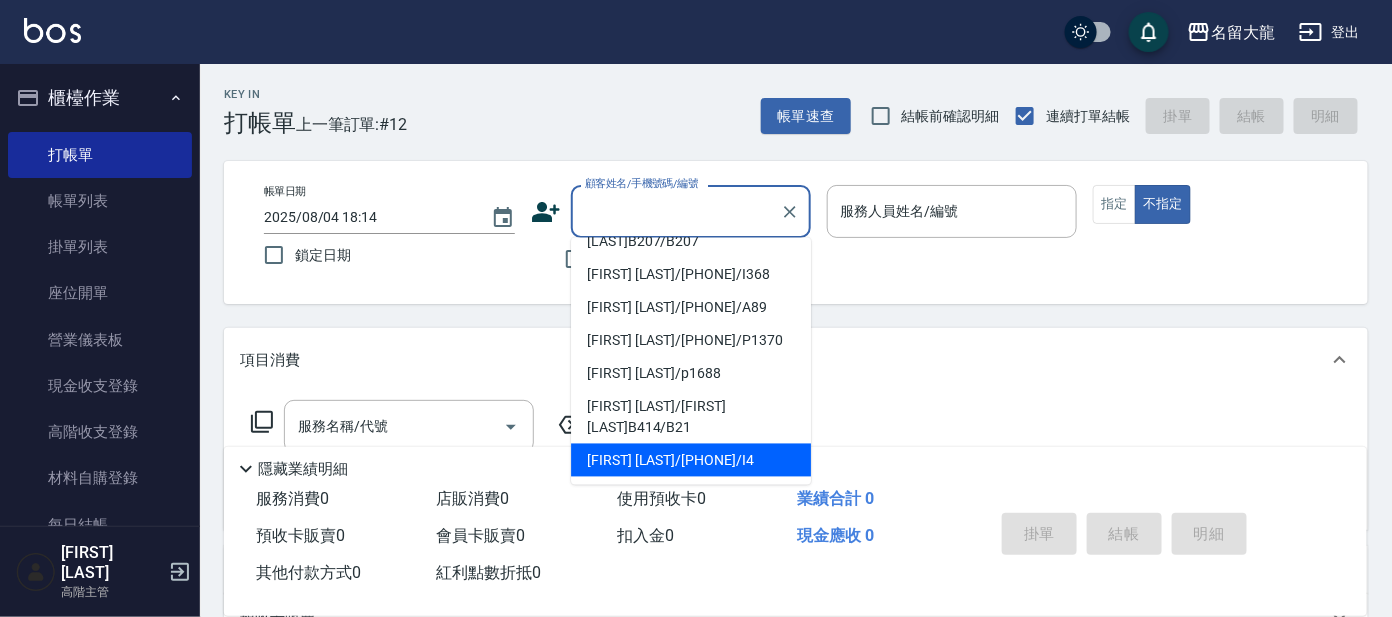 scroll, scrollTop: 0, scrollLeft: 0, axis: both 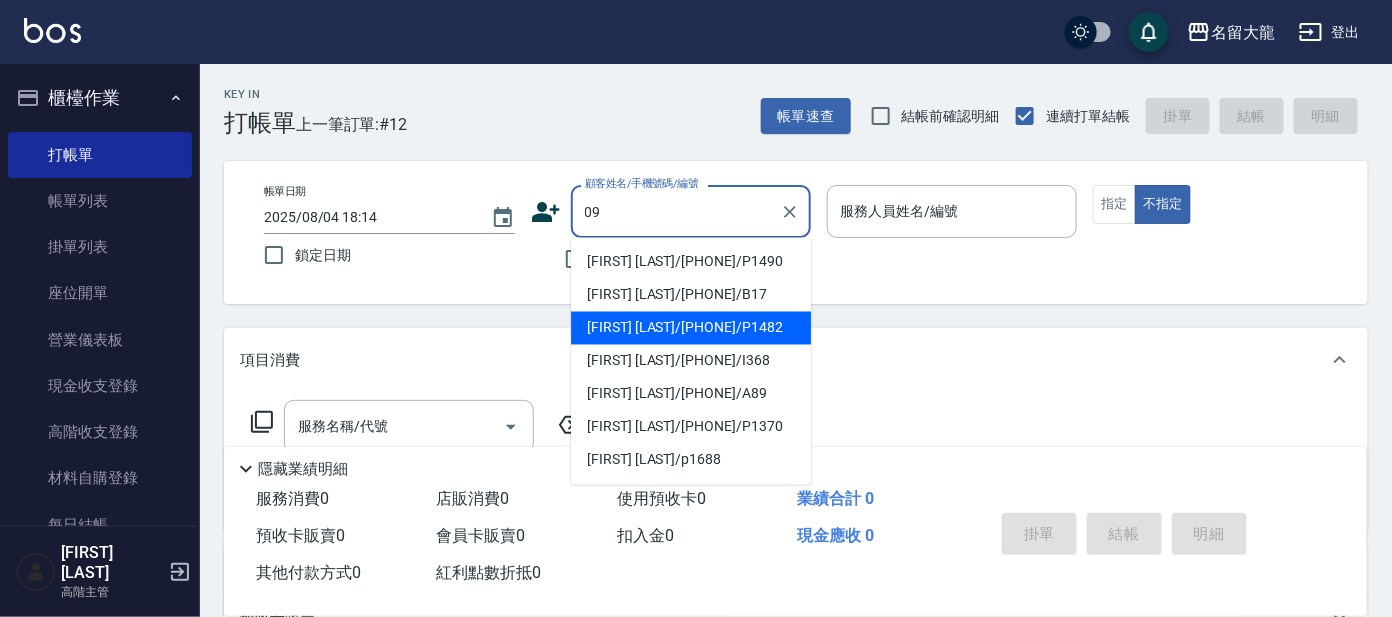 click on "[FIRST] [LAST]/[PHONE]/P1490" at bounding box center (691, 262) 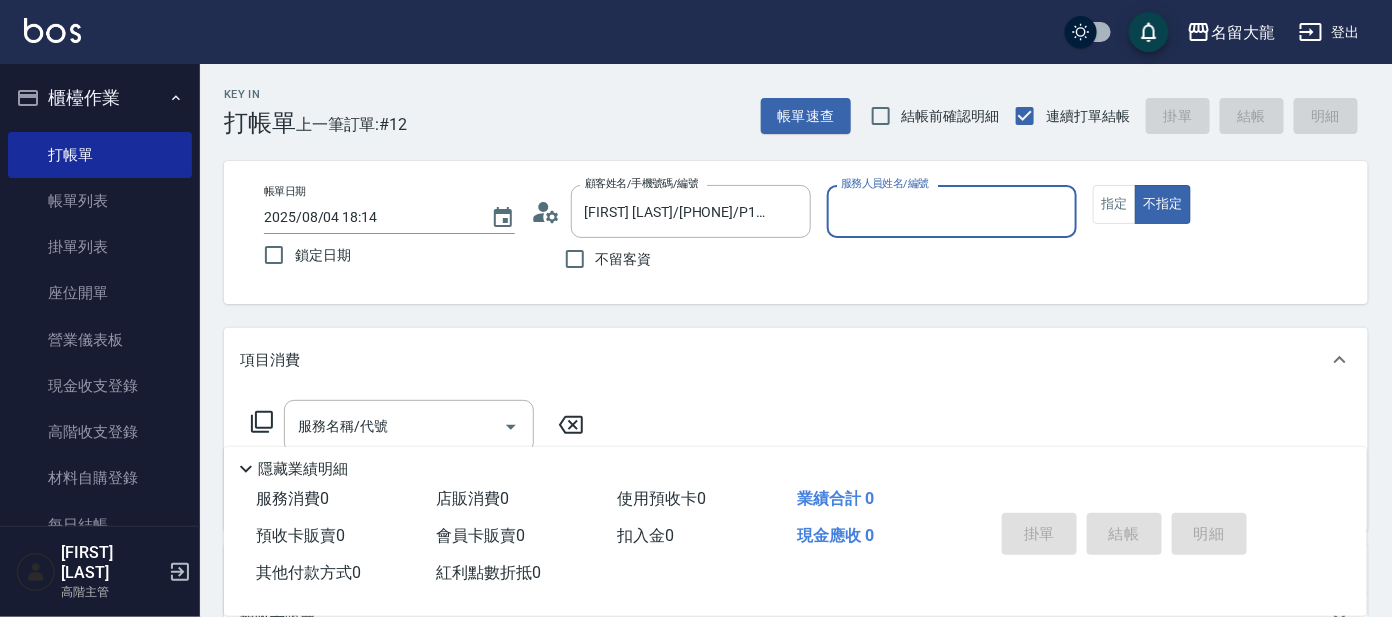 click on "服務人員姓名/編號" at bounding box center (885, 183) 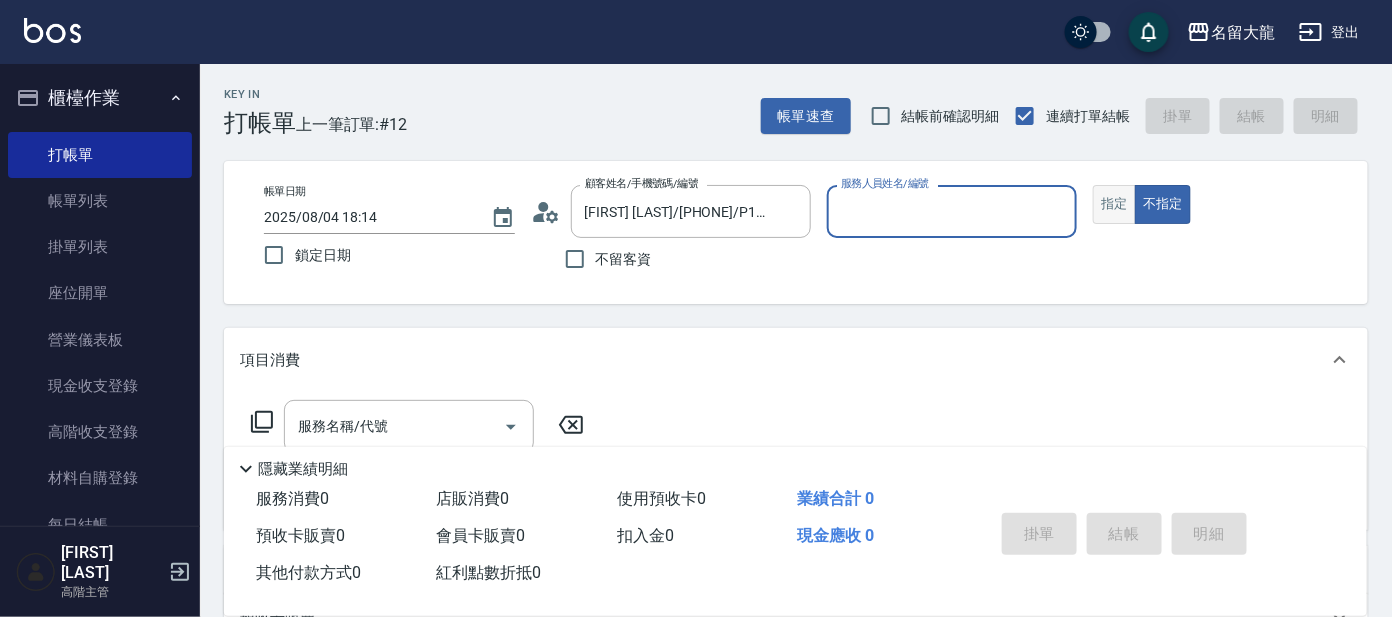 click on "指定" at bounding box center (1114, 204) 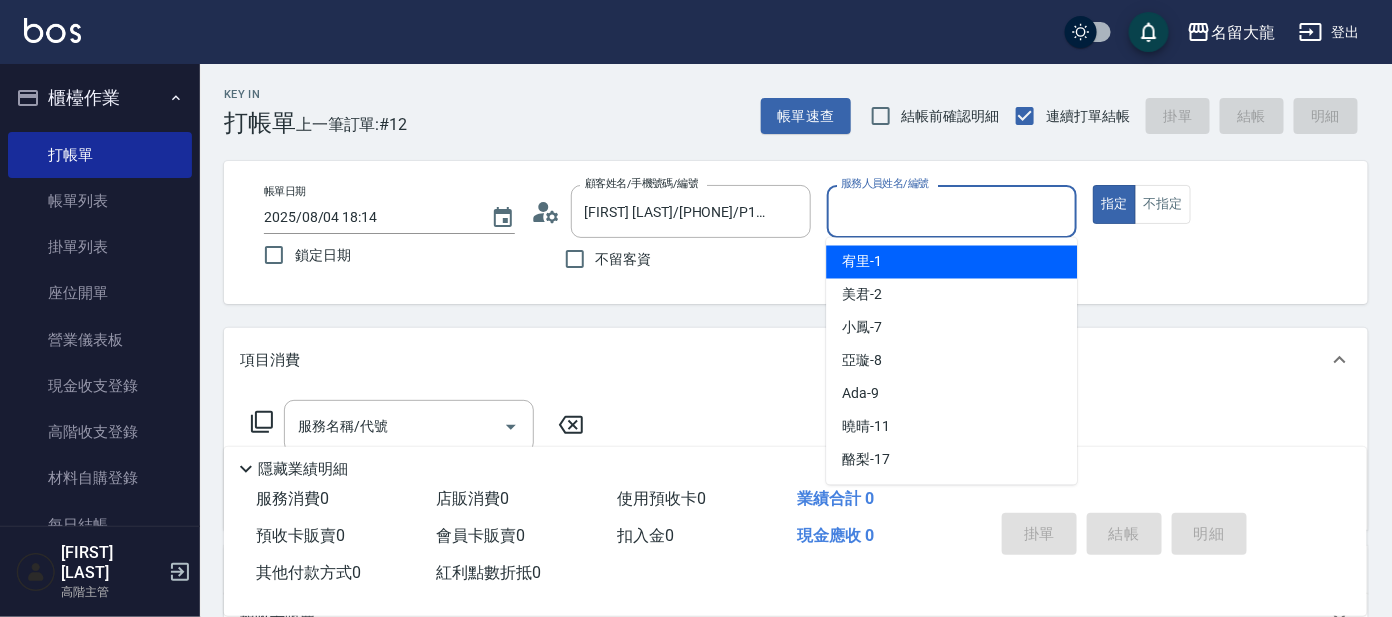 click on "服務人員姓名/編號" at bounding box center [952, 211] 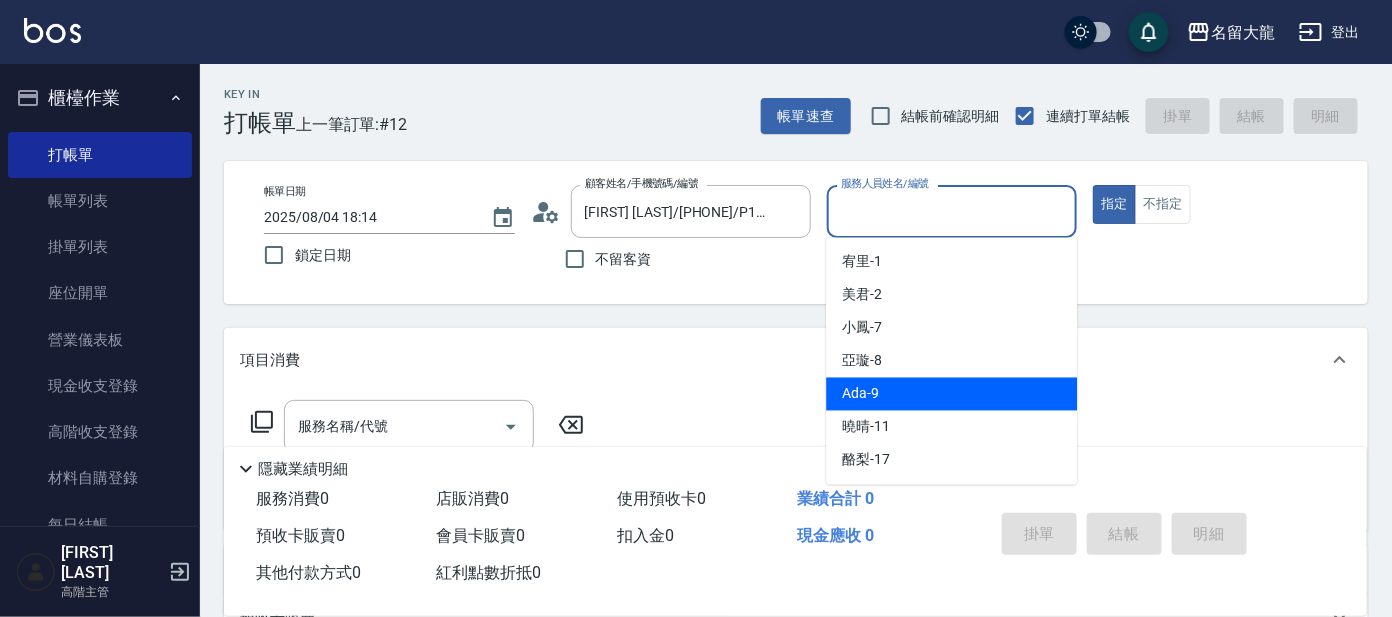 click on "Ada -9" at bounding box center [951, 394] 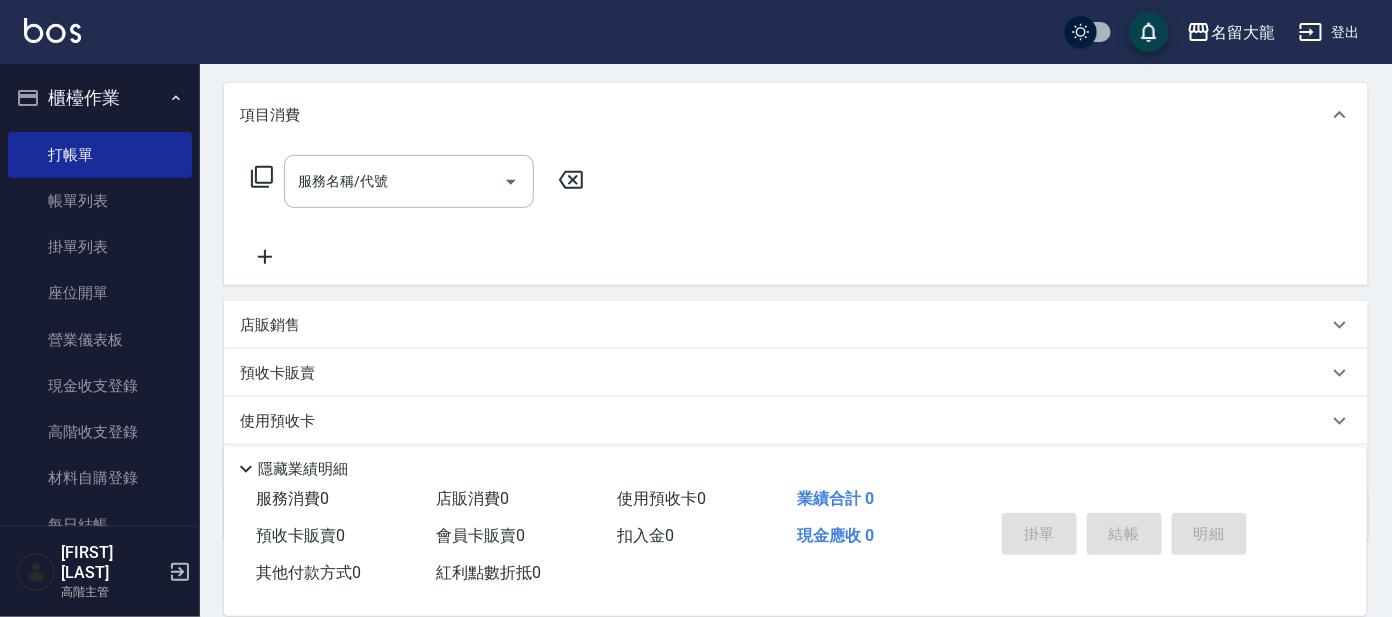 scroll, scrollTop: 249, scrollLeft: 0, axis: vertical 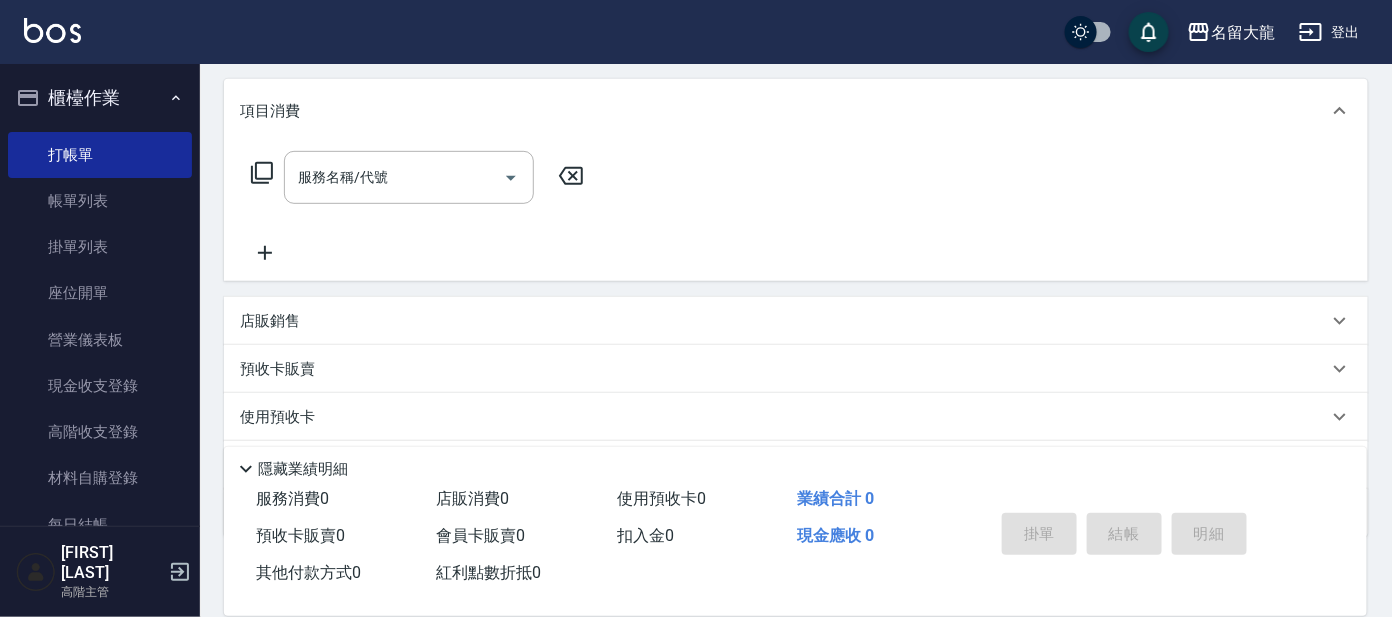 click 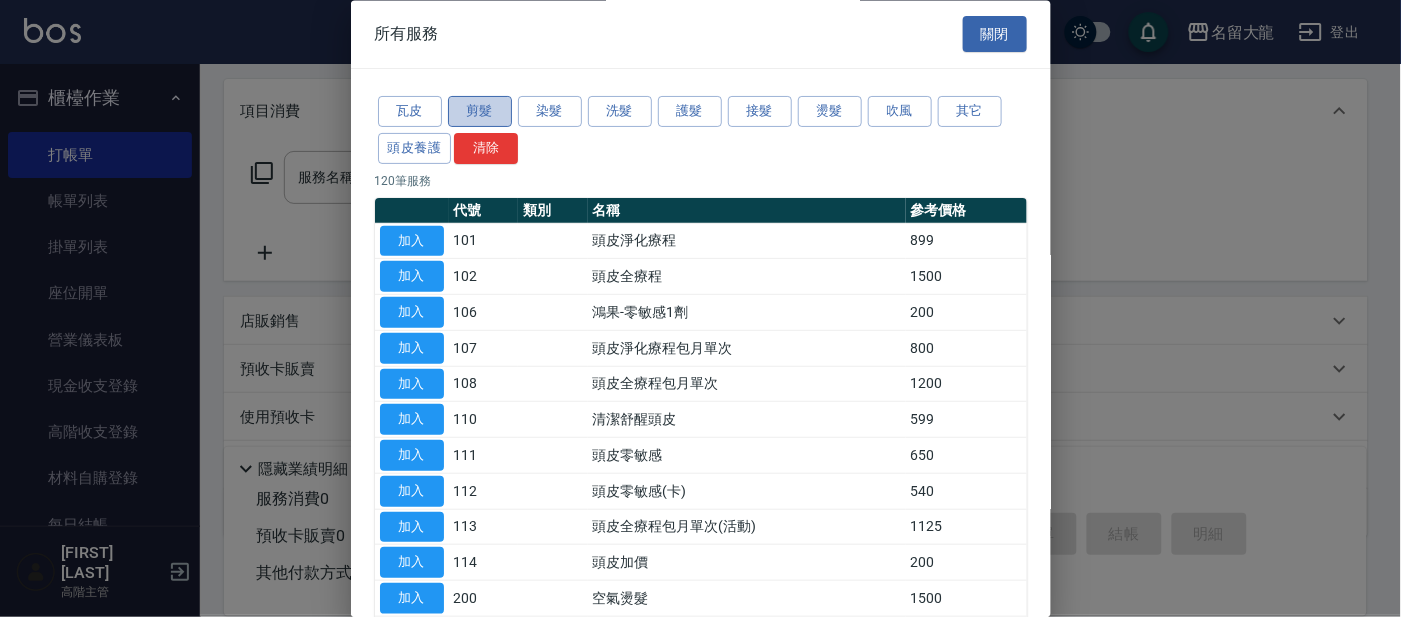 click on "剪髮" at bounding box center (480, 112) 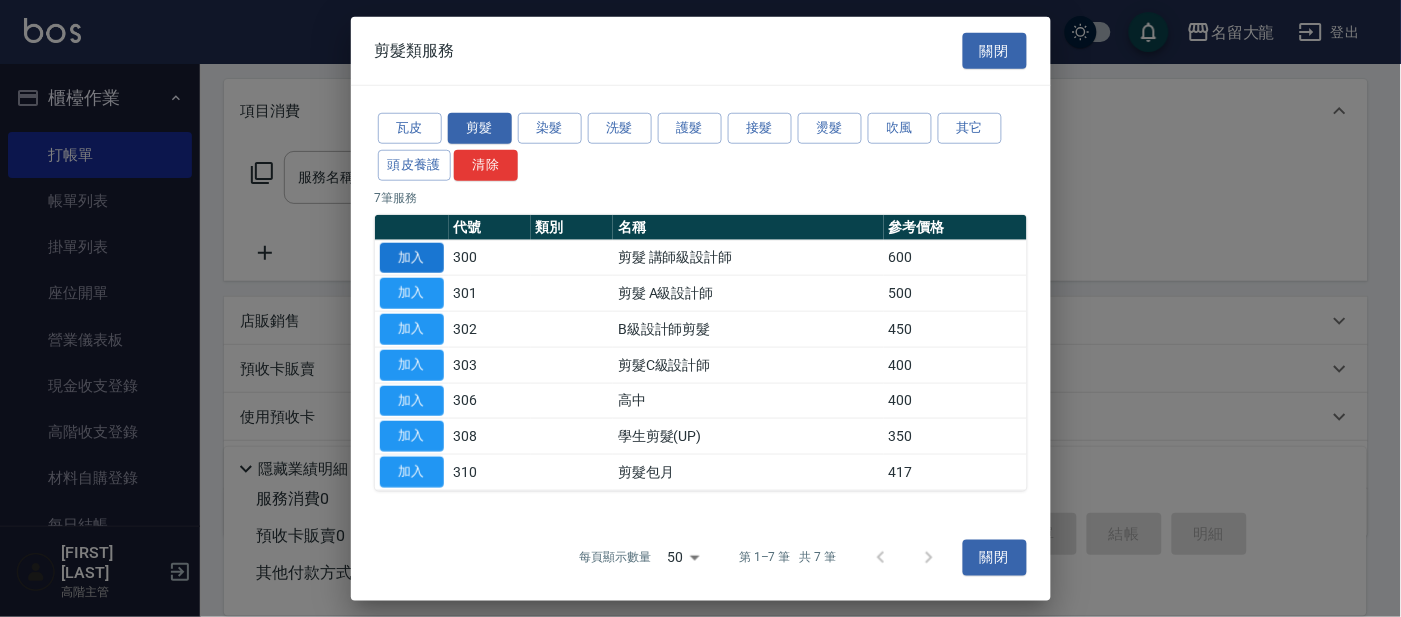 click on "加入" at bounding box center (412, 257) 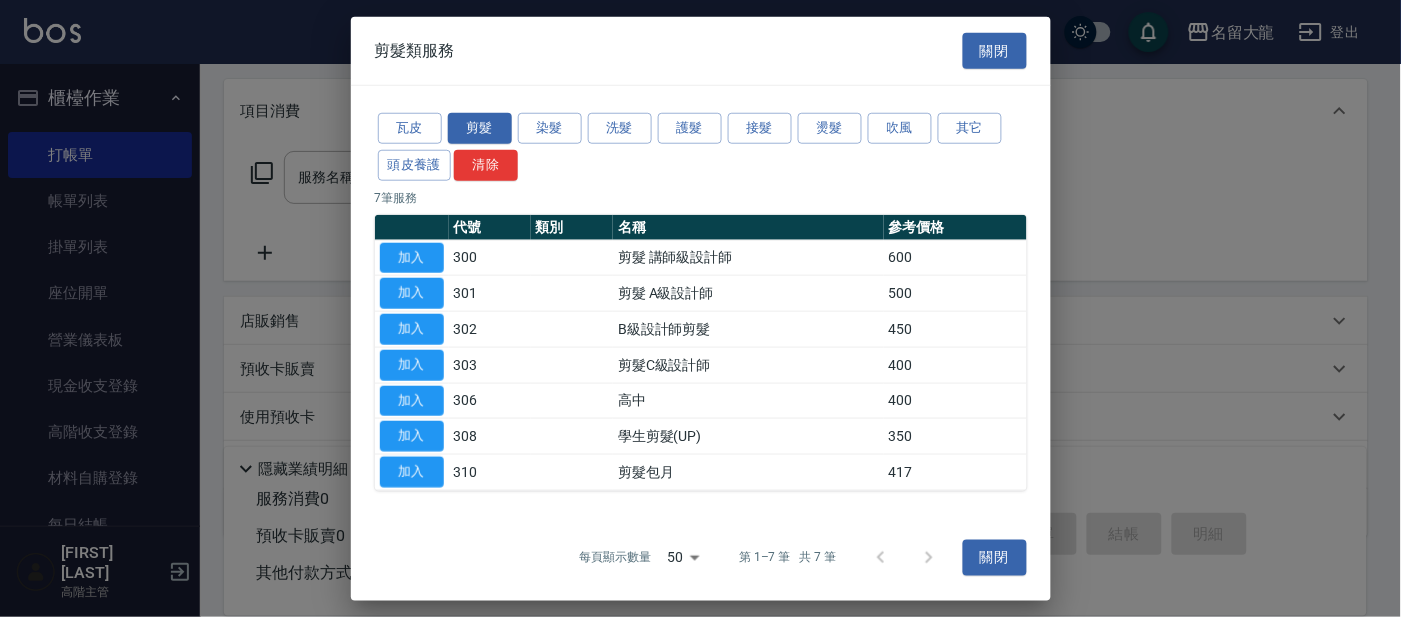 type on "剪髮 講師級設計師(300)" 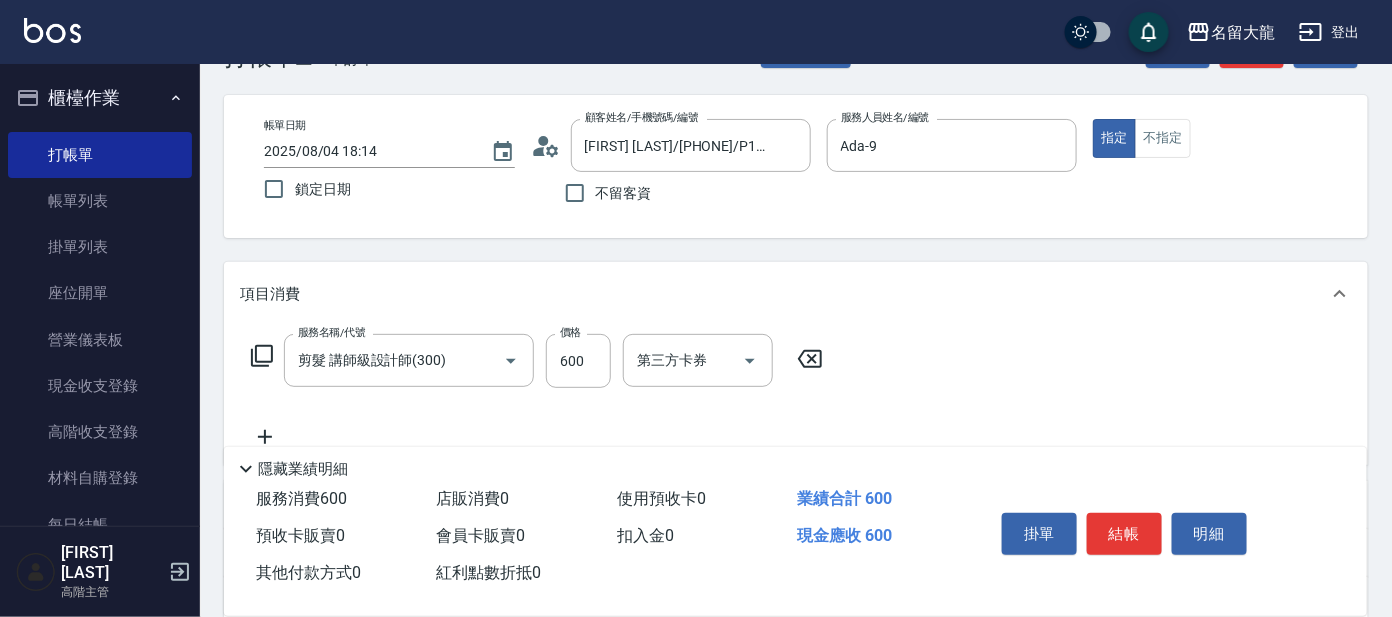 scroll, scrollTop: 124, scrollLeft: 0, axis: vertical 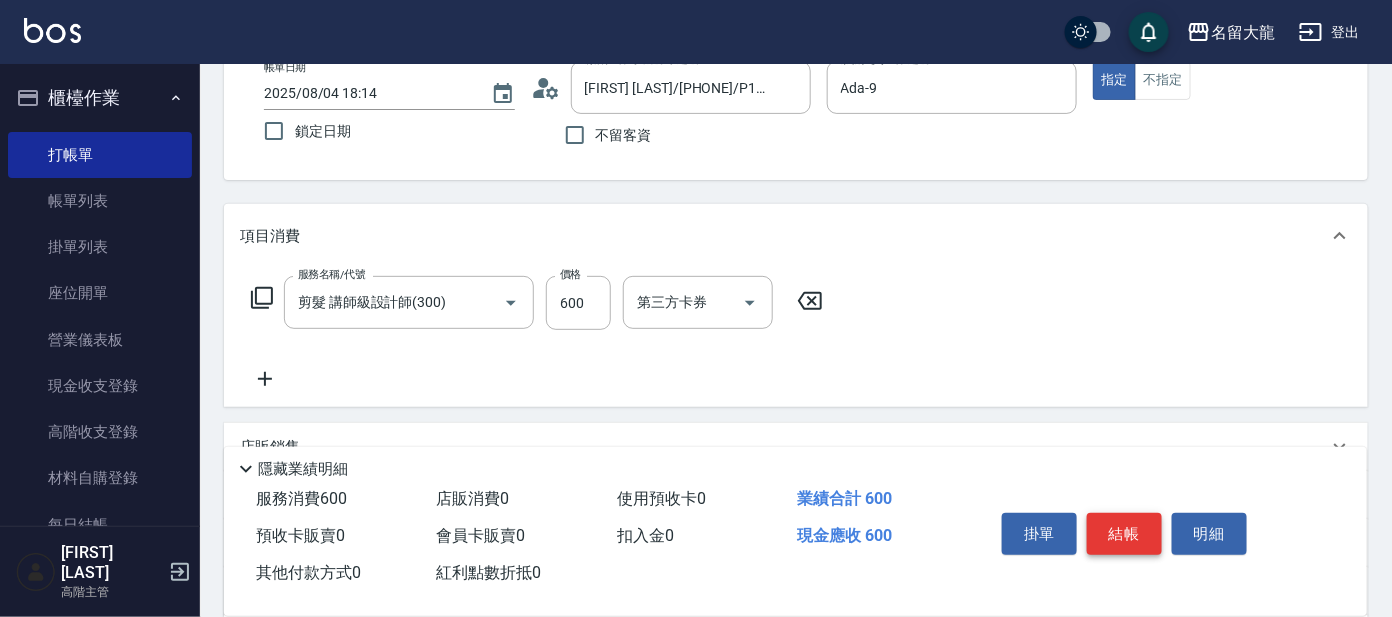 click on "結帳" at bounding box center (1124, 534) 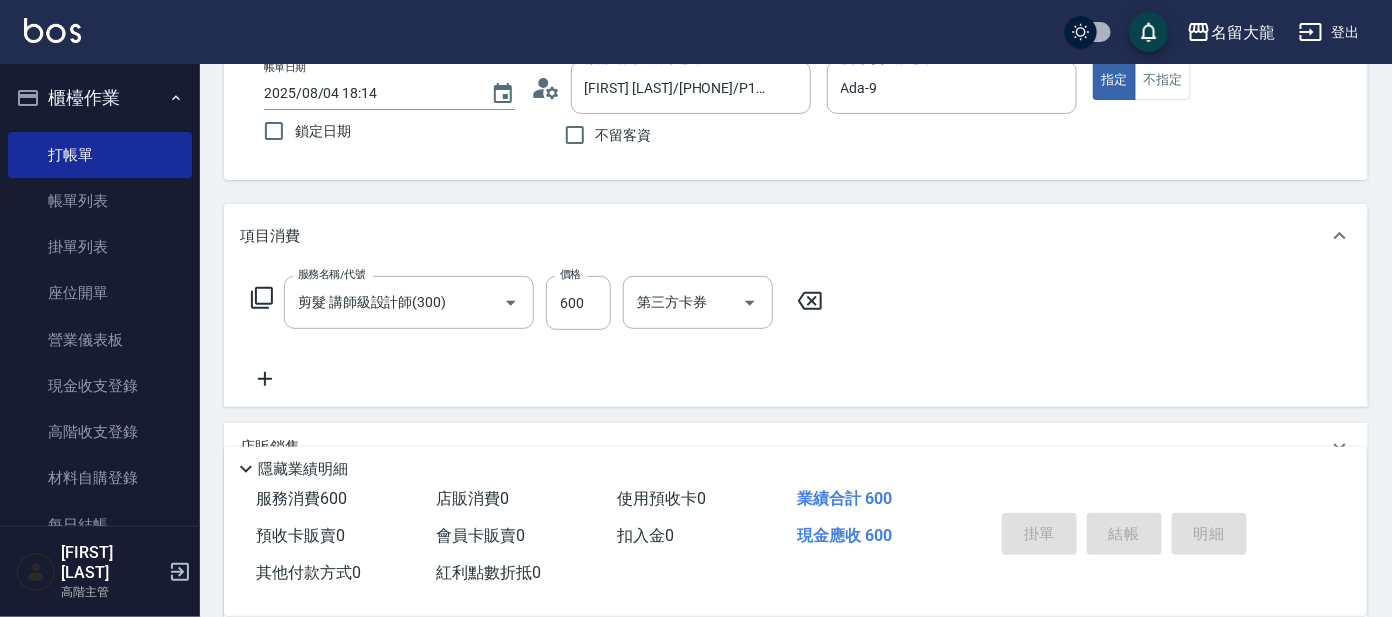 type on "2025/08/04 18:18" 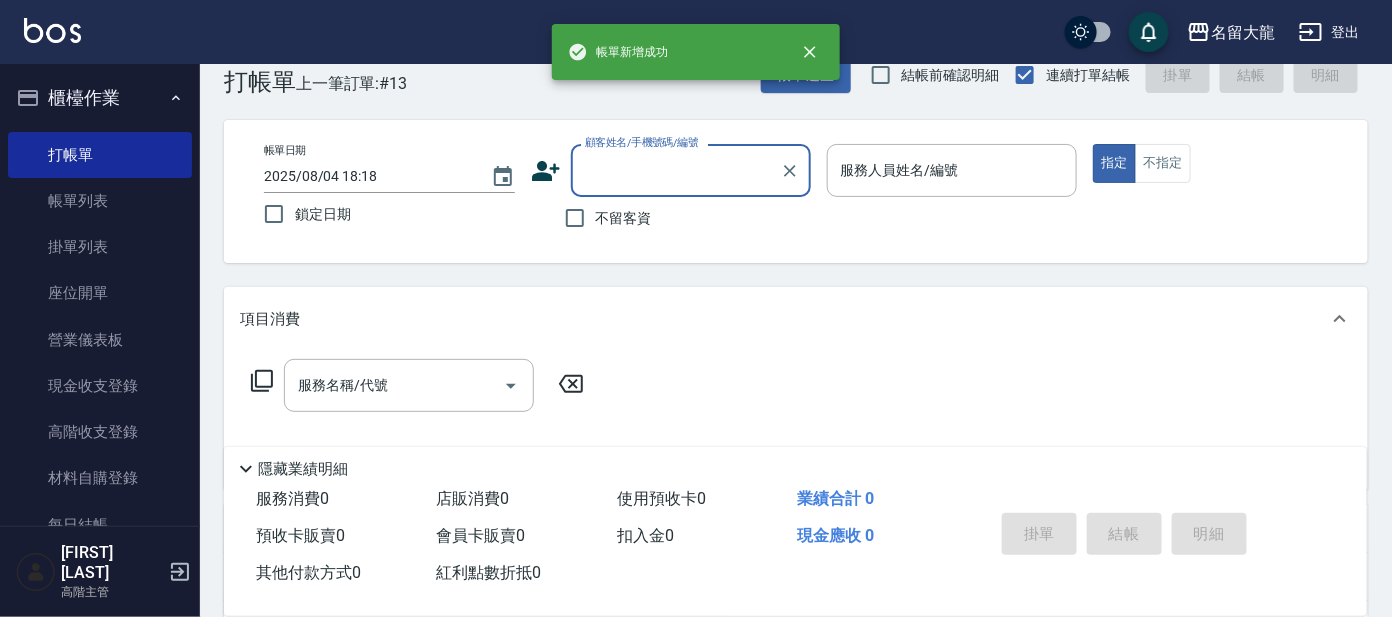 scroll, scrollTop: 0, scrollLeft: 0, axis: both 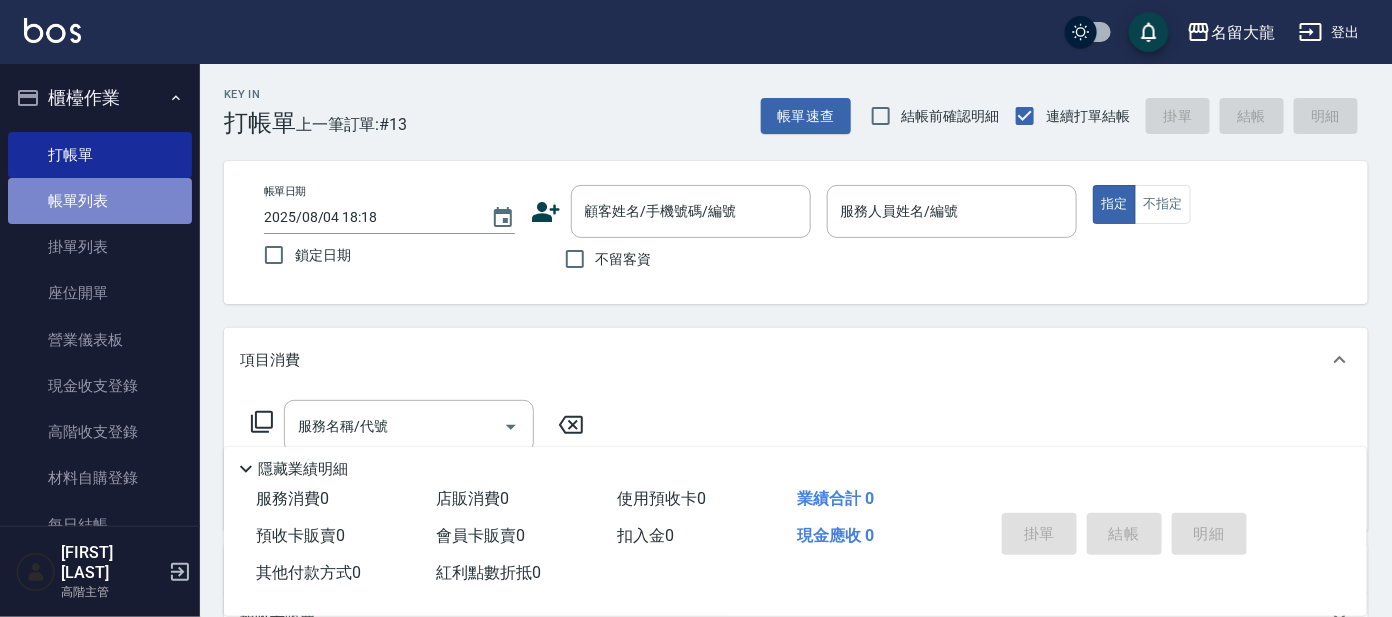 click on "帳單列表" at bounding box center [100, 201] 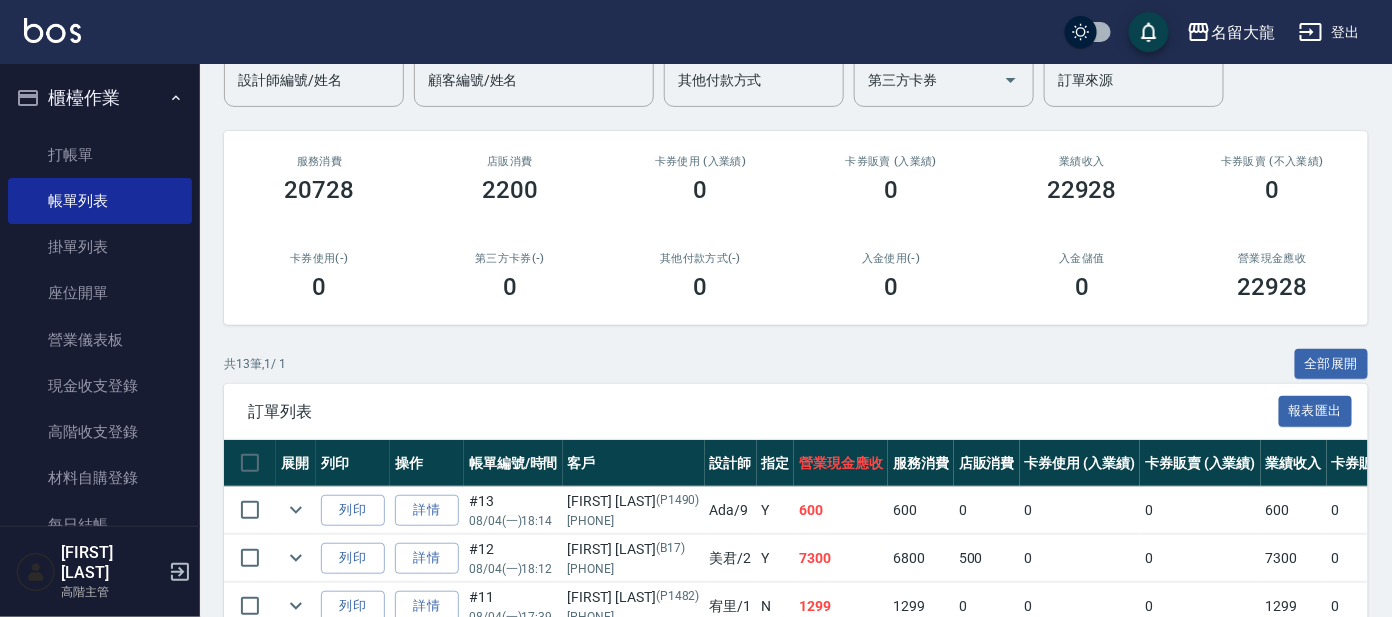 scroll, scrollTop: 499, scrollLeft: 0, axis: vertical 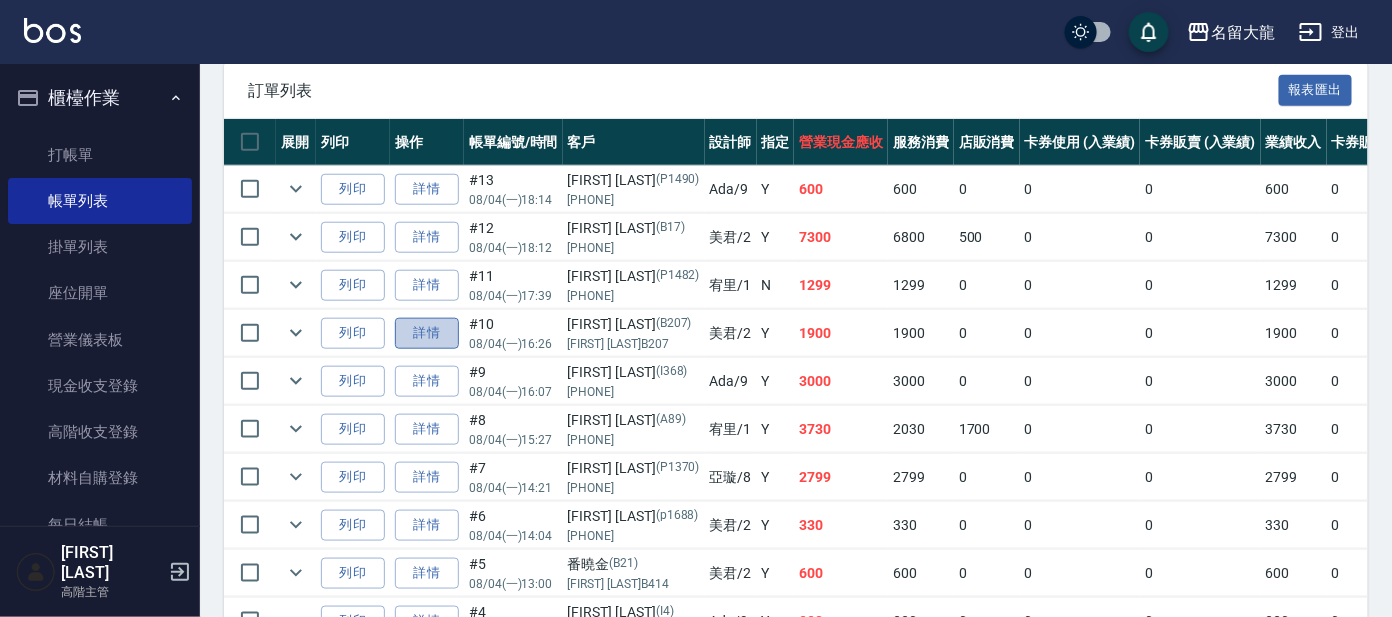 click on "詳情" at bounding box center [427, 333] 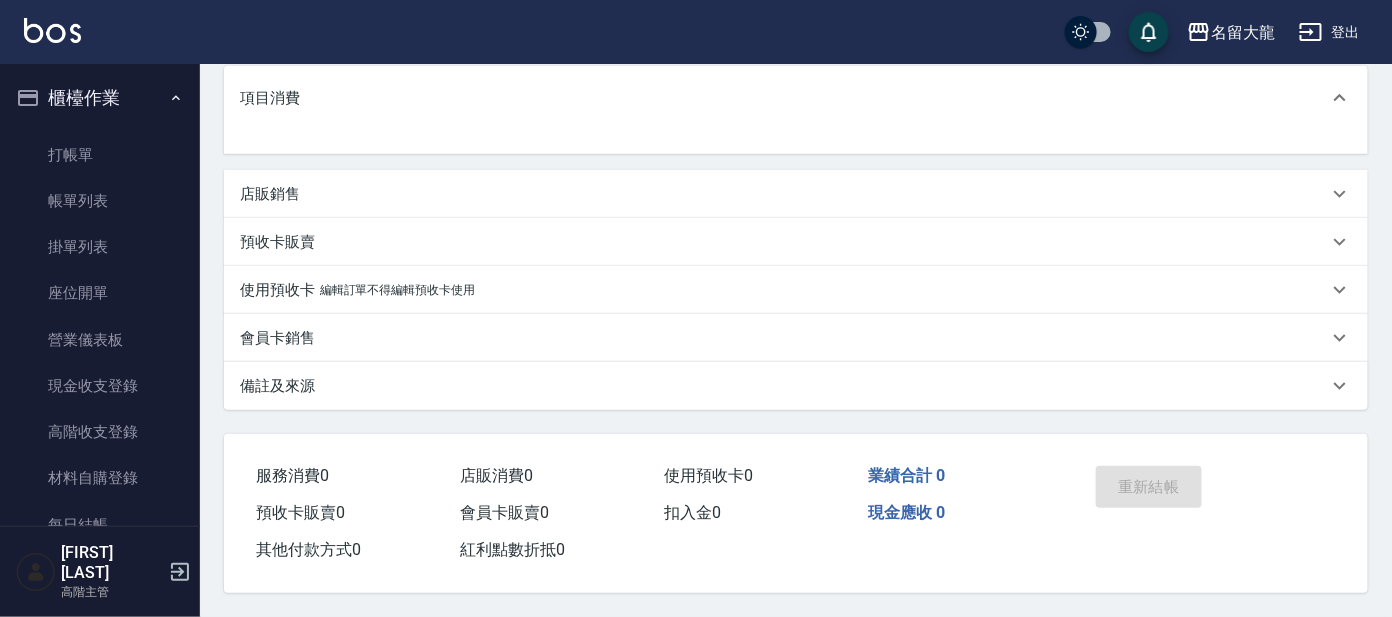 scroll, scrollTop: 0, scrollLeft: 0, axis: both 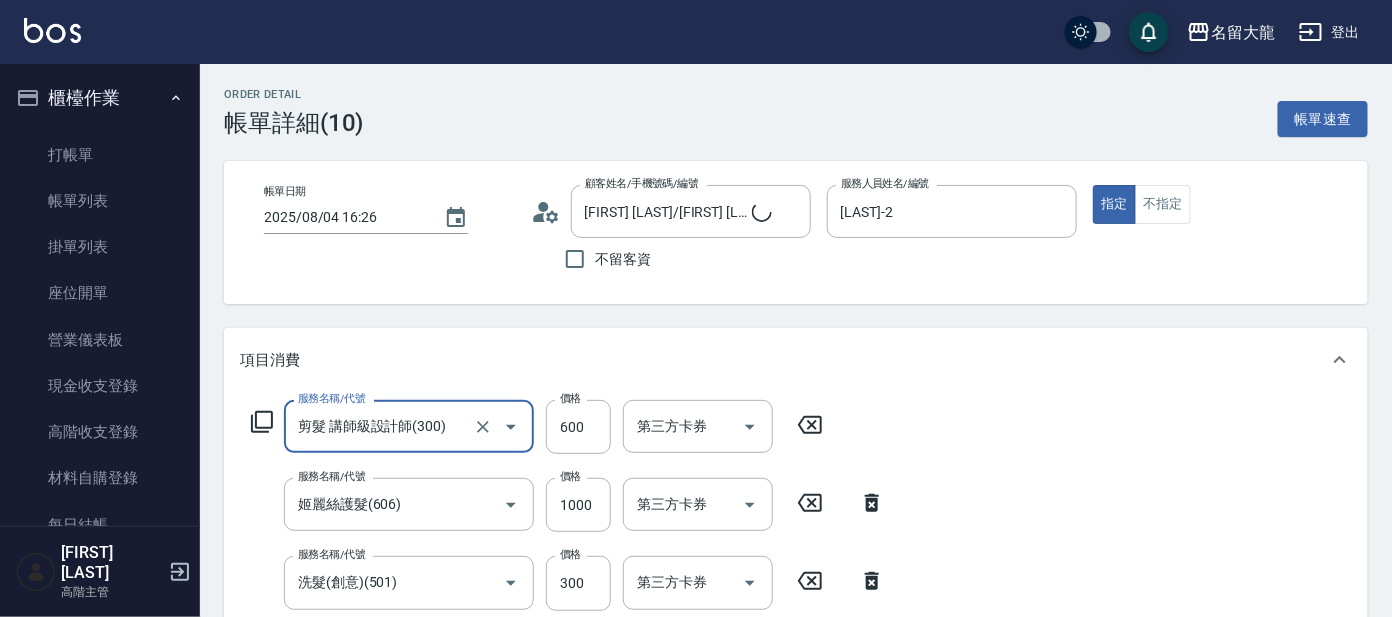 type on "[FIRST] [LAST]/[FIRST] [LAST]B207/B207" 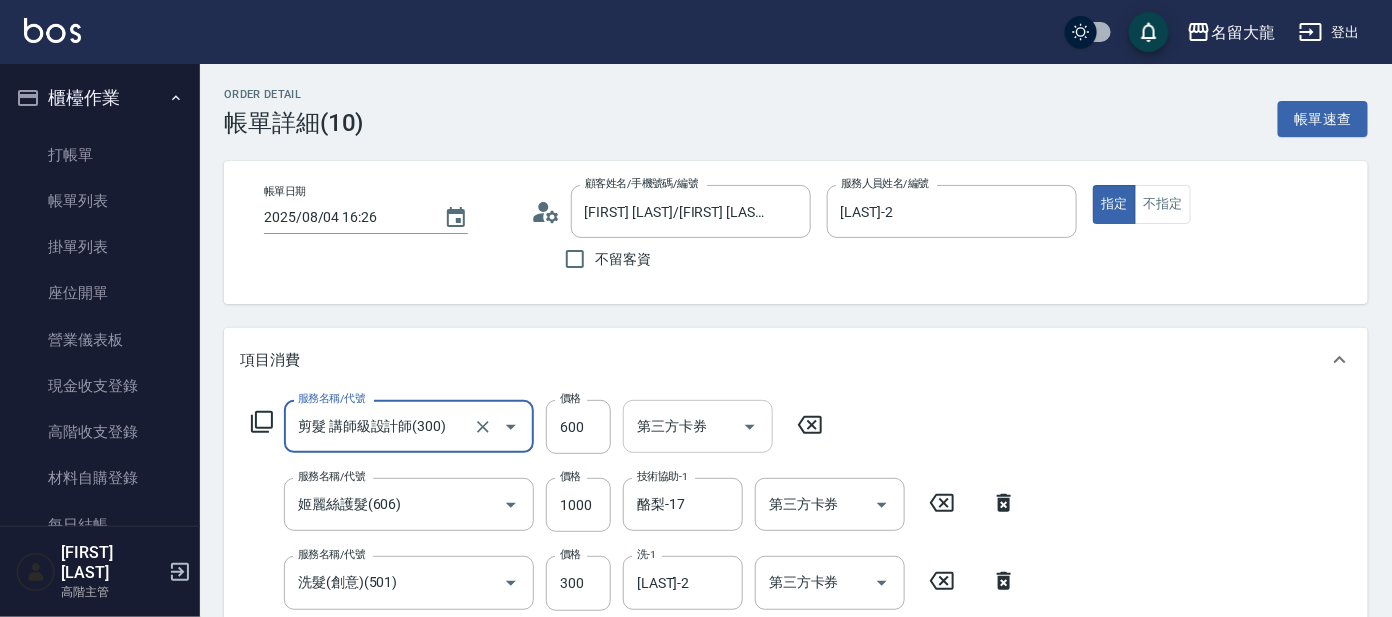 scroll, scrollTop: 124, scrollLeft: 0, axis: vertical 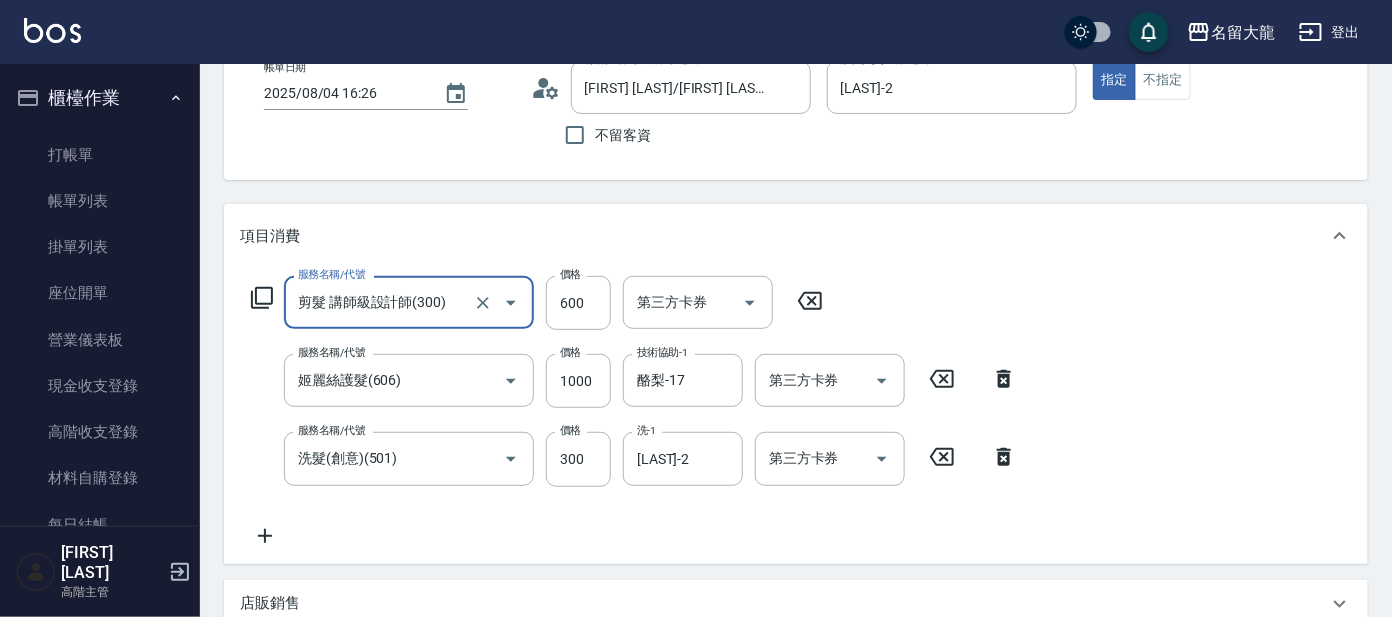 click 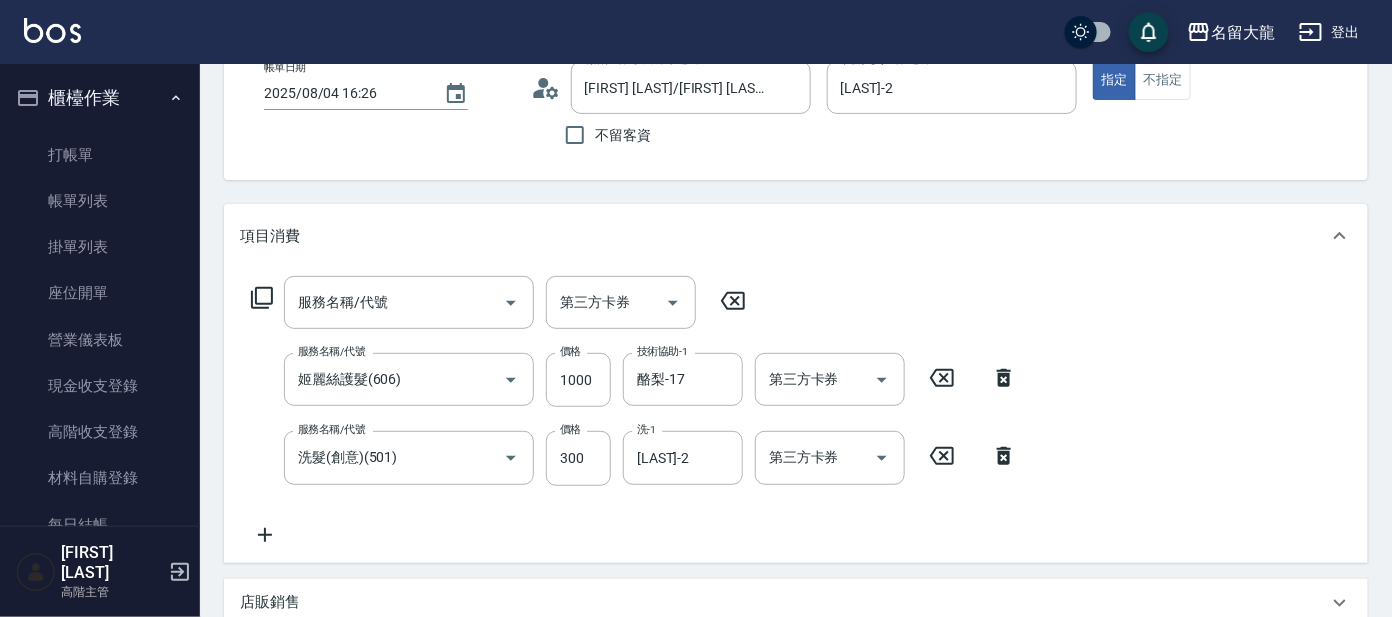scroll, scrollTop: 584, scrollLeft: 0, axis: vertical 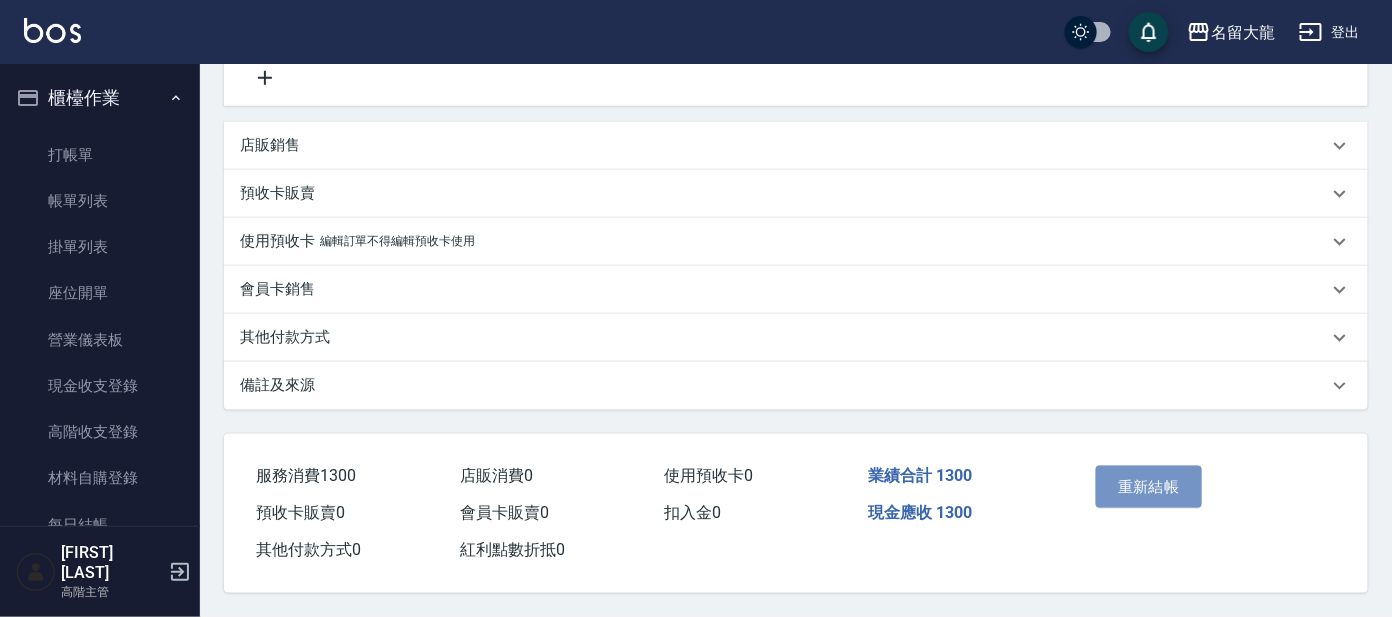 click on "重新結帳" at bounding box center [1149, 487] 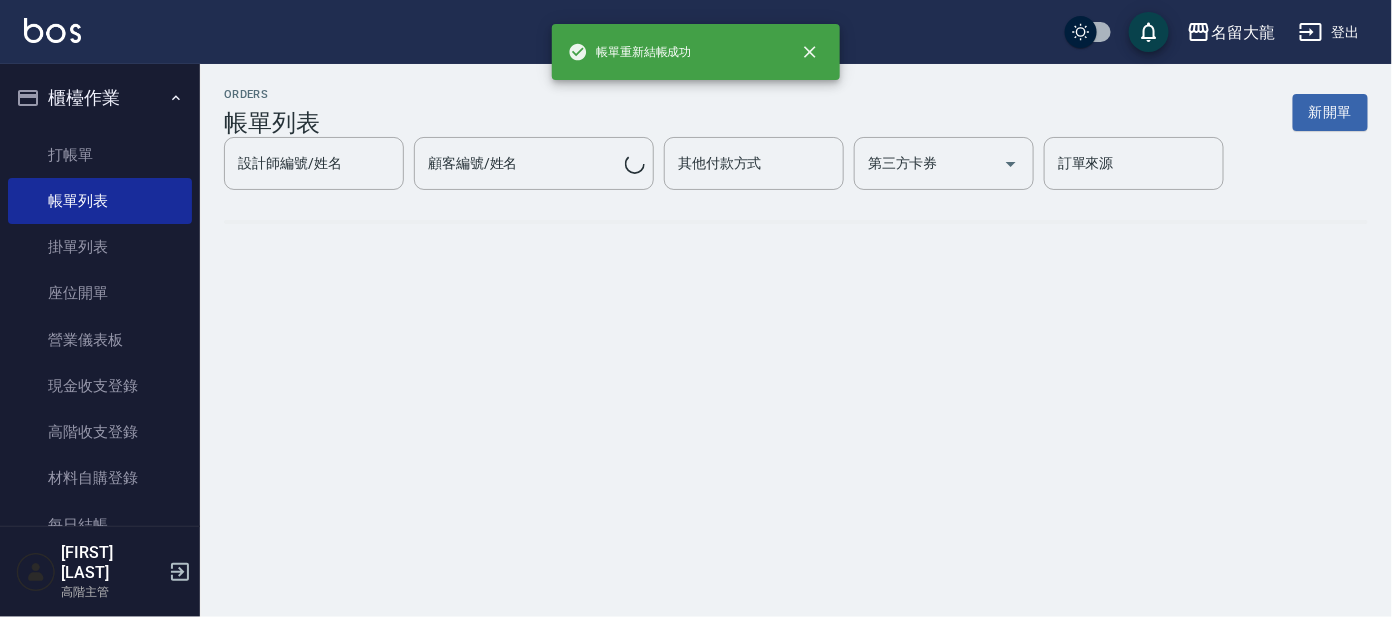 scroll, scrollTop: 0, scrollLeft: 0, axis: both 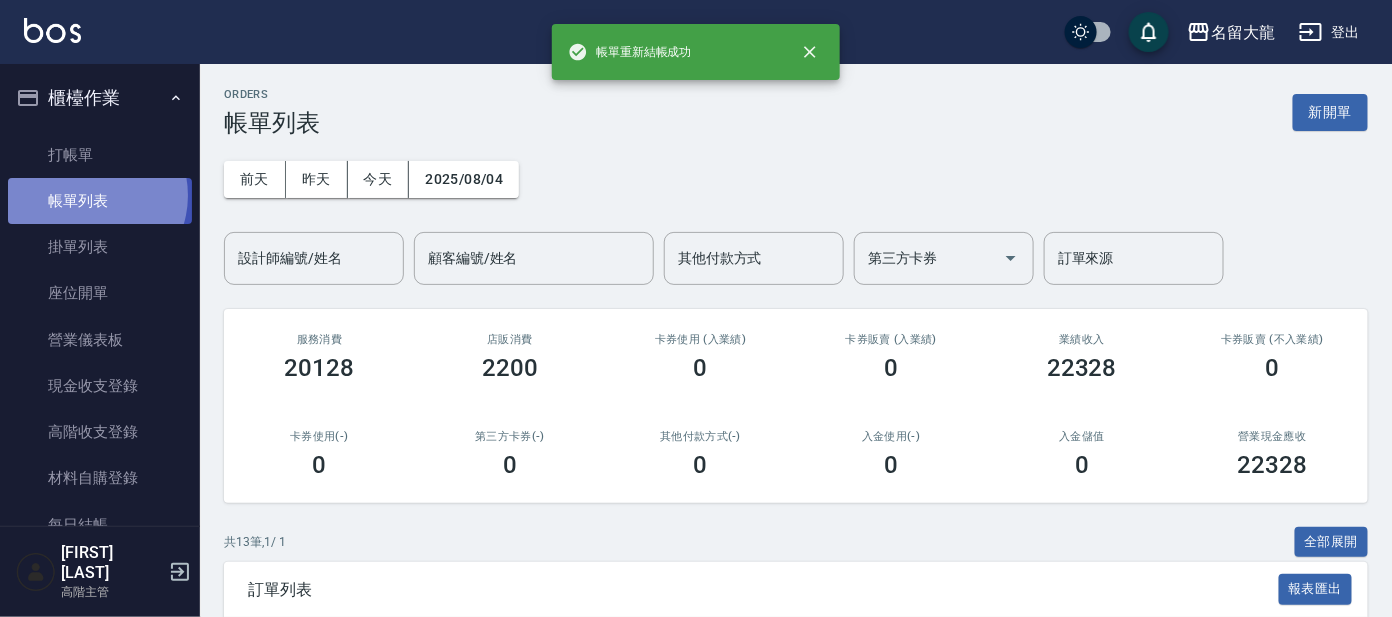 click on "帳單列表" at bounding box center [100, 201] 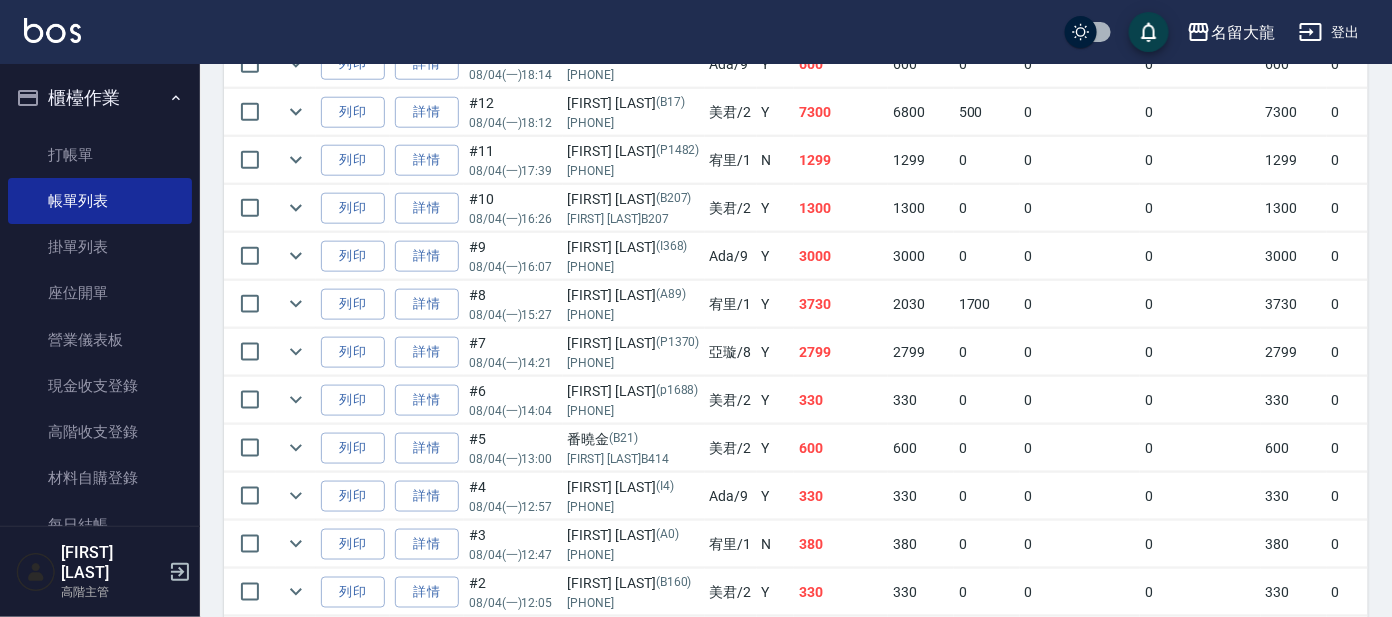 scroll, scrollTop: 499, scrollLeft: 0, axis: vertical 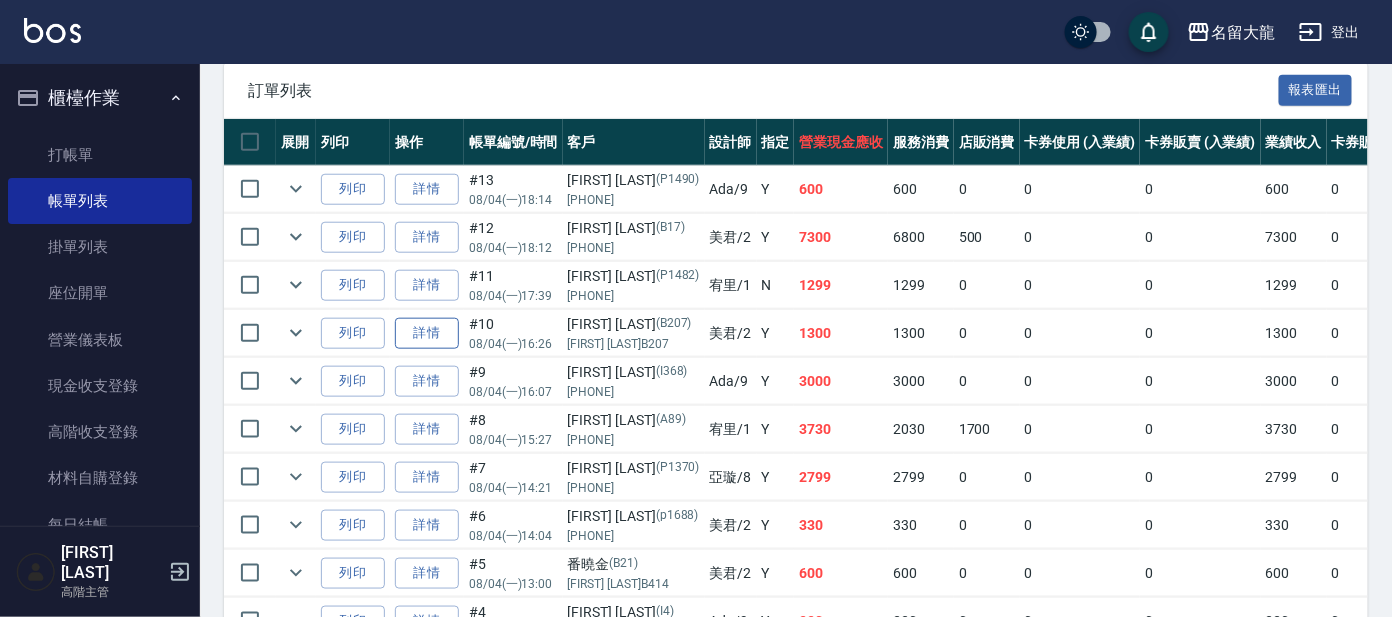 click on "詳情" at bounding box center (427, 333) 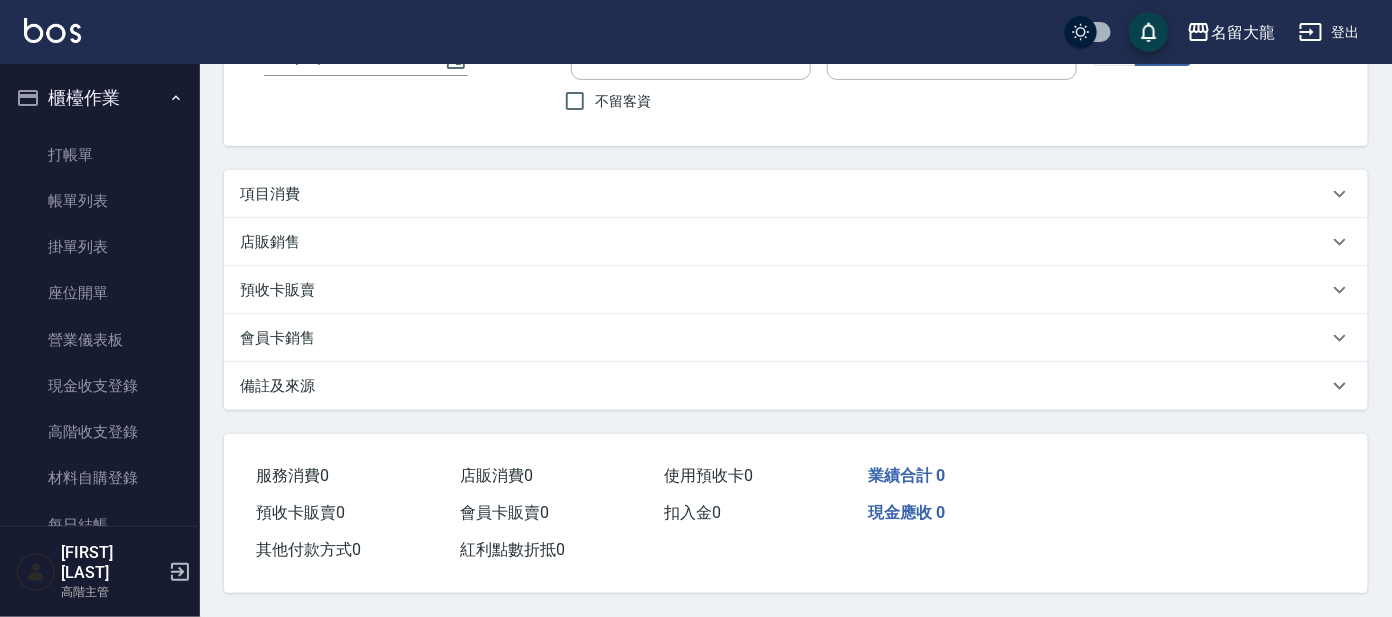 scroll, scrollTop: 0, scrollLeft: 0, axis: both 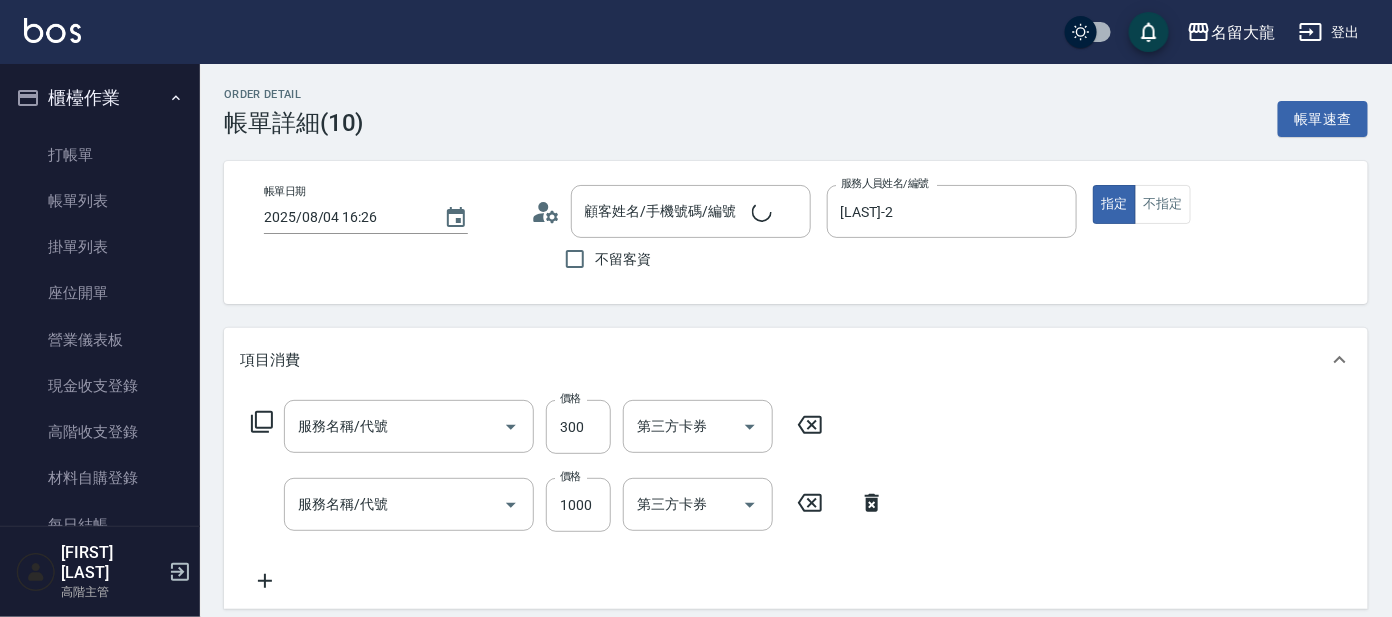 type on "2025/08/04 16:26" 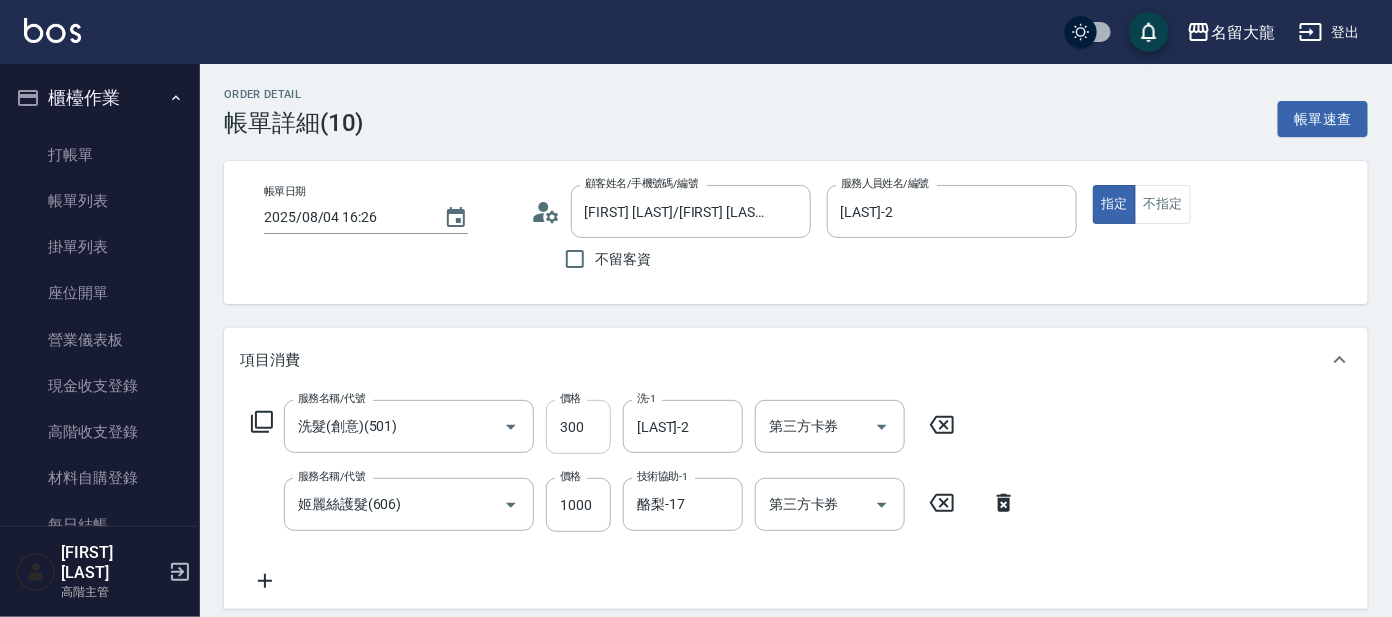 drag, startPoint x: 593, startPoint y: 421, endPoint x: 583, endPoint y: 414, distance: 12.206555 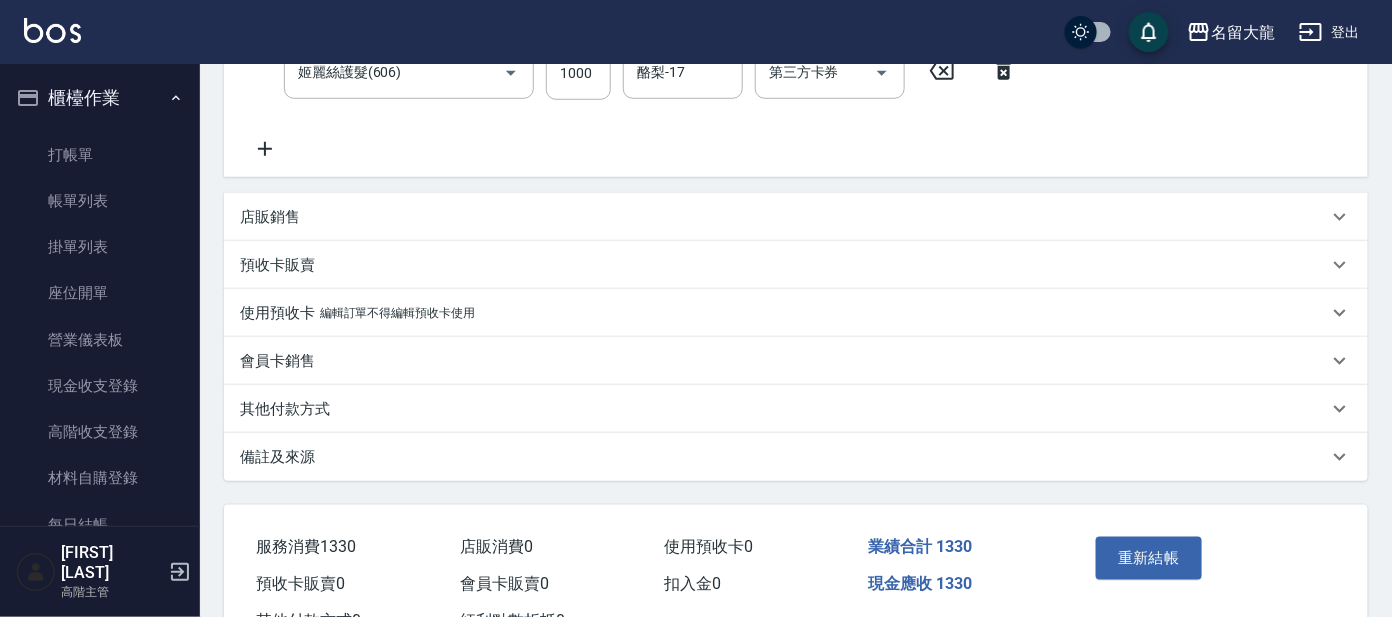 scroll, scrollTop: 507, scrollLeft: 0, axis: vertical 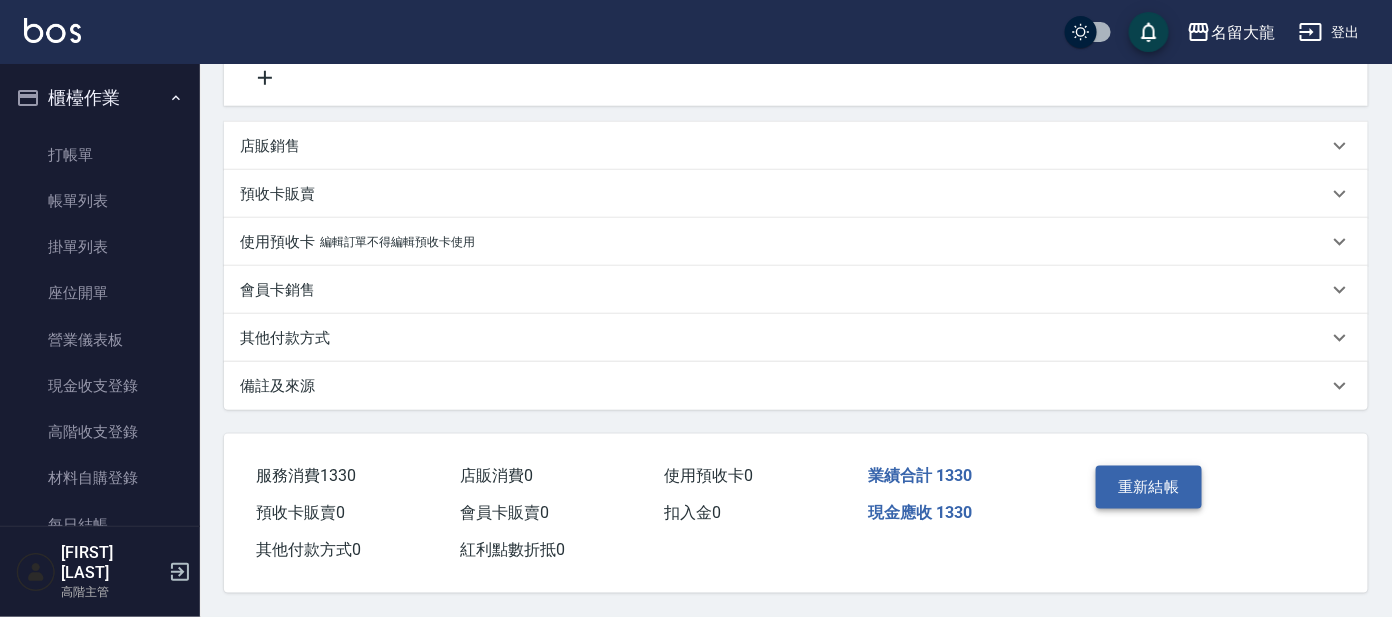 type on "330" 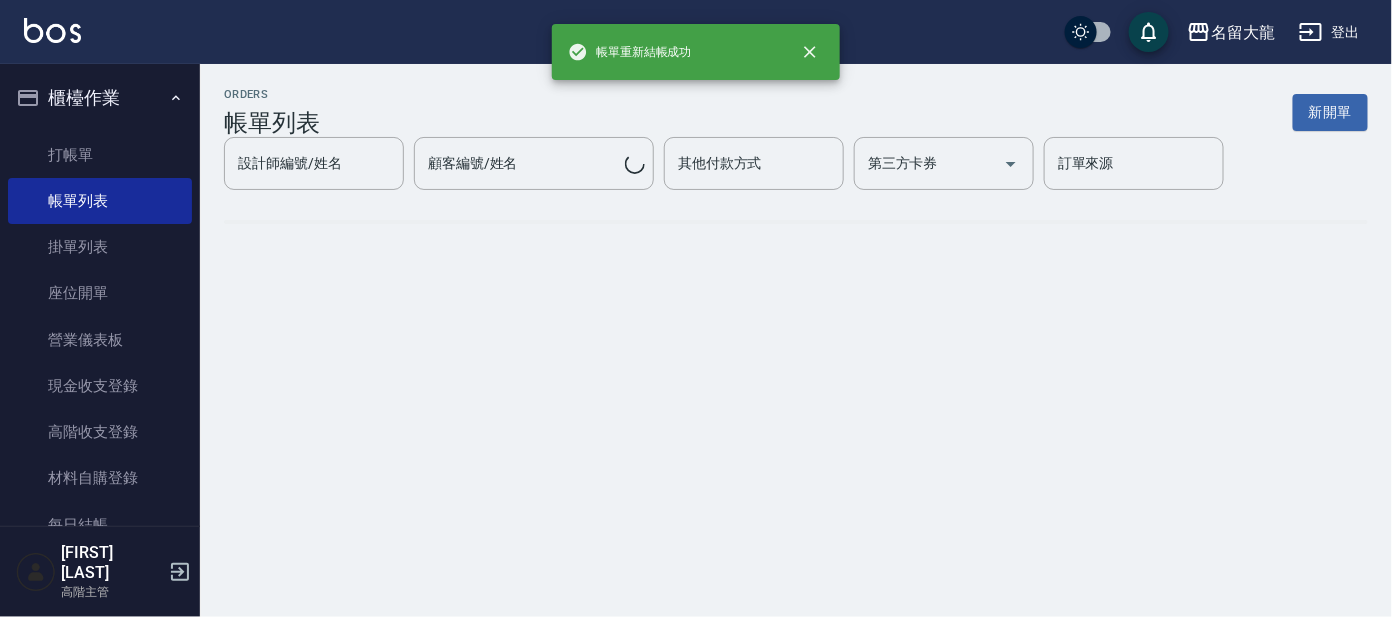 scroll, scrollTop: 0, scrollLeft: 0, axis: both 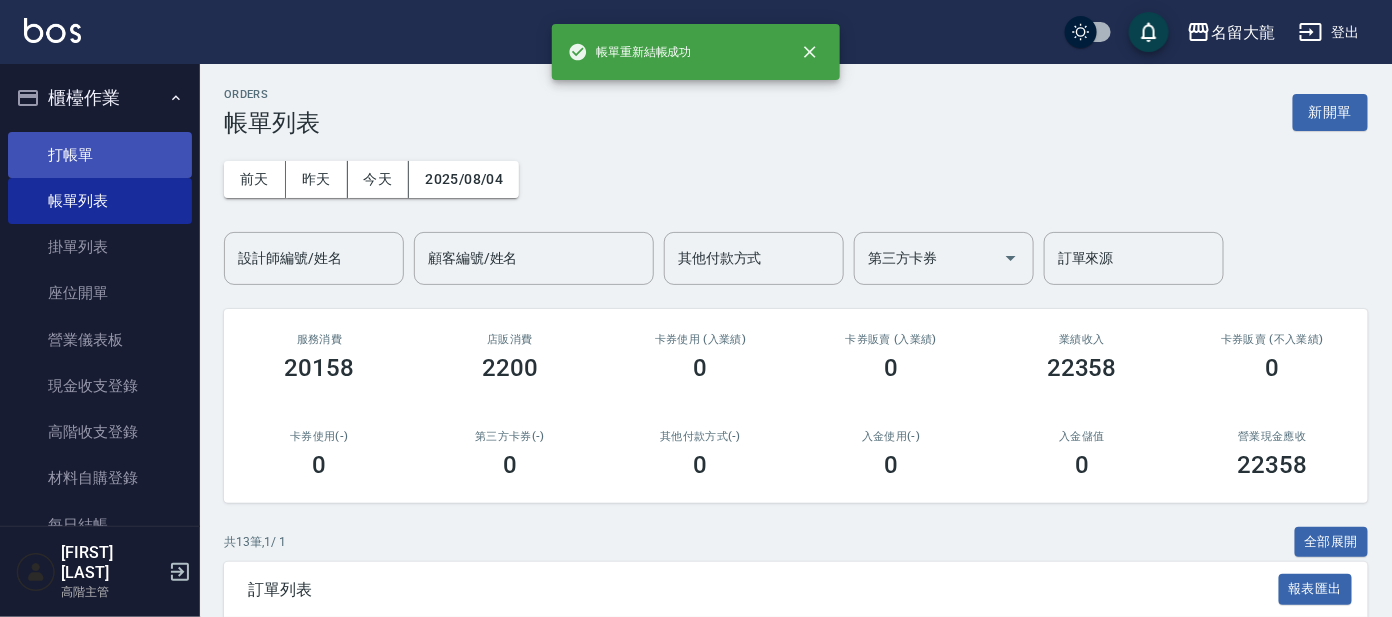 click on "打帳單" at bounding box center [100, 155] 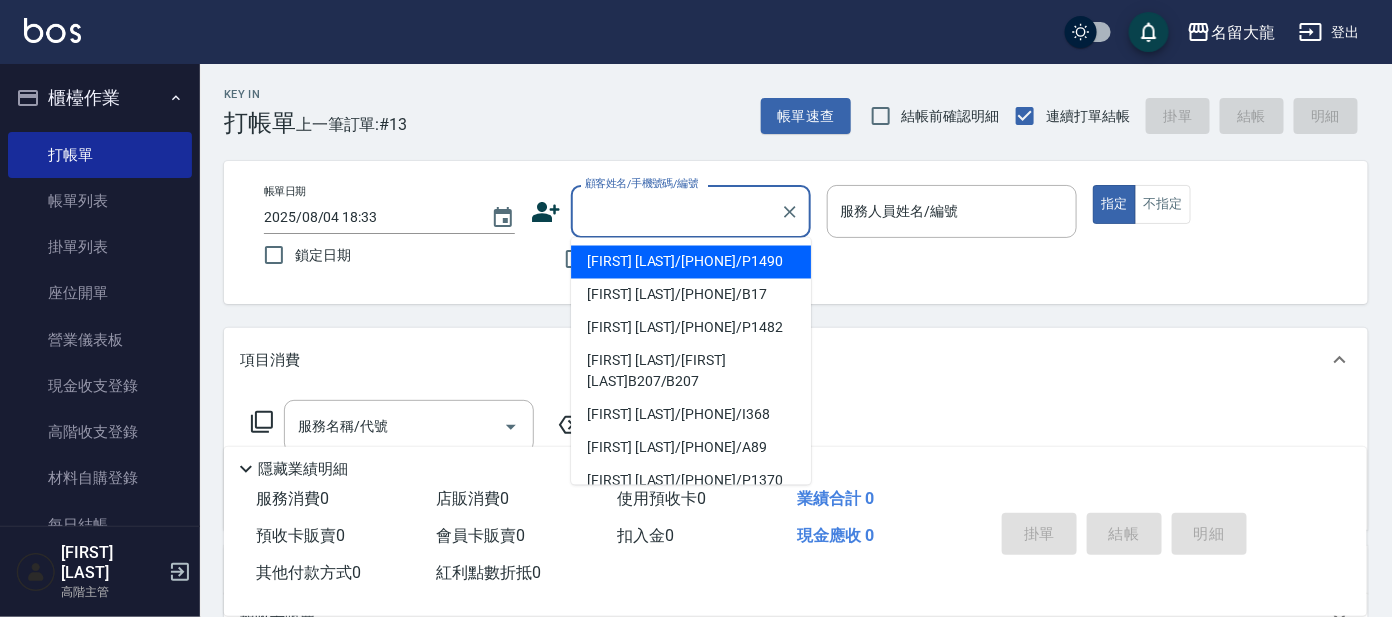 click on "顧客姓名/手機號碼/編號" at bounding box center (676, 211) 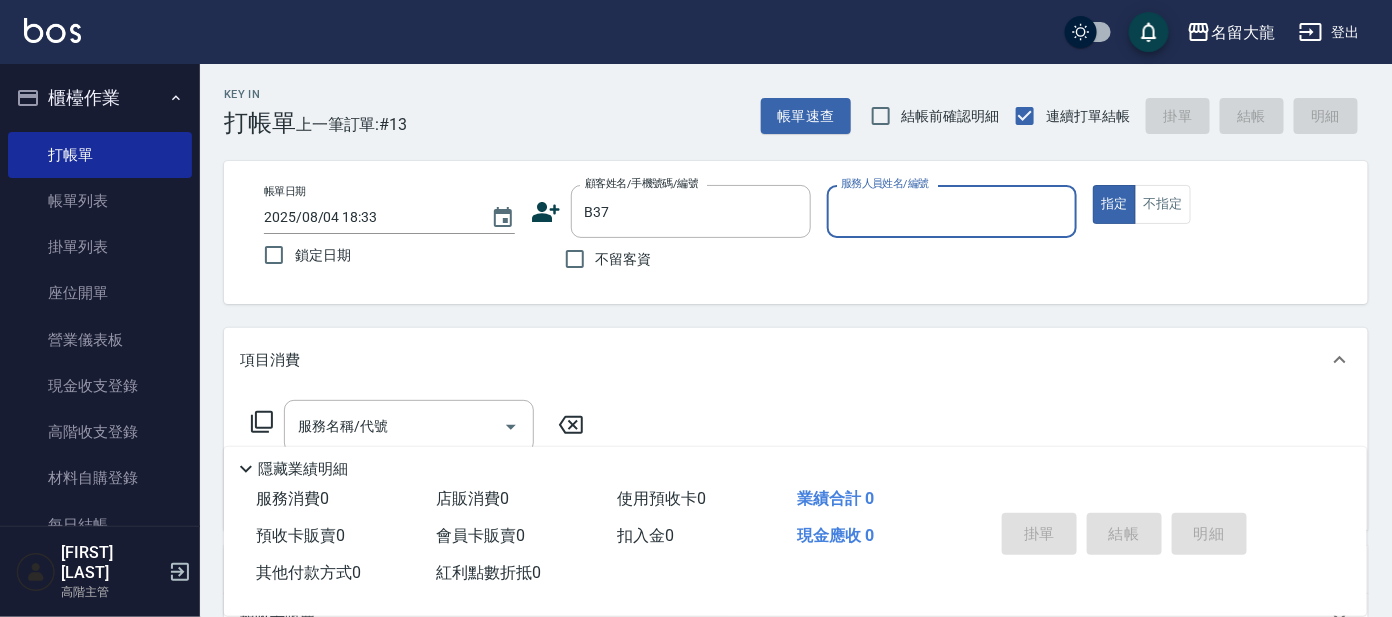 type on "[FIRST] [LAST]/[PHONE]/B37" 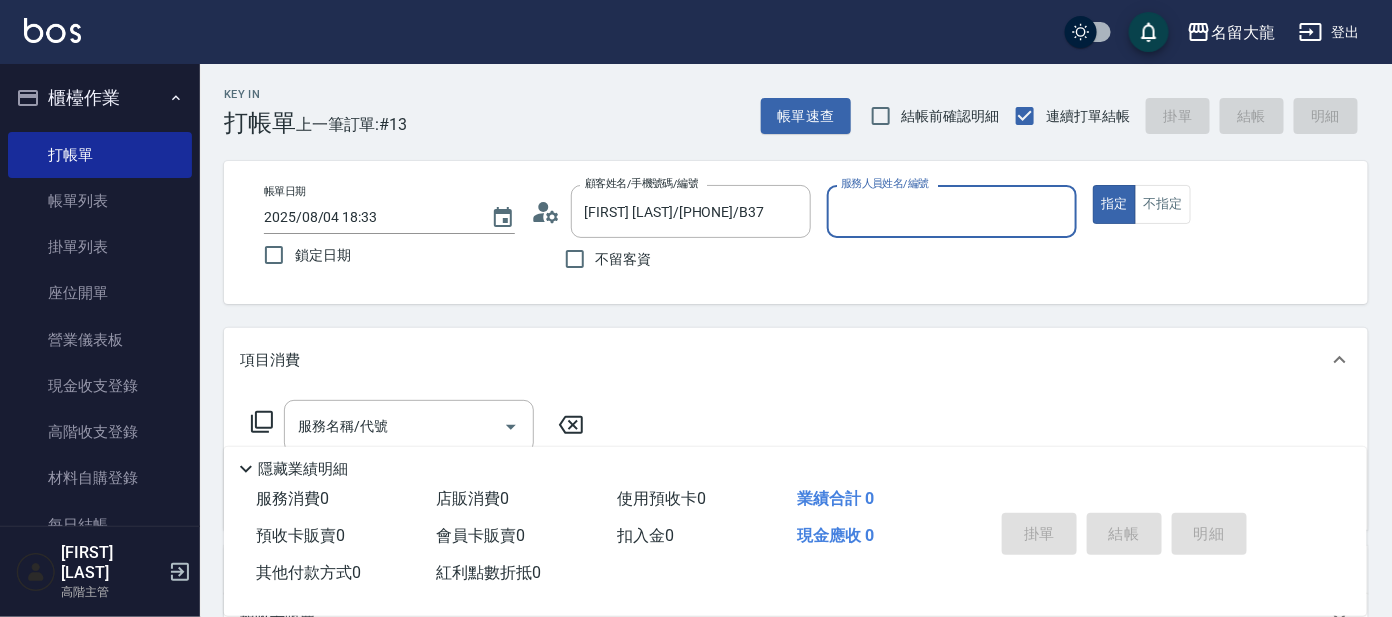 type on "[LAST]-2" 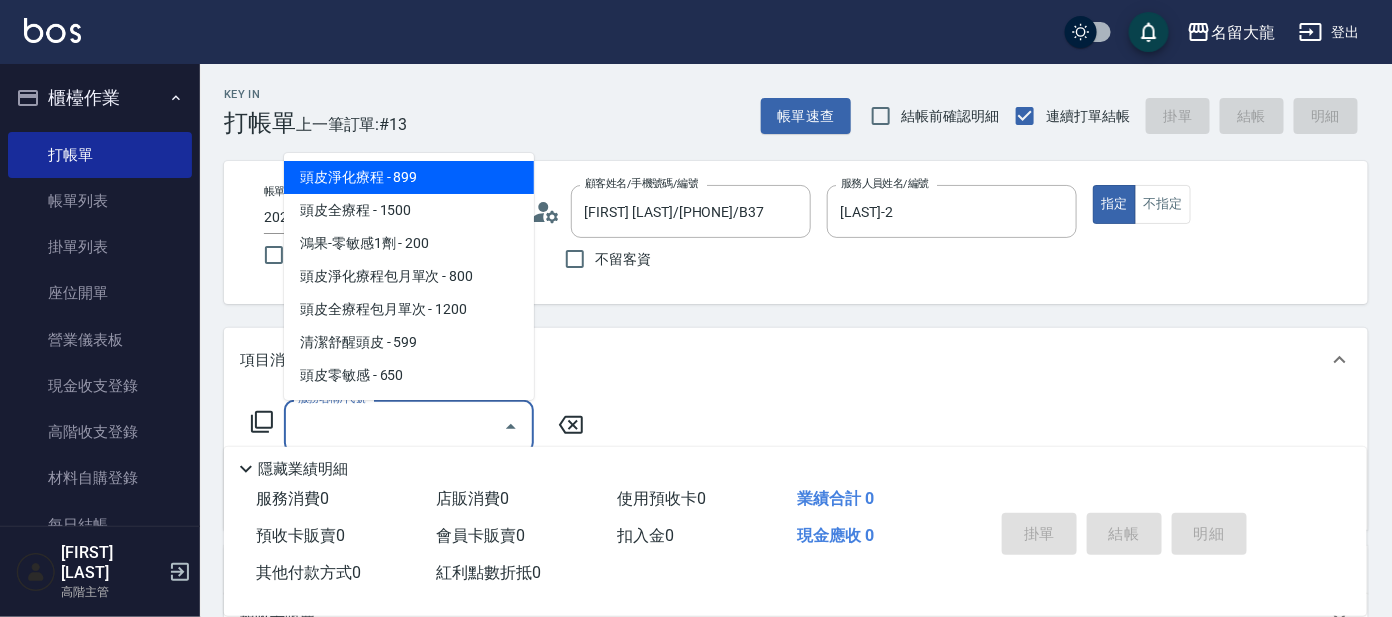 click on "服務名稱/代號" at bounding box center (394, 426) 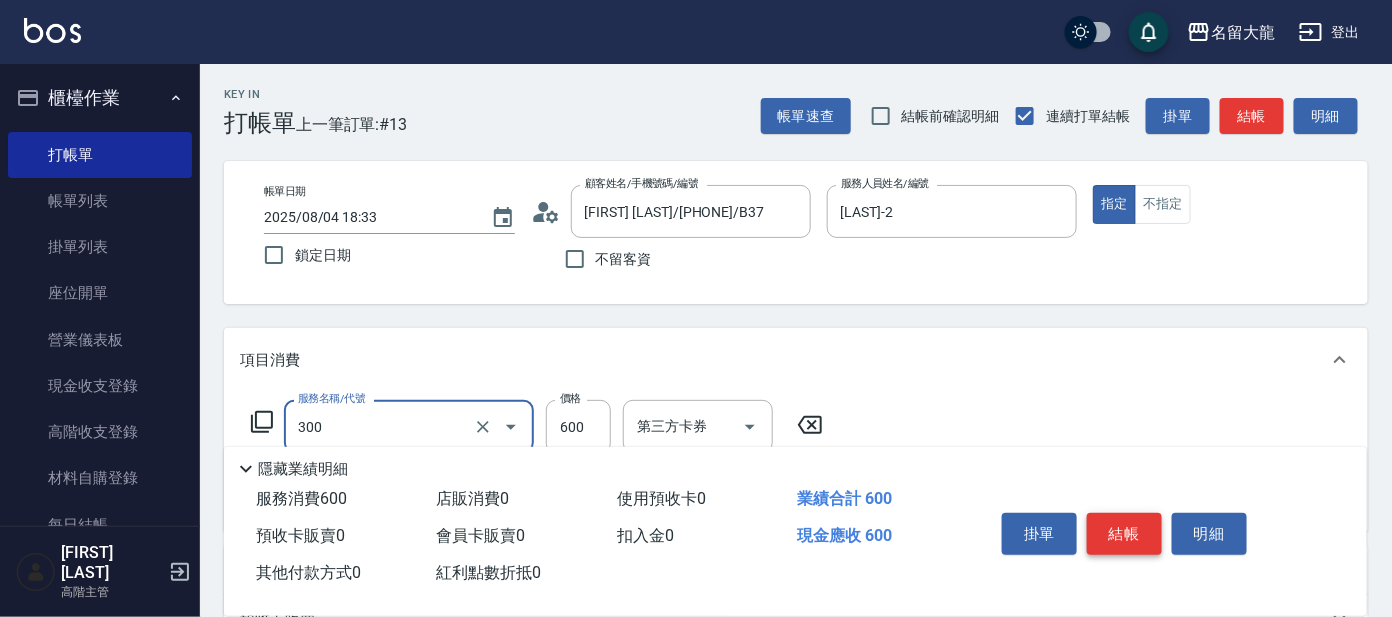 type on "剪髮 講師級設計師(300)" 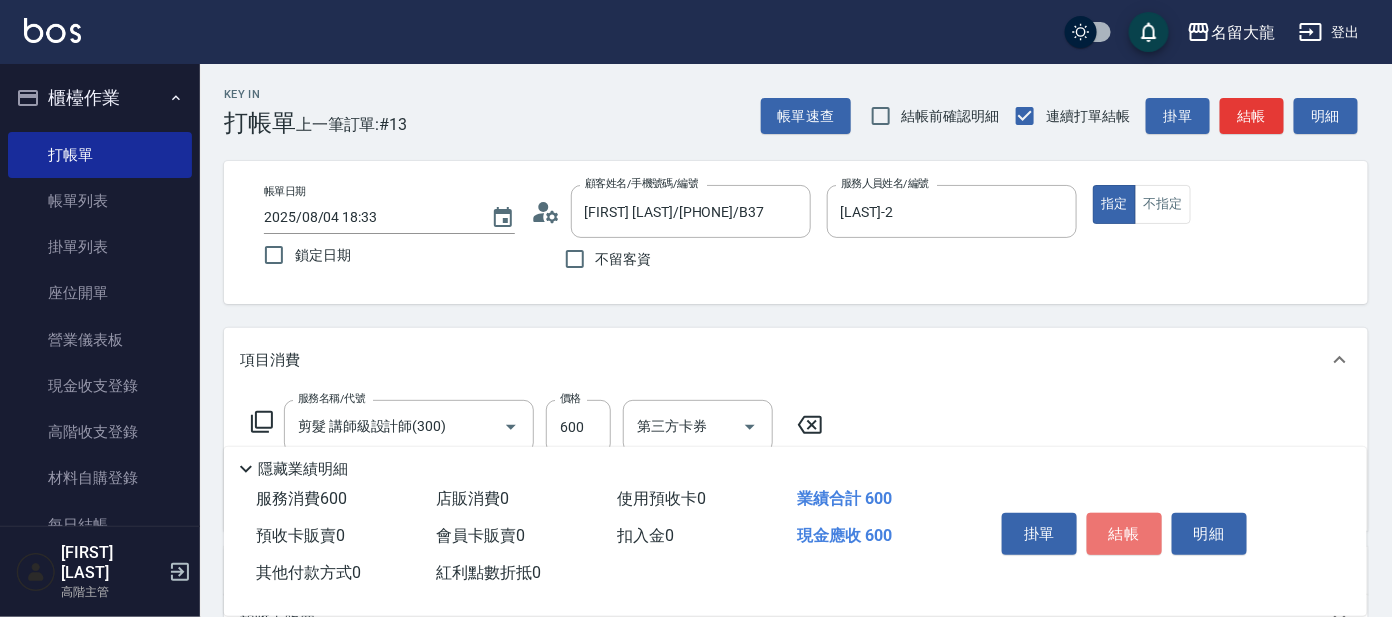 click on "結帳" at bounding box center [1124, 534] 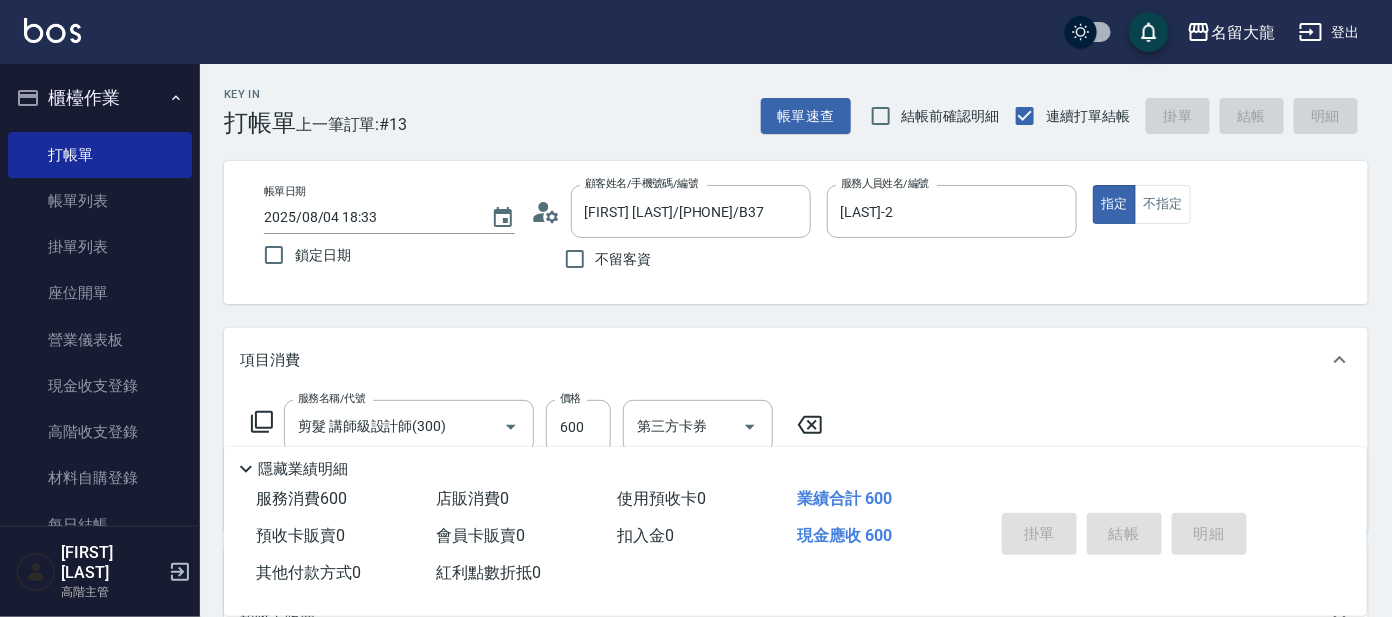 type 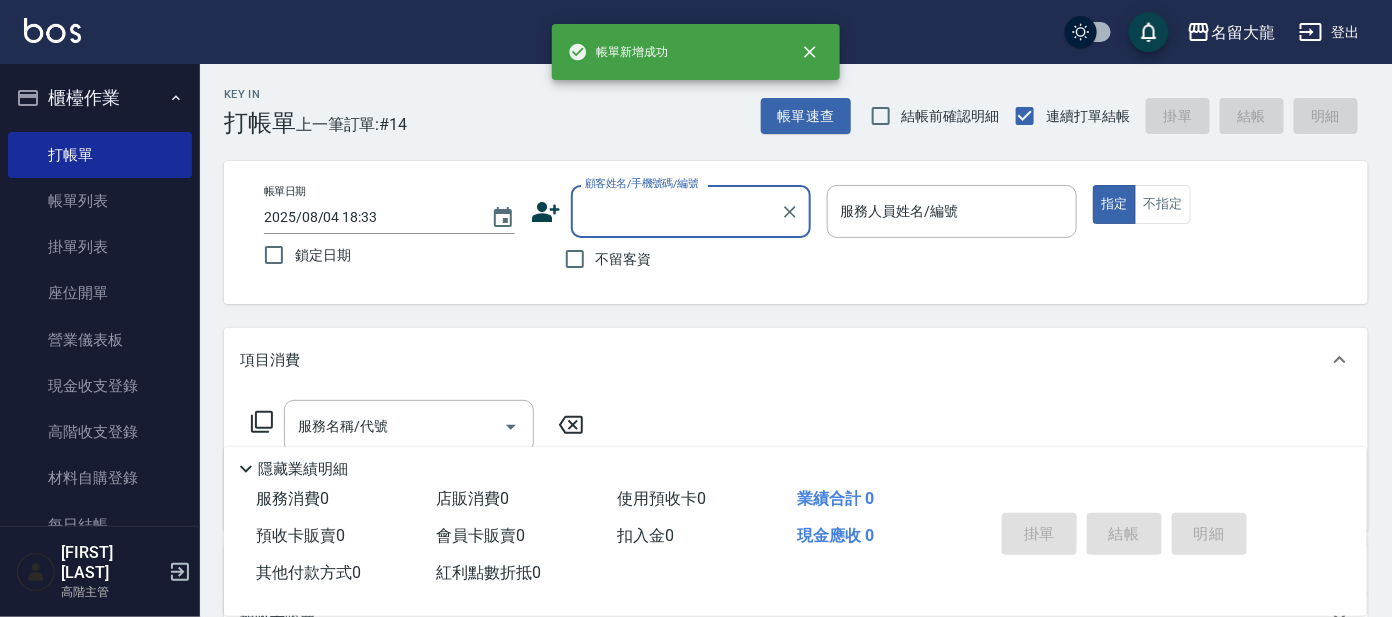 click on "顧客姓名/手機號碼/編號" at bounding box center (676, 211) 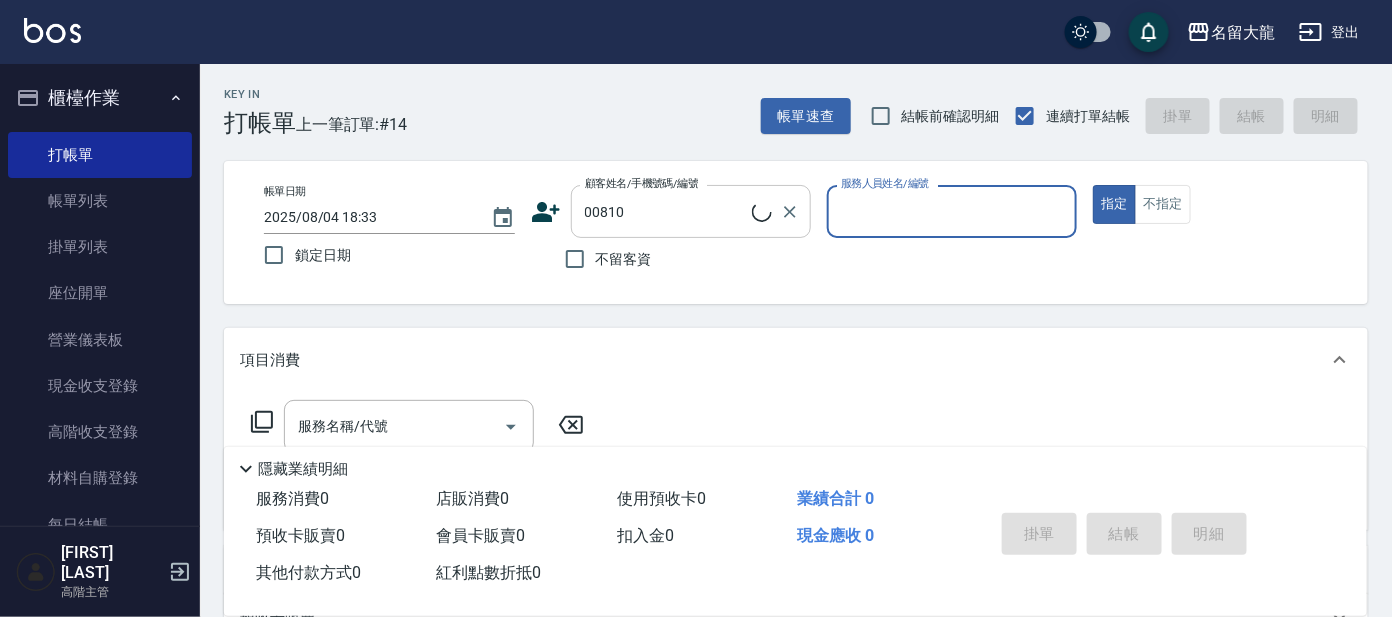 type on "[FIRST] [LAST]/[PHONE]/00810" 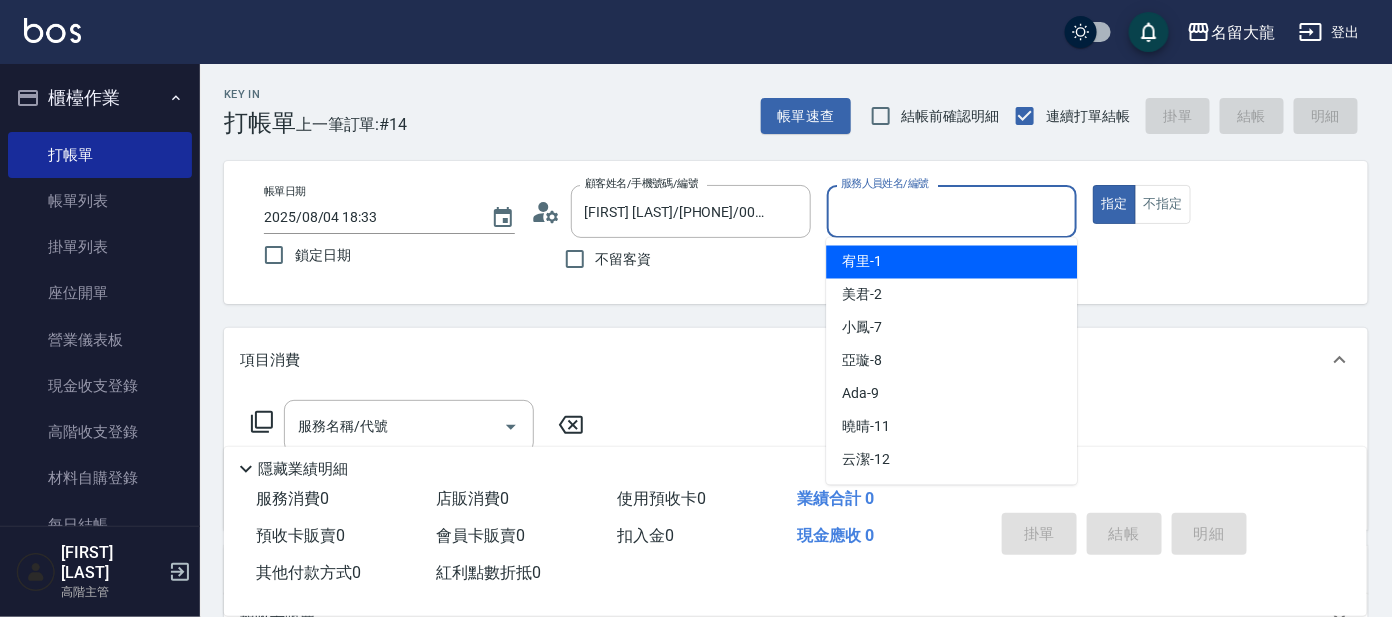 drag, startPoint x: 1021, startPoint y: 217, endPoint x: 1002, endPoint y: 238, distance: 28.319605 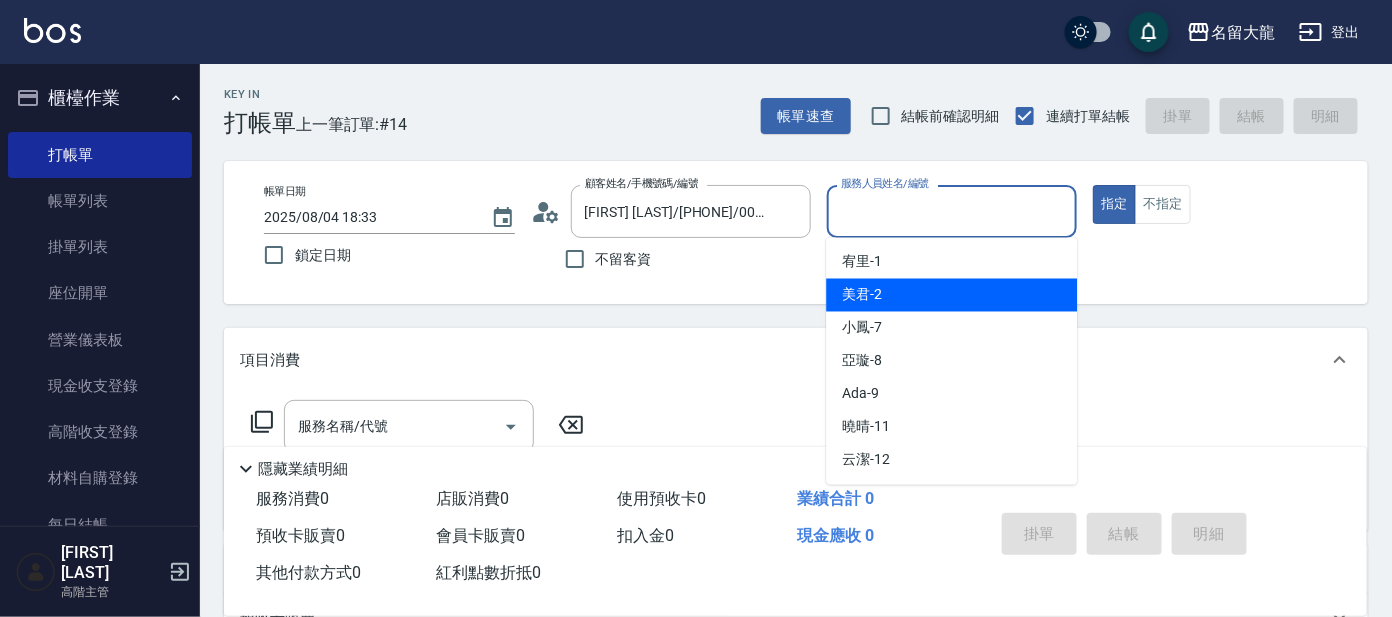 click on "[LAST] -2" at bounding box center (951, 295) 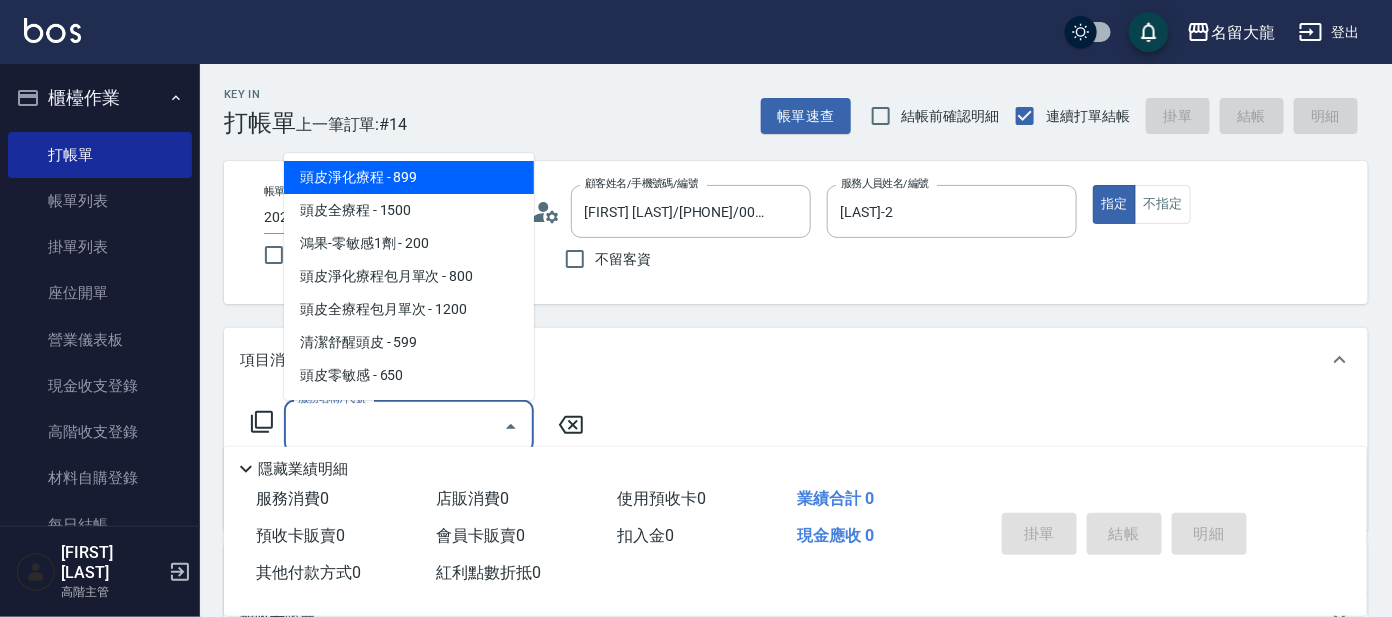 click on "服務名稱/代號" at bounding box center (394, 426) 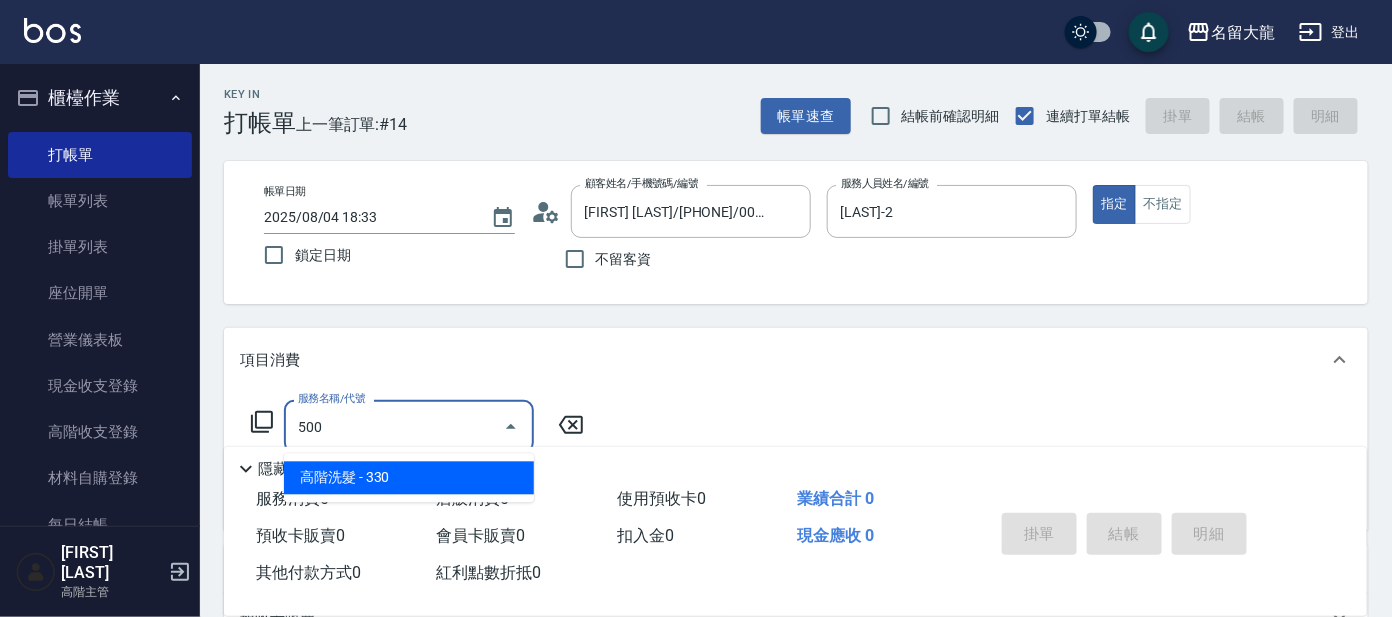 type on "." 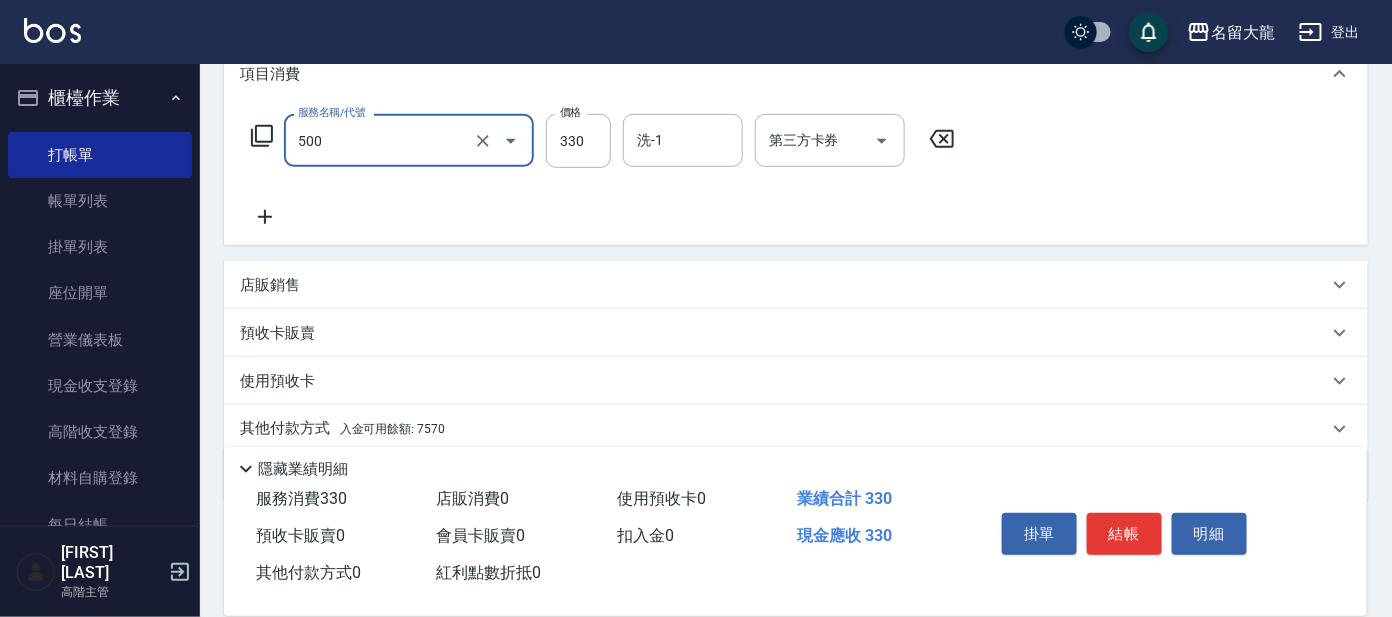 scroll, scrollTop: 357, scrollLeft: 0, axis: vertical 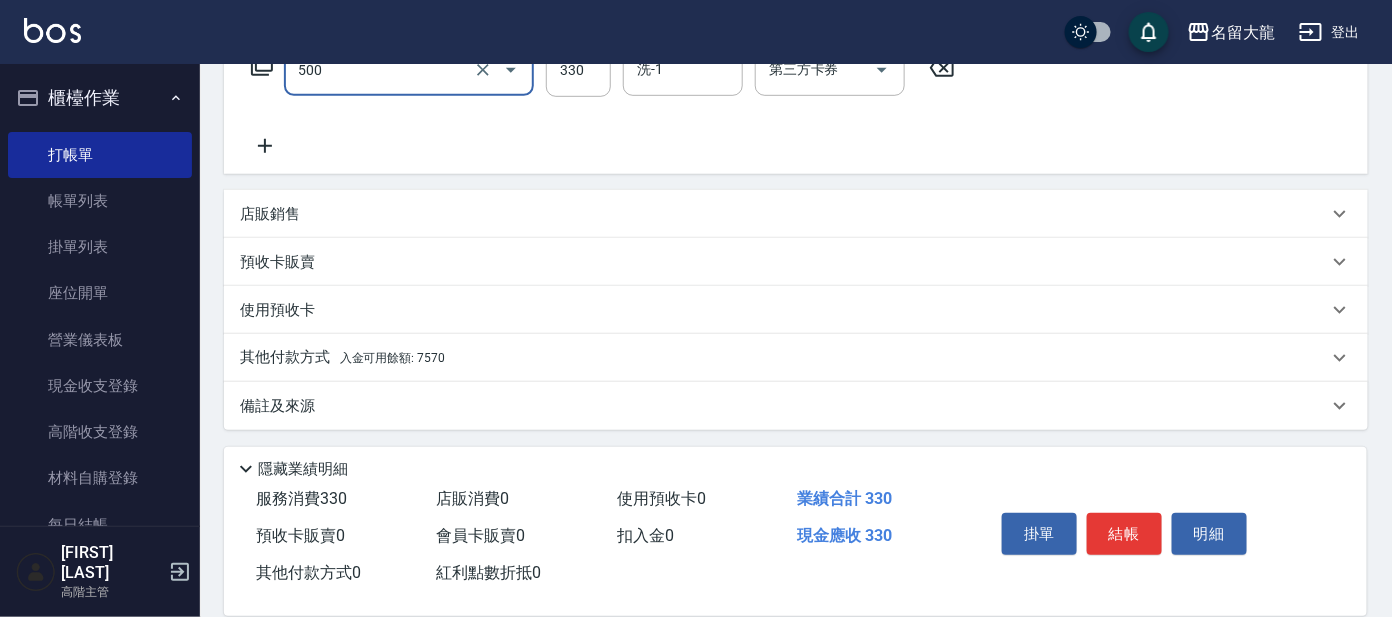 type on "高階洗髮(500)" 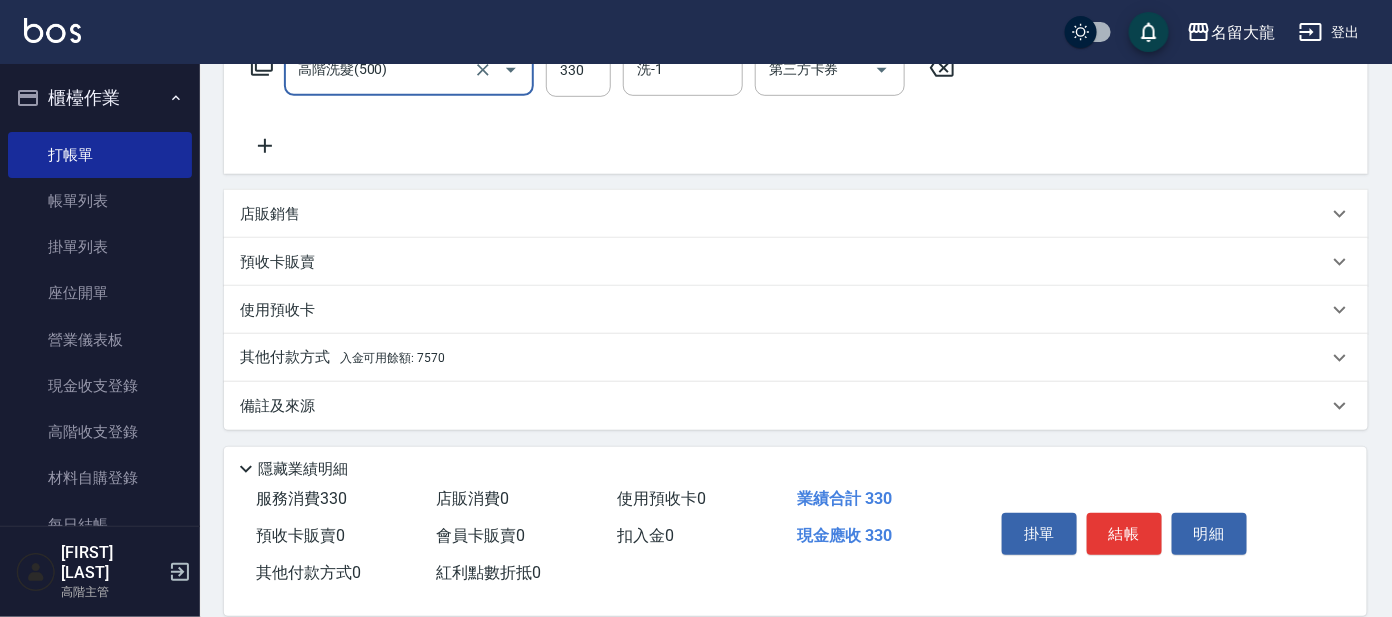 click on "入金可用餘額: 7570" at bounding box center (392, 358) 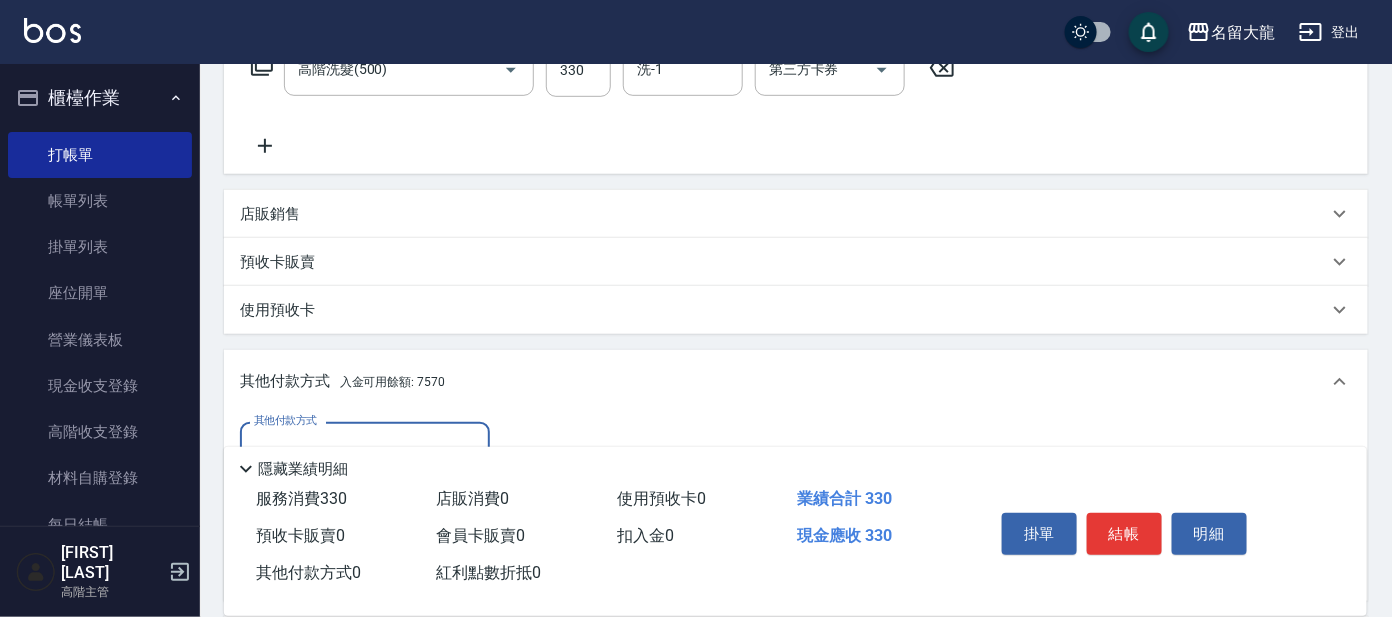 scroll, scrollTop: 1, scrollLeft: 0, axis: vertical 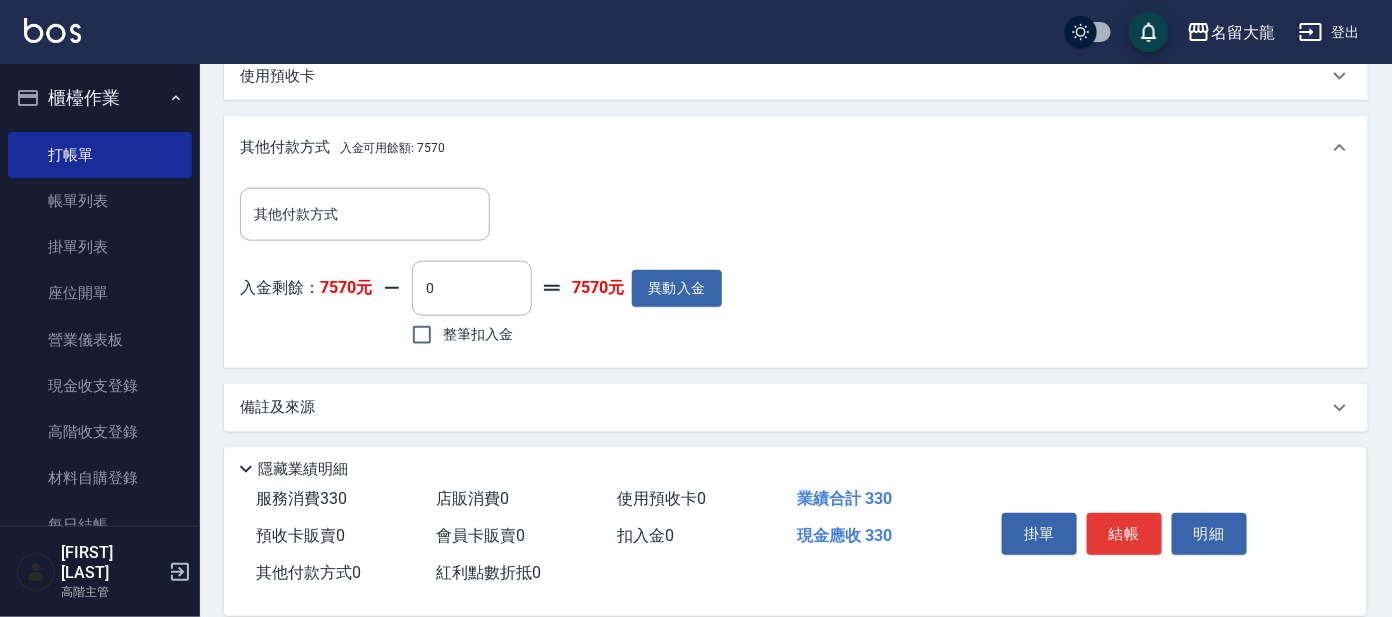 click on "整筆扣入金" at bounding box center (478, 334) 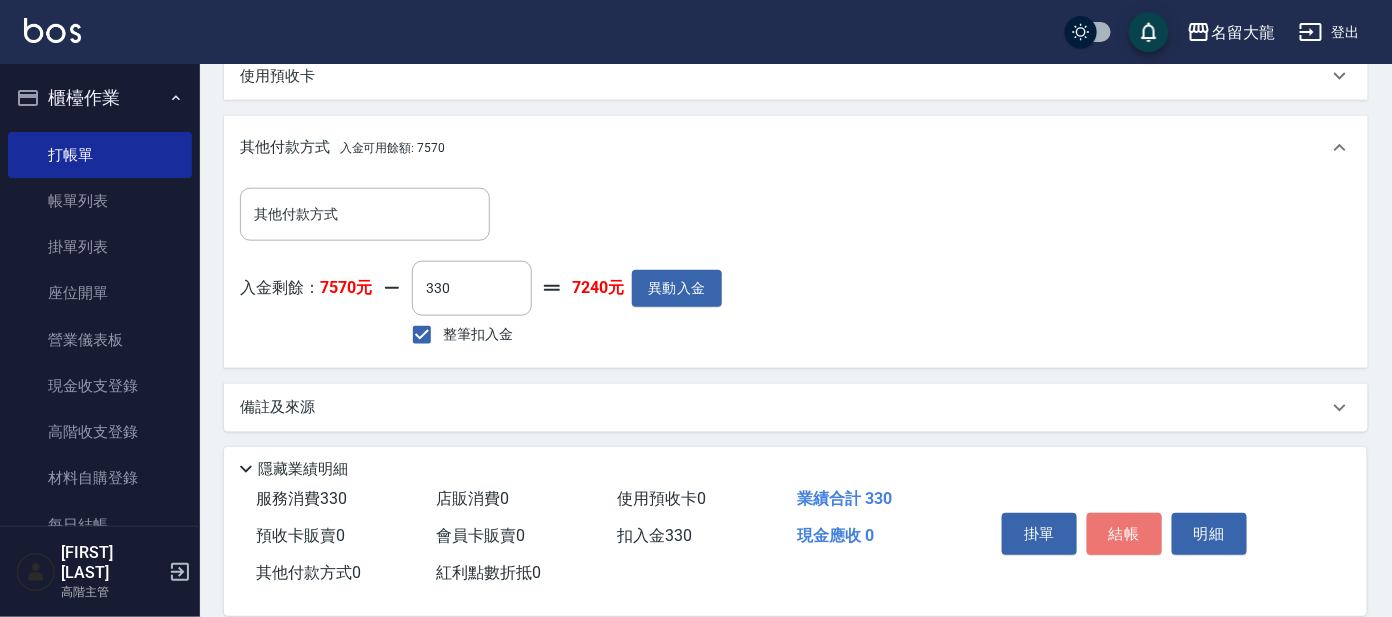 click on "結帳" at bounding box center (1124, 534) 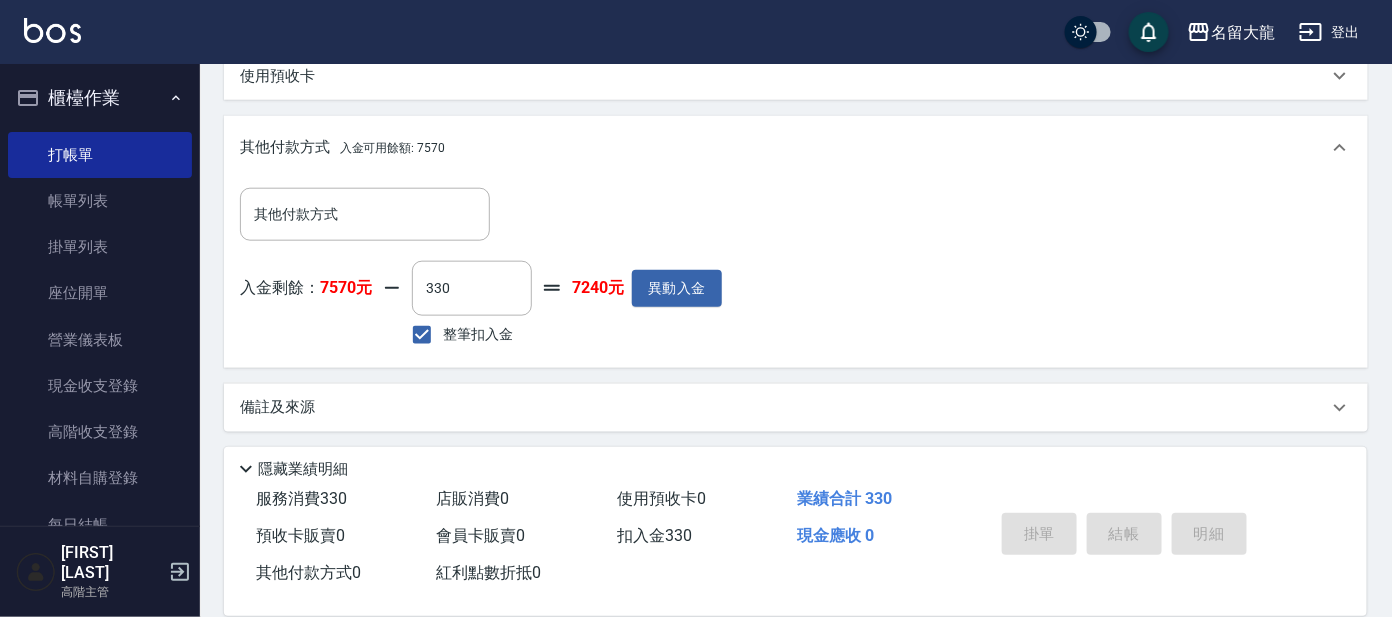 type on "[YYYY]/[MM]/[DD] [HH]:[MM]" 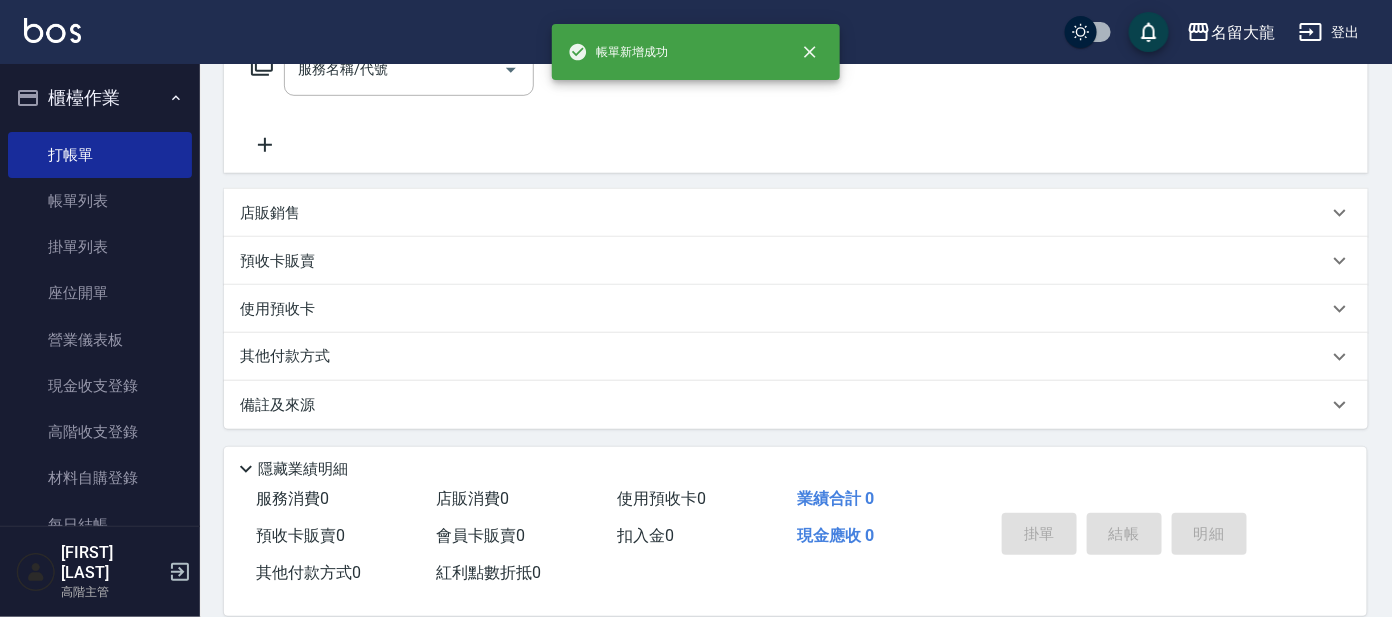 scroll, scrollTop: 0, scrollLeft: 0, axis: both 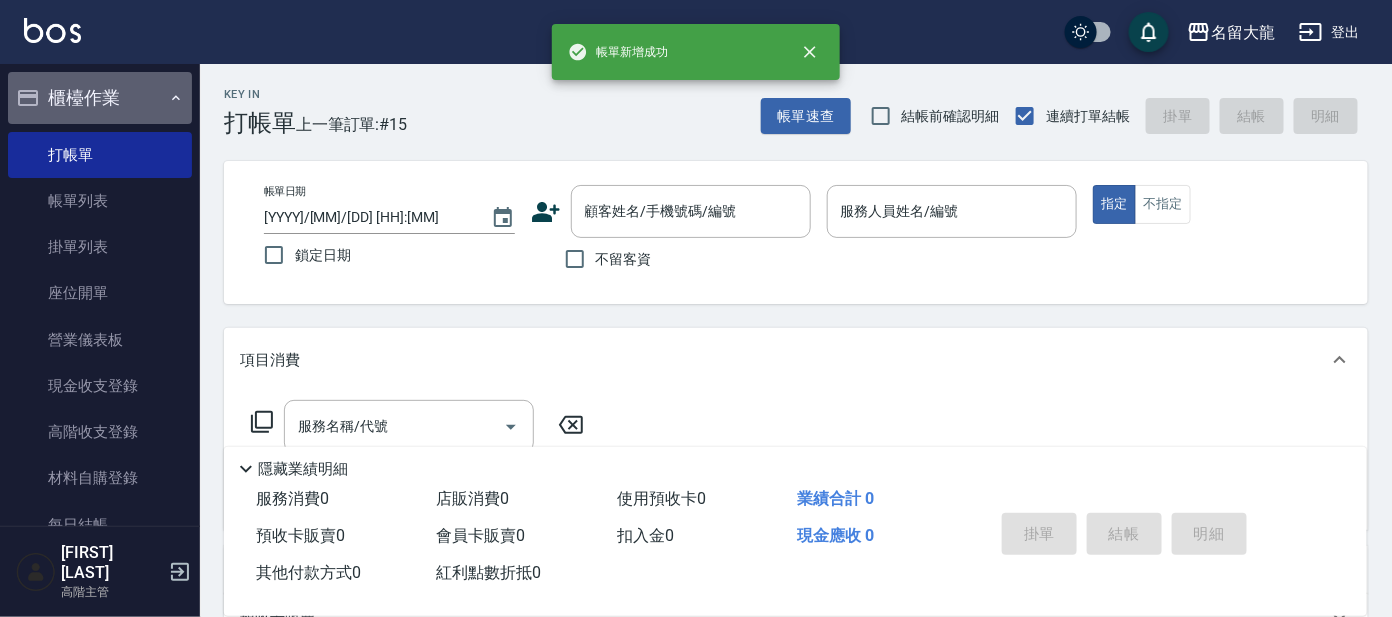 click on "櫃檯作業" at bounding box center [100, 98] 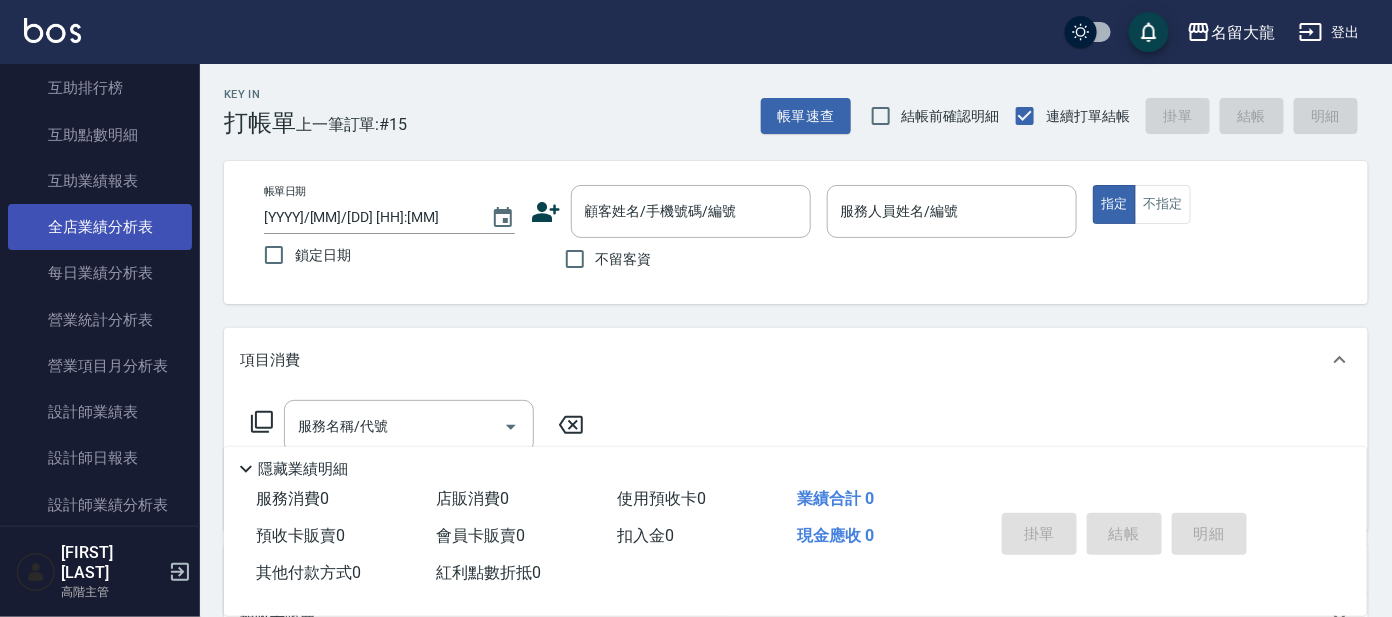 scroll, scrollTop: 624, scrollLeft: 0, axis: vertical 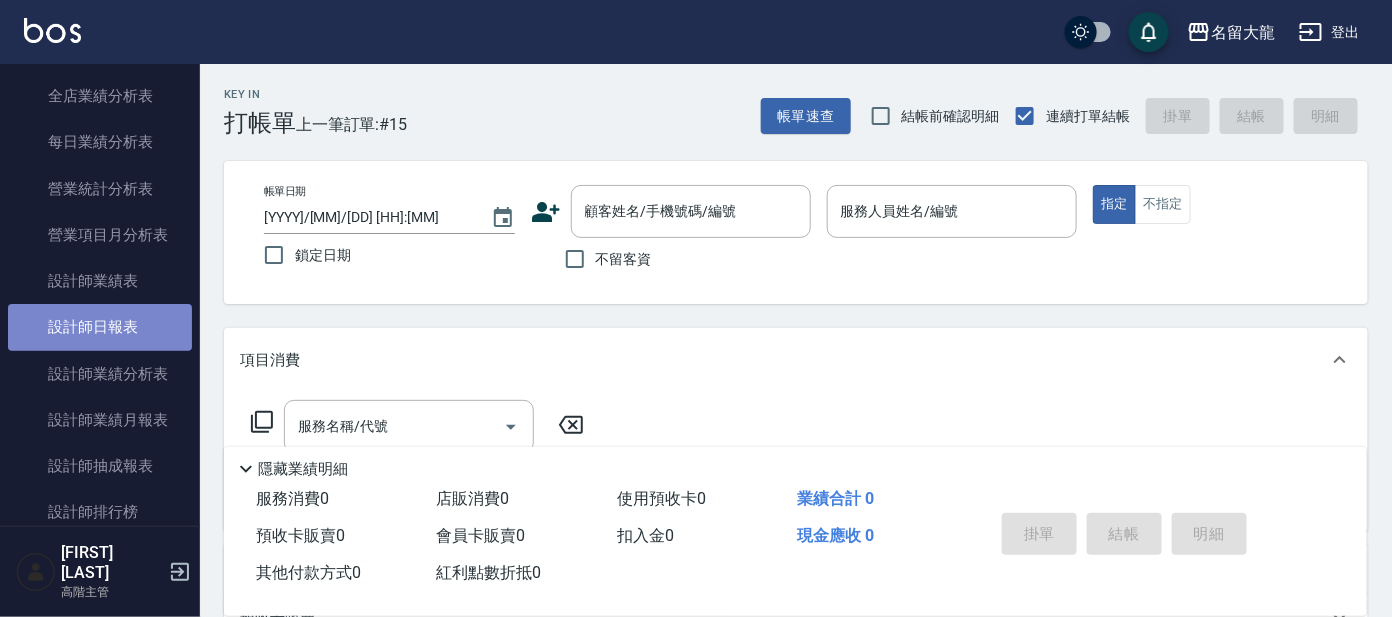click on "設計師日報表" at bounding box center (100, 327) 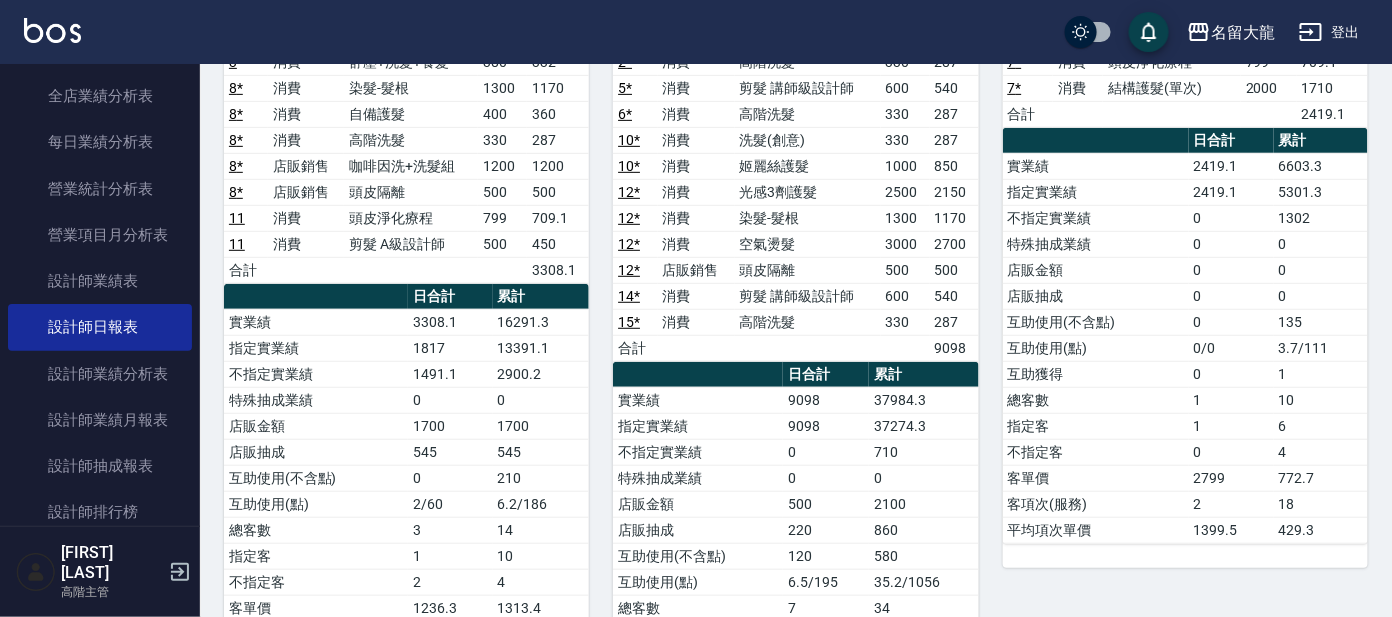 scroll, scrollTop: 249, scrollLeft: 0, axis: vertical 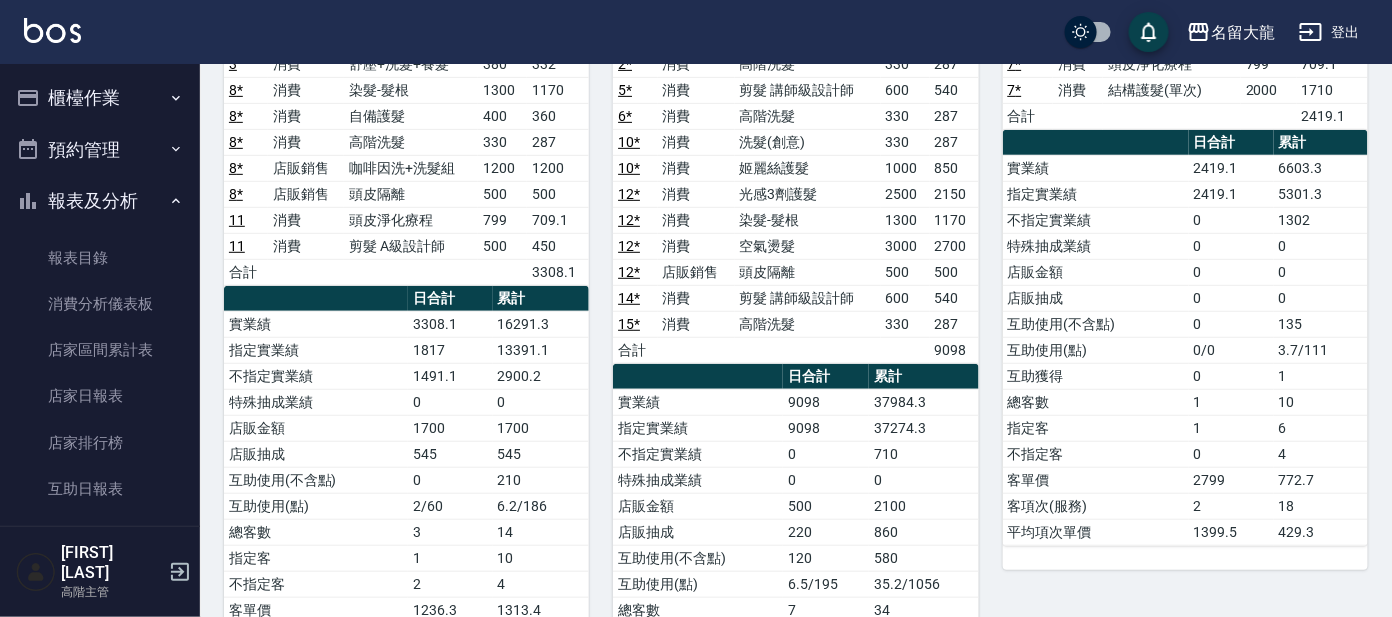 click on "櫃檯作業" at bounding box center (100, 98) 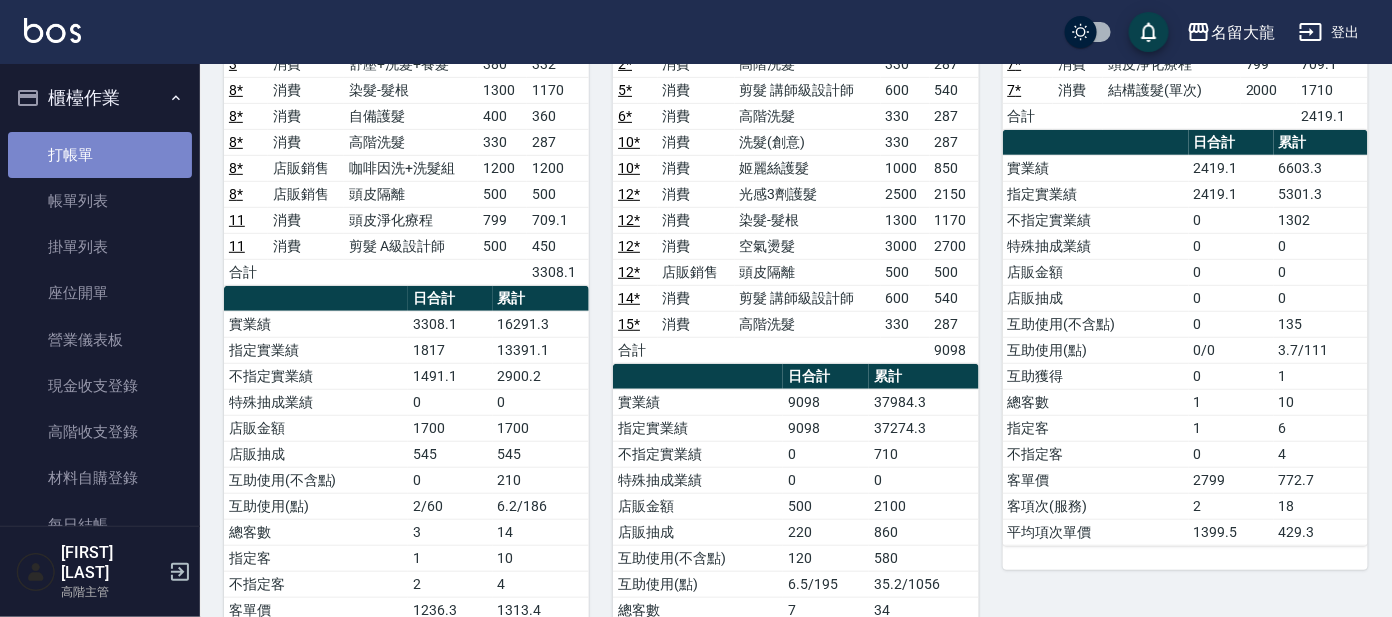 click on "打帳單" at bounding box center [100, 155] 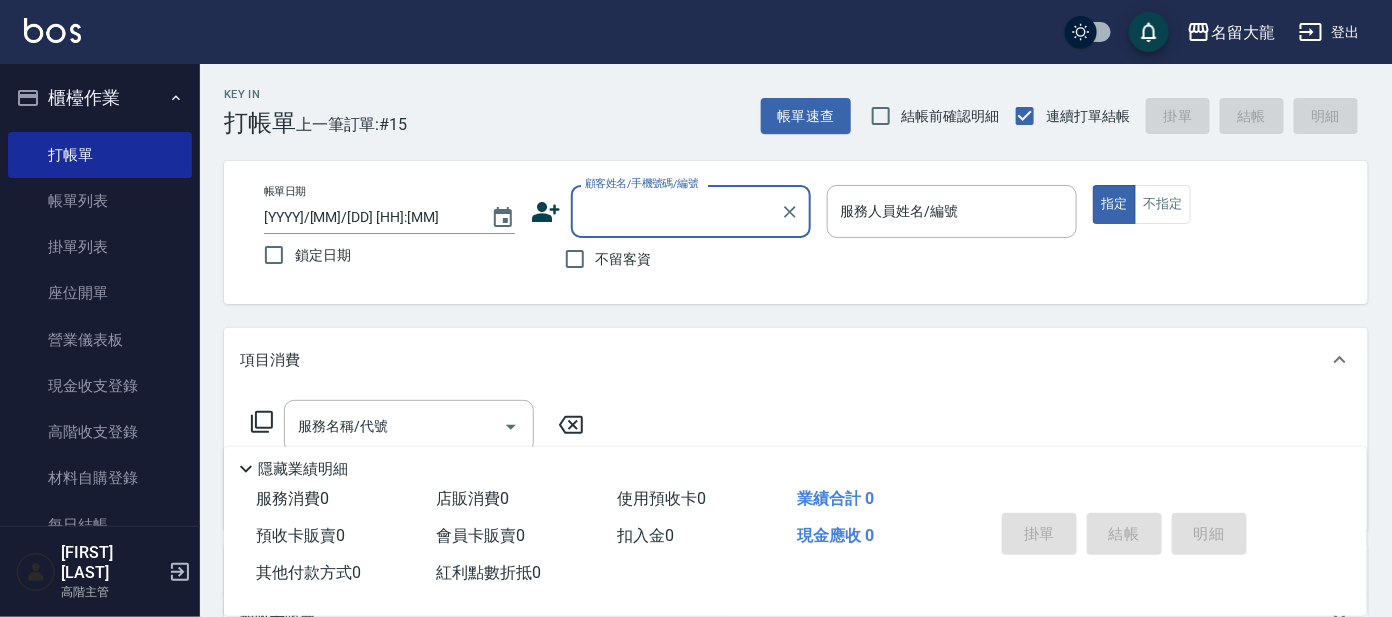 drag, startPoint x: 674, startPoint y: 222, endPoint x: 733, endPoint y: 200, distance: 62.968246 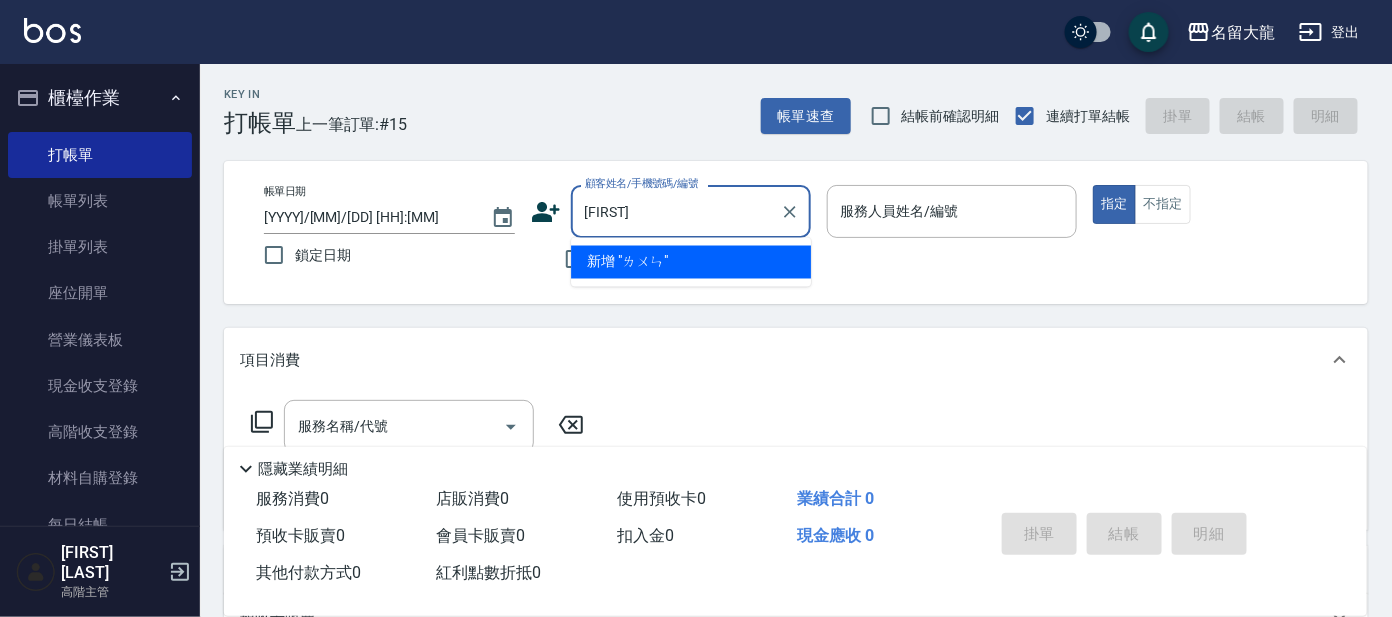 type on "[FIRST]" 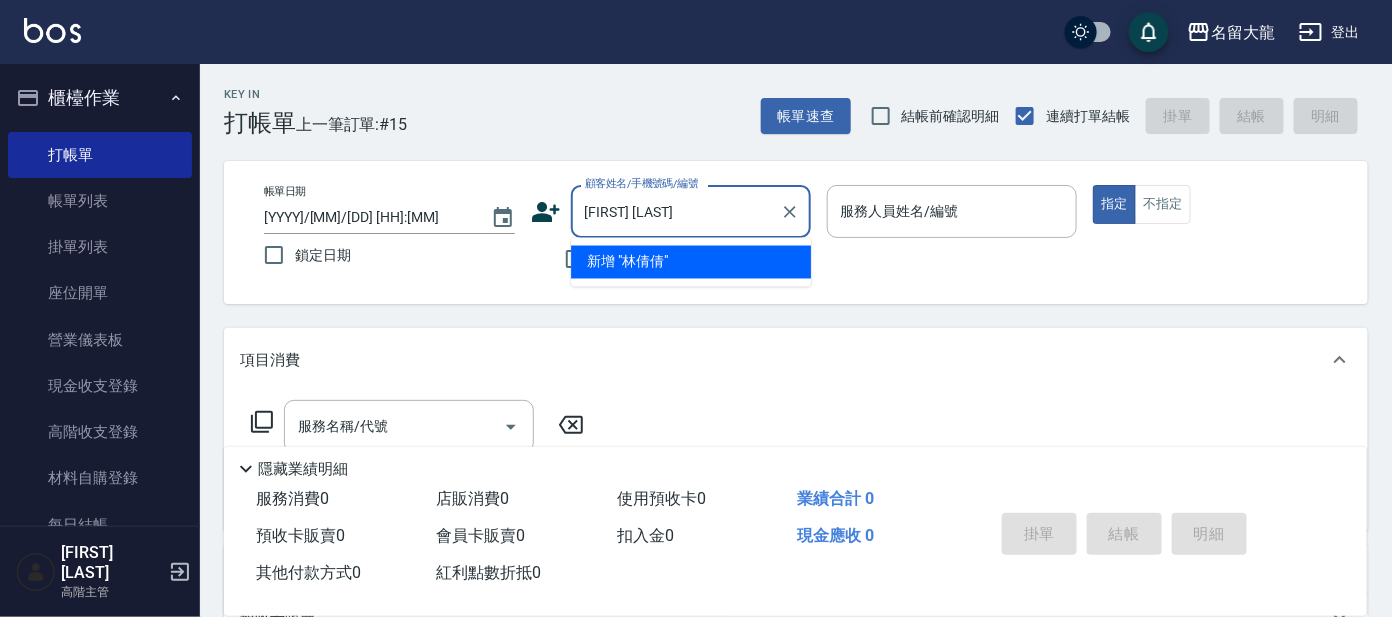click on "[FIRST] [LAST]" at bounding box center [676, 211] 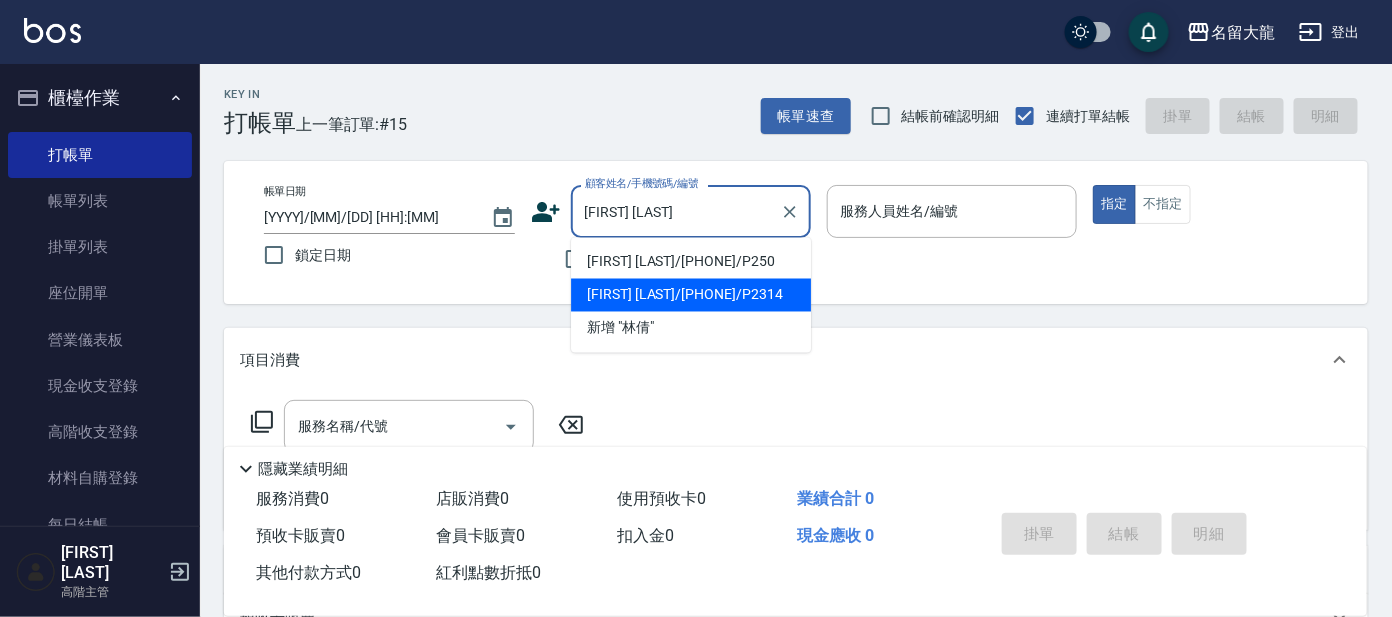 click on "[FIRST] [LAST]/[PHONE]/P2314" at bounding box center [691, 295] 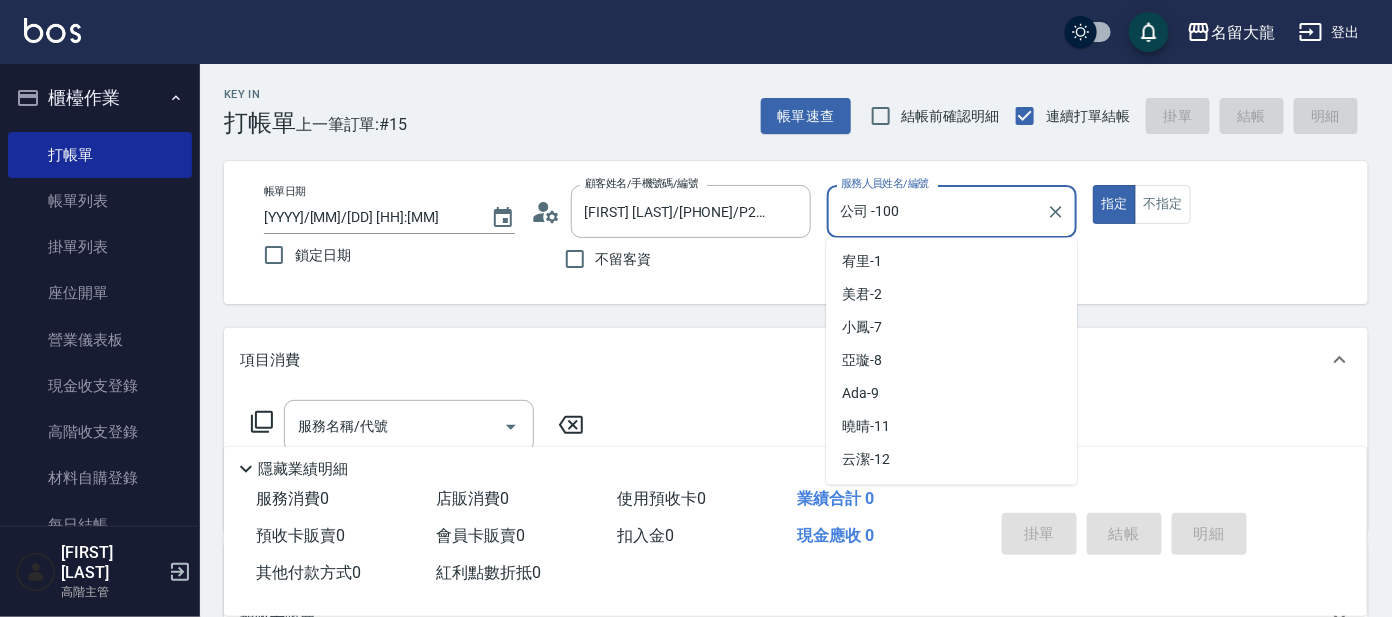drag, startPoint x: 939, startPoint y: 206, endPoint x: 941, endPoint y: 223, distance: 17.117243 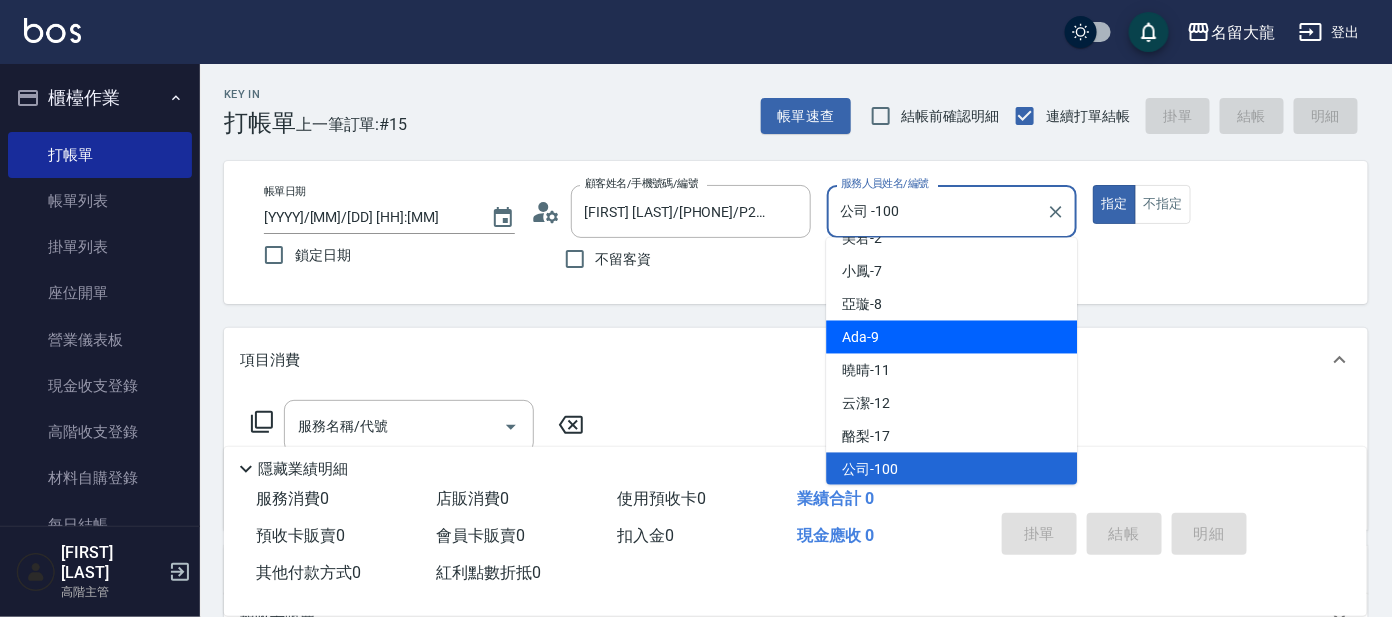 scroll, scrollTop: 0, scrollLeft: 0, axis: both 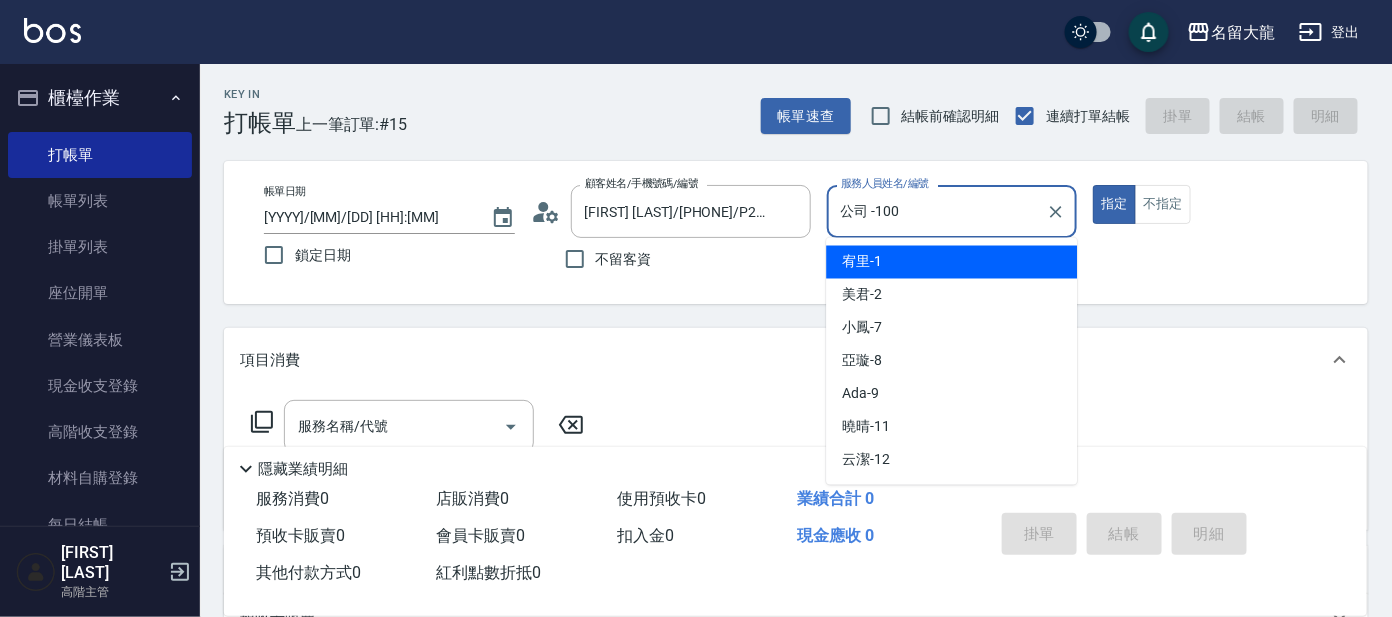 click on "宥里 -1" at bounding box center (951, 262) 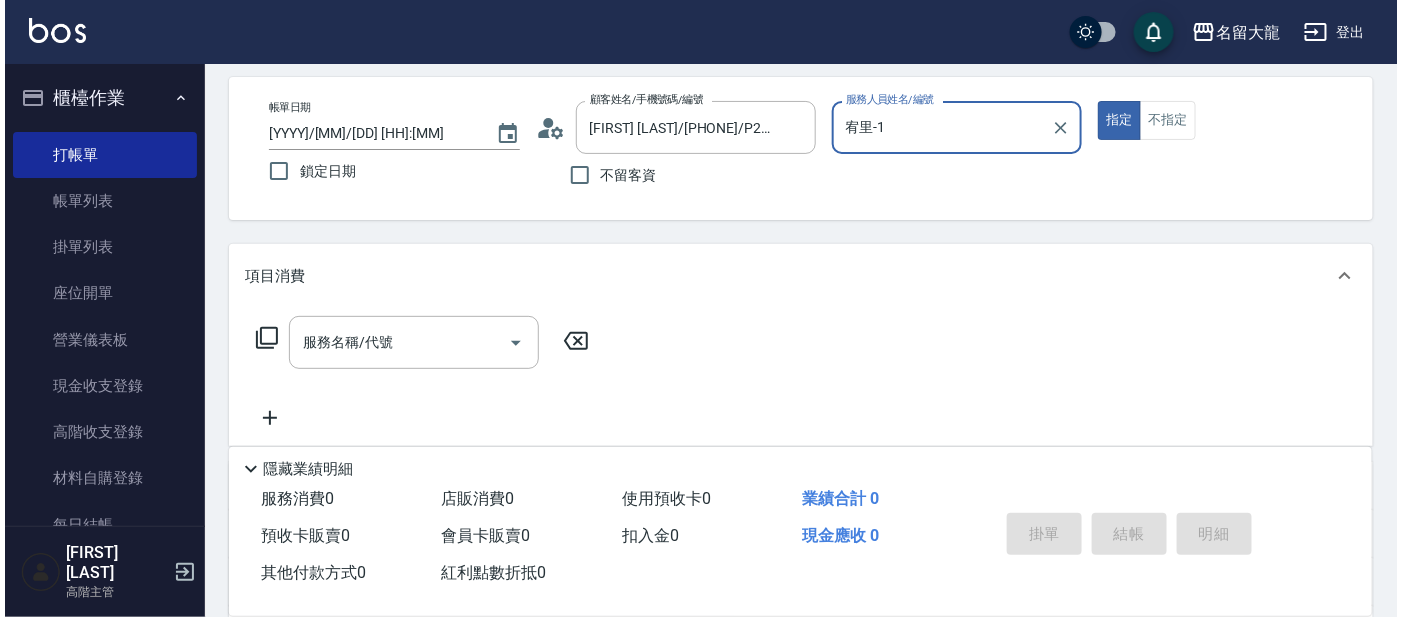 scroll, scrollTop: 124, scrollLeft: 0, axis: vertical 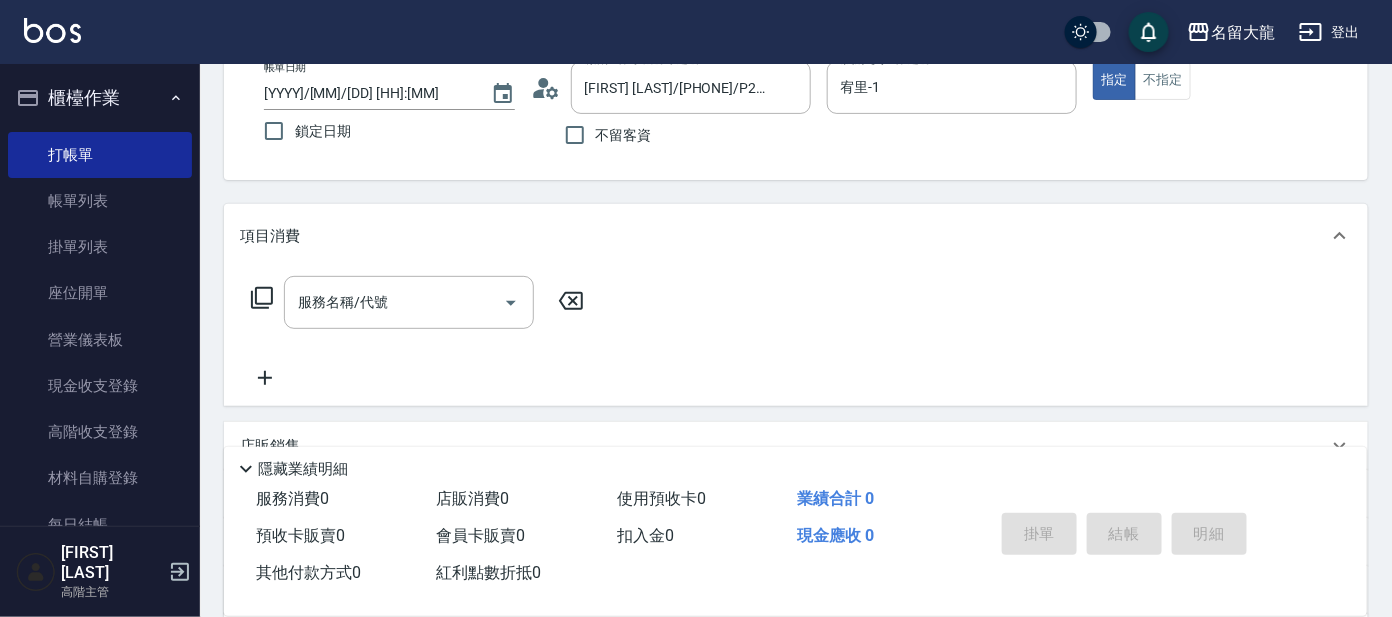 click 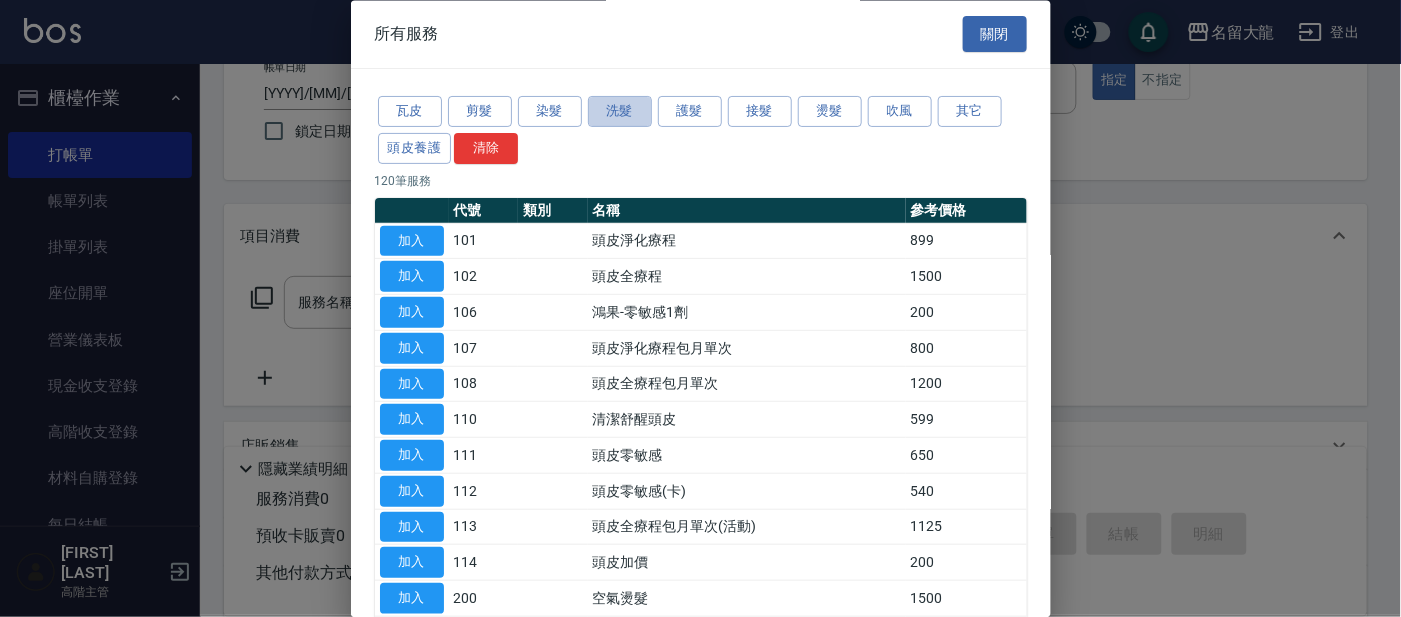 drag, startPoint x: 618, startPoint y: 110, endPoint x: 590, endPoint y: 168, distance: 64.40497 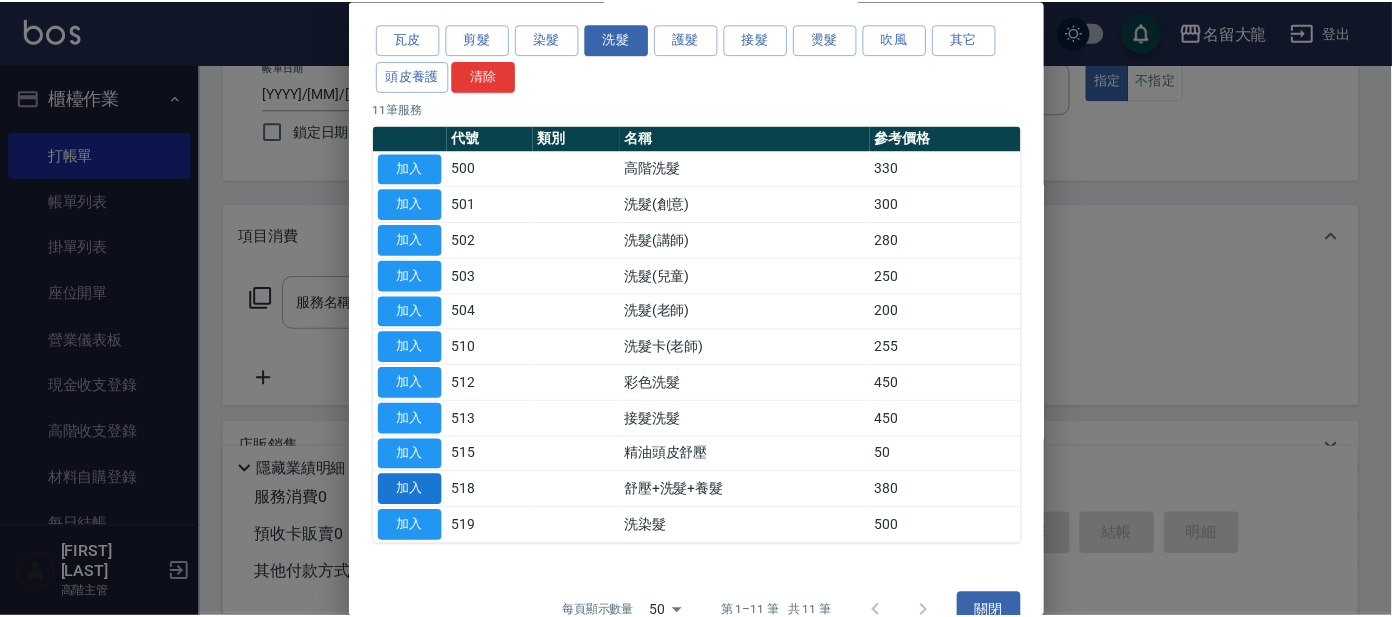 scroll, scrollTop: 109, scrollLeft: 0, axis: vertical 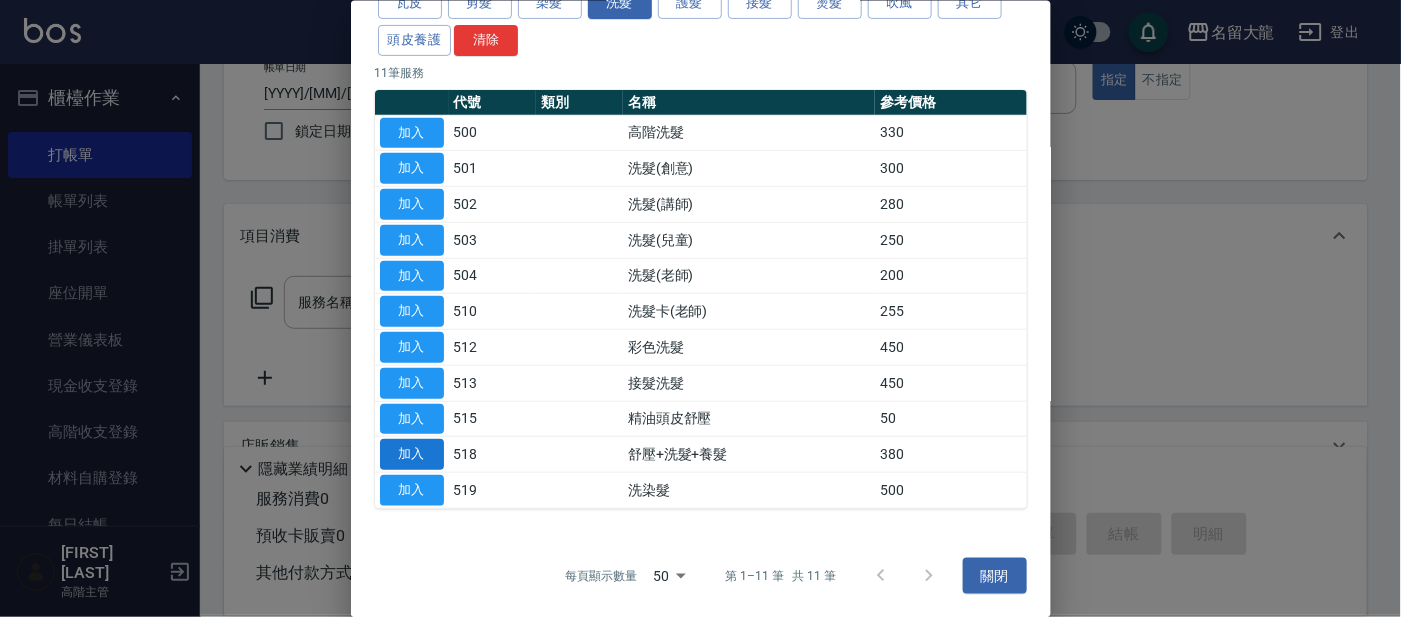 click on "加入" at bounding box center (412, 454) 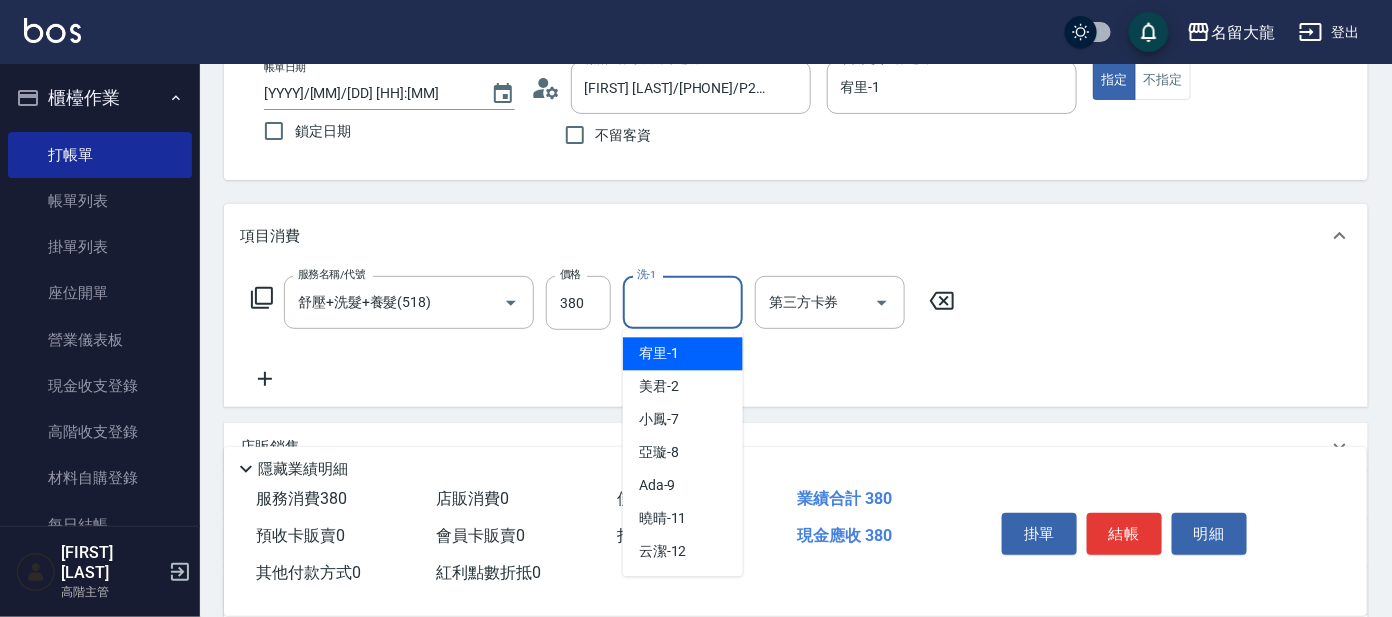 drag, startPoint x: 637, startPoint y: 289, endPoint x: 680, endPoint y: 313, distance: 49.24429 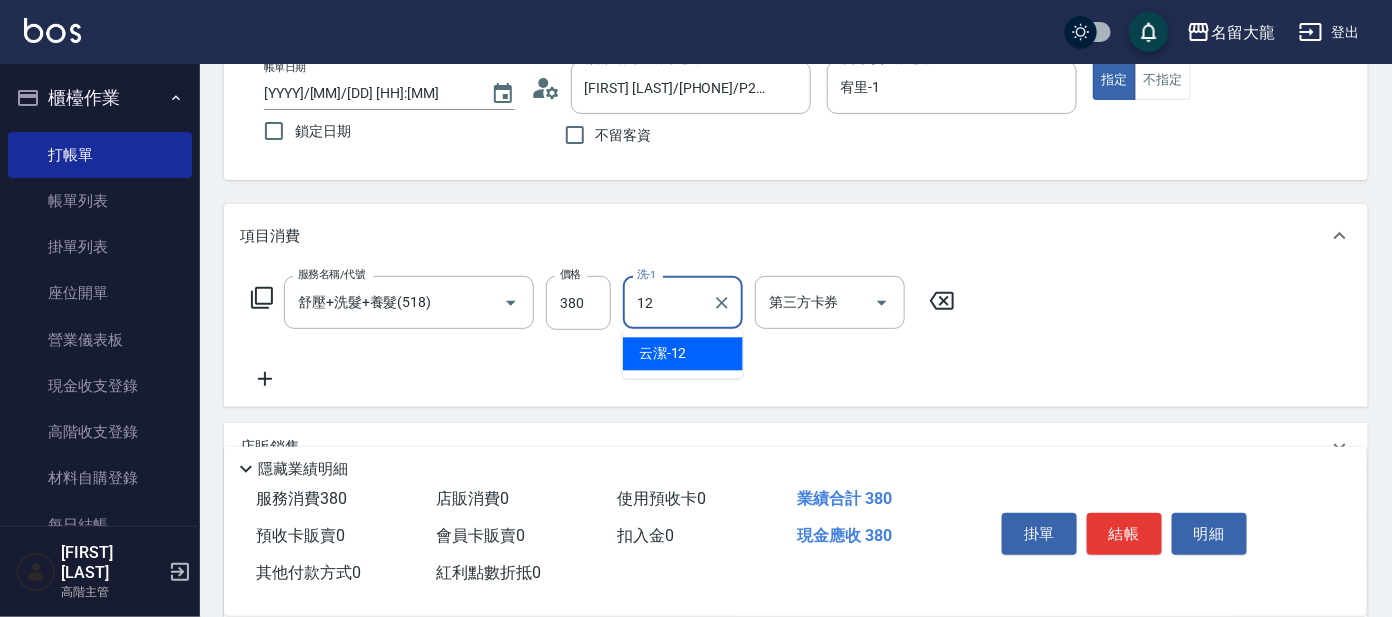 click on "[FIRST] -12" at bounding box center (683, 354) 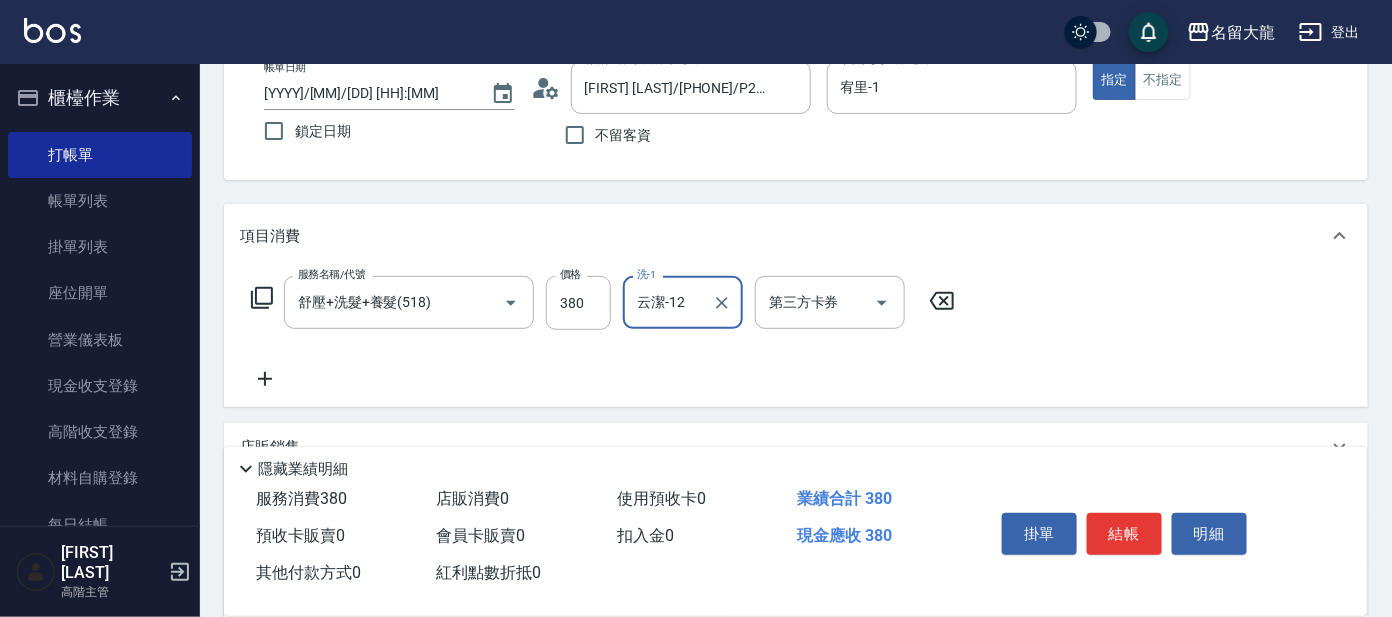 type on "云潔-12" 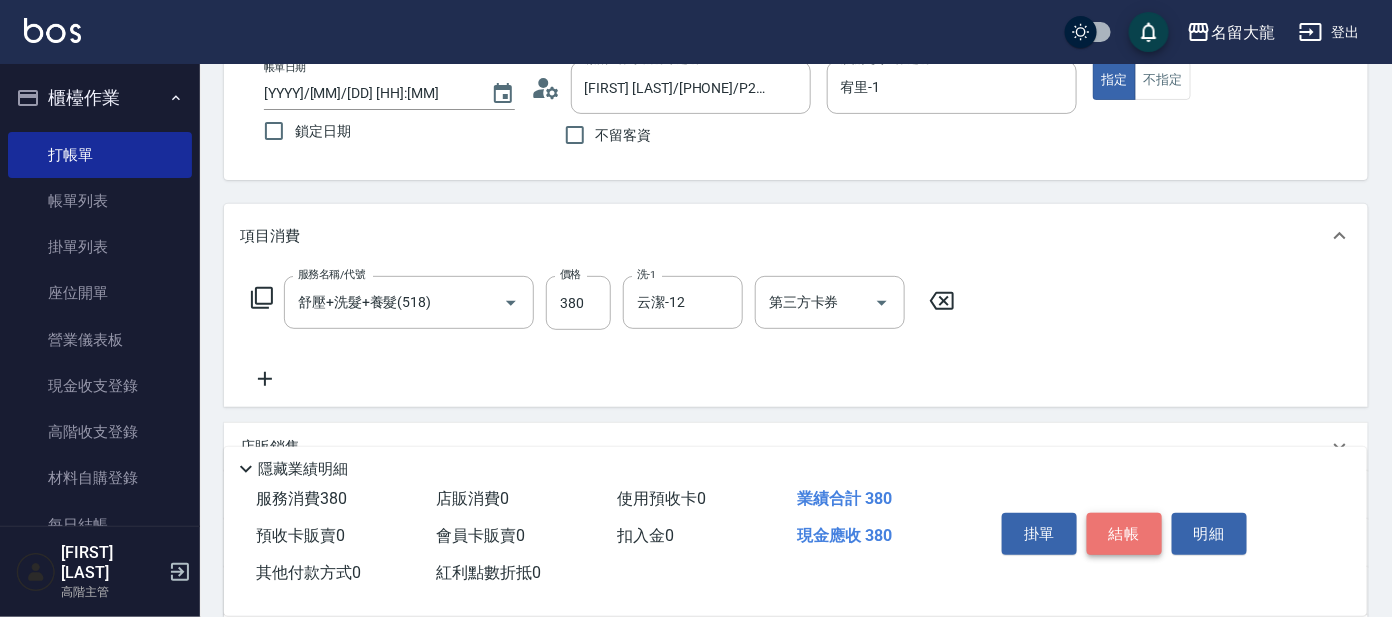 click on "結帳" at bounding box center (1124, 534) 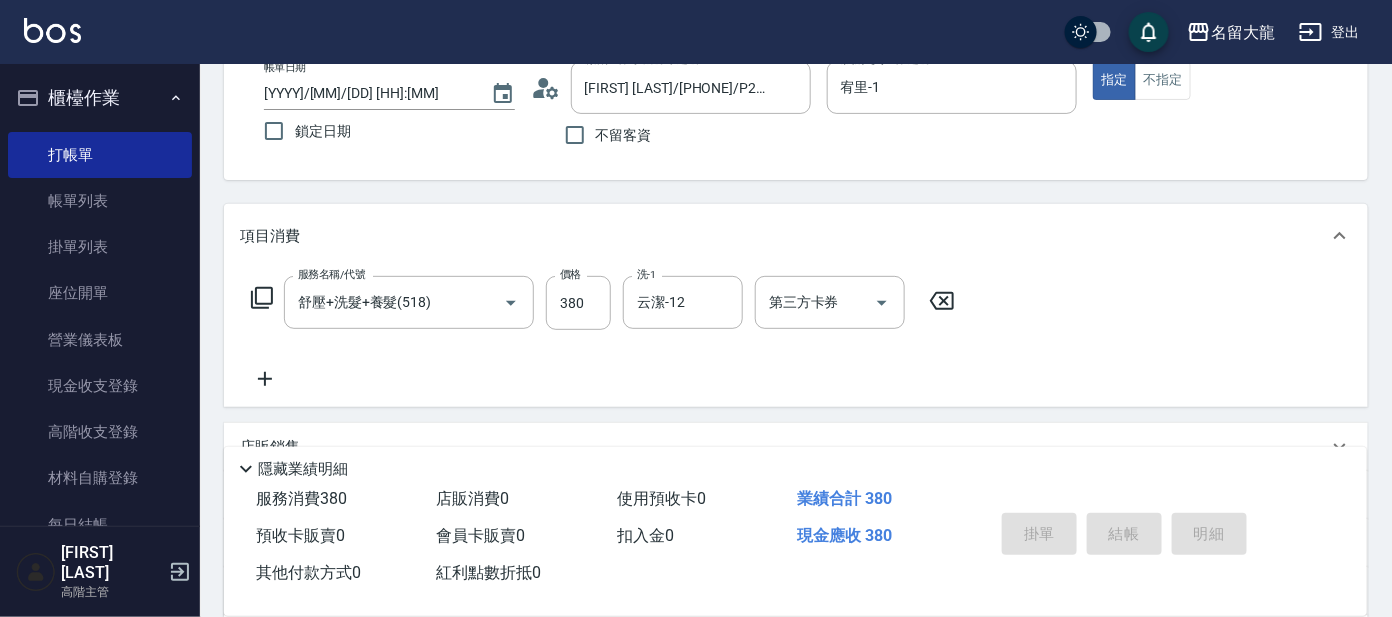 type on "[YYYY]/[MM]/[DD] [HH]:[MM]" 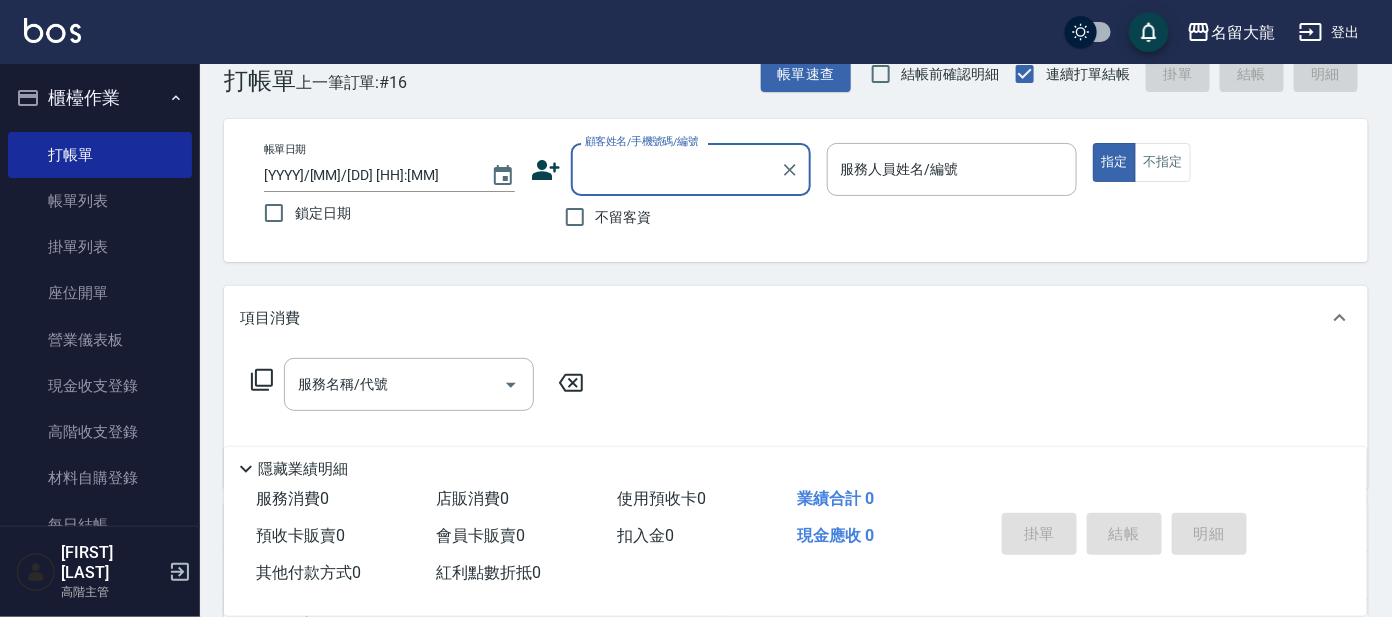 scroll, scrollTop: 0, scrollLeft: 0, axis: both 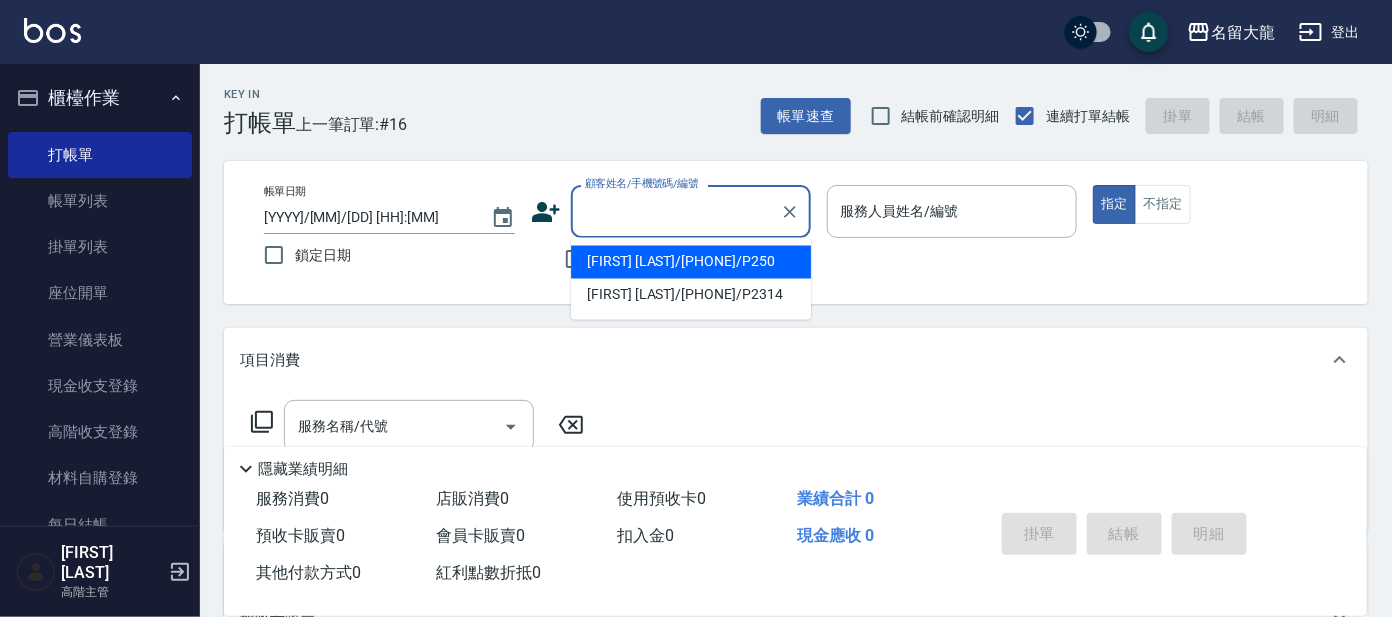 click on "顧客姓名/手機號碼/編號" at bounding box center [676, 211] 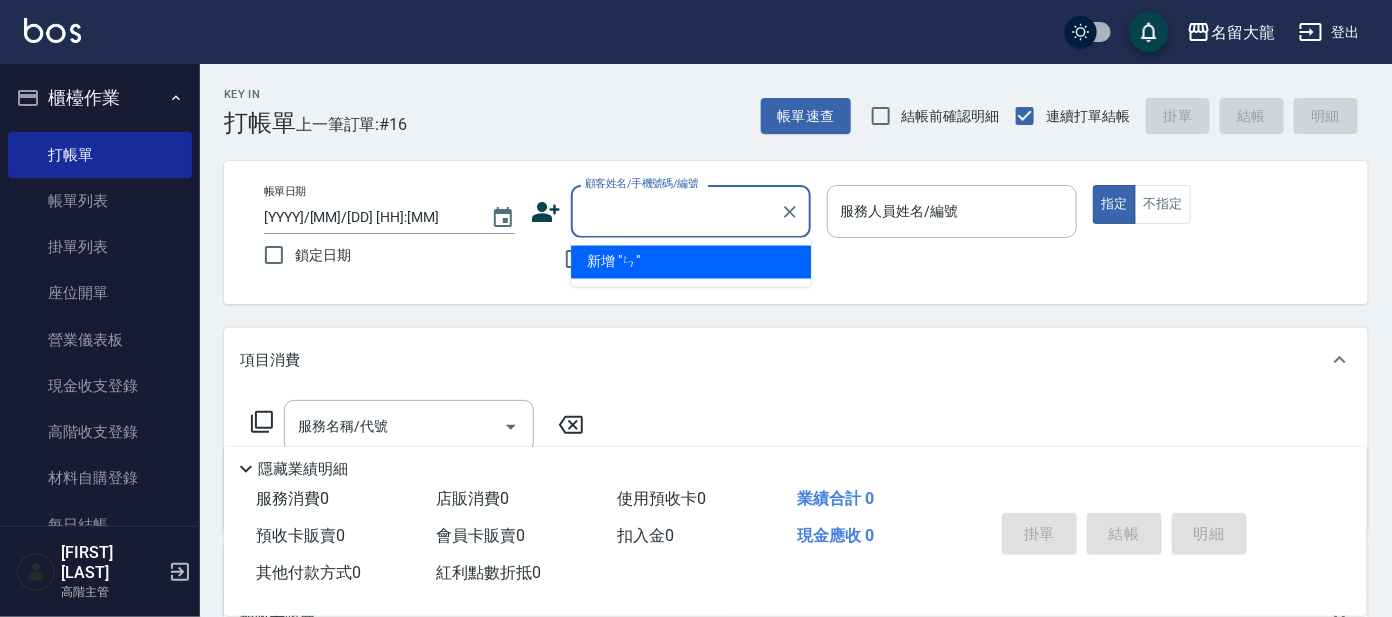 type on "ㄣ" 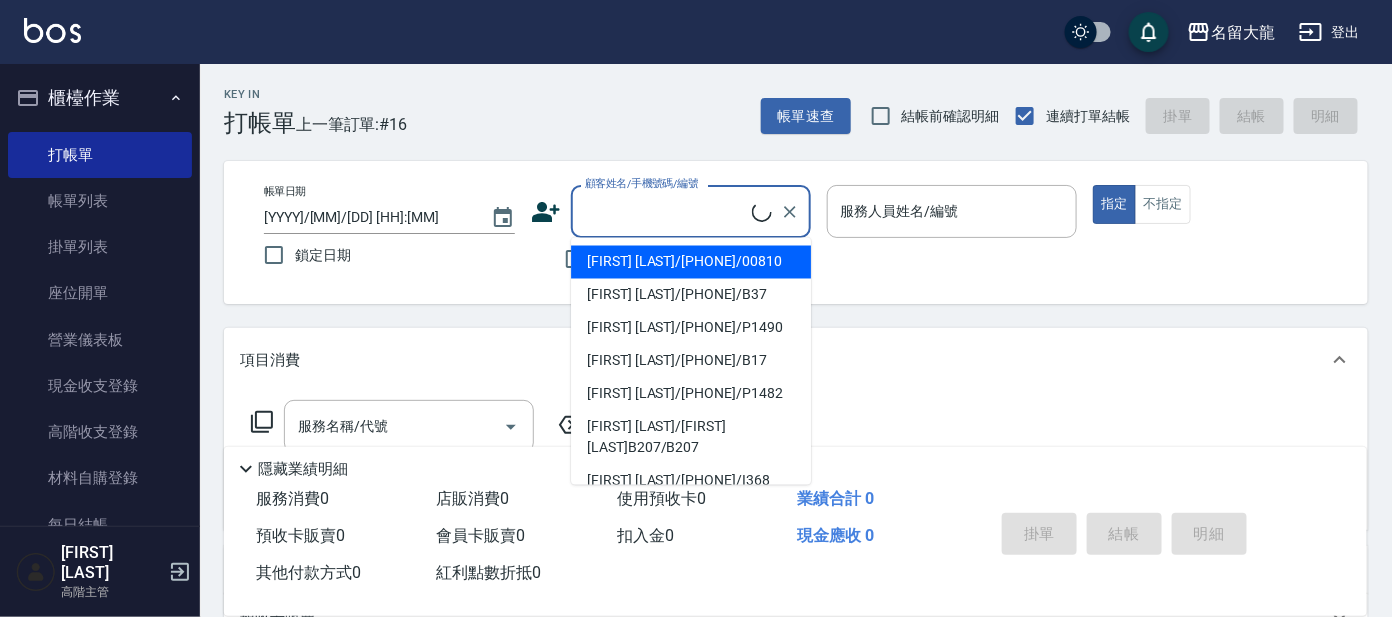 type on "ㄣ" 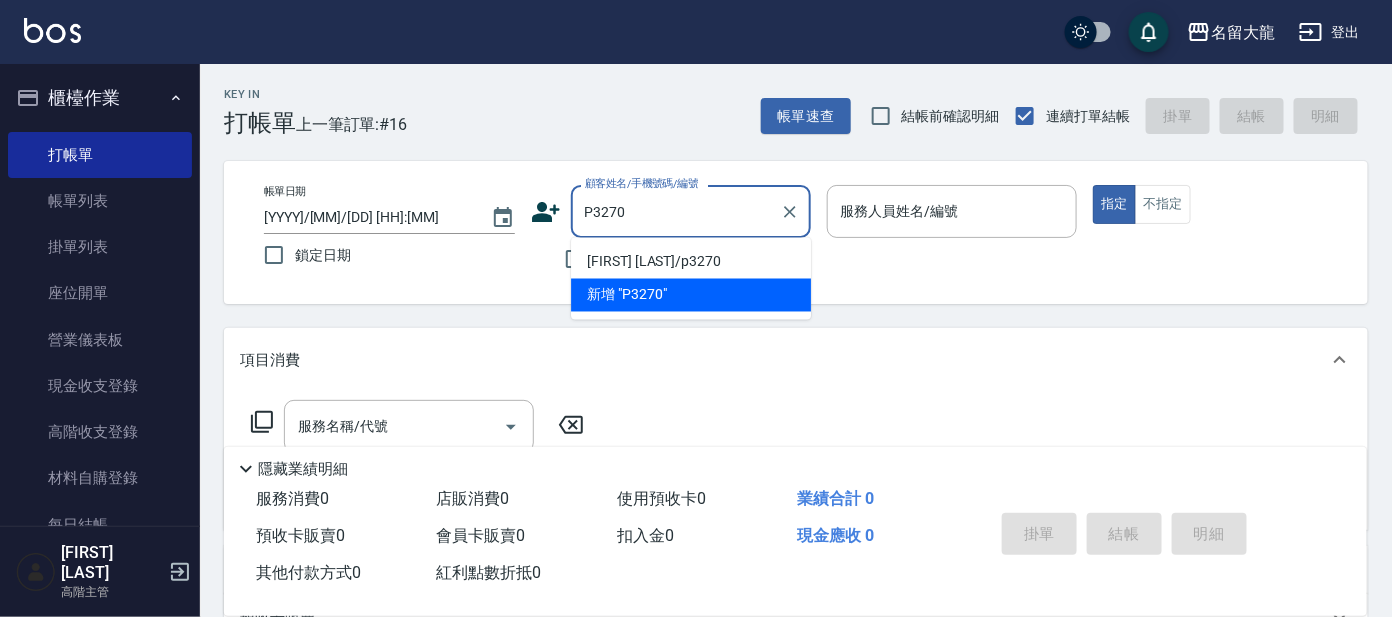 click on "[FIRST] [LAST]/p3270" at bounding box center [691, 262] 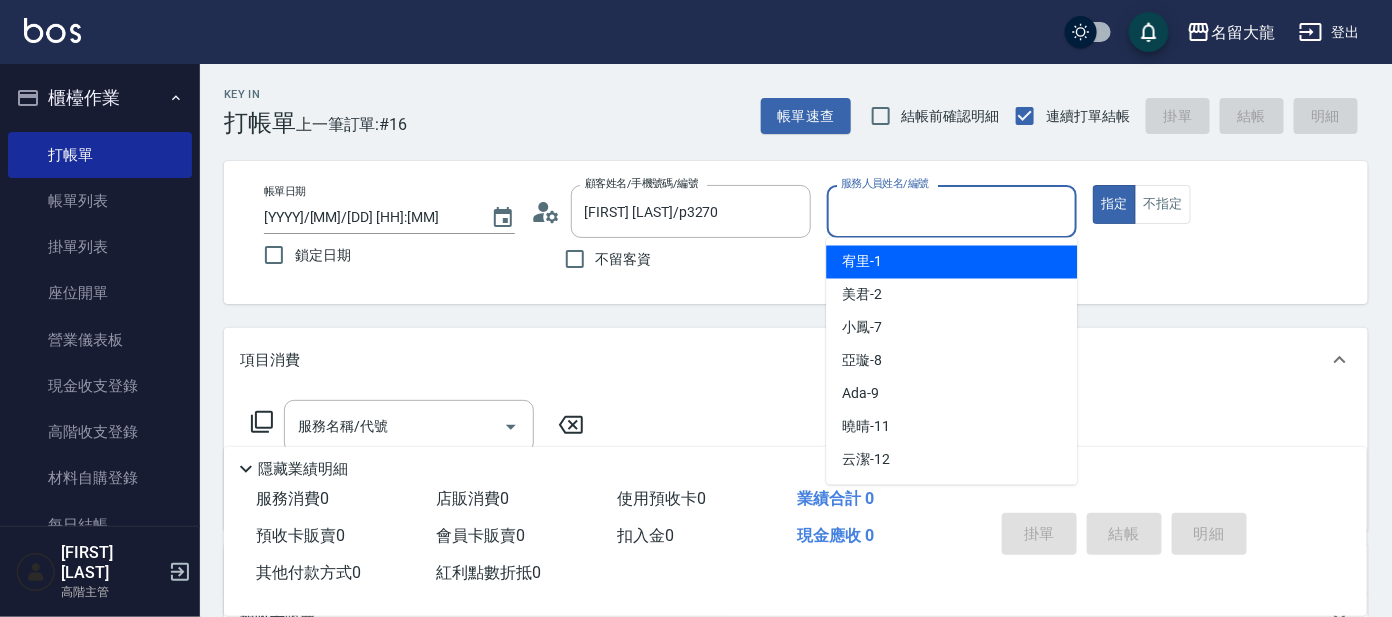 click on "服務人員姓名/編號" at bounding box center [952, 211] 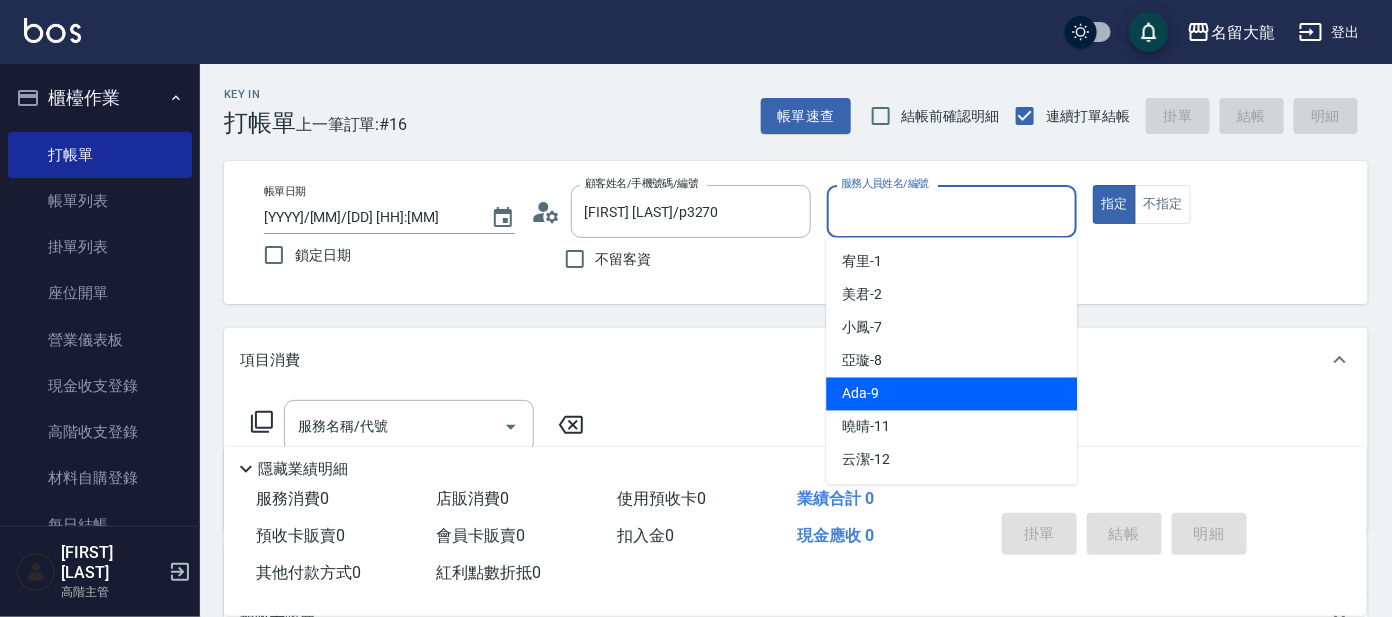 click on "Ada -9" at bounding box center (951, 394) 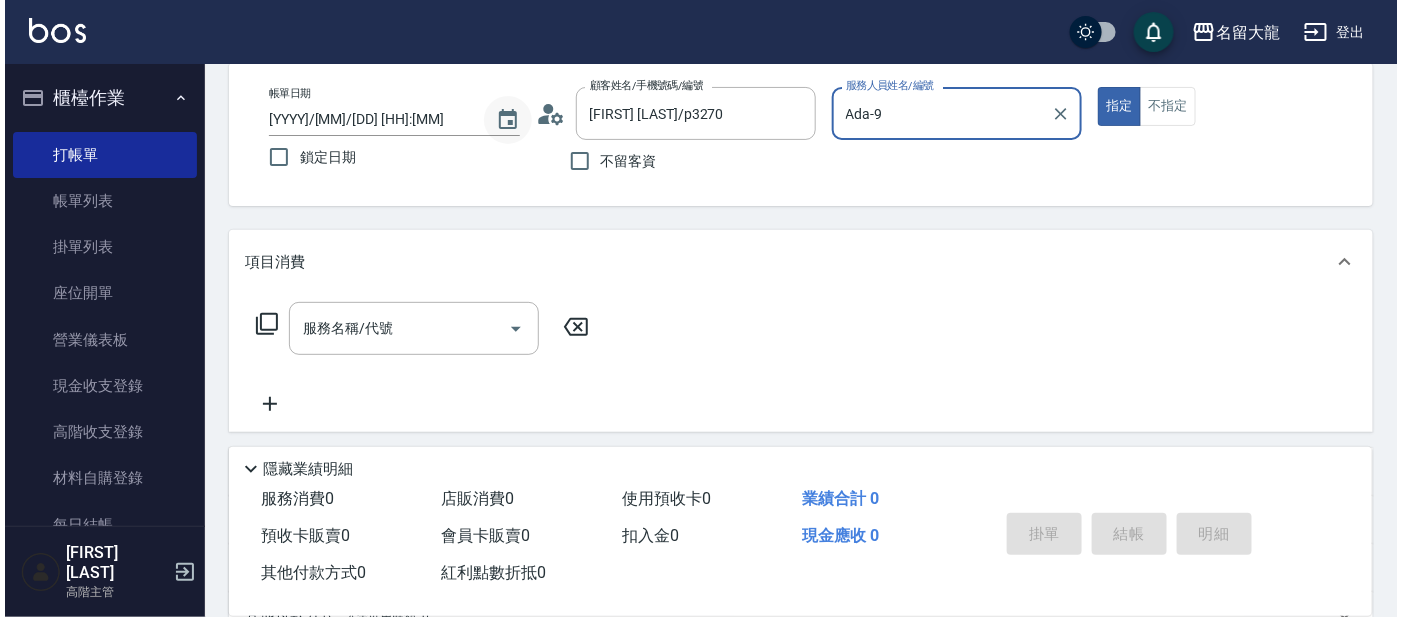 scroll, scrollTop: 124, scrollLeft: 0, axis: vertical 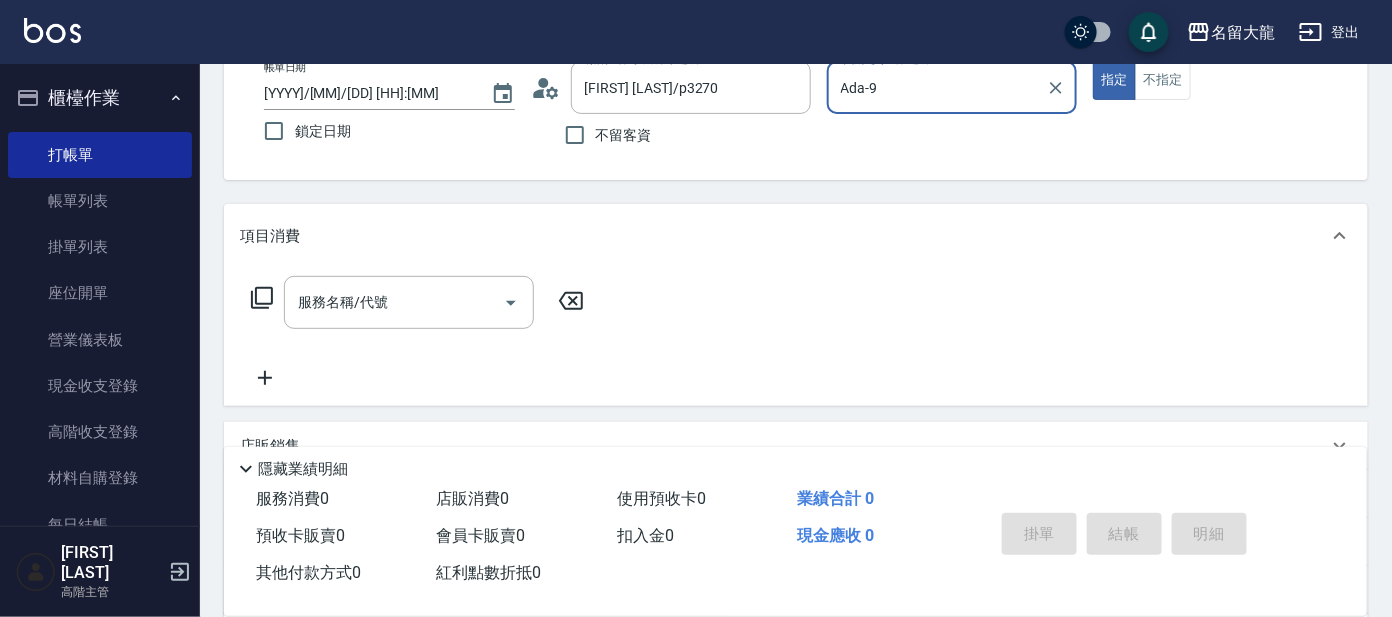 click 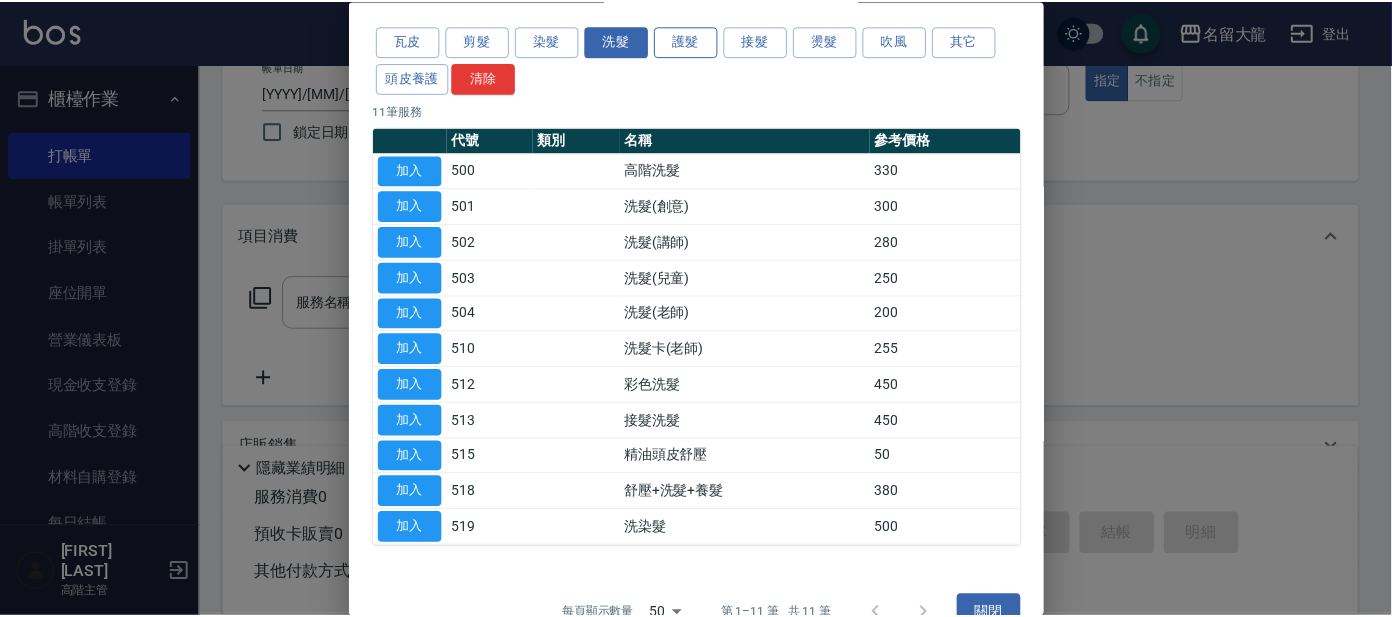 scroll, scrollTop: 109, scrollLeft: 0, axis: vertical 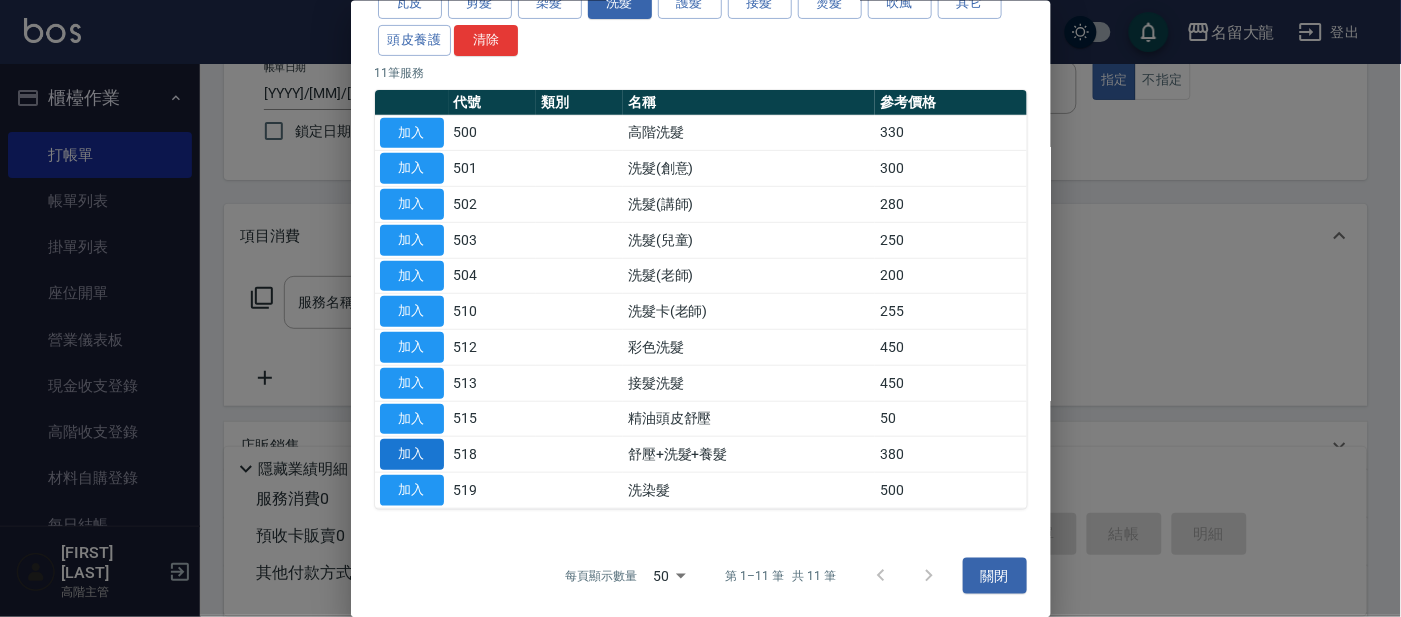 click on "加入" at bounding box center (412, 454) 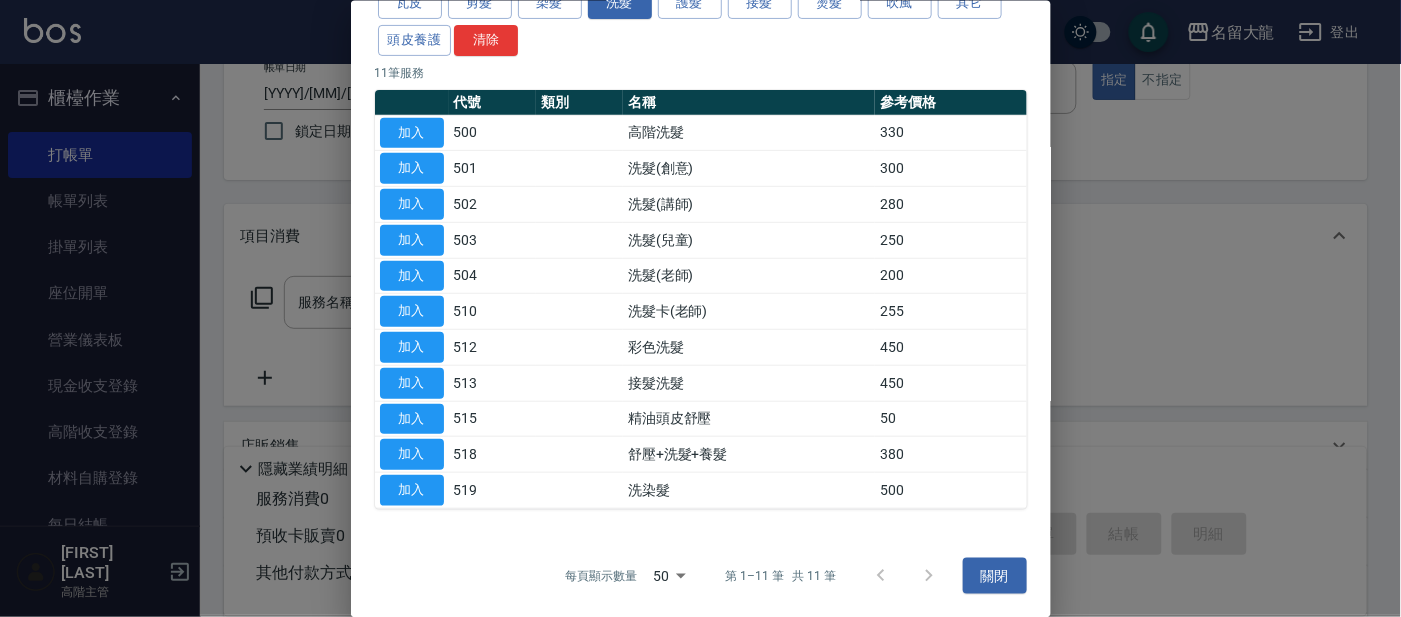 type on "舒壓+洗髮+養髮(518)" 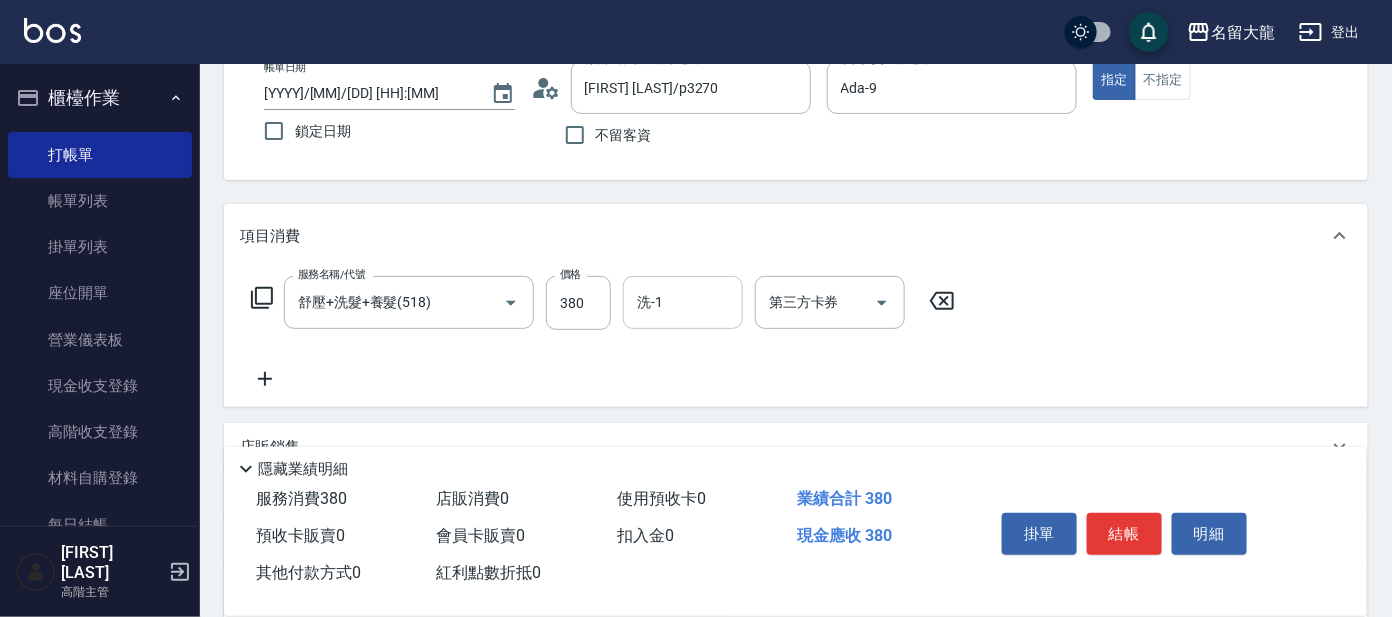 click on "洗-1" at bounding box center [683, 302] 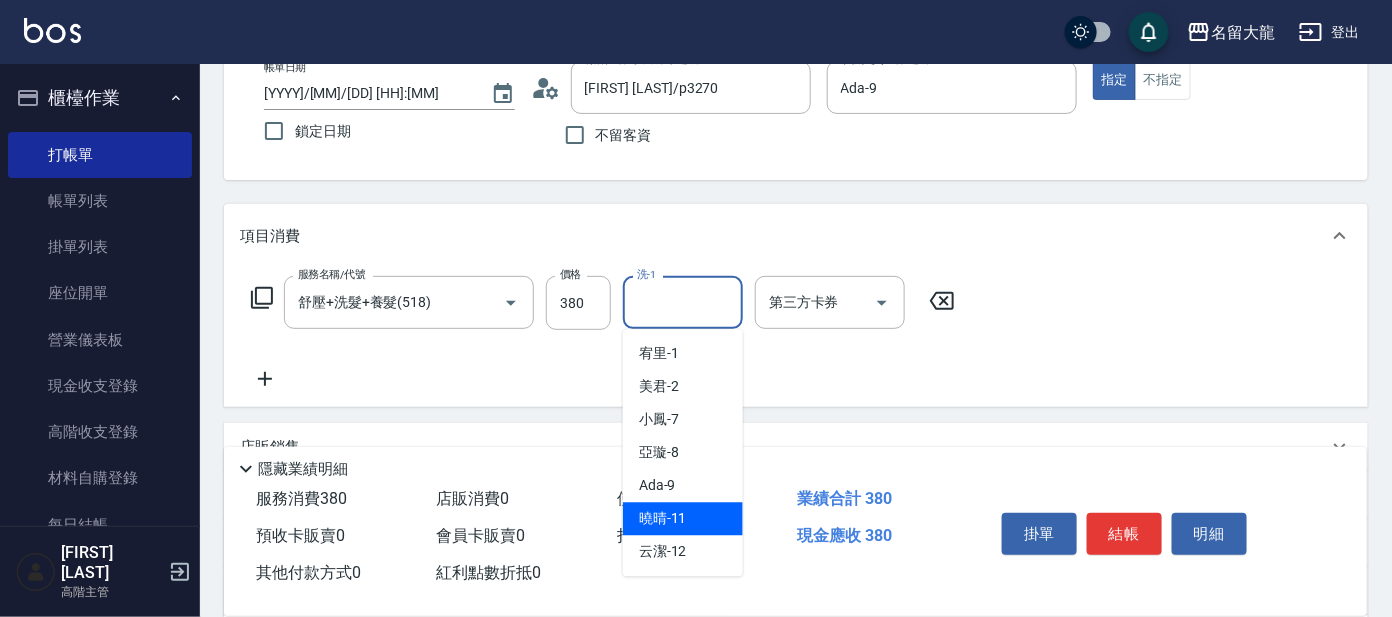 click on "[LAST] -11" at bounding box center (663, 519) 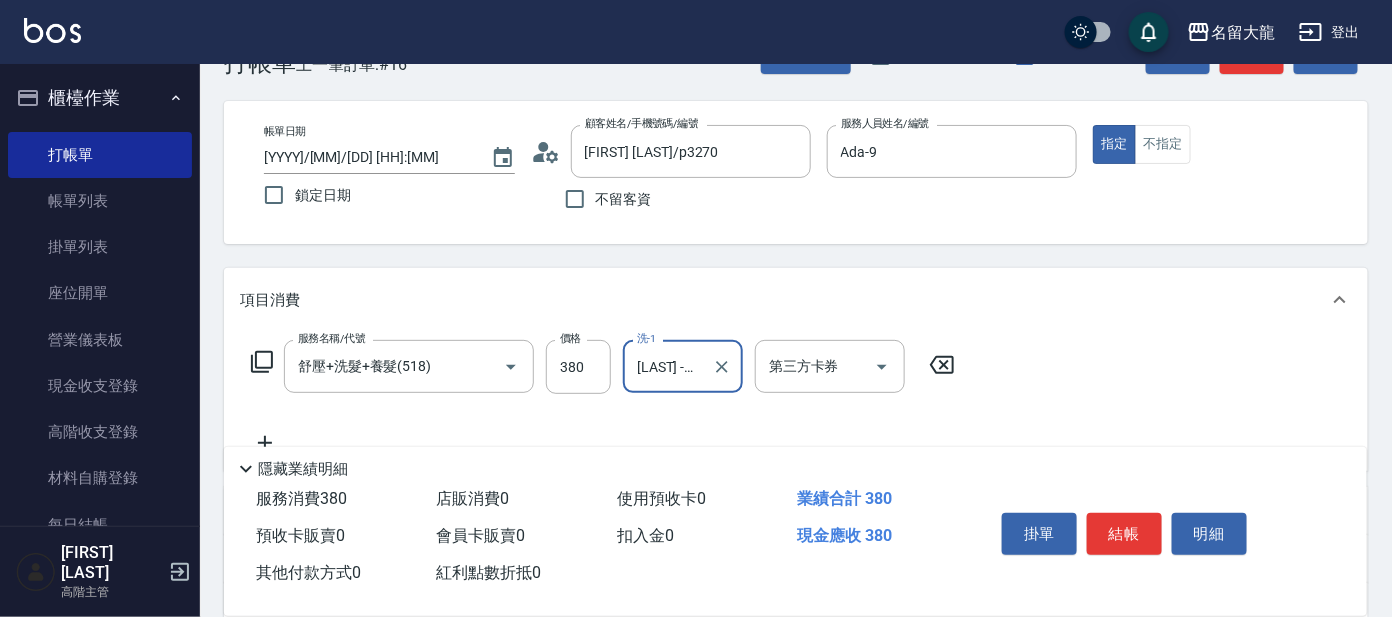 scroll, scrollTop: 0, scrollLeft: 0, axis: both 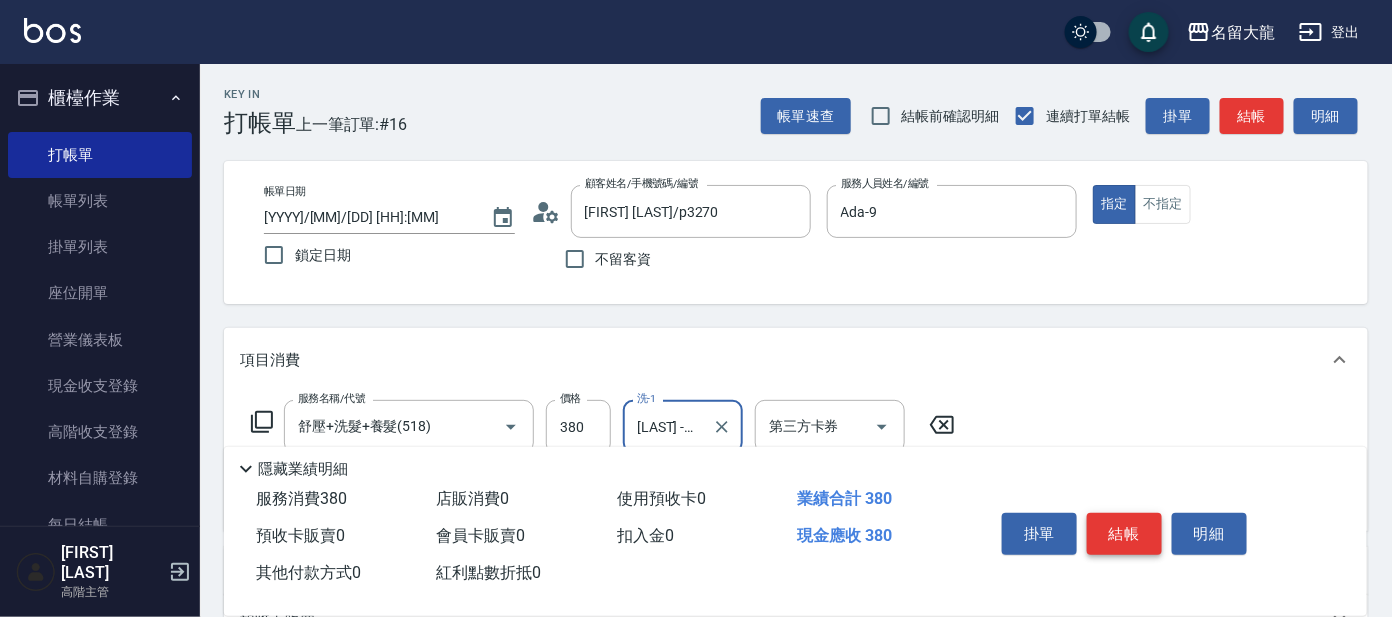 click on "結帳" at bounding box center (1124, 534) 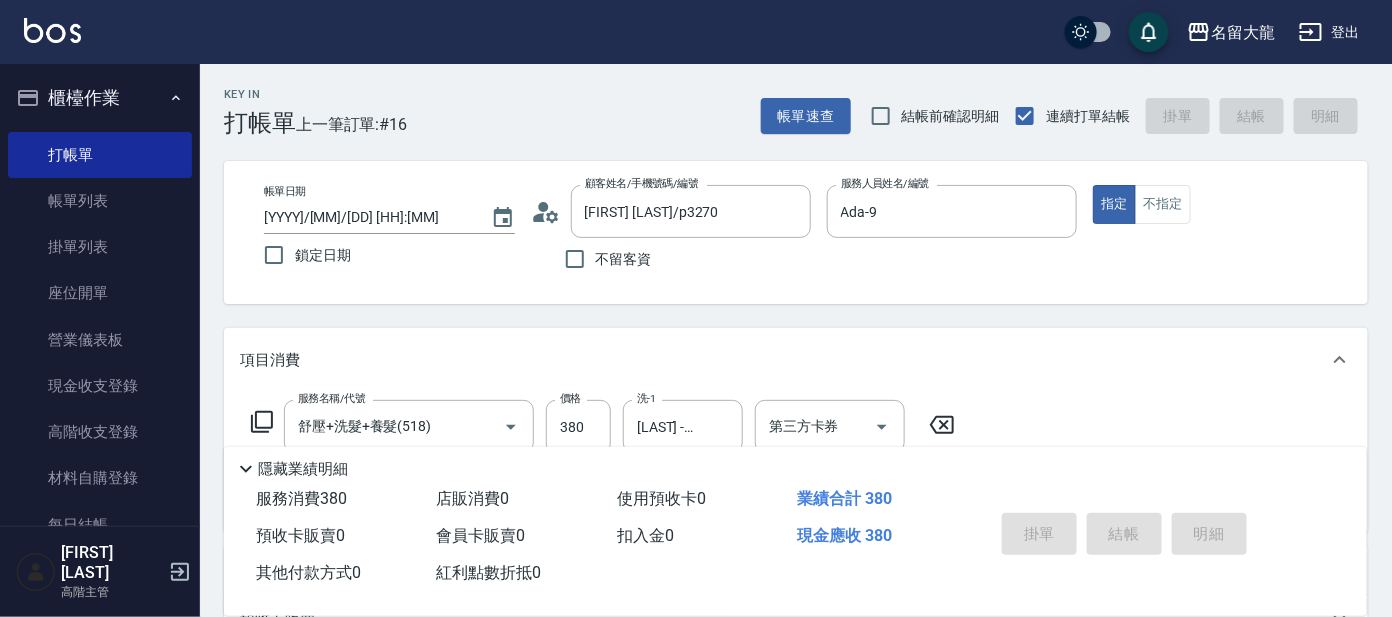 type on "[YYYY]/[MM]/[DD] [HH]:[MM]" 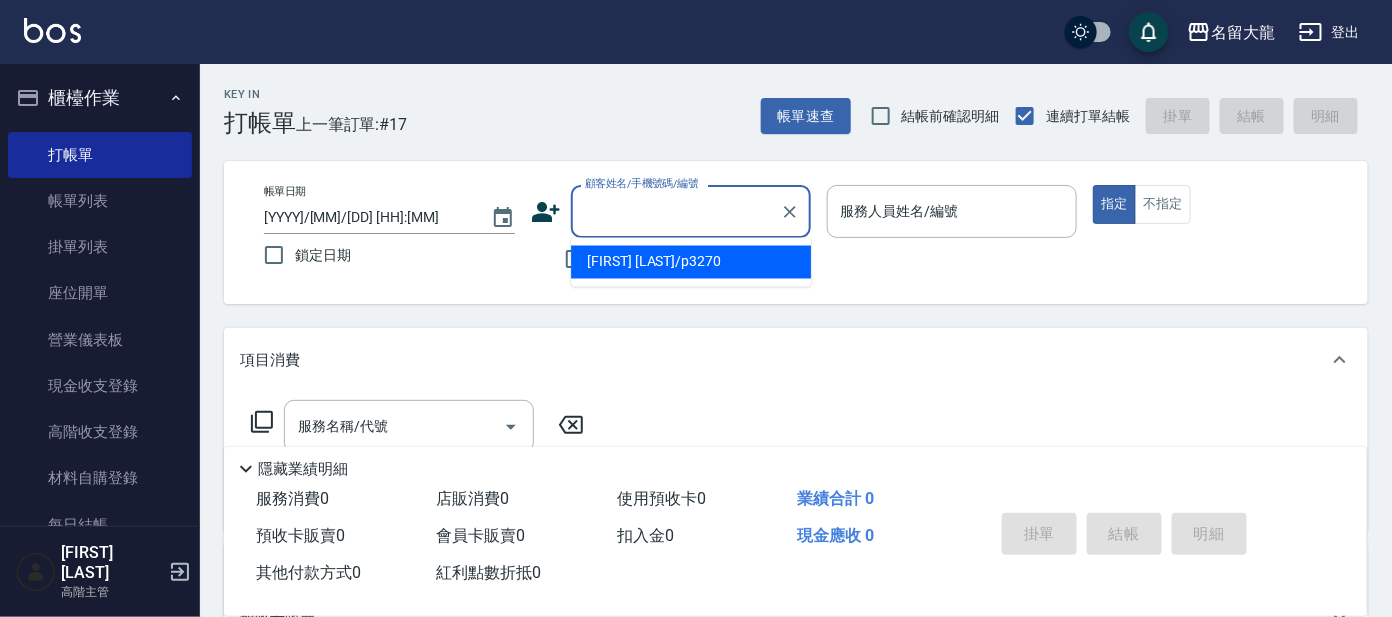 click on "顧客姓名/手機號碼/編號" at bounding box center (676, 211) 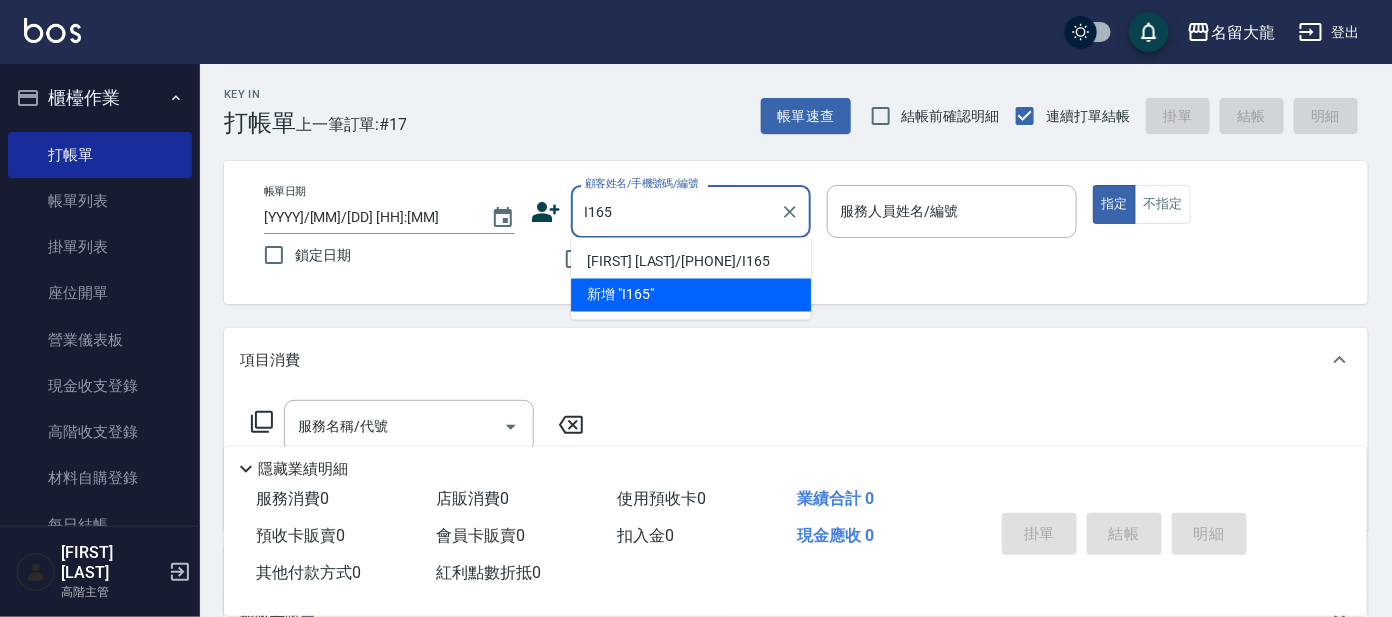click on "[FIRST] [LAST]/[PHONE]/I165" at bounding box center [691, 262] 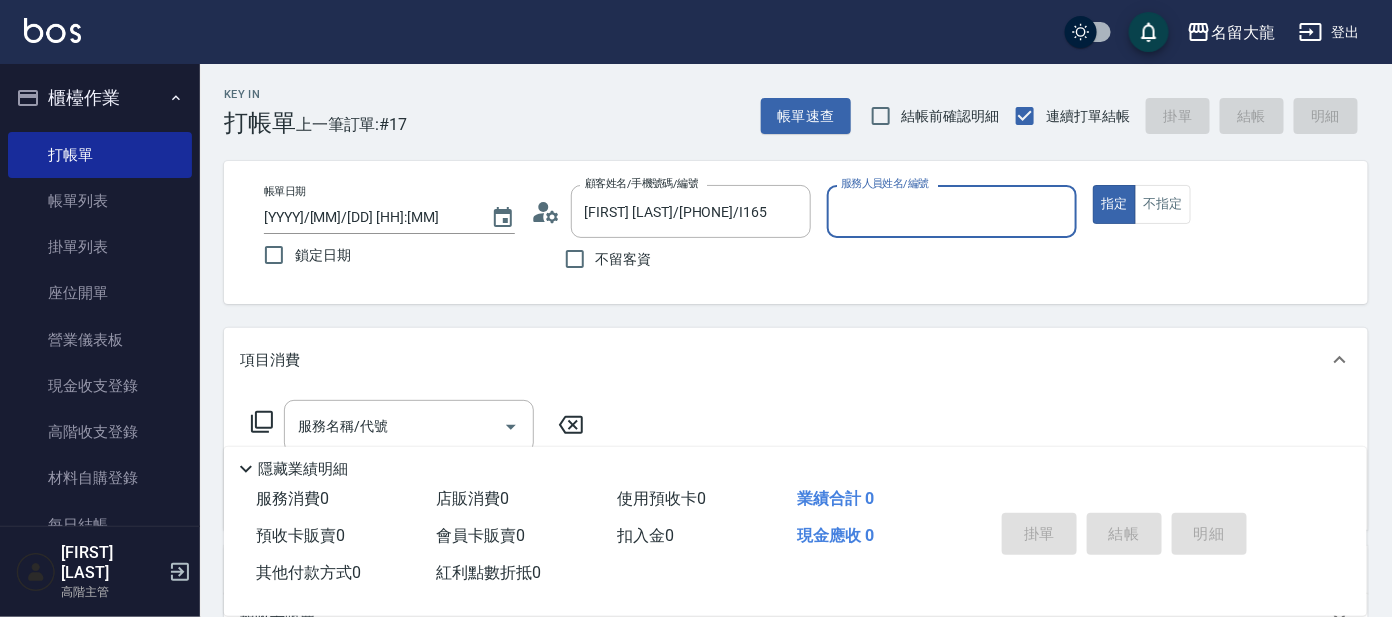 type on "Ada-9" 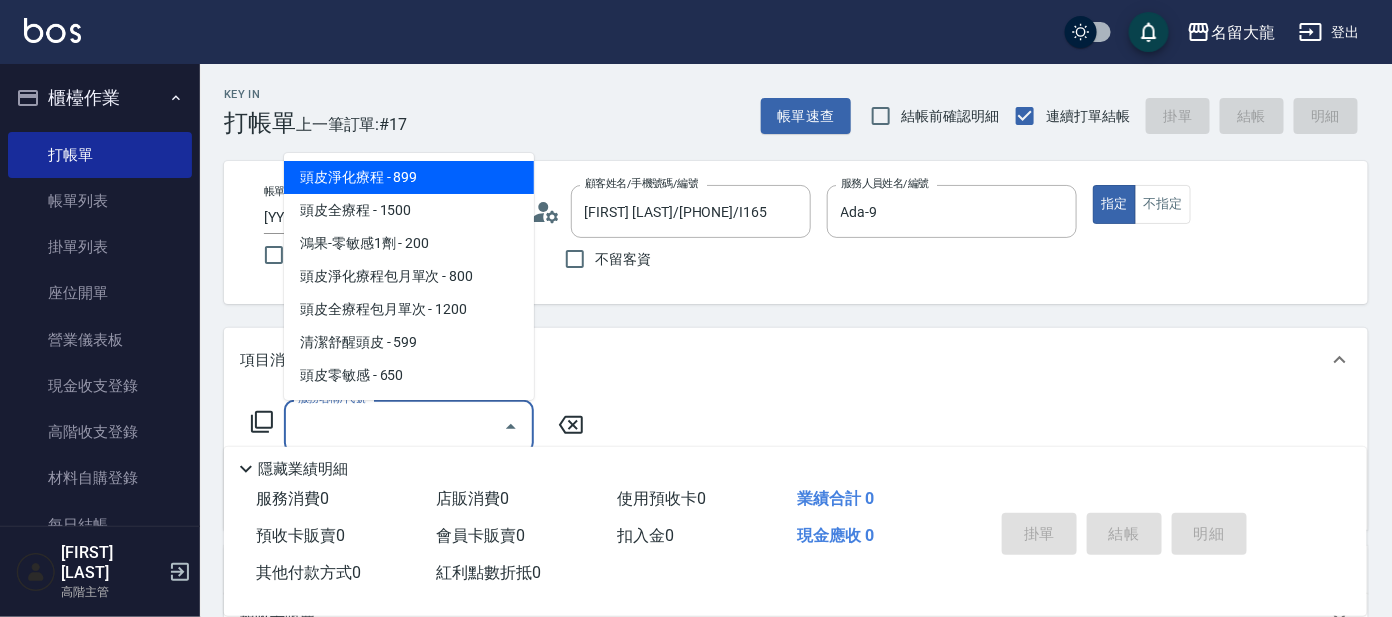 click on "服務名稱/代號" at bounding box center (394, 426) 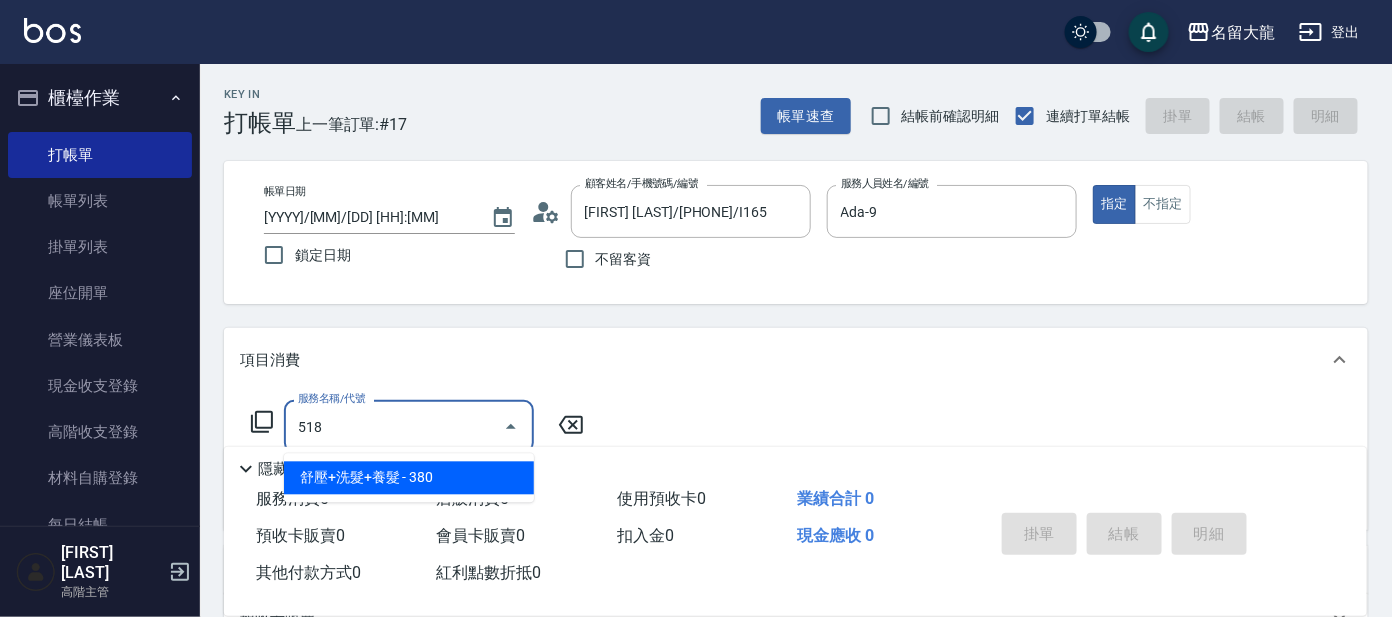 click on "舒壓+洗髮+養髮 - 380" at bounding box center (409, 478) 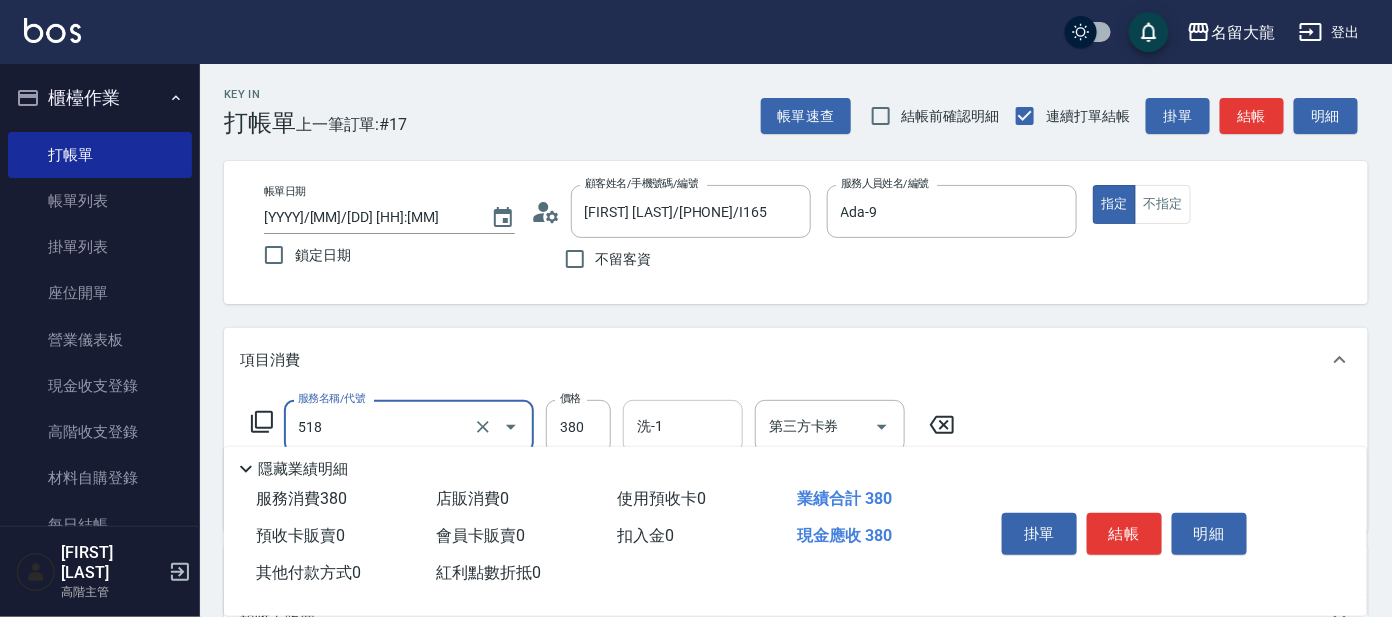 type on "舒壓+洗髮+養髮(518)" 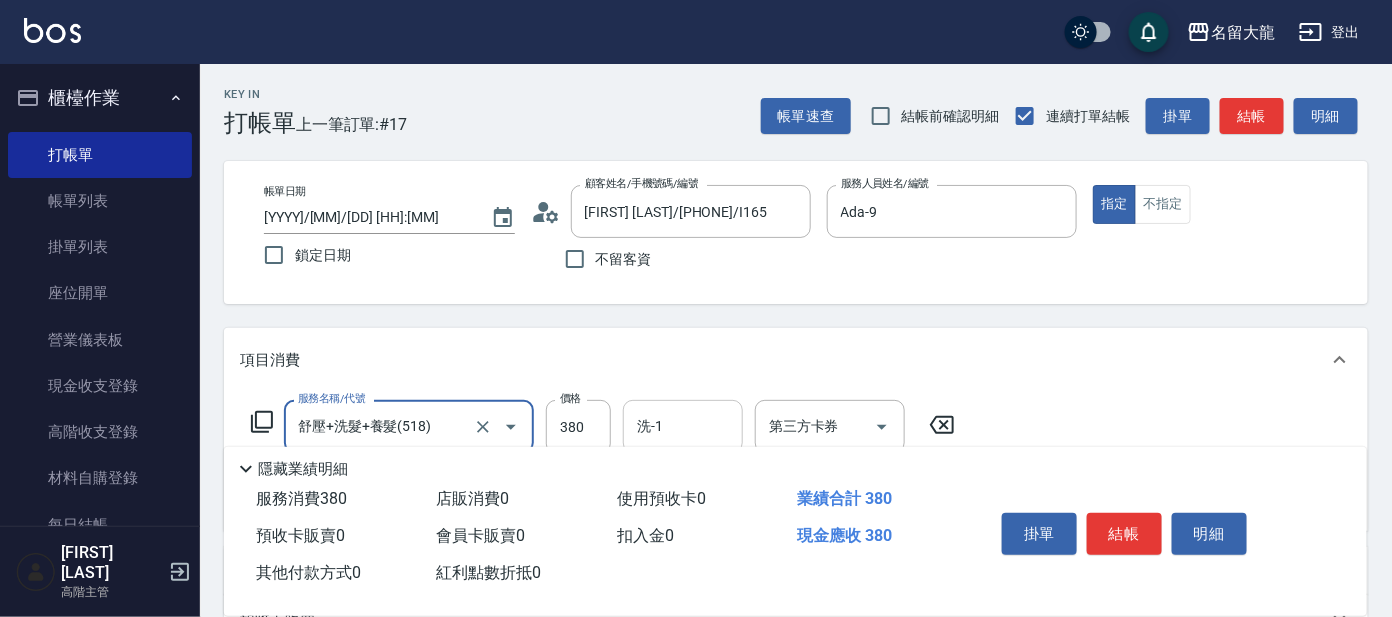 click on "洗-1" at bounding box center (683, 426) 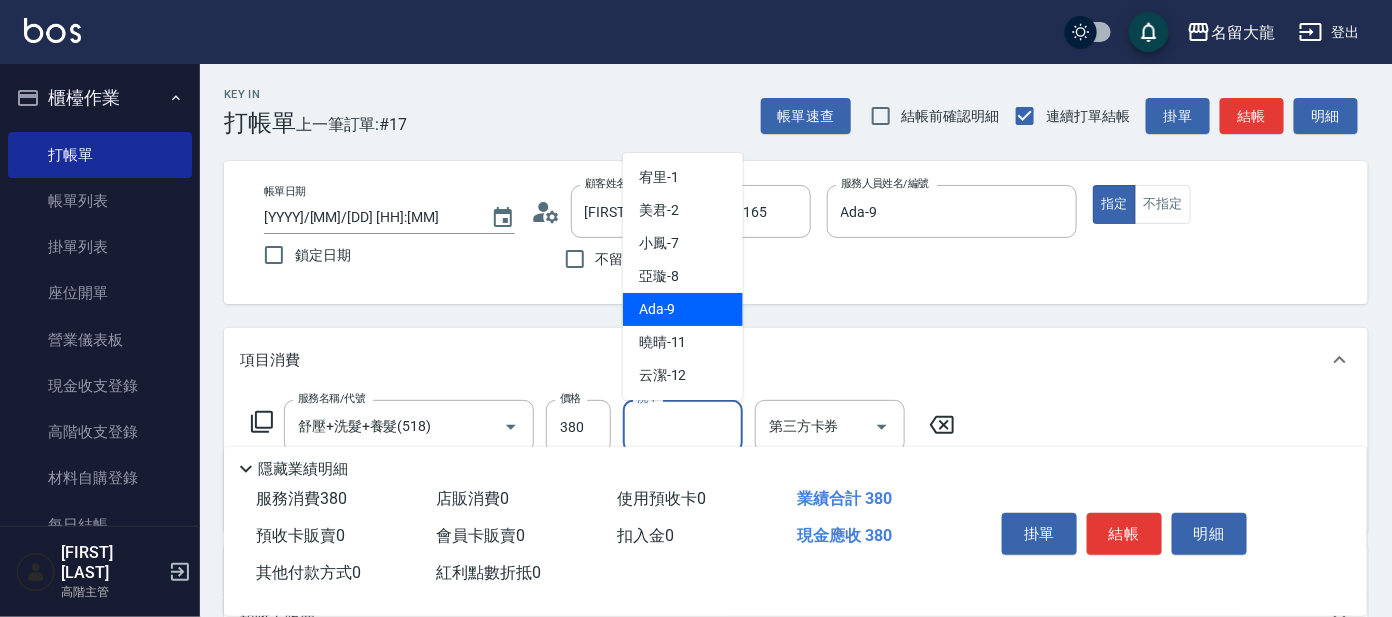 scroll, scrollTop: 99, scrollLeft: 0, axis: vertical 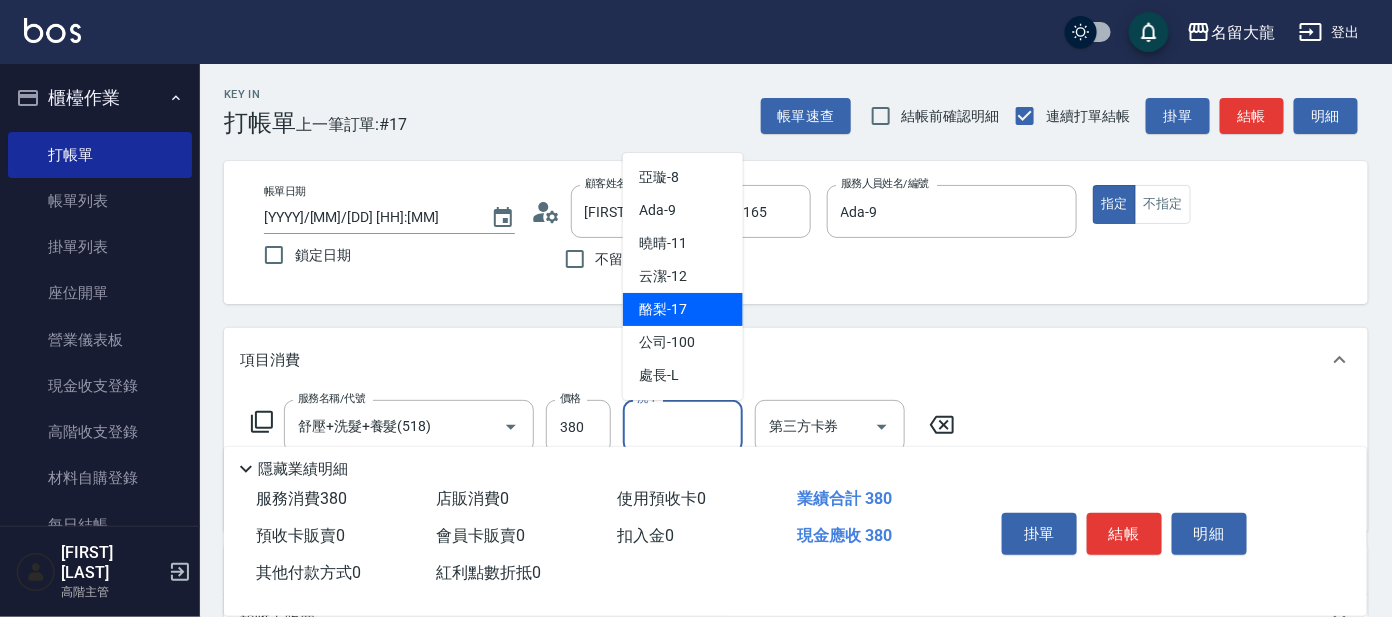click on "酪梨 -17" at bounding box center [683, 309] 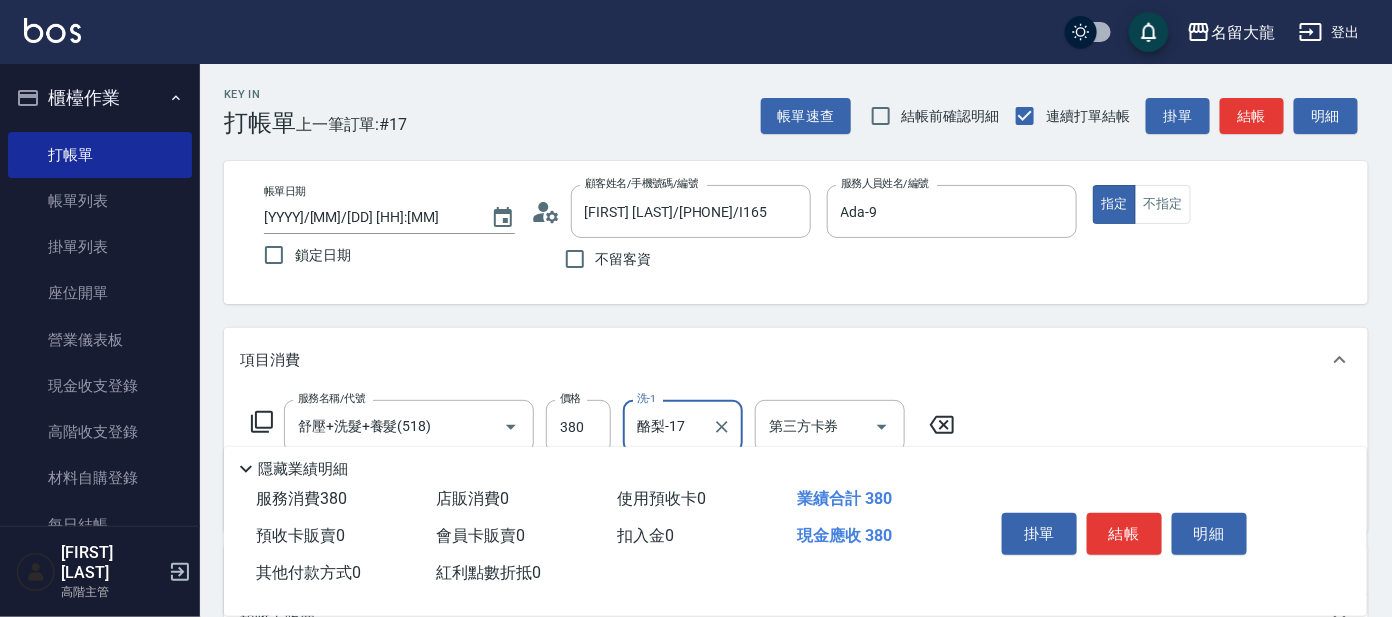 scroll, scrollTop: 124, scrollLeft: 0, axis: vertical 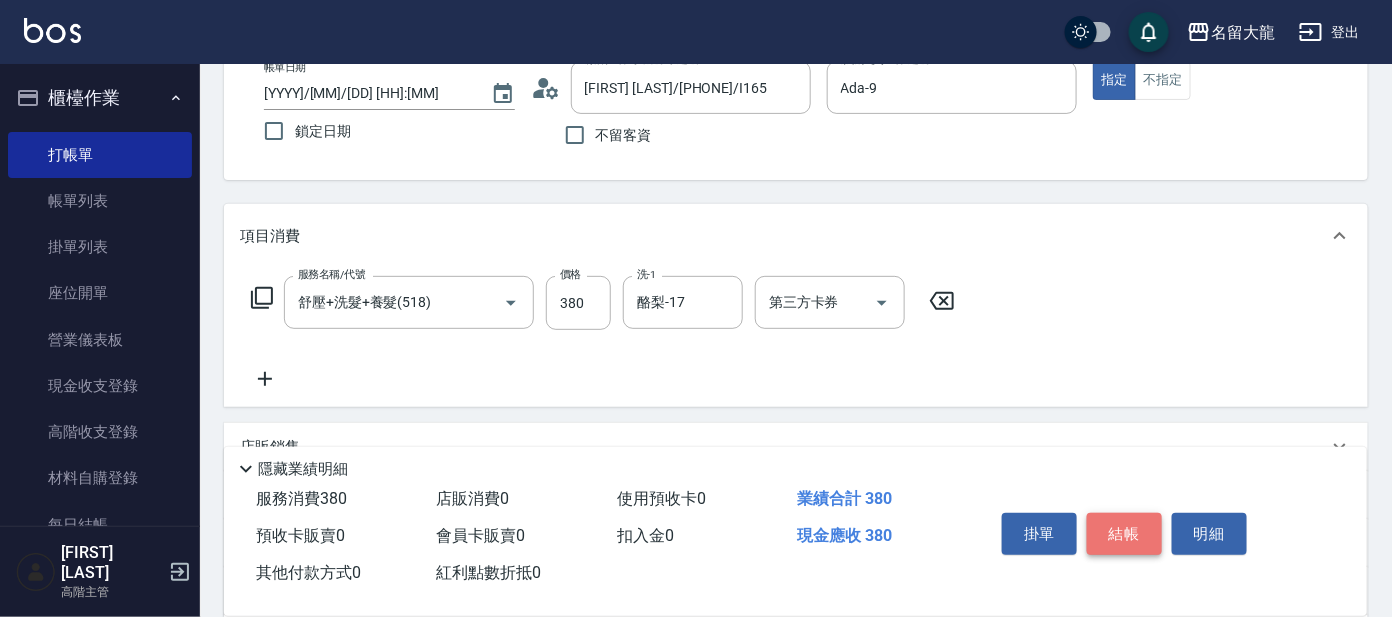 click on "結帳" at bounding box center [1124, 534] 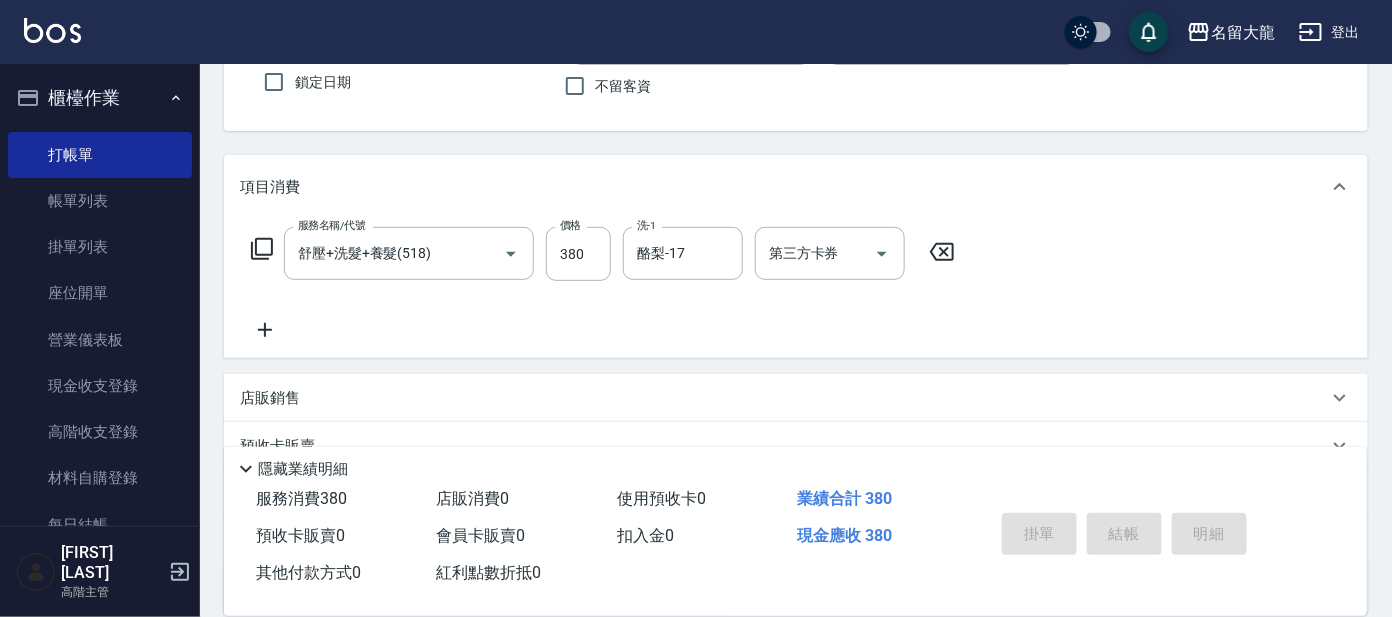 type on "2025/08/04 19:16" 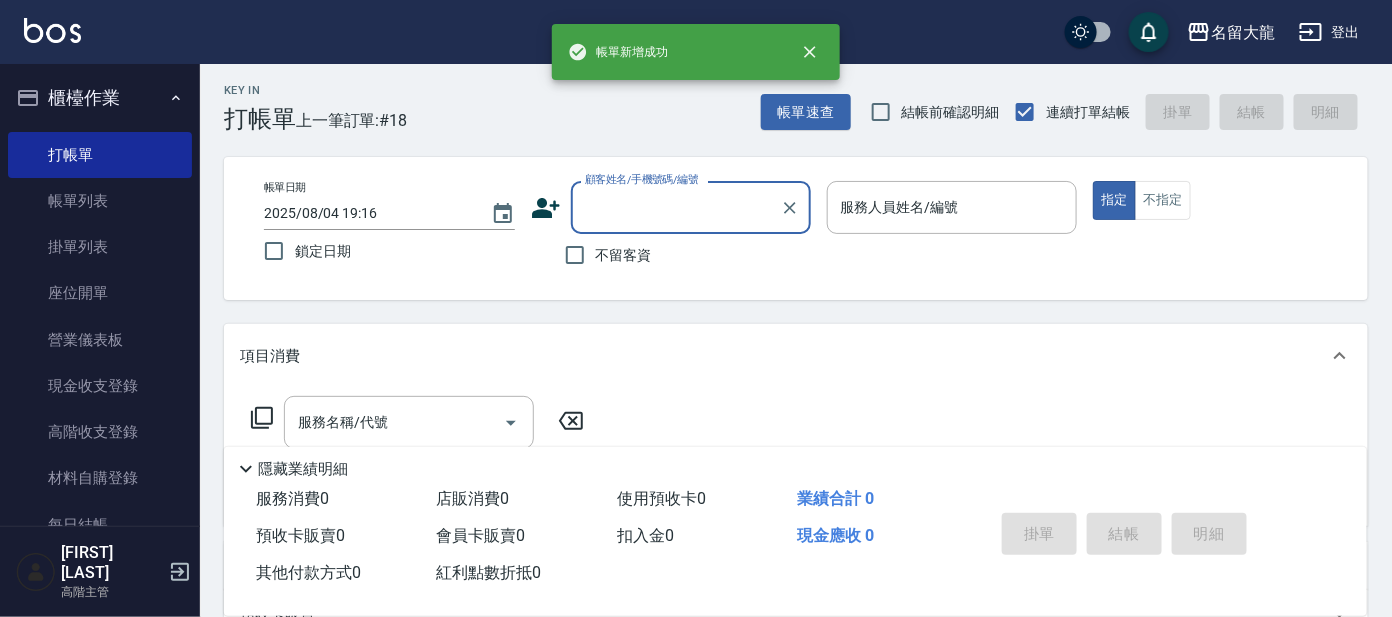 scroll, scrollTop: 0, scrollLeft: 0, axis: both 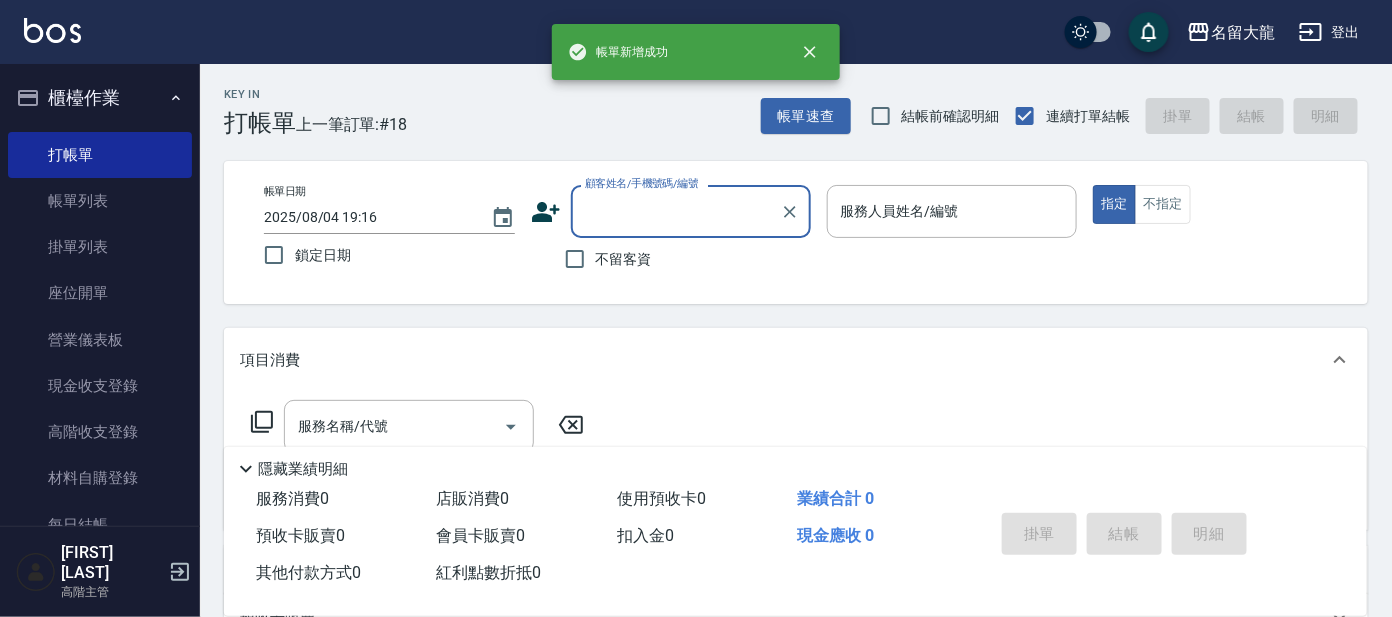 click on "顧客姓名/手機號碼/編號" at bounding box center (676, 211) 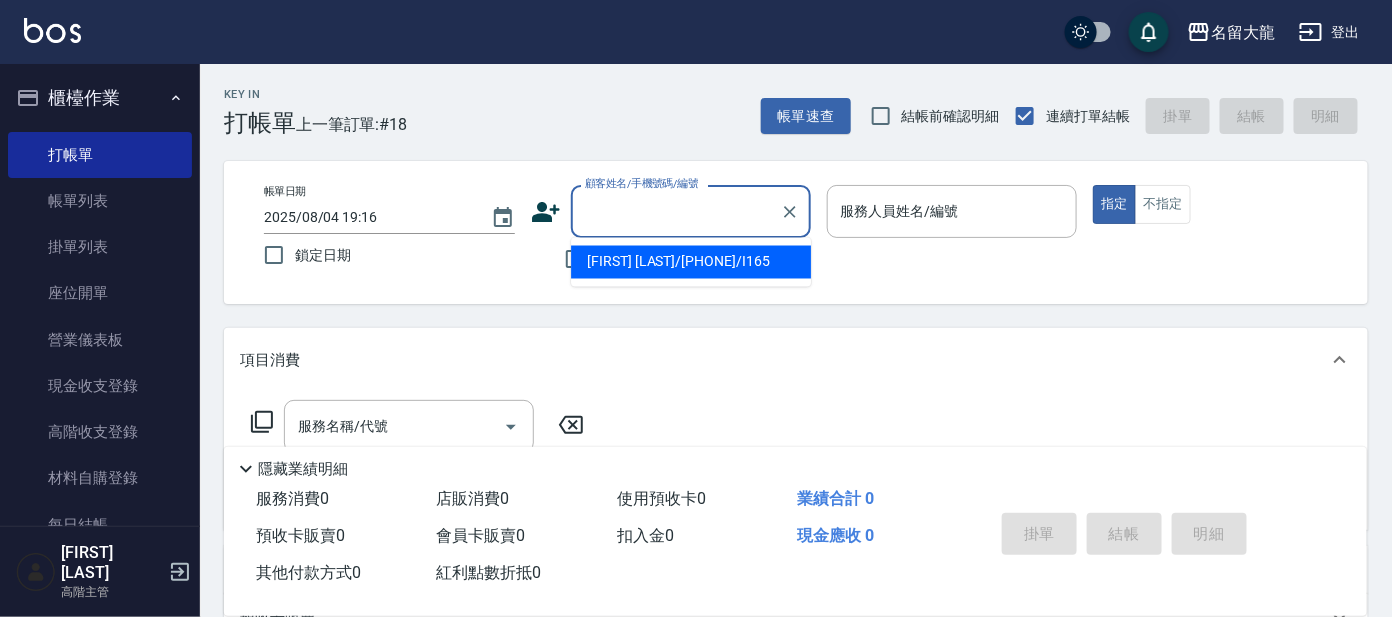 click on "[FIRST] [LAST]/[PHONE]/I165" at bounding box center (691, 262) 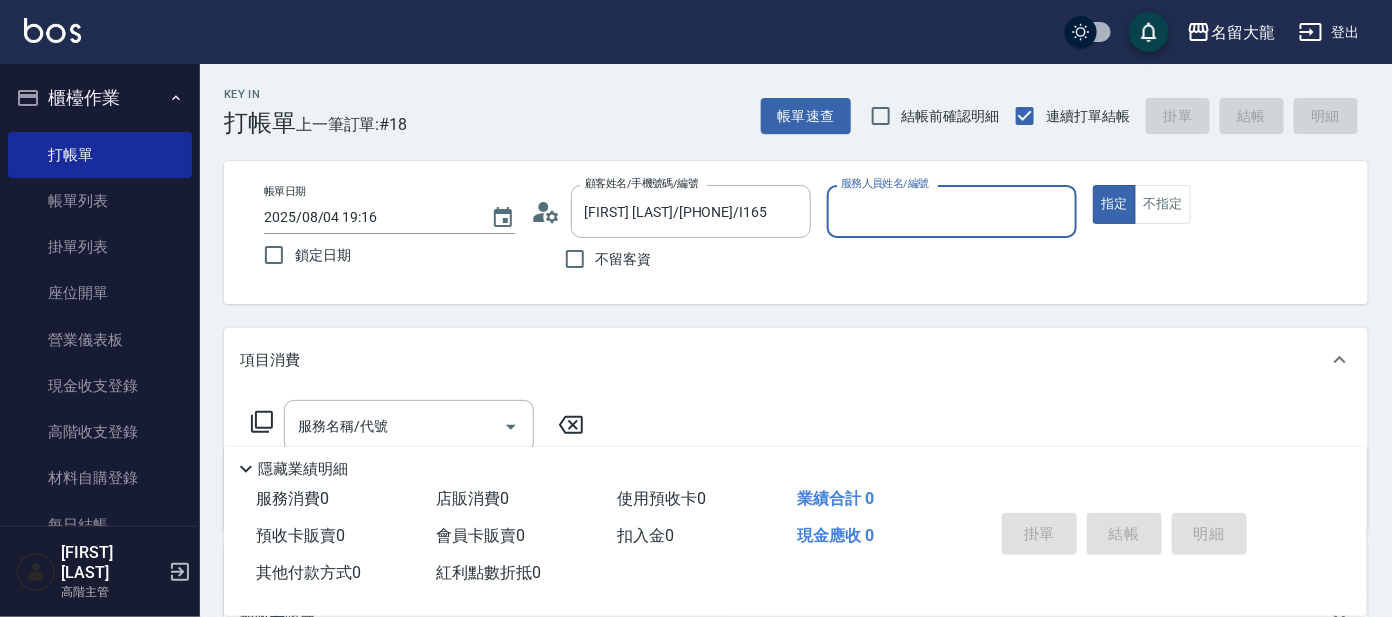 type on "Ada-9" 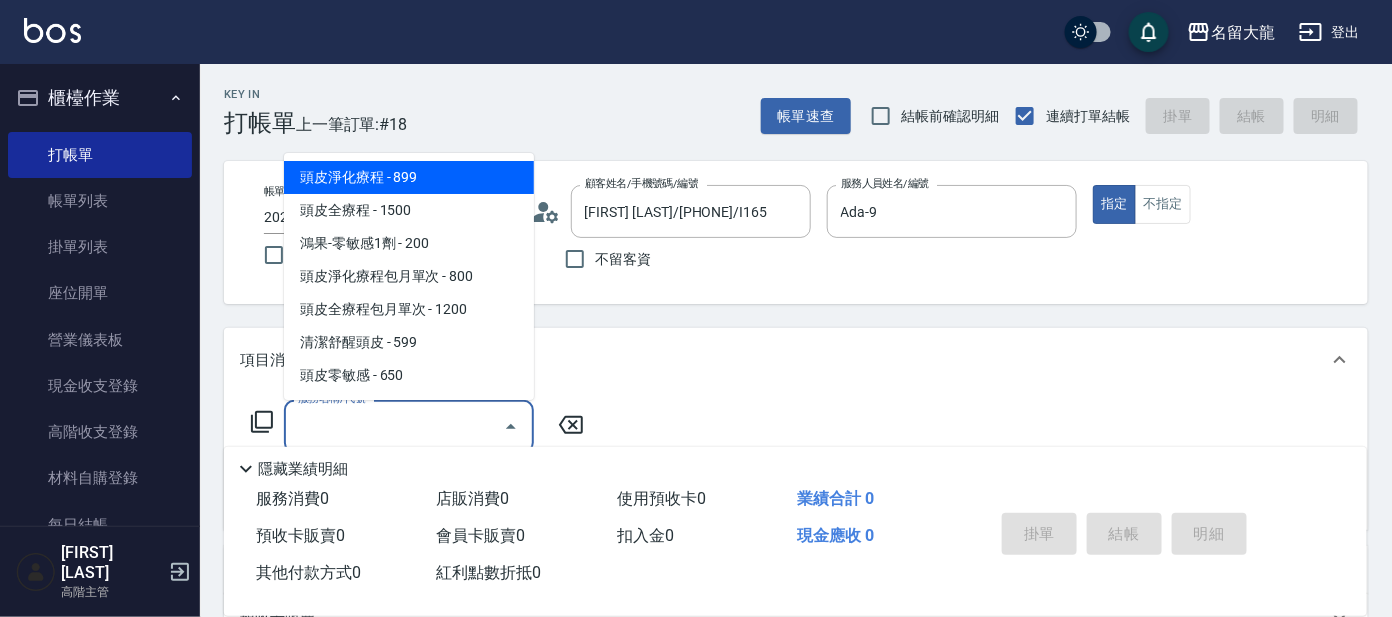 click on "服務名稱/代號" at bounding box center (394, 426) 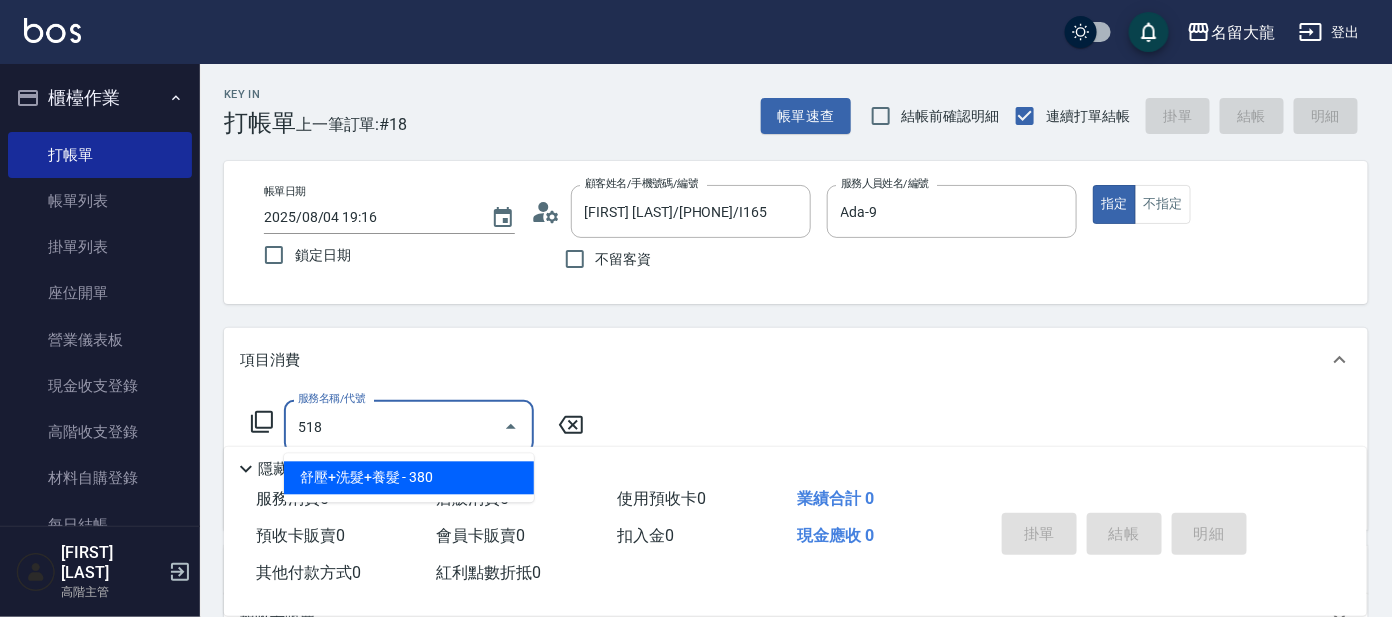 click on "舒壓+洗髮+養髮 - 380" at bounding box center (409, 478) 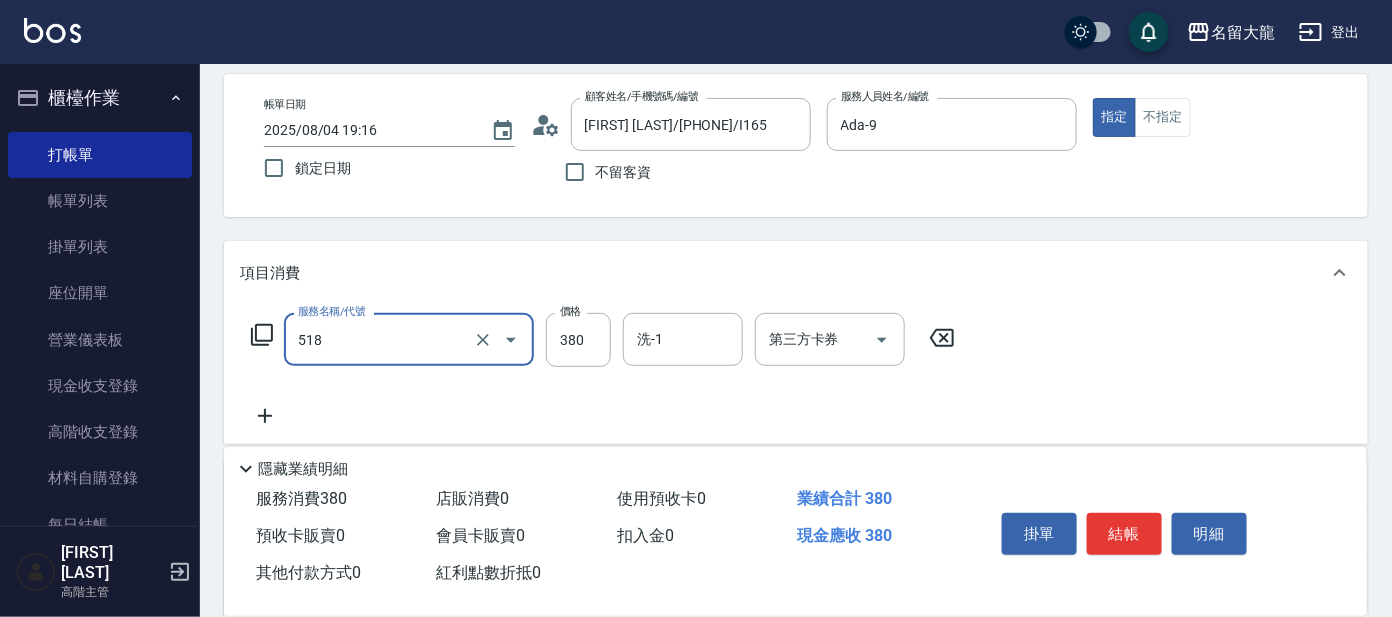 scroll, scrollTop: 124, scrollLeft: 0, axis: vertical 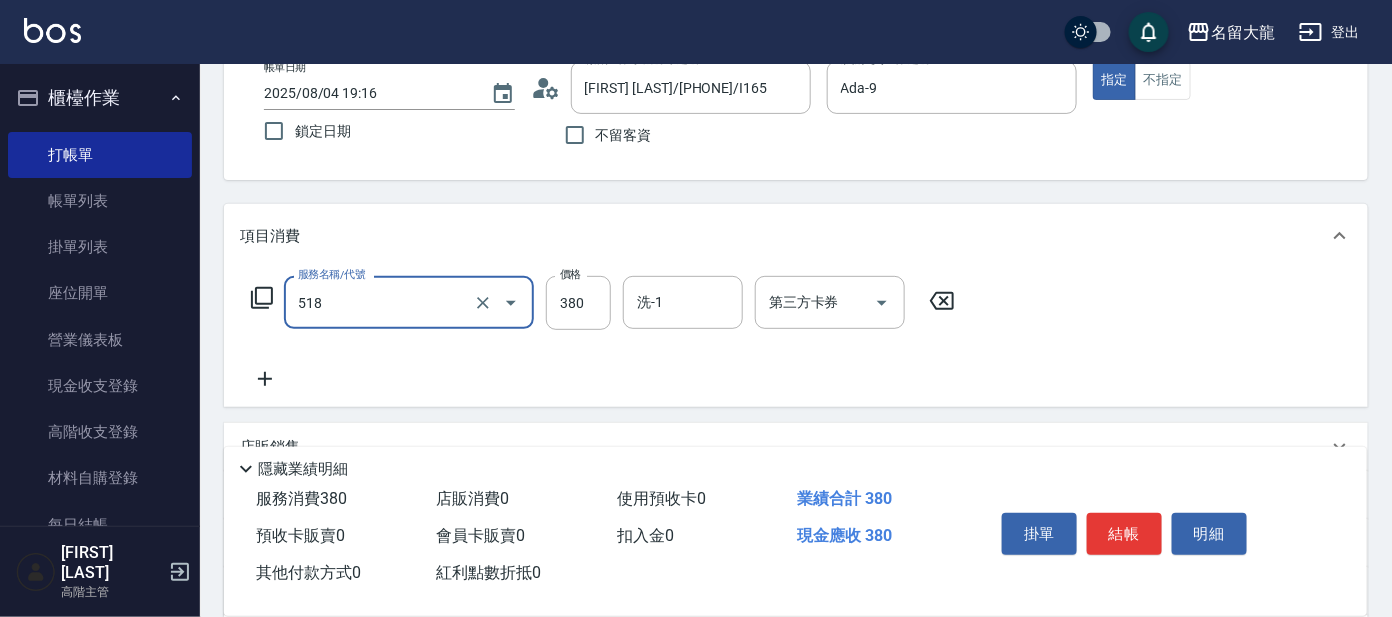 click on "518 服務名稱/代號" at bounding box center [409, 302] 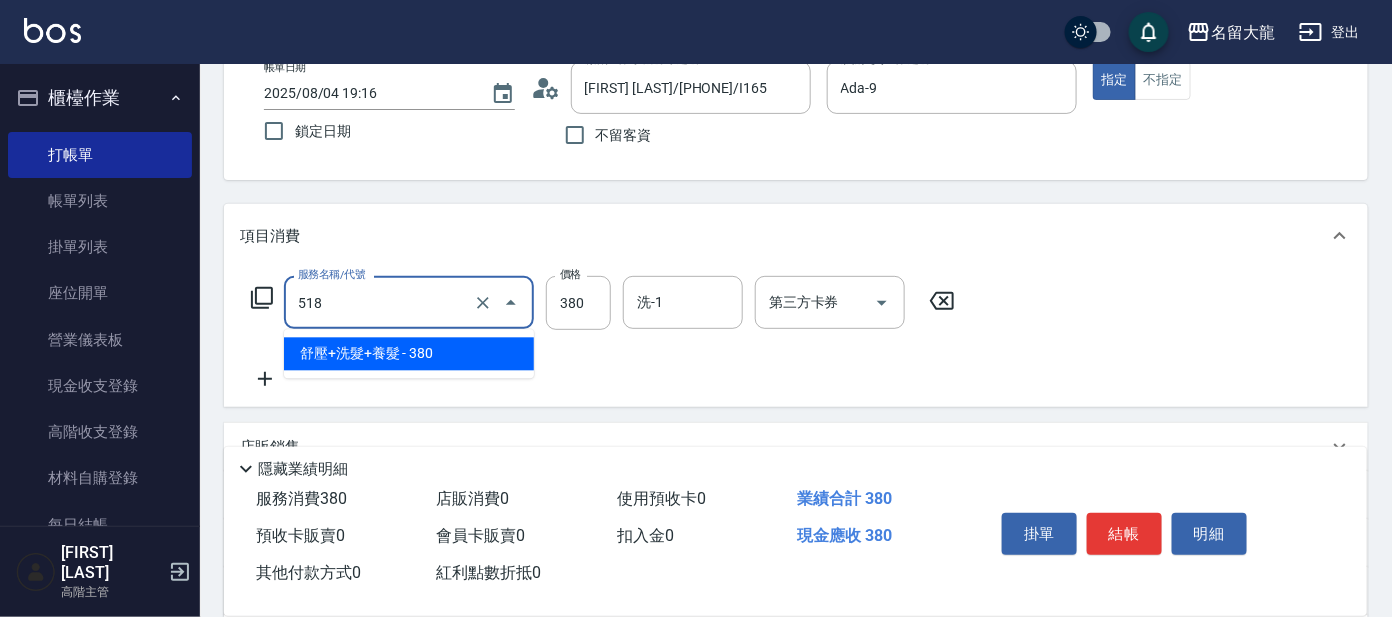 click on "舒壓+洗髮+養髮 - 380" at bounding box center (409, 354) 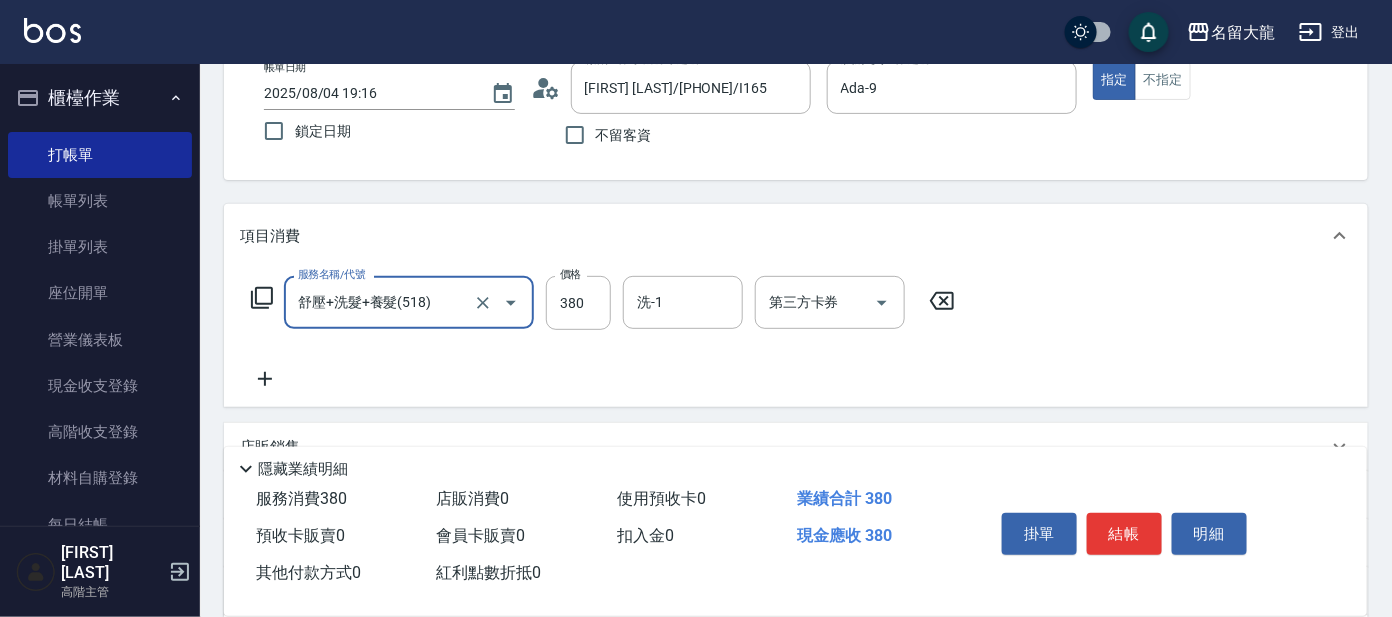 type on "舒壓+洗髮+養髮(518)" 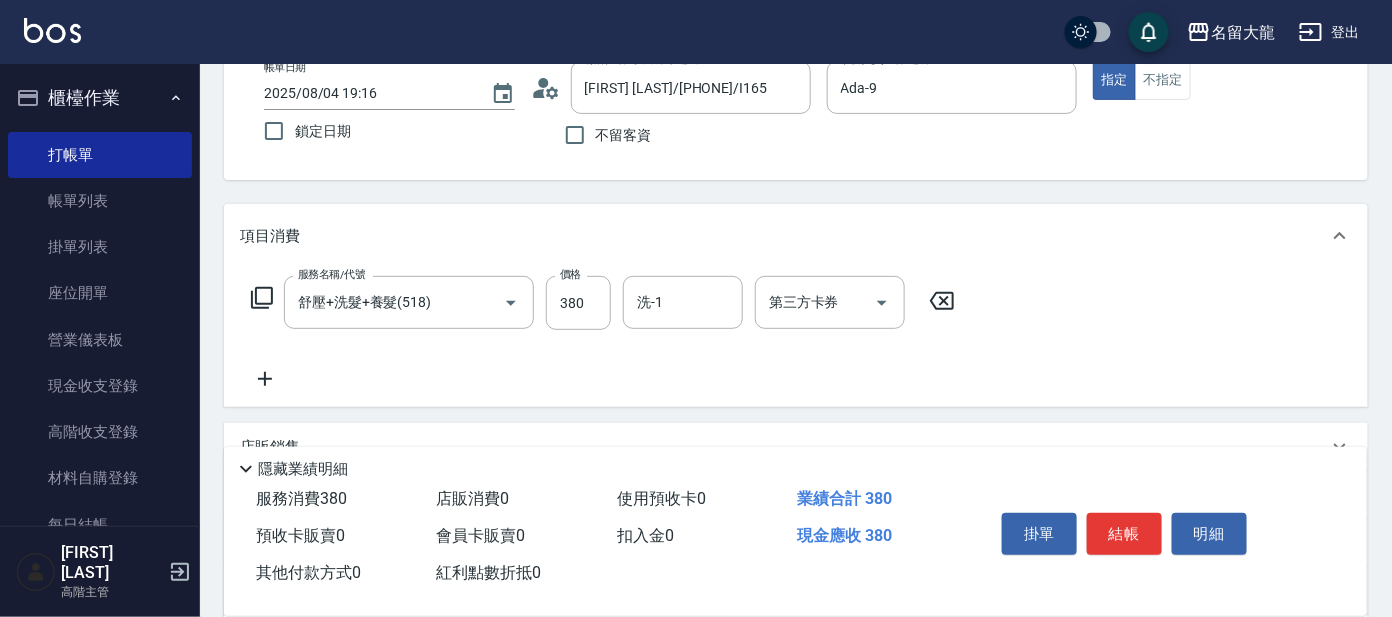 click 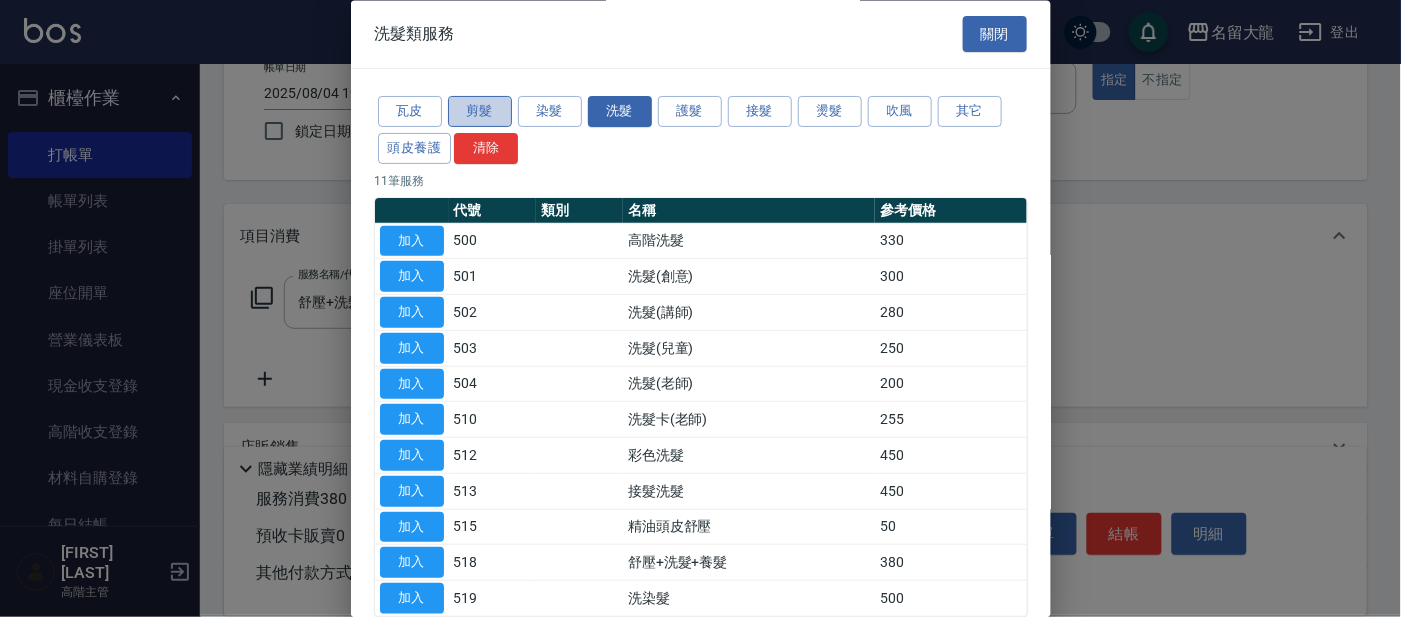 click on "剪髮" at bounding box center (480, 112) 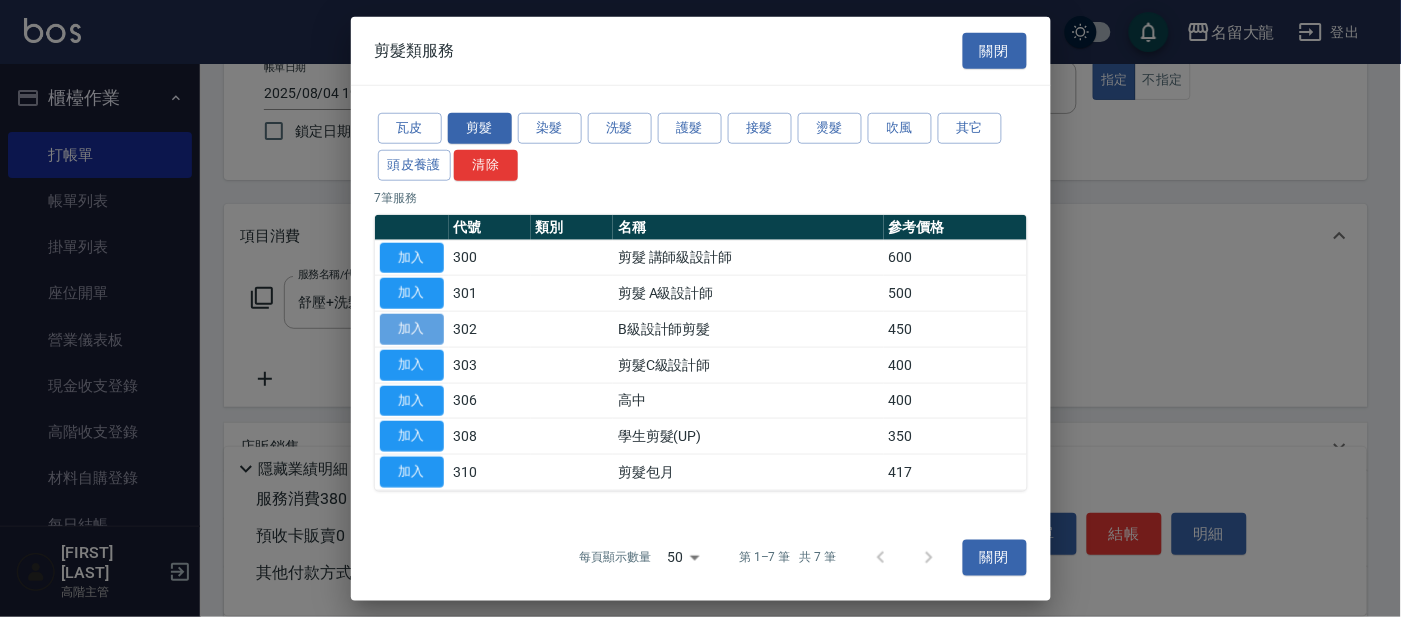 click on "加入" at bounding box center [412, 329] 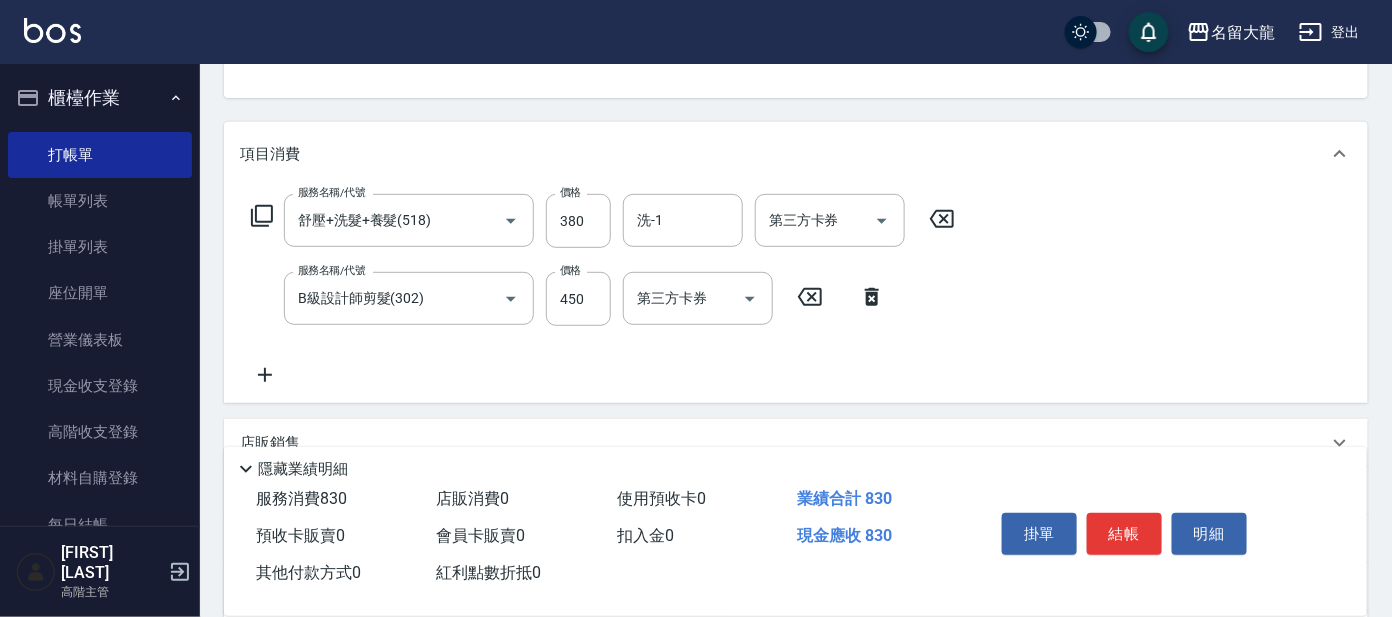 scroll, scrollTop: 249, scrollLeft: 0, axis: vertical 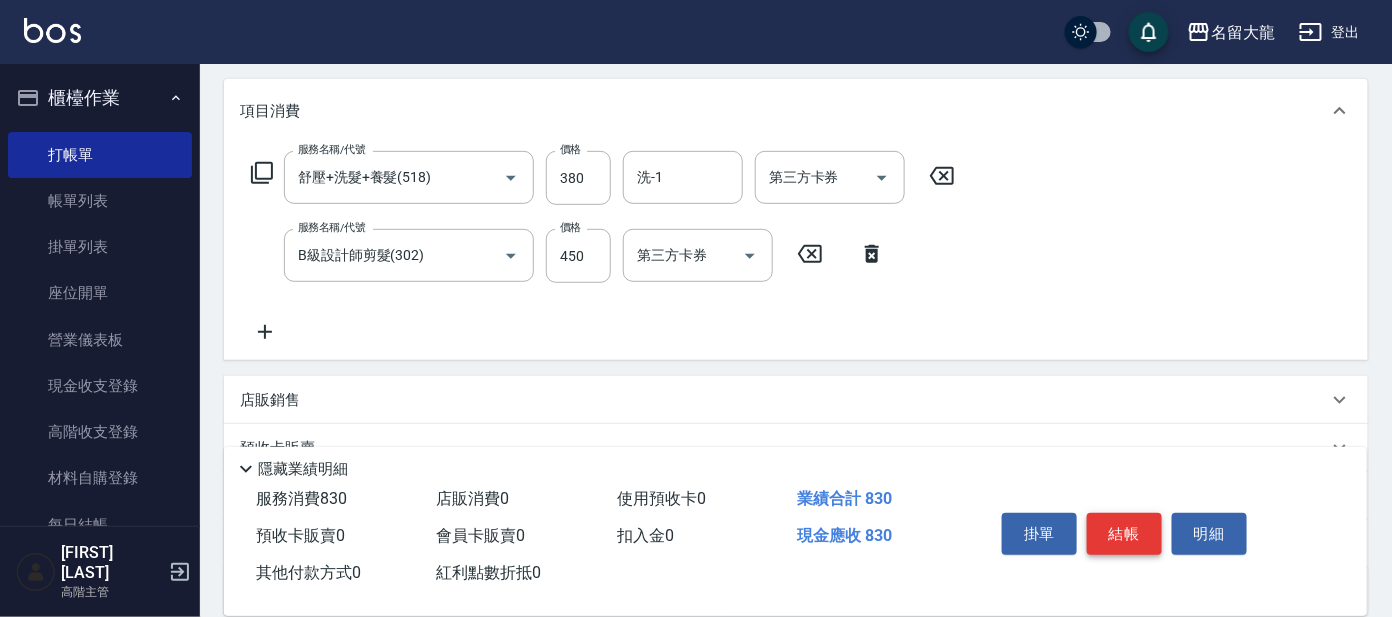 click on "結帳" at bounding box center [1124, 534] 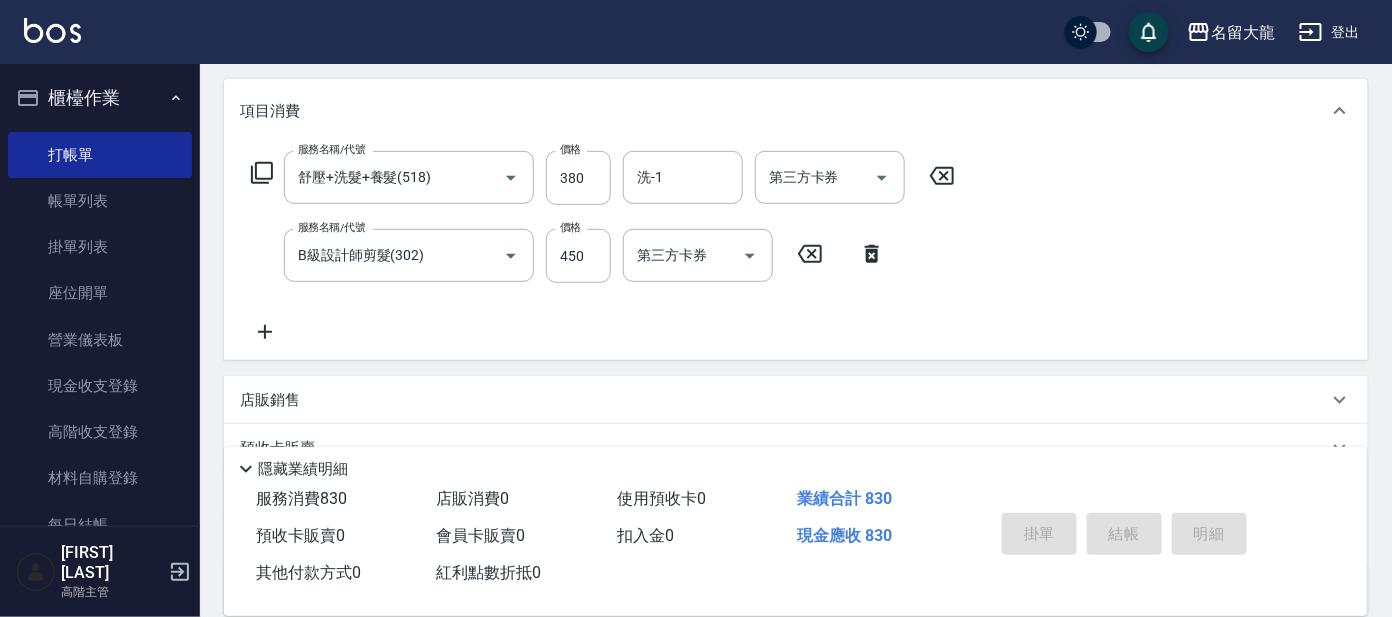 type on "[YYYY]/[MM]/[DD] [HH]:[MM]" 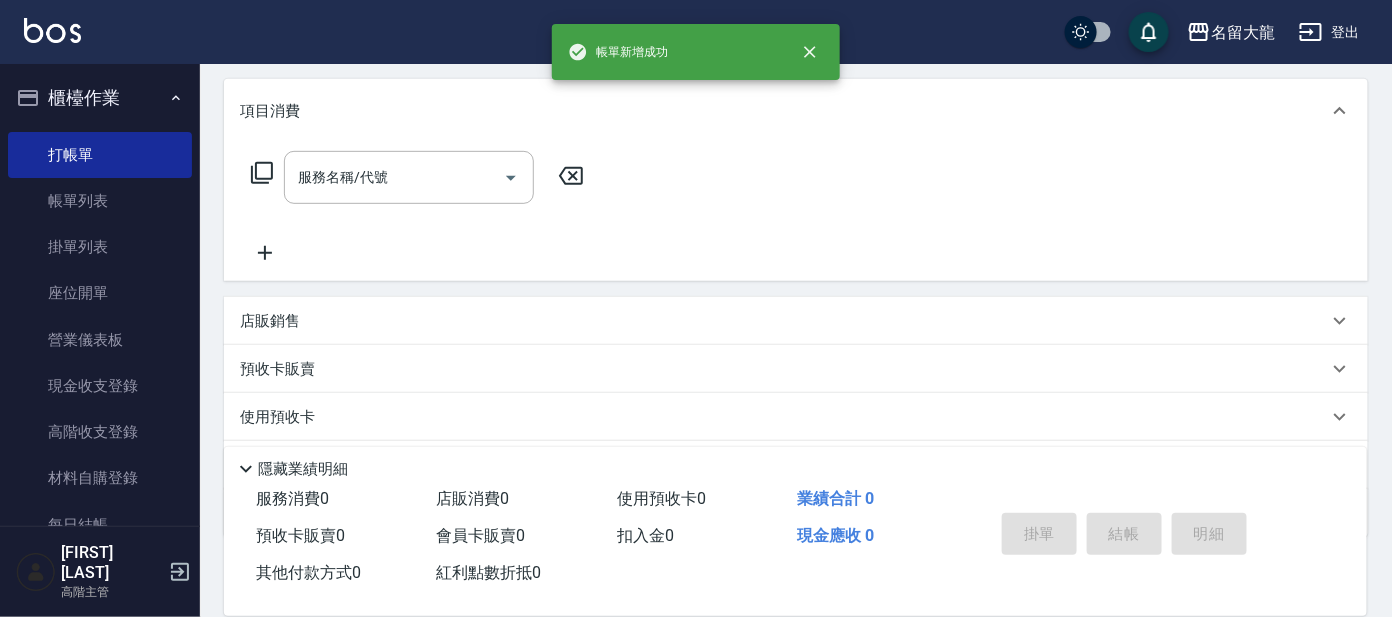 scroll, scrollTop: 0, scrollLeft: 0, axis: both 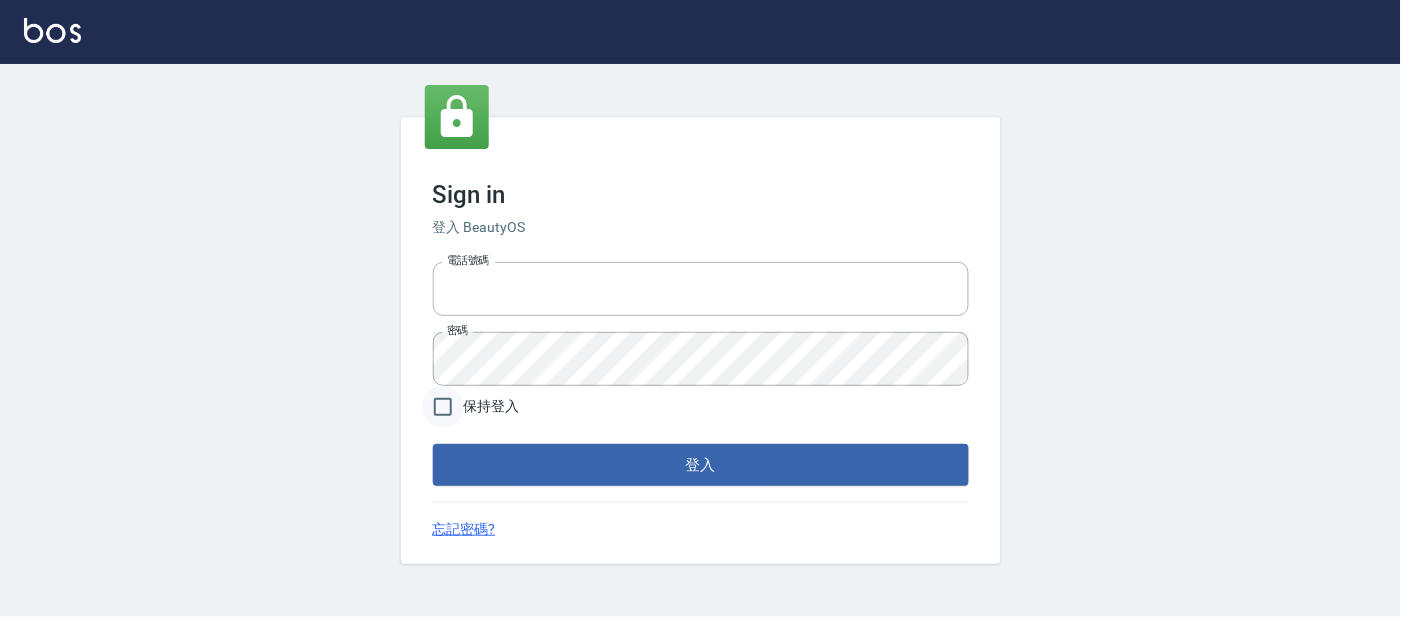 type on "25866822" 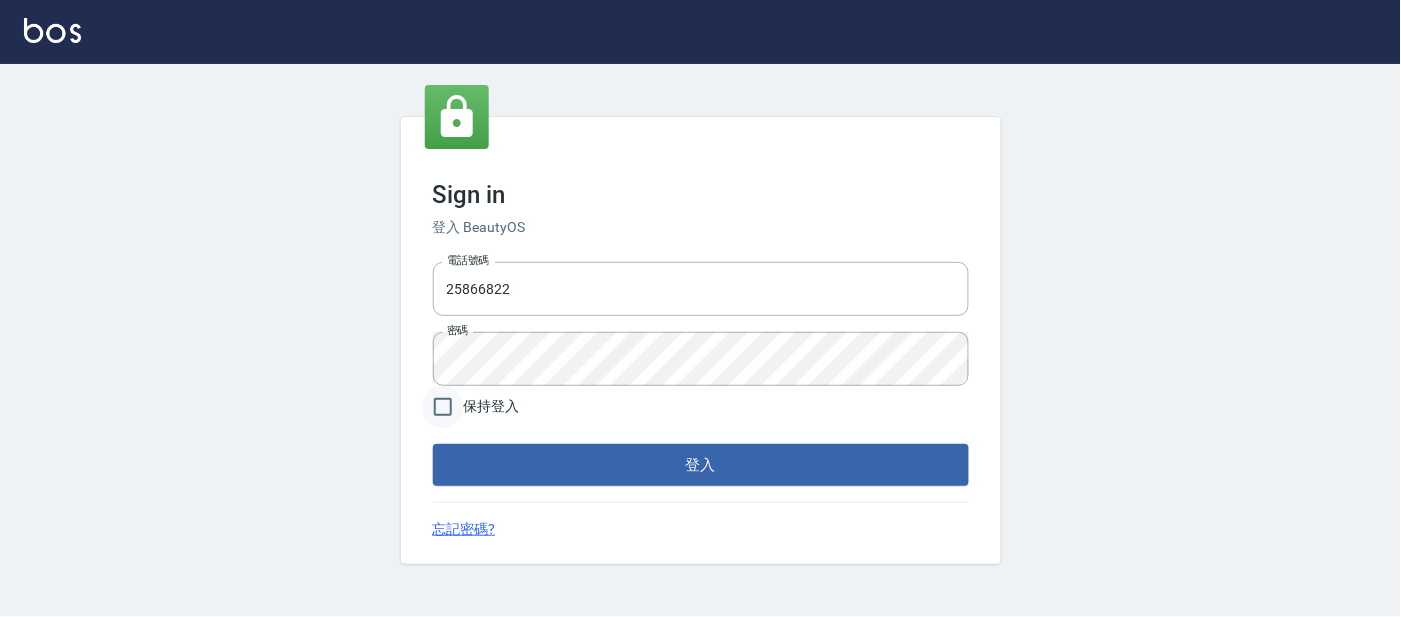 click on "保持登入" at bounding box center (443, 407) 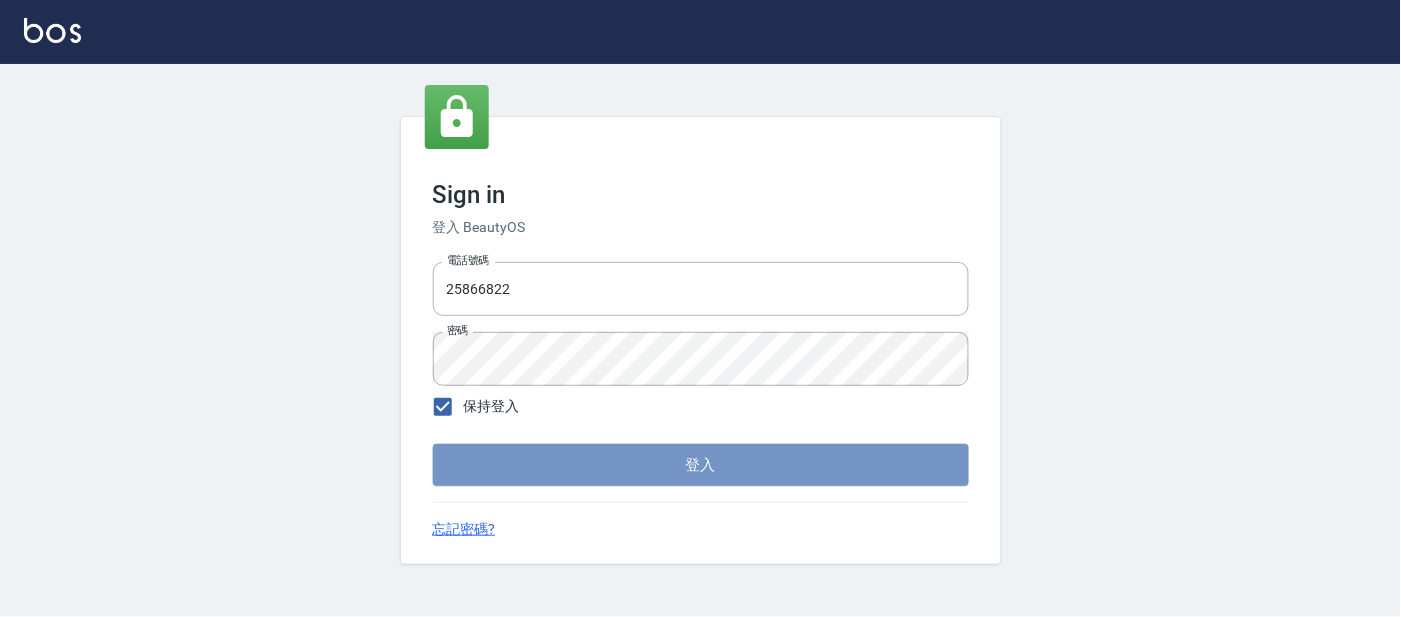 click on "登入" at bounding box center (701, 465) 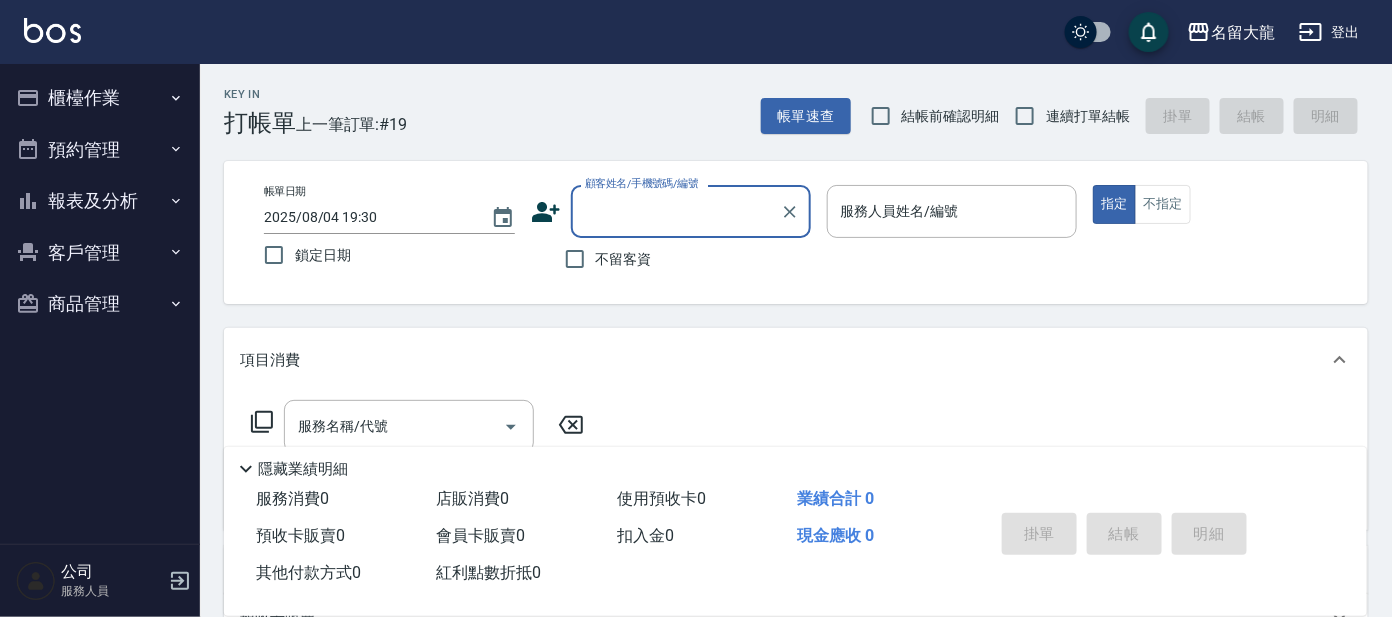 click on "櫃檯作業" at bounding box center [100, 98] 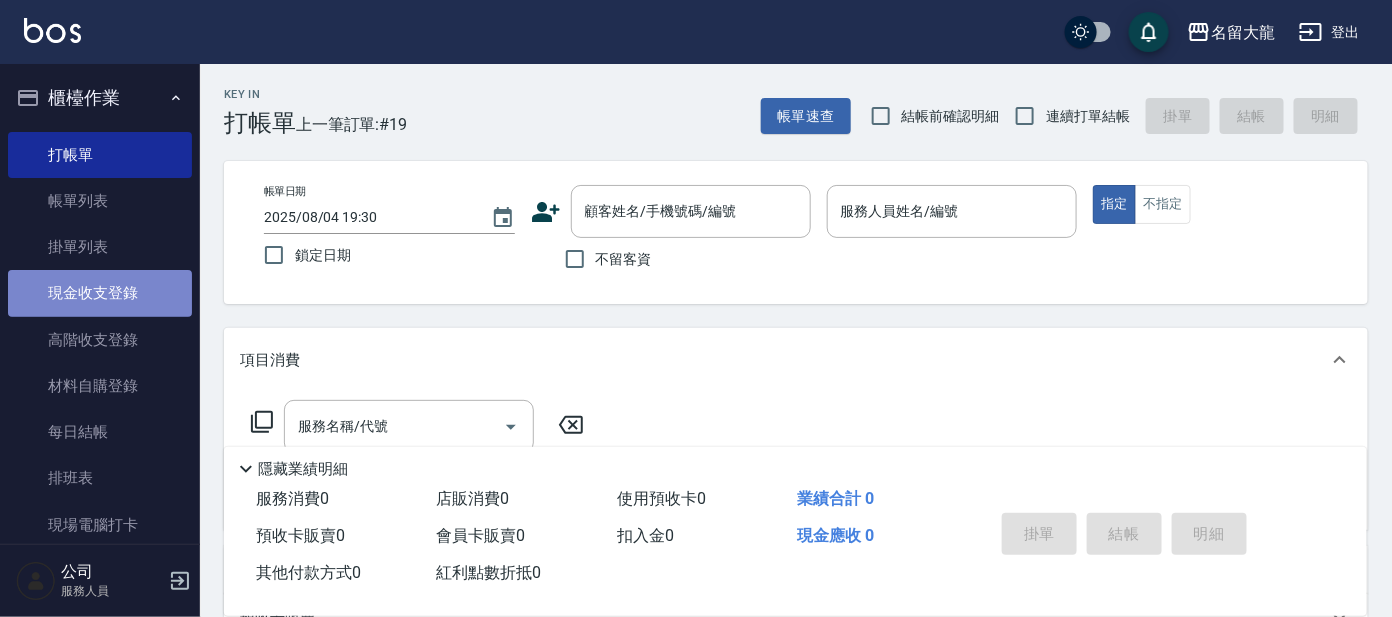 click on "現金收支登錄" at bounding box center [100, 293] 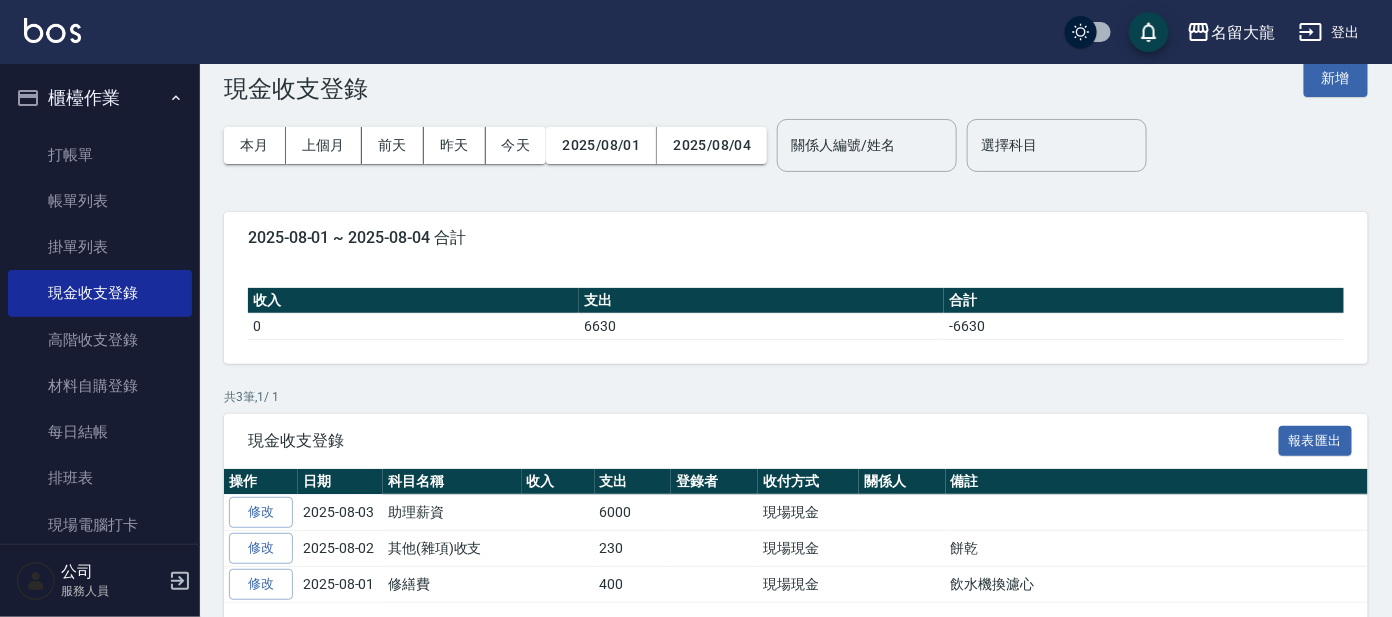scroll, scrollTop: 0, scrollLeft: 0, axis: both 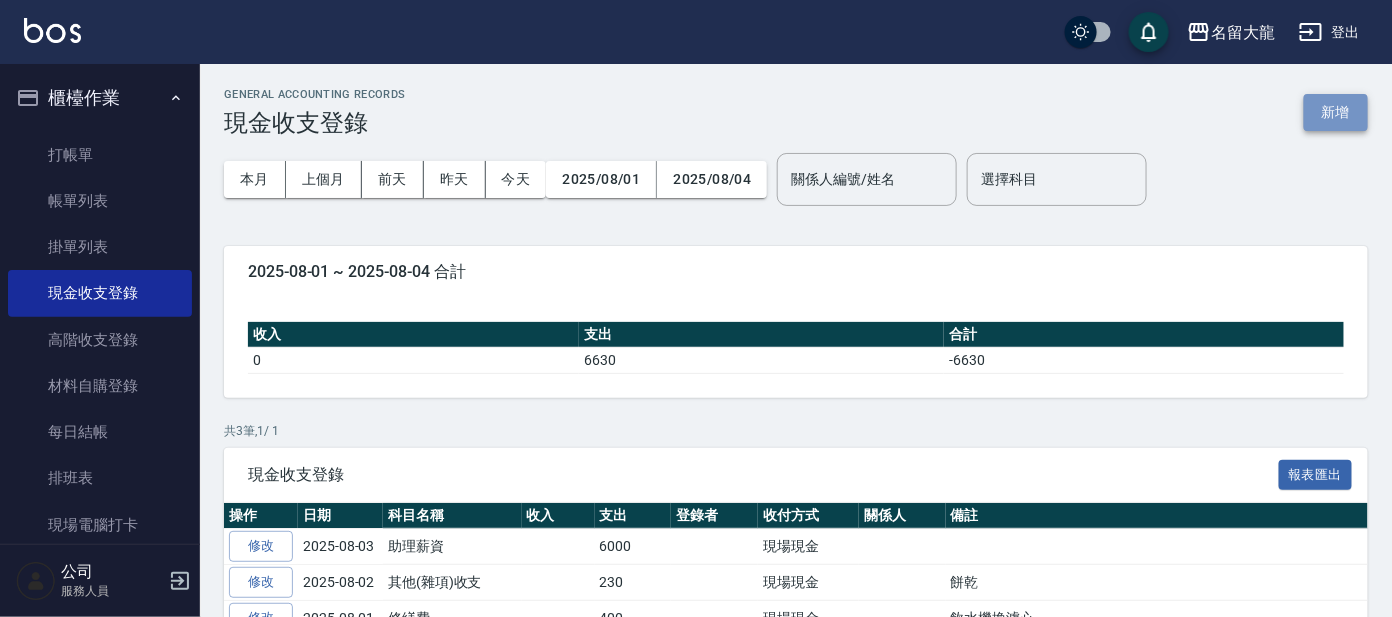 click on "新增" at bounding box center [1336, 112] 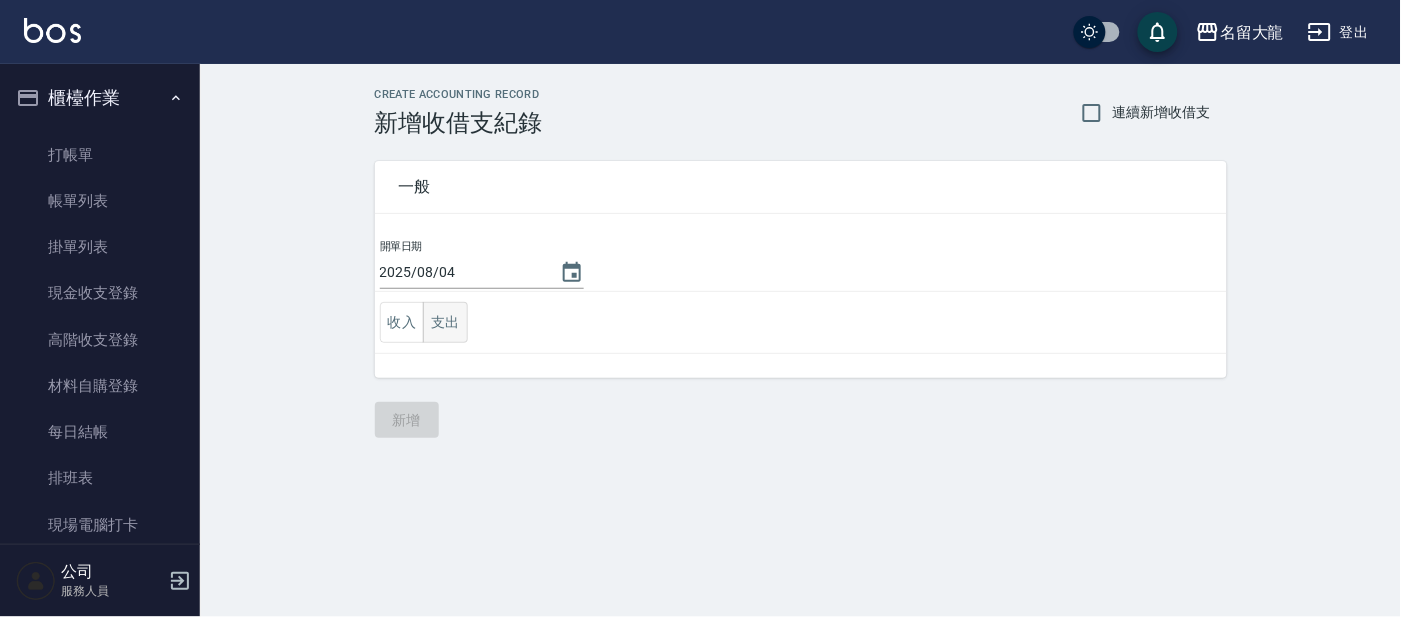 click on "支出" at bounding box center (445, 322) 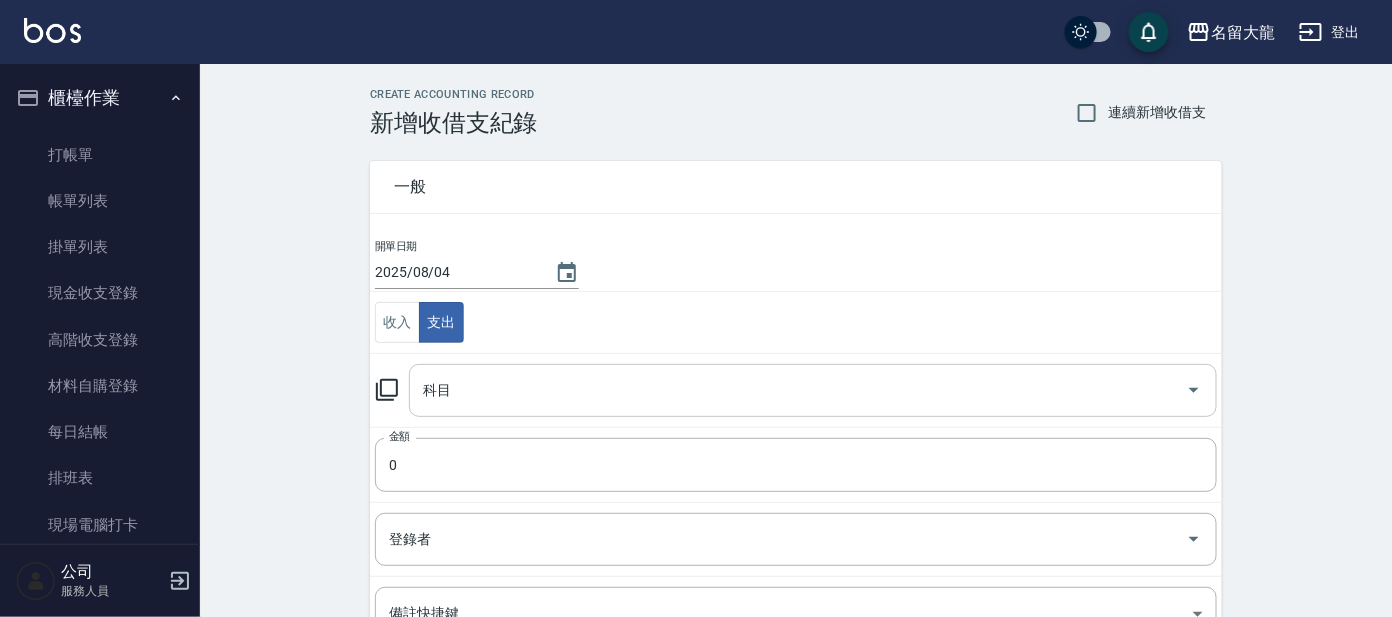 click on "科目" at bounding box center (798, 390) 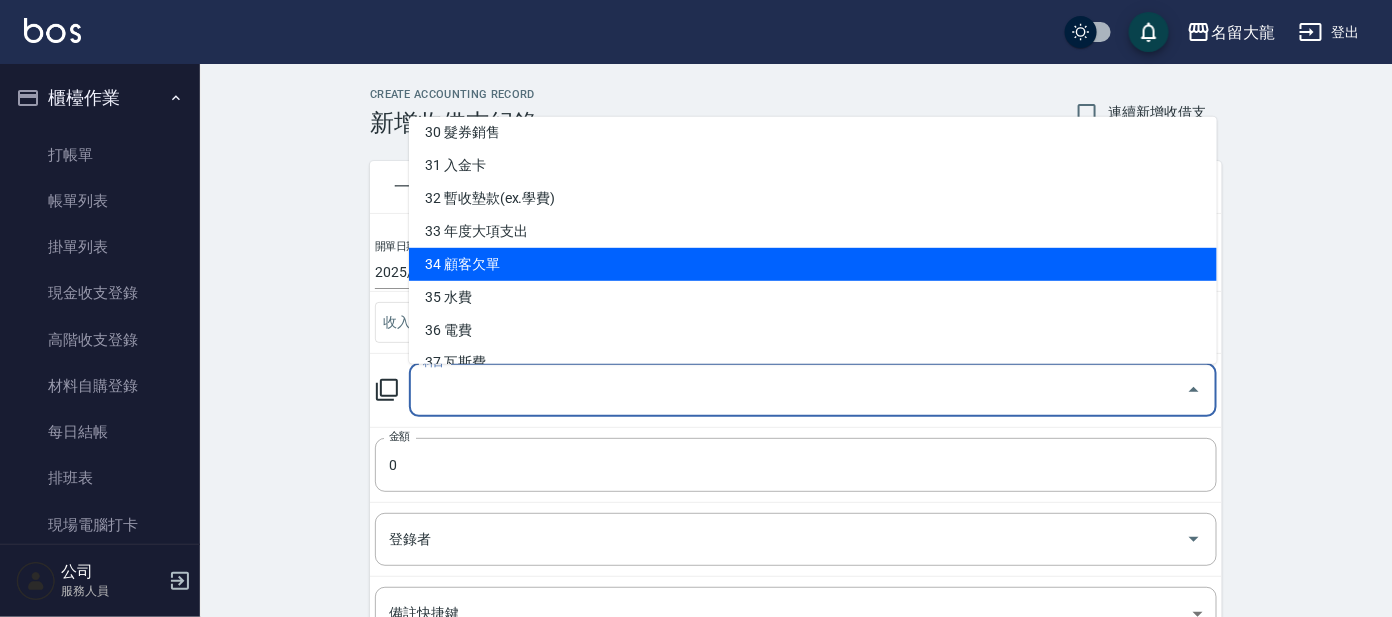 scroll, scrollTop: 1021, scrollLeft: 0, axis: vertical 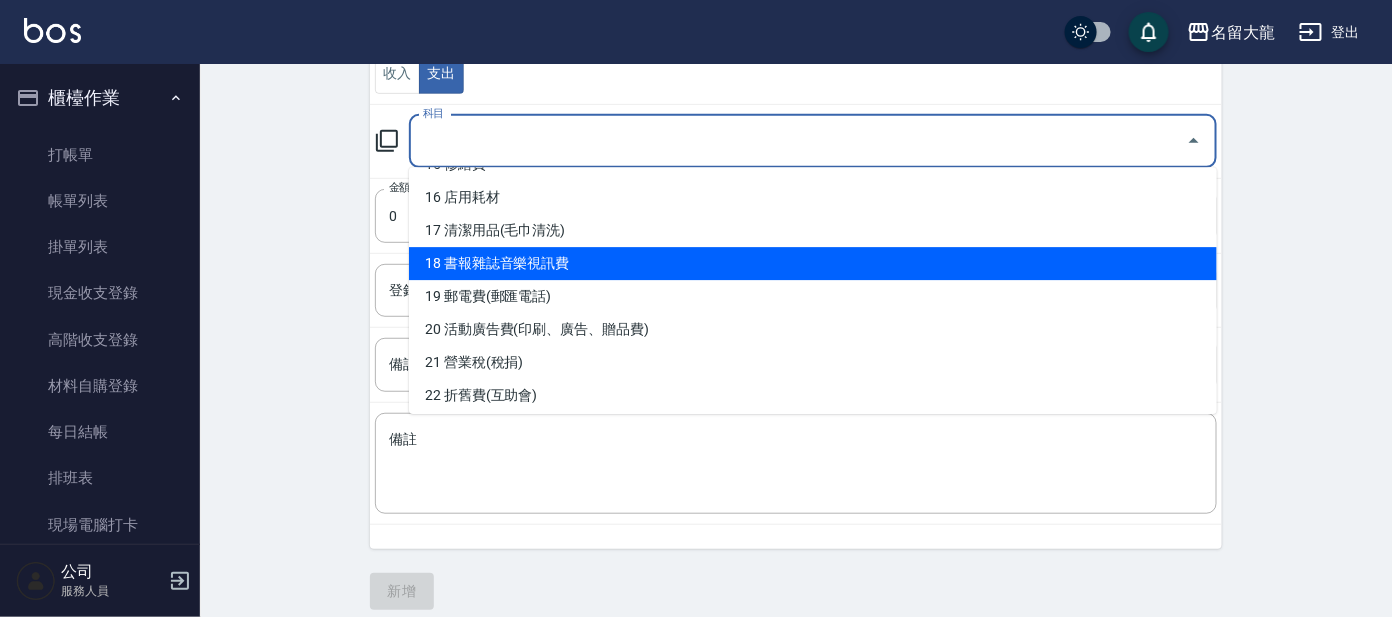 click on "18 書報雜誌音樂視訊費" at bounding box center (813, 263) 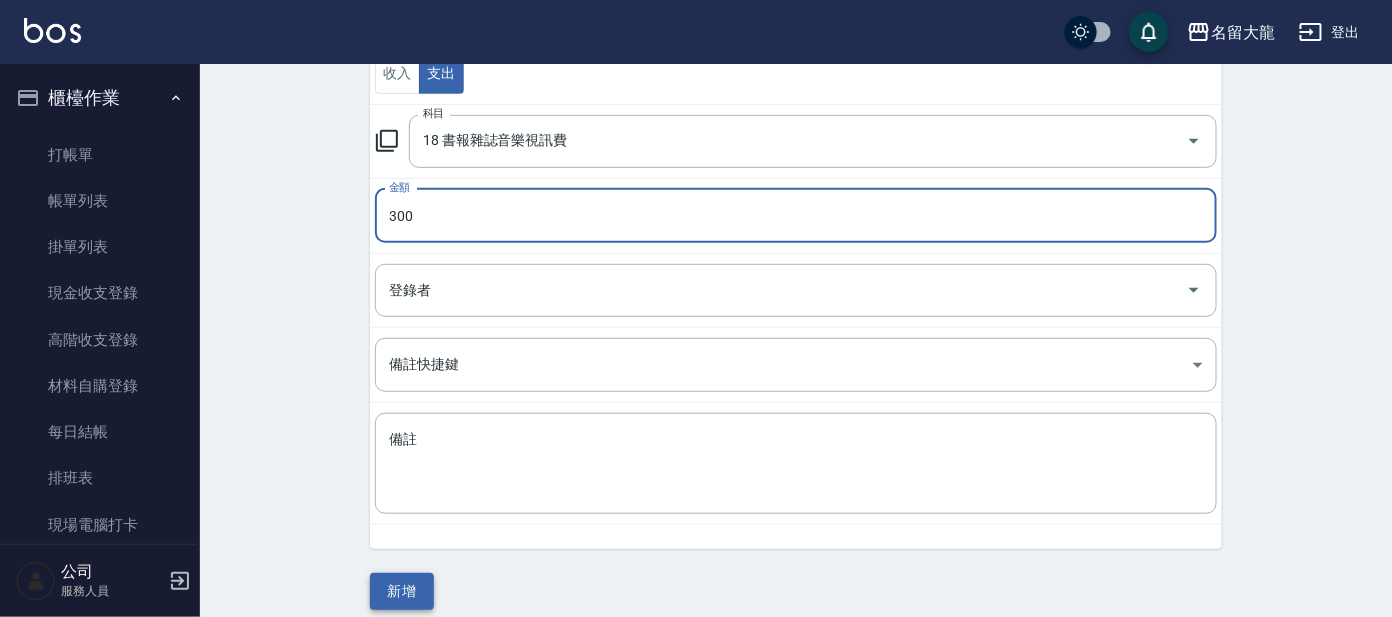 type on "300" 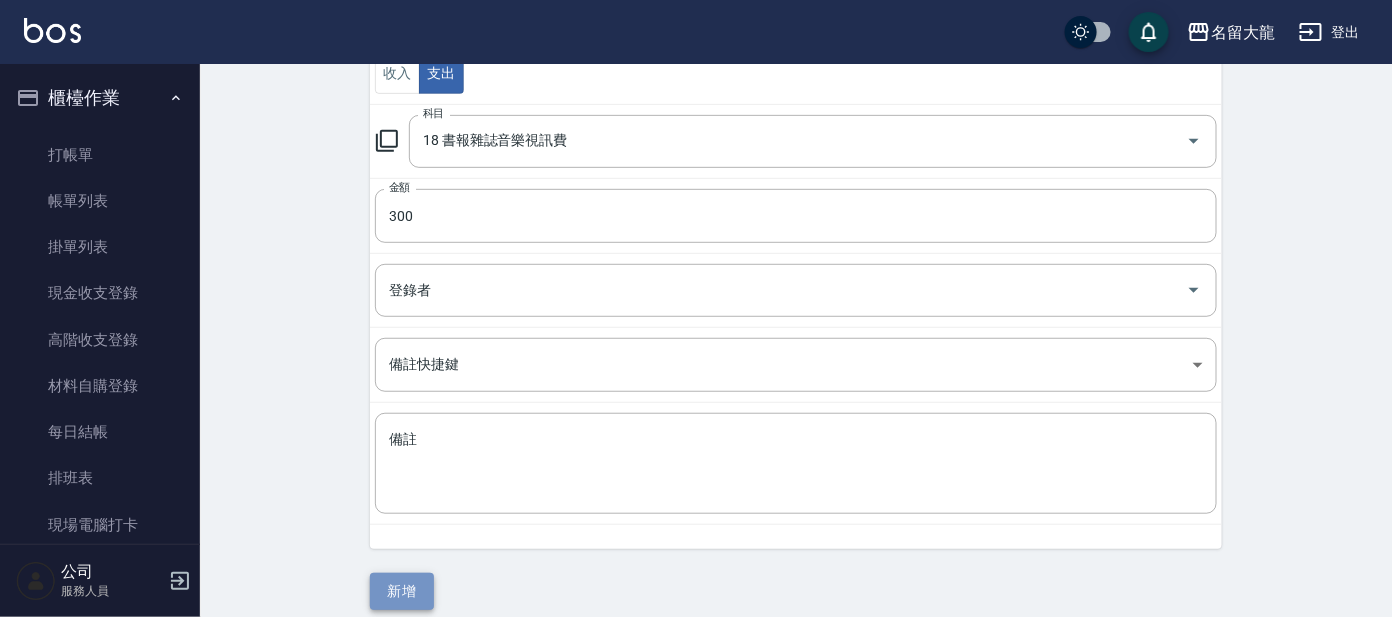 click on "新增" at bounding box center [402, 591] 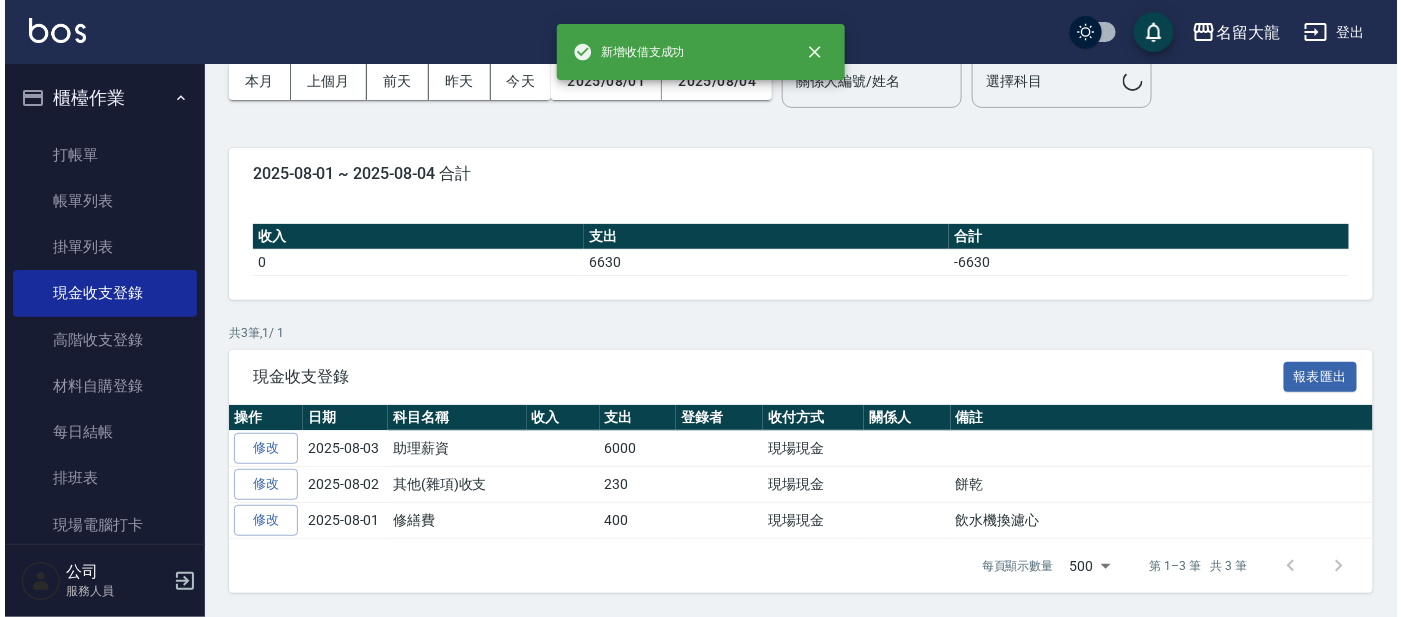 scroll, scrollTop: 0, scrollLeft: 0, axis: both 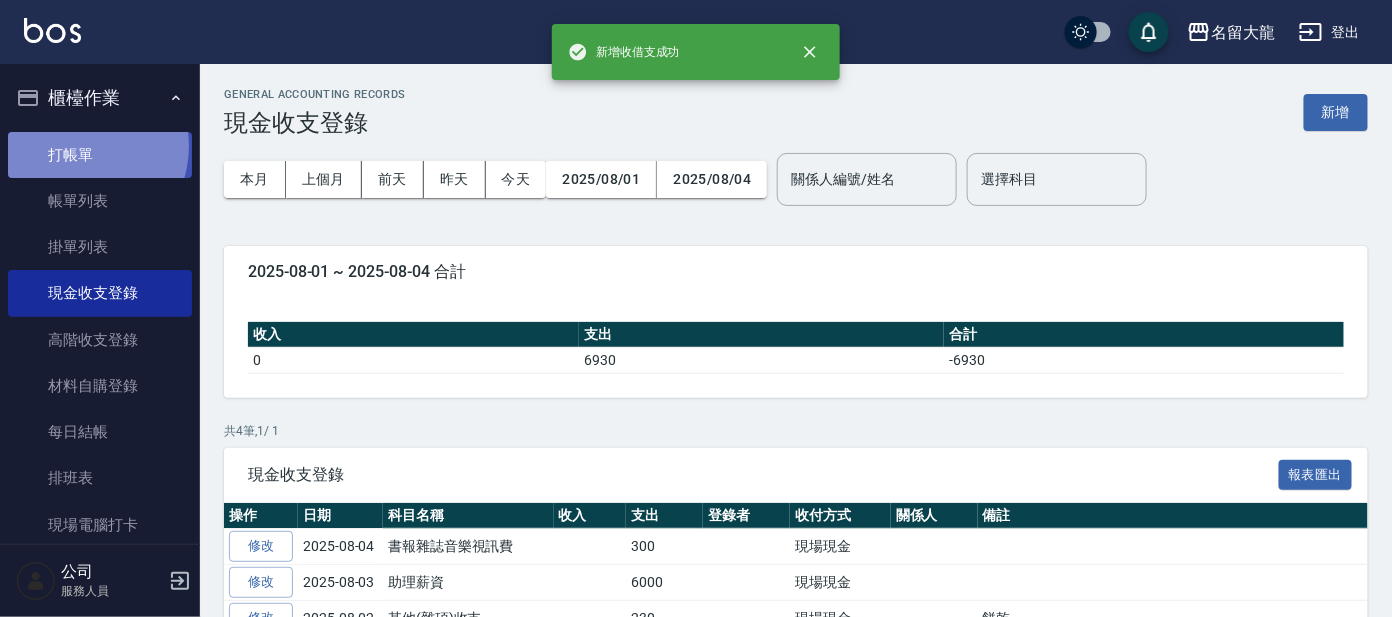 click on "打帳單" at bounding box center [100, 155] 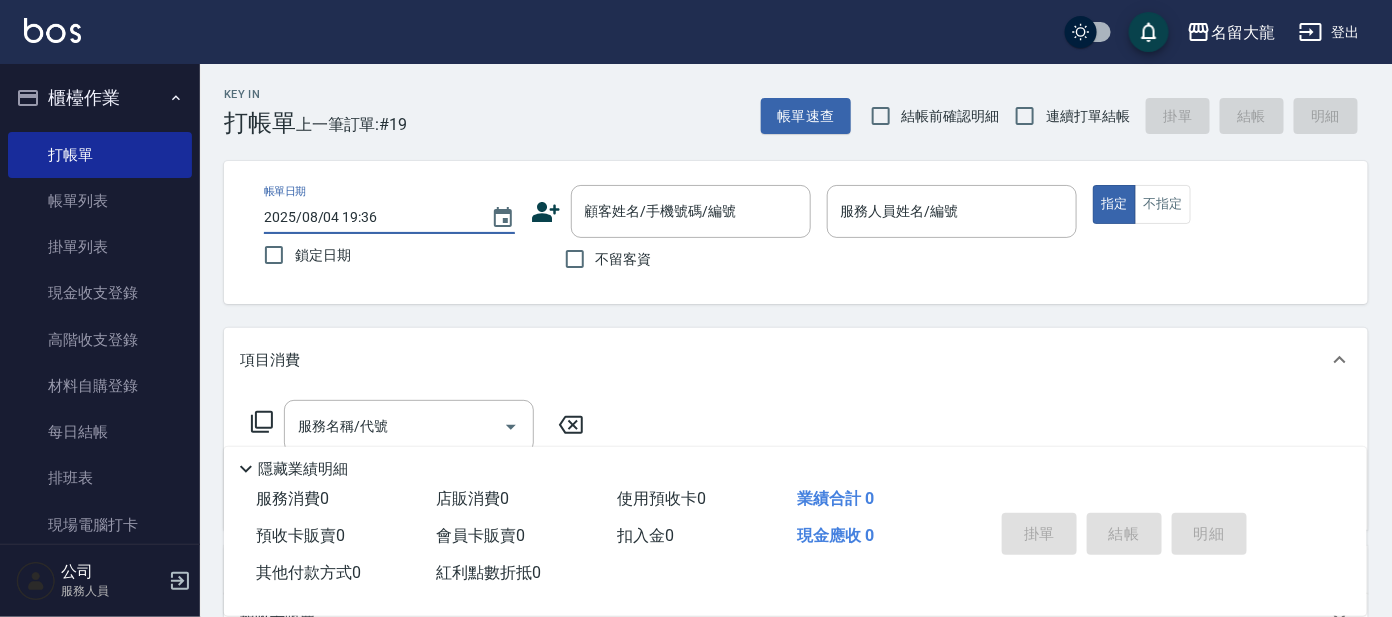 drag, startPoint x: 301, startPoint y: 206, endPoint x: 909, endPoint y: 343, distance: 623.24396 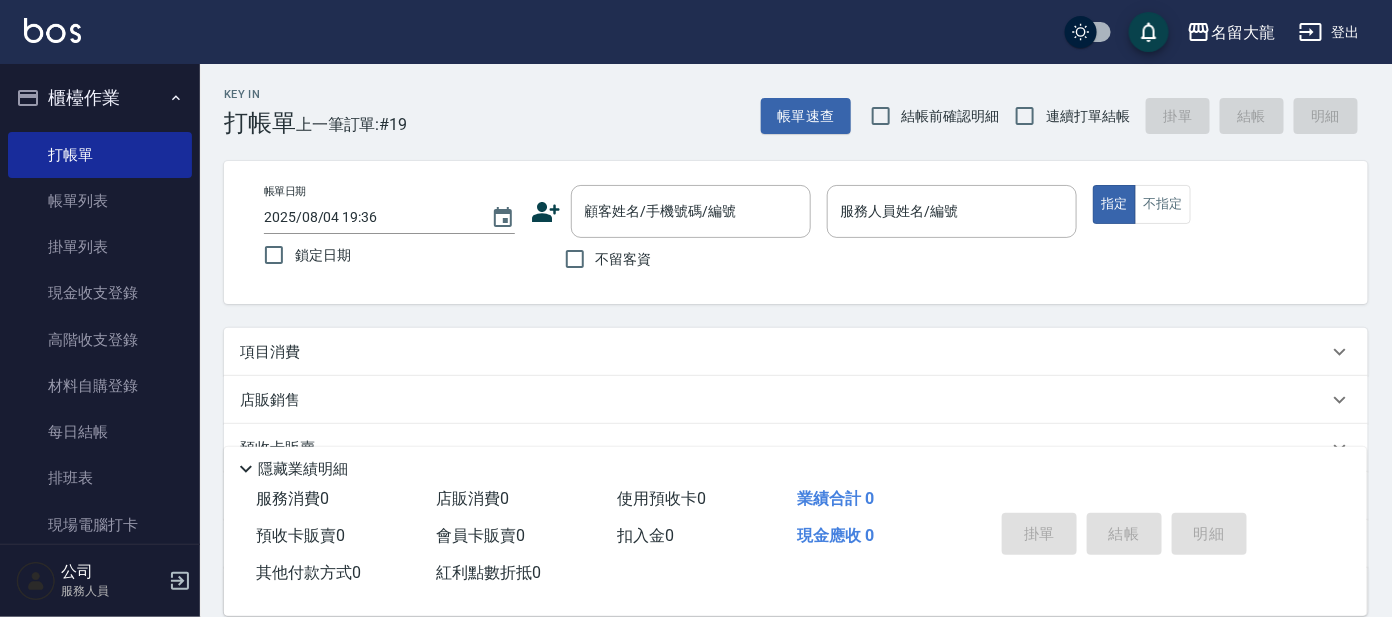 click 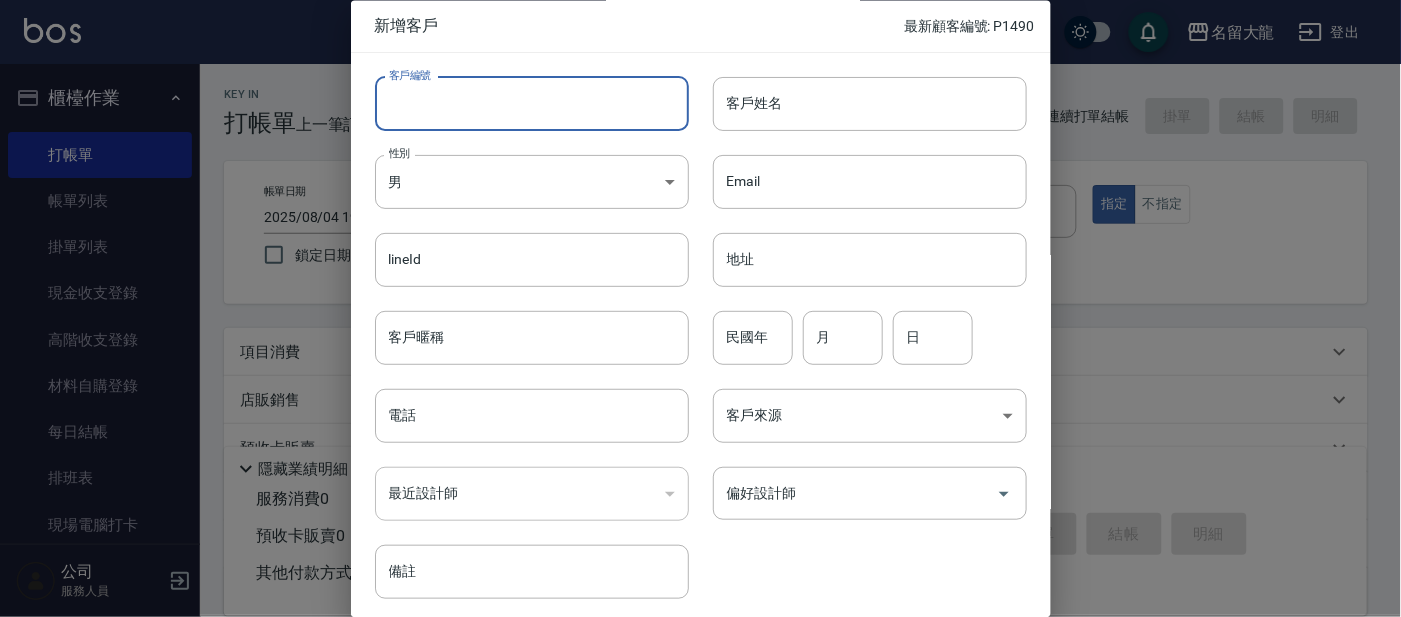 click on "客戶編號" at bounding box center [532, 104] 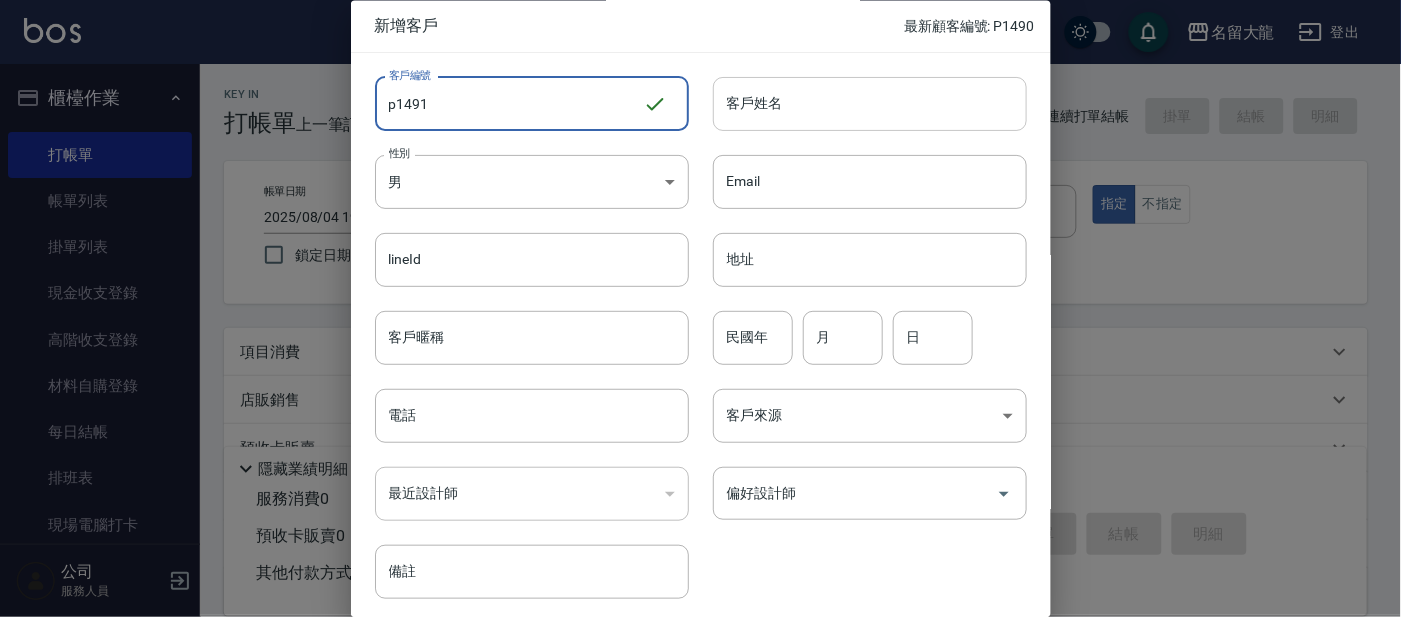 type on "p1491" 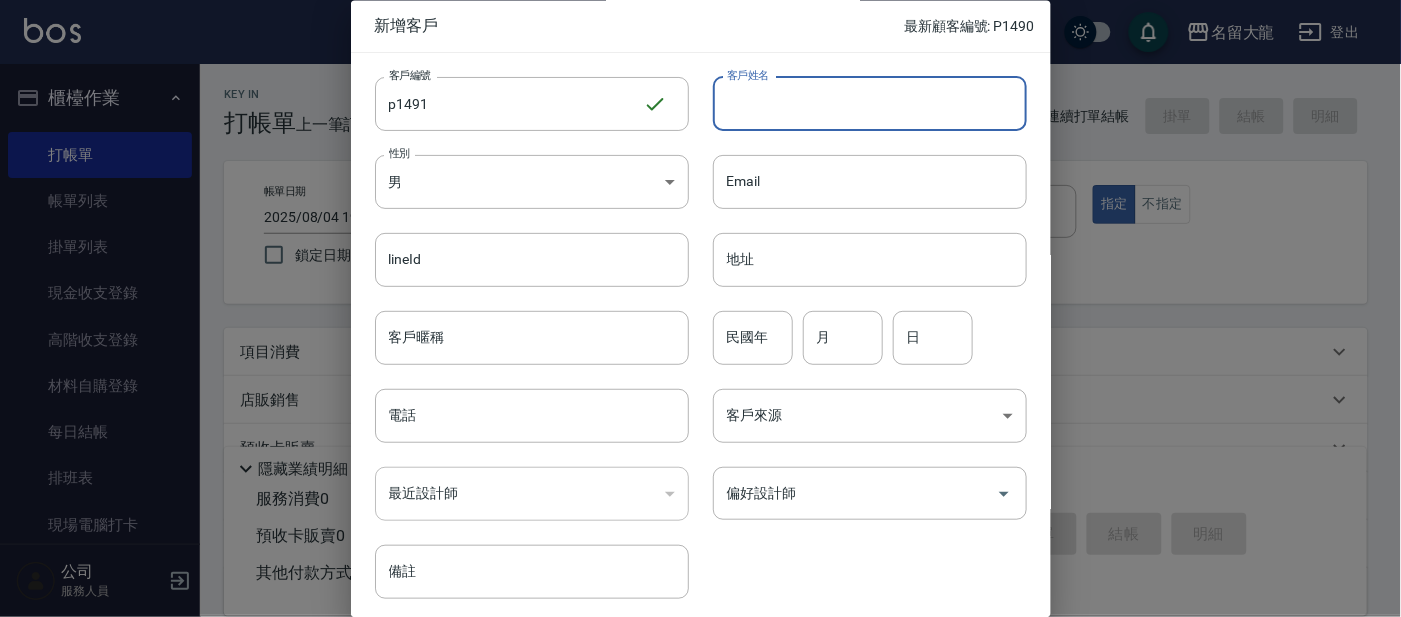 click on "客戶姓名" at bounding box center (870, 104) 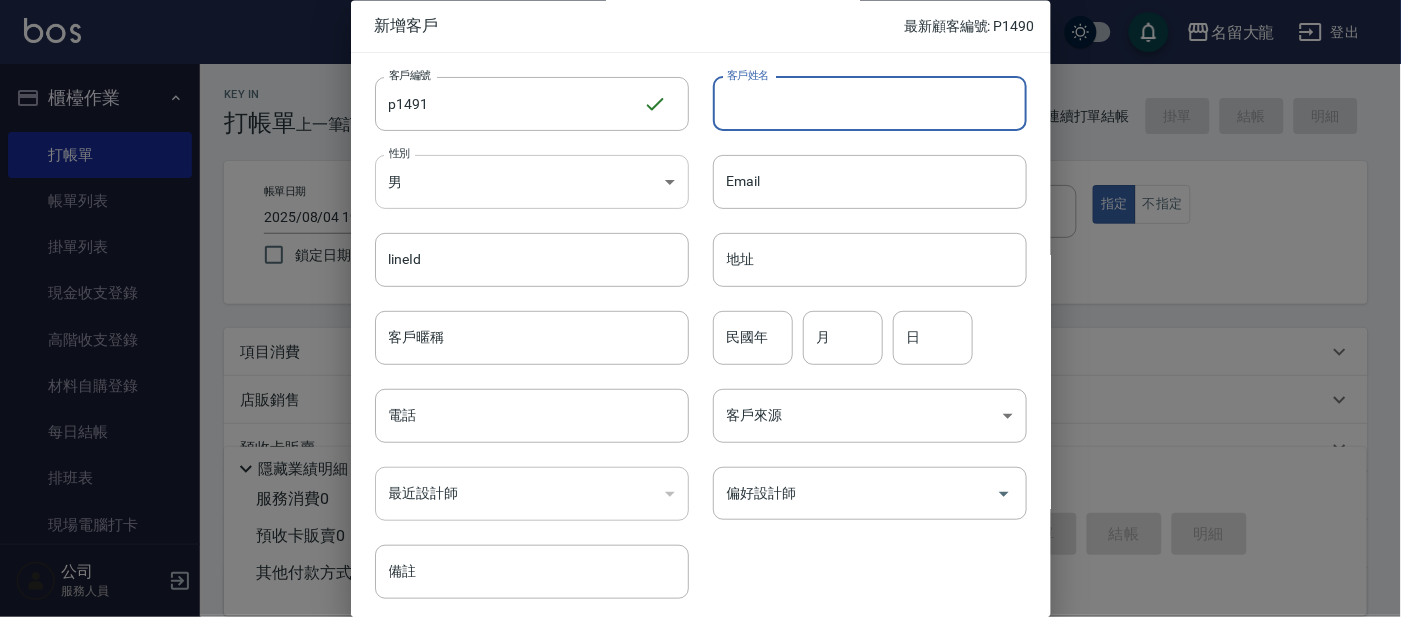 click on "名留大龍 登出 櫃檯作業 打帳單 帳單列表 掛單列表 現金收支登錄 高階收支登錄 材料自購登錄 每日結帳 排班表 現場電腦打卡 預約管理 預約管理 單日預約紀錄 單週預約紀錄 報表及分析 報表目錄 店家日報表 店家排行榜 互助日報表 互助排行榜 互助點數明細 互助業績報表 全店業績分析表 設計師業績表 設計師日報表 設計師業績分析表 設計師業績月報表 設計師排行榜 商品銷售排行榜 店販抽成明細 顧客入金餘額表 每日非現金明細 每日收支明細 客戶管理 客戶列表 卡券管理 入金管理 商品管理 商品分類設定 商品列表 公司  服務人員 Key In 打帳單 上一筆訂單:#19 帳單速查 結帳前確認明細 連續打單結帳 掛單 結帳 明細 帳單日期 2025/08/04 19:36 鎖定日期 顧客姓名/手機號碼/編號 顧客姓名/手機號碼/編號 不留客資 服務人員姓名/編號 服務人員姓名/編號 指定 不指定 備註" at bounding box center [700, 402] 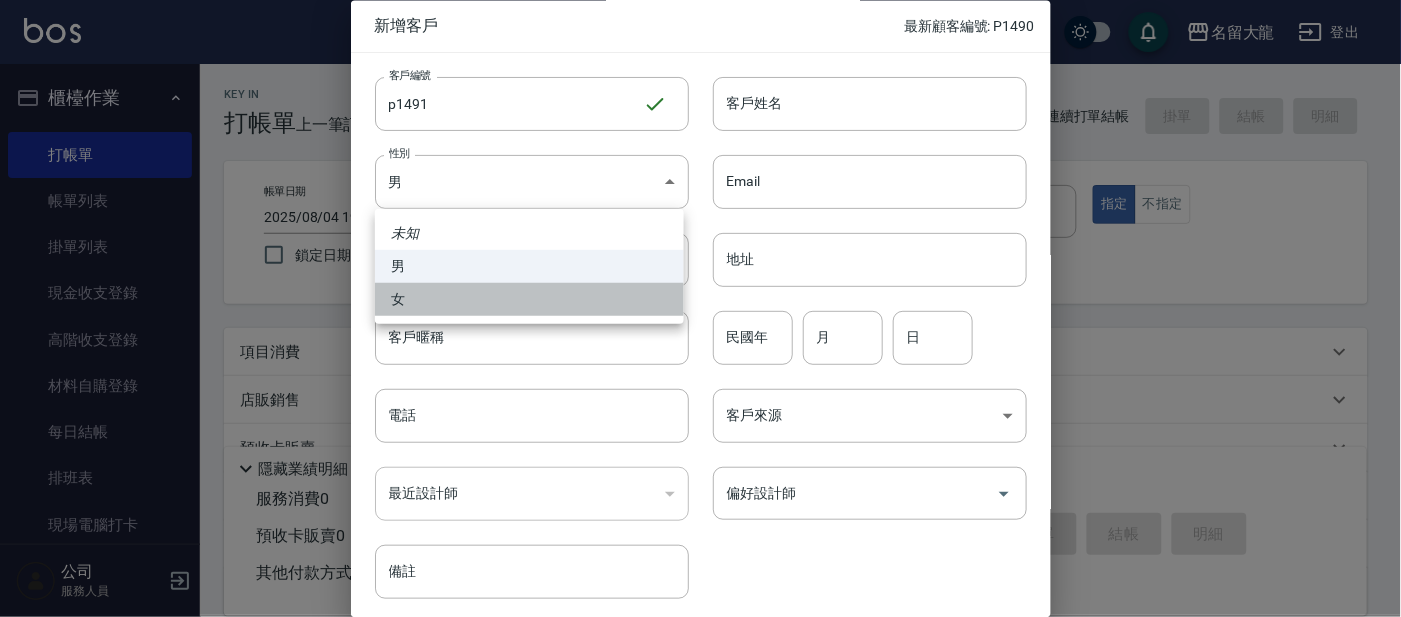 click on "女" at bounding box center (529, 299) 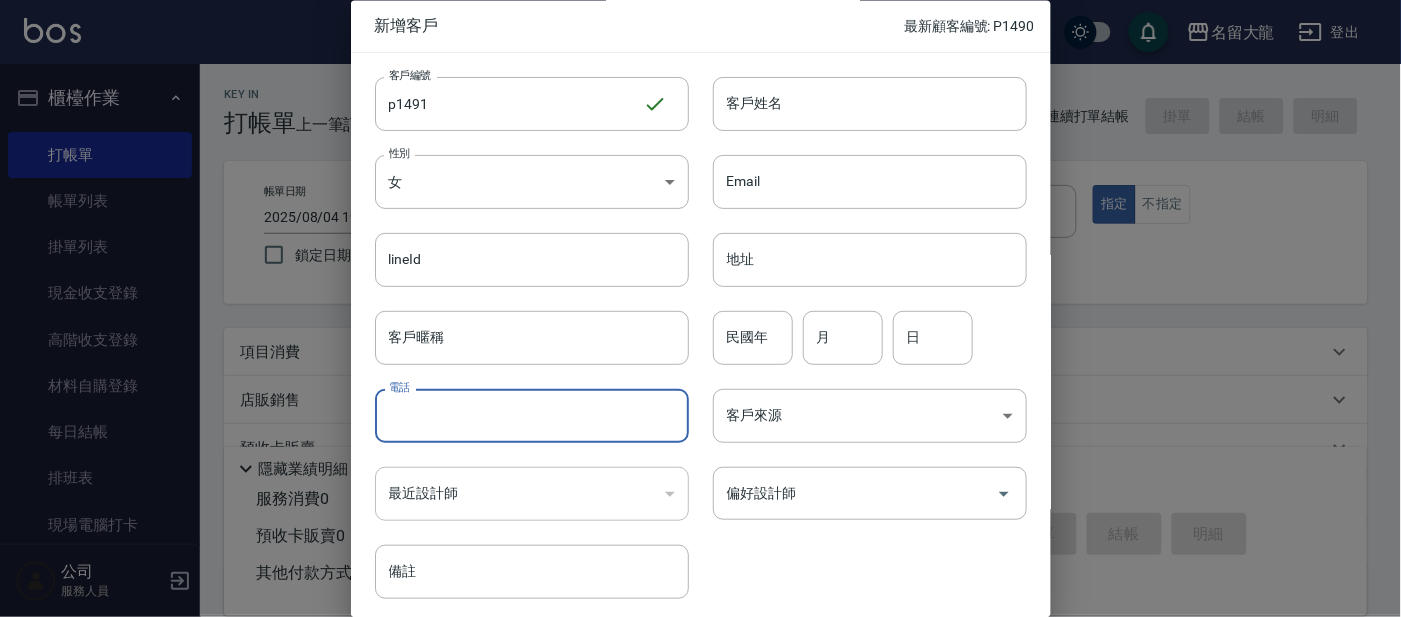 click on "電話" at bounding box center (532, 417) 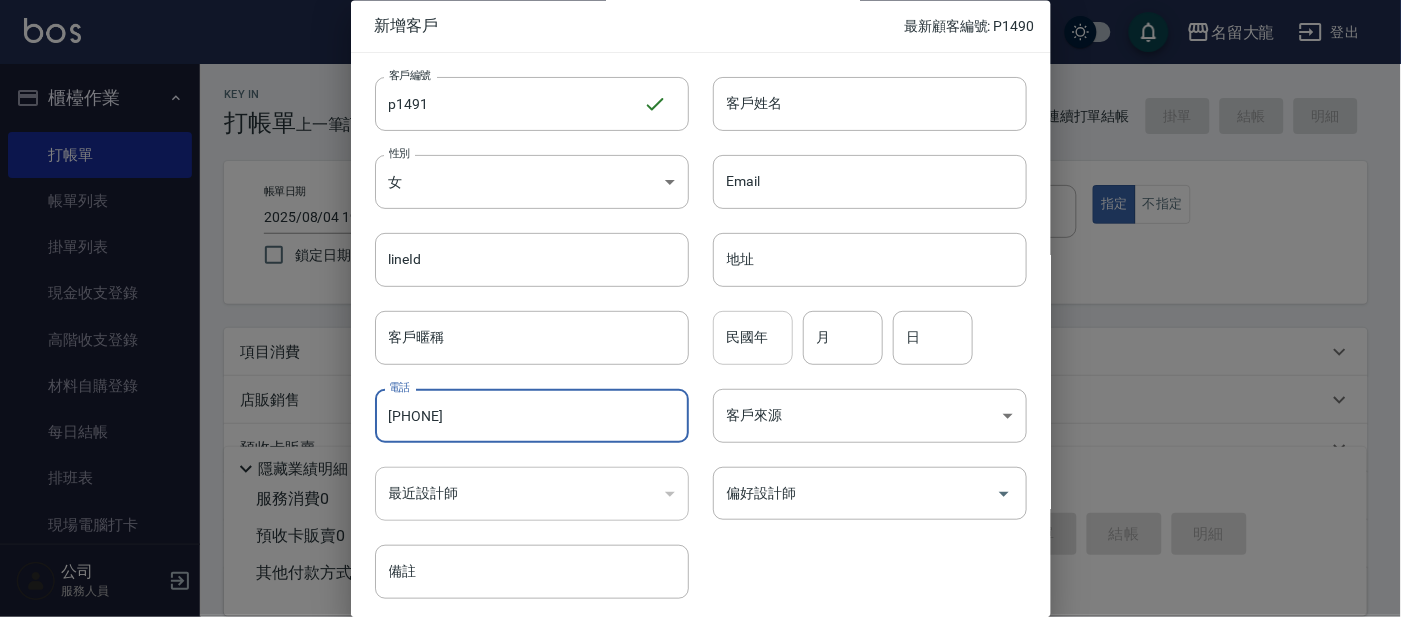 type on "[PHONE]" 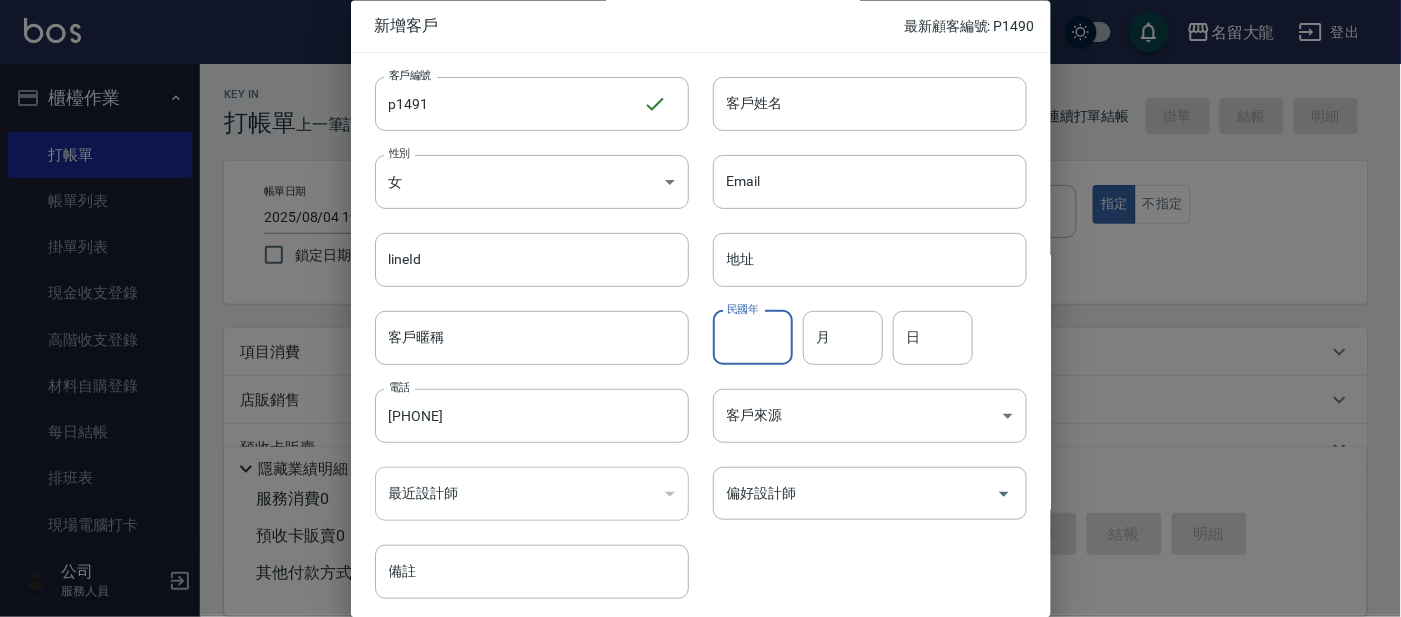click on "民國年" at bounding box center (753, 338) 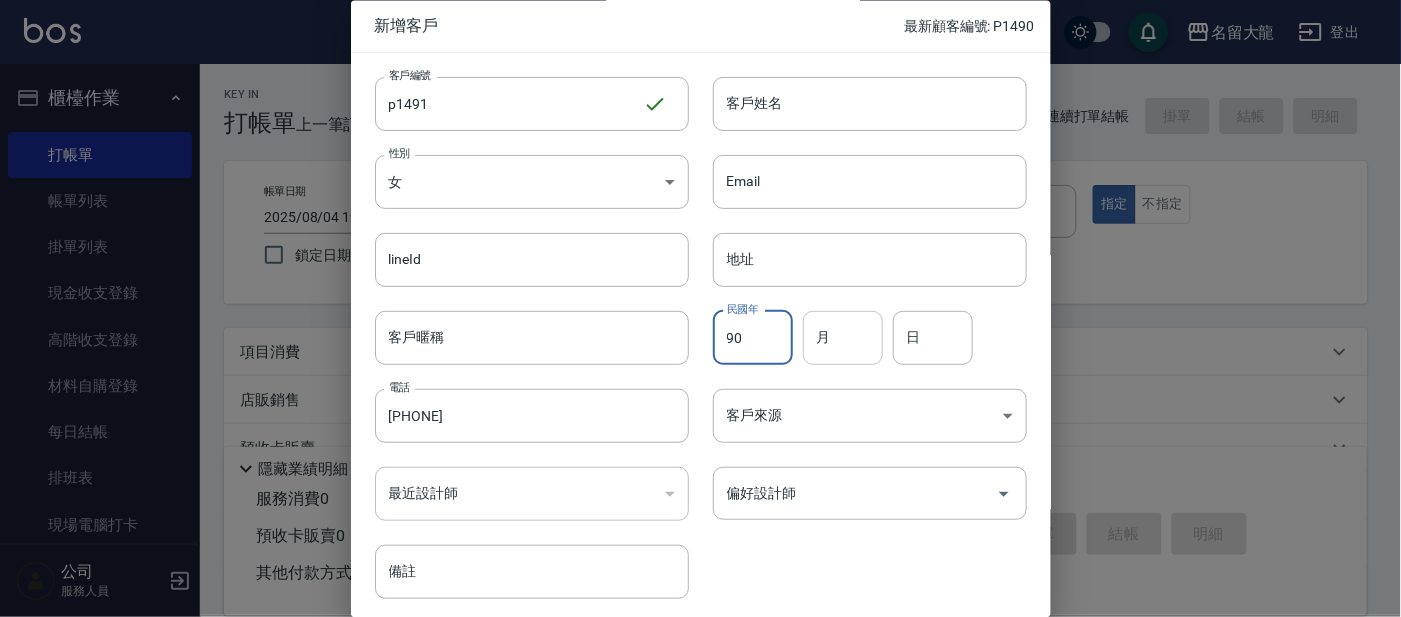 type on "90" 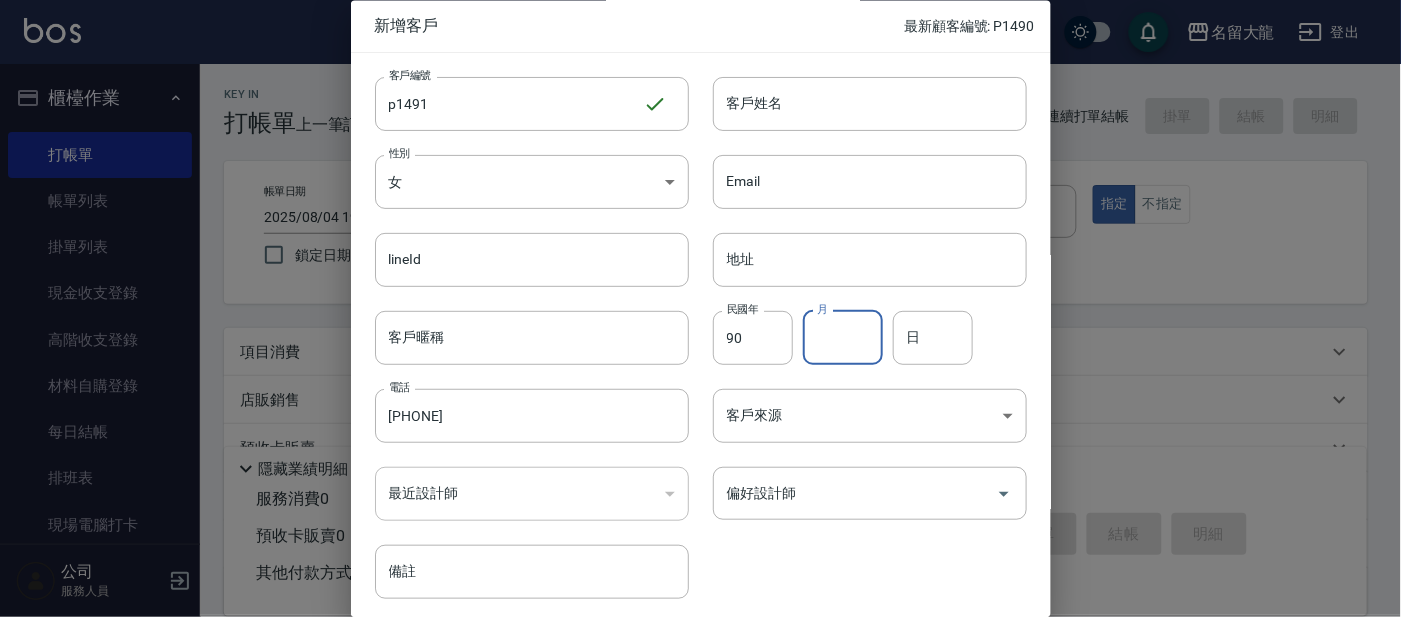 click on "月" at bounding box center (843, 338) 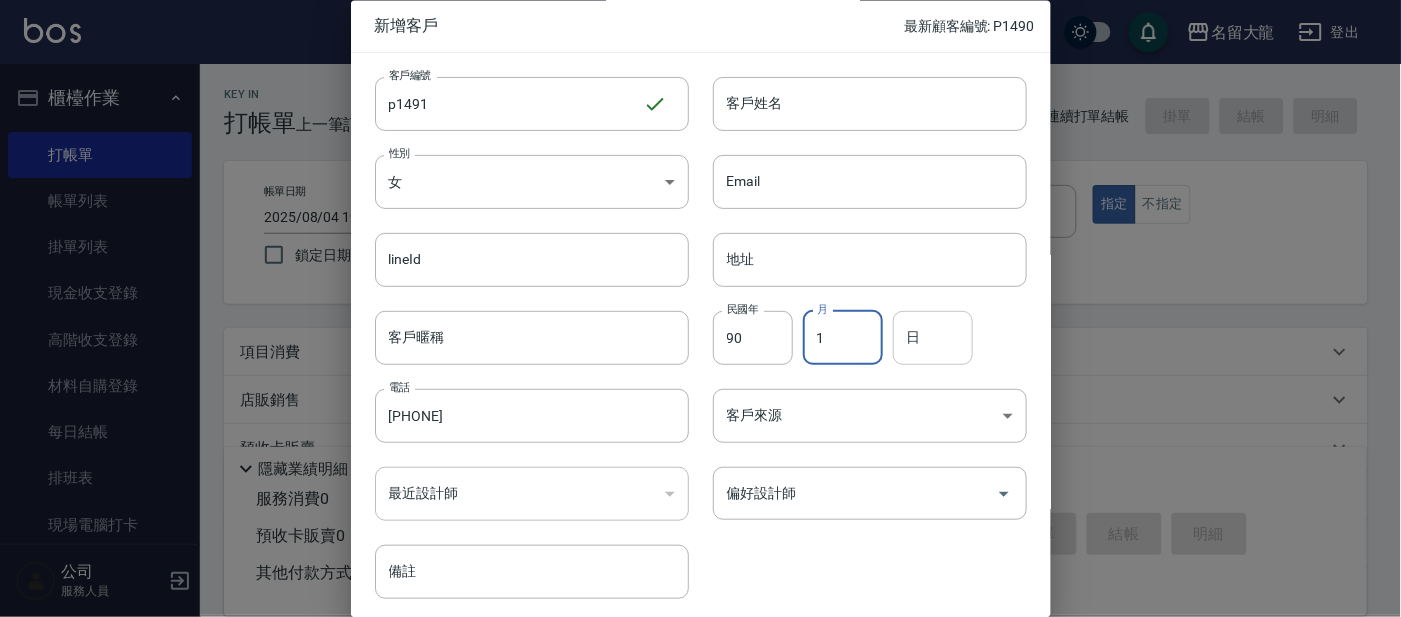 type on "1" 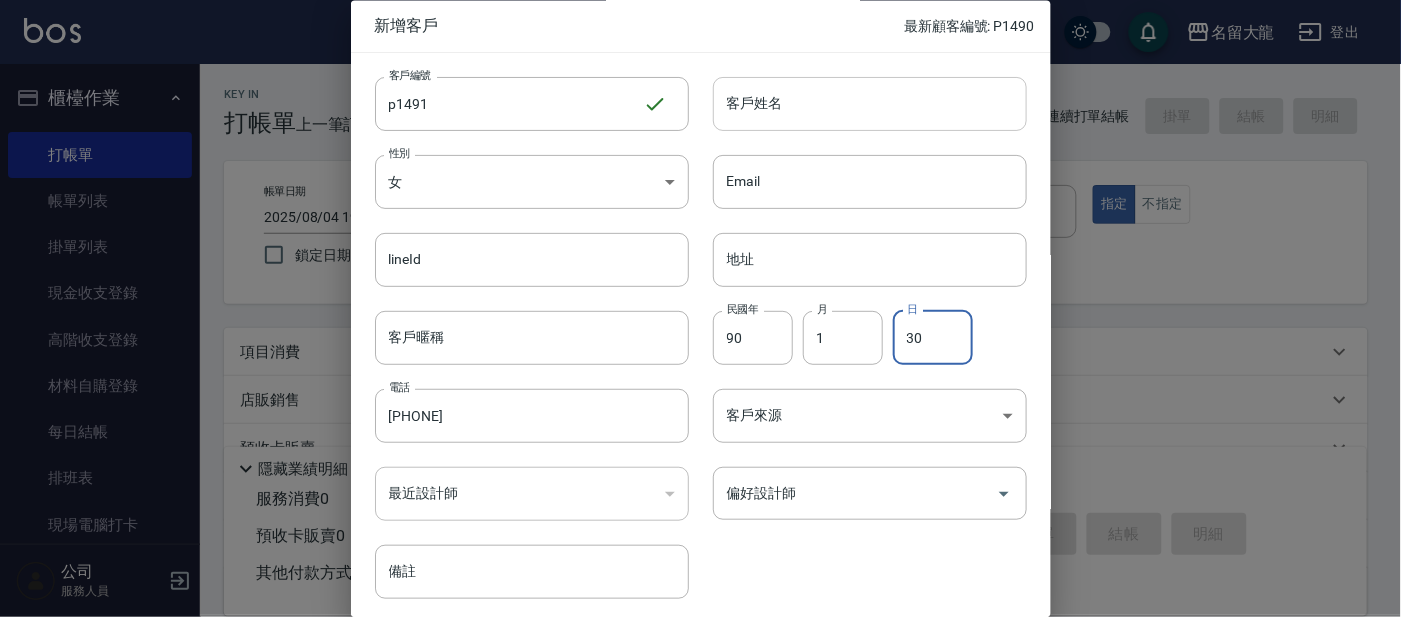 type on "30" 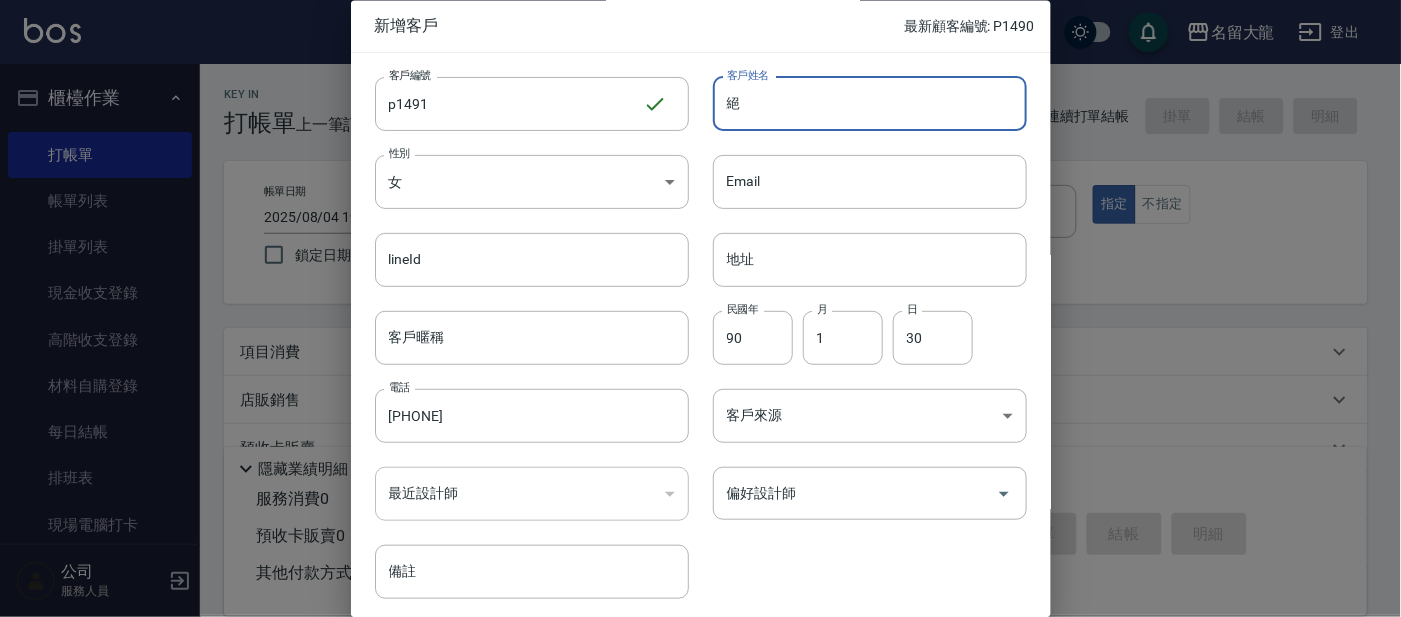 type on "炔" 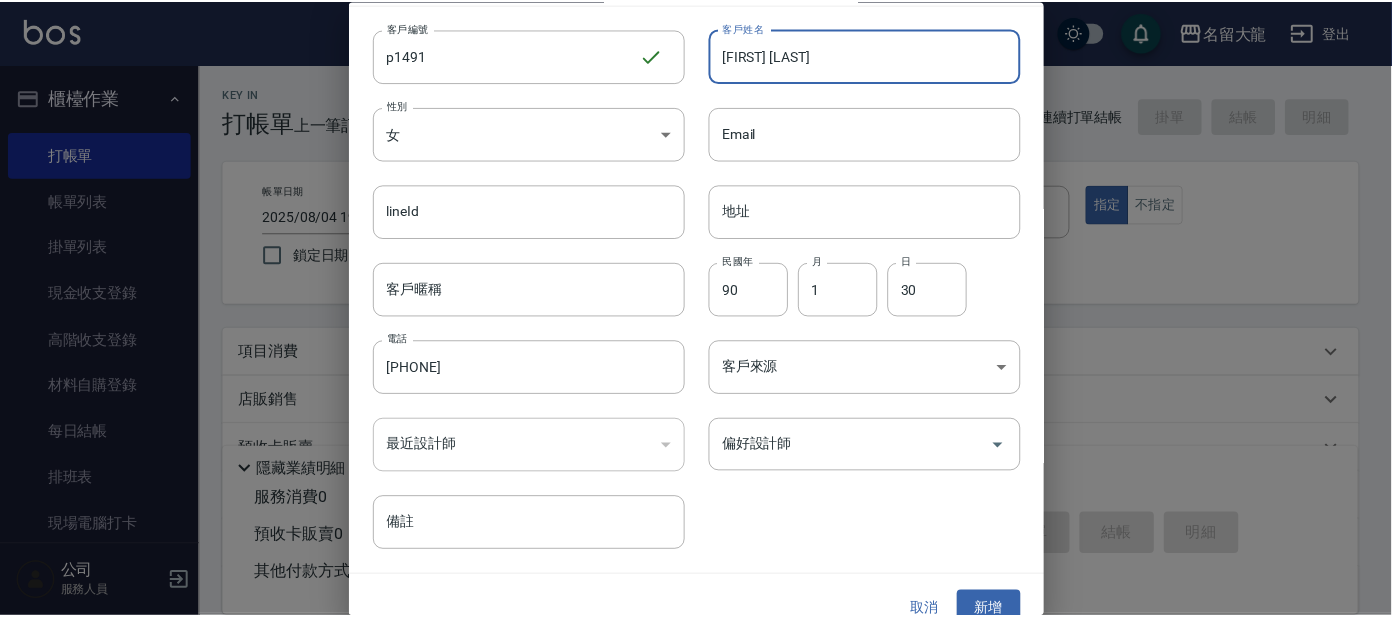 scroll, scrollTop: 75, scrollLeft: 0, axis: vertical 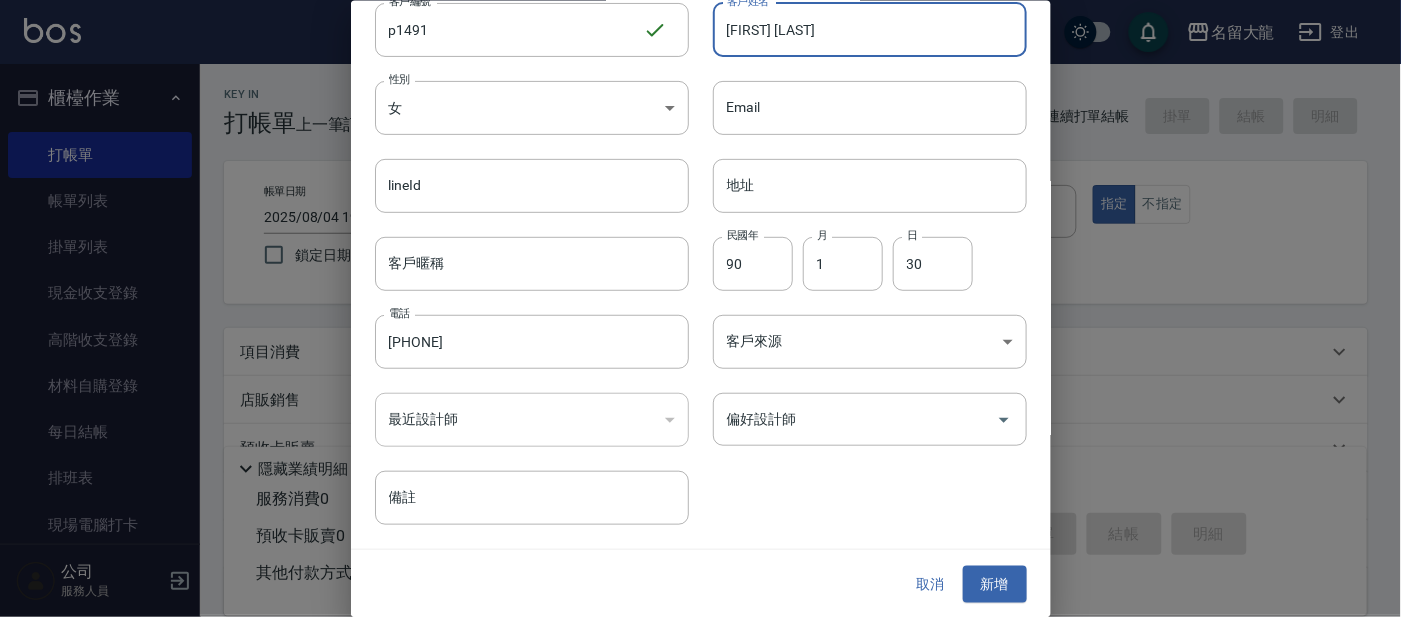 type on "闕詞妤" 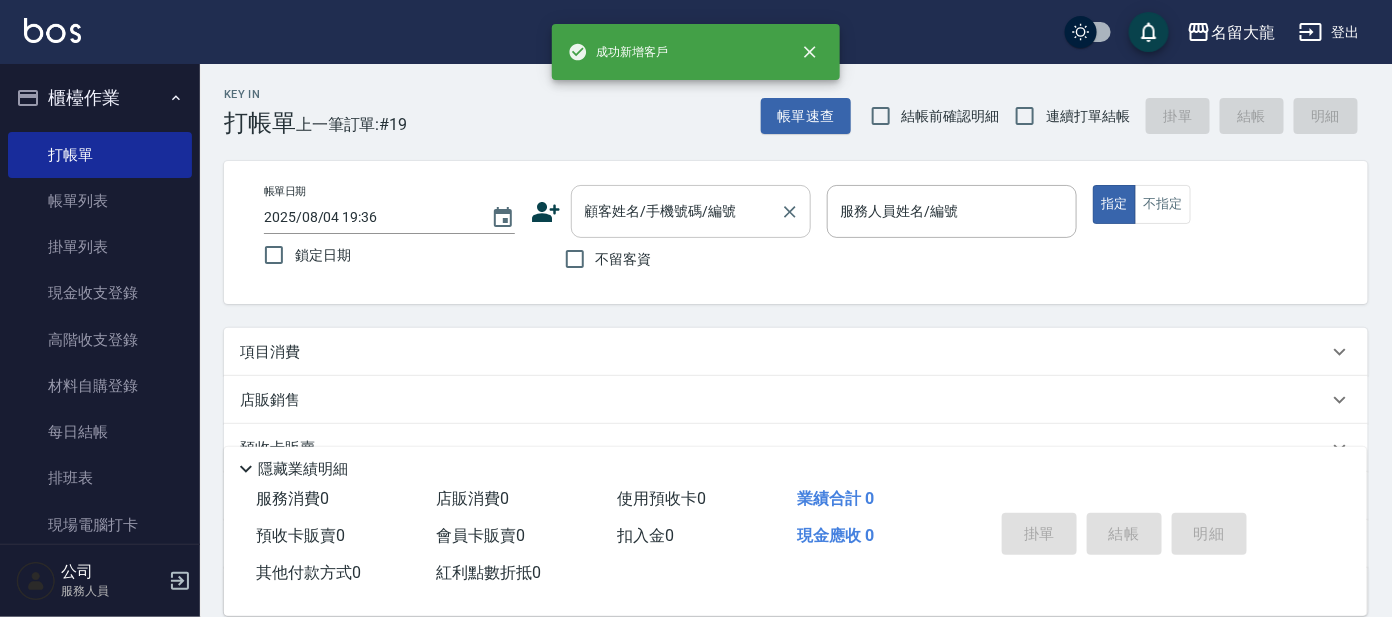 click on "顧客姓名/手機號碼/編號" at bounding box center [691, 211] 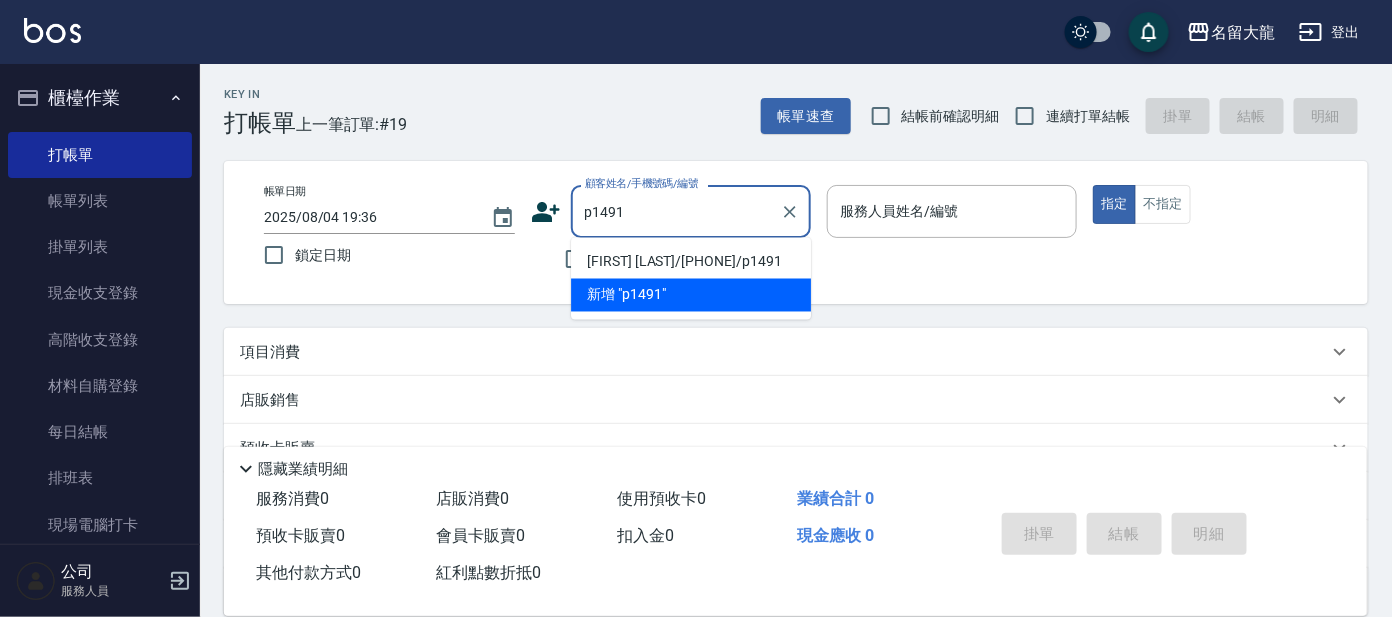 click on "闕詞妤/0981088829/p1491" at bounding box center [691, 262] 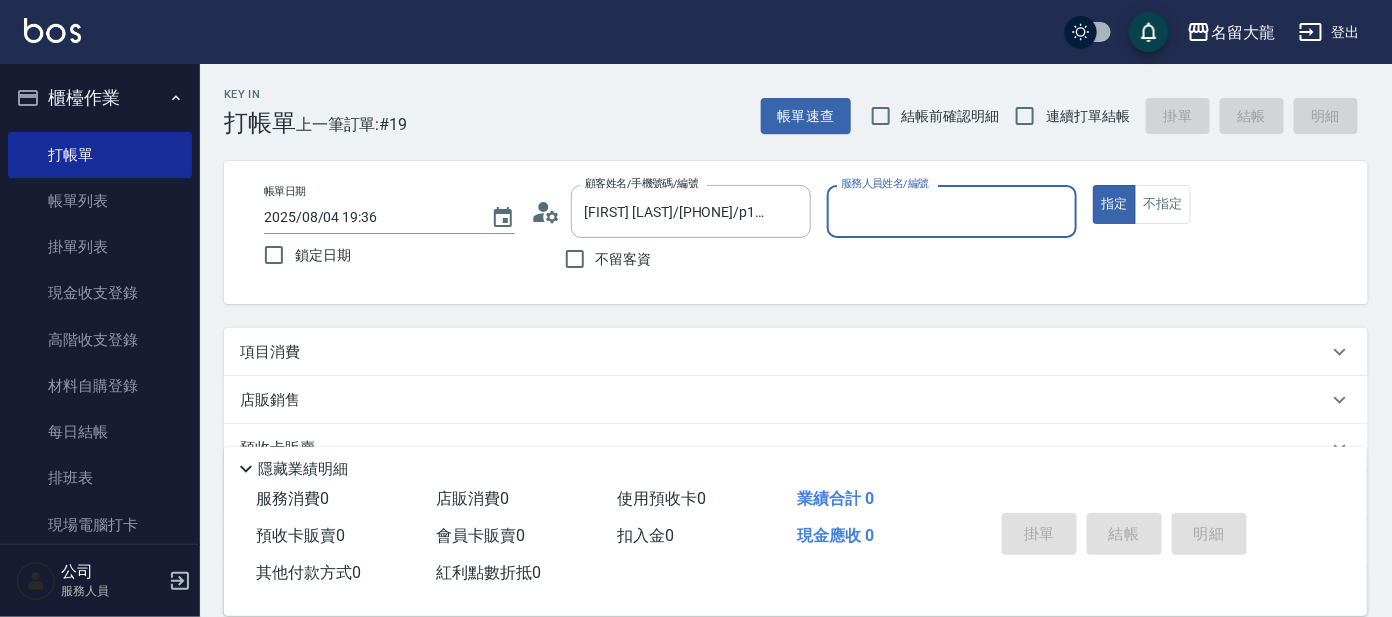 click on "服務人員姓名/編號" at bounding box center [952, 211] 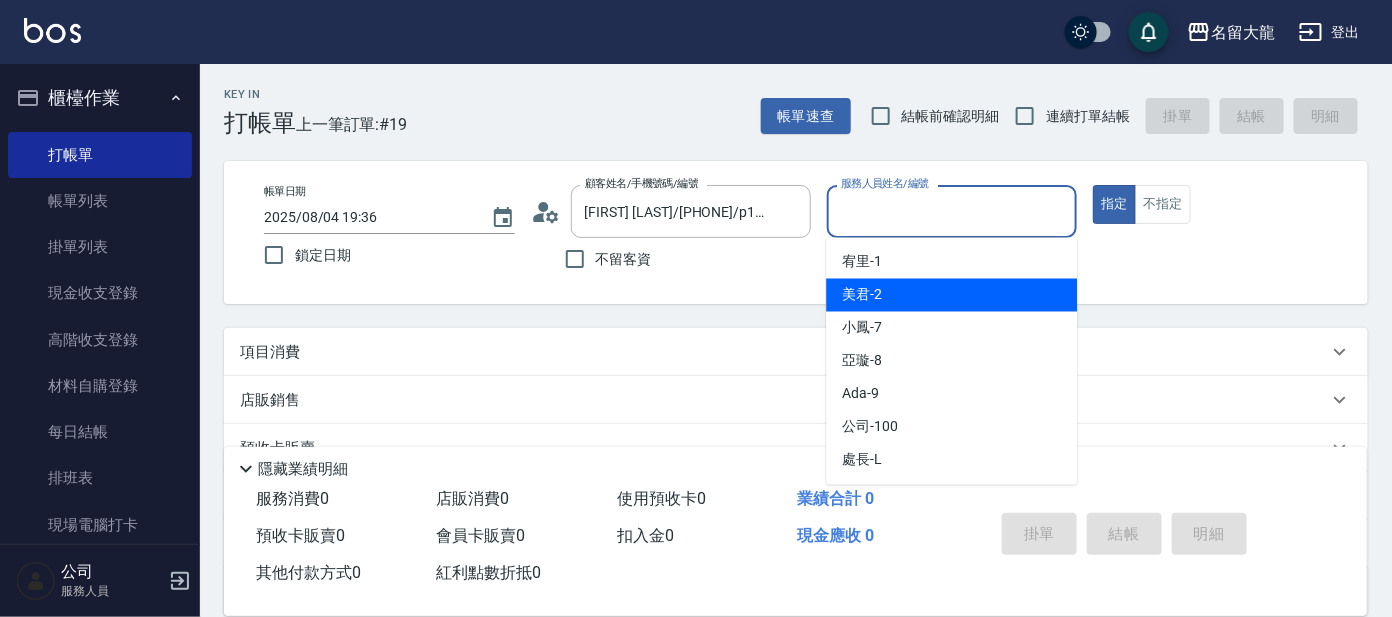 drag, startPoint x: 882, startPoint y: 282, endPoint x: 989, endPoint y: 255, distance: 110.35397 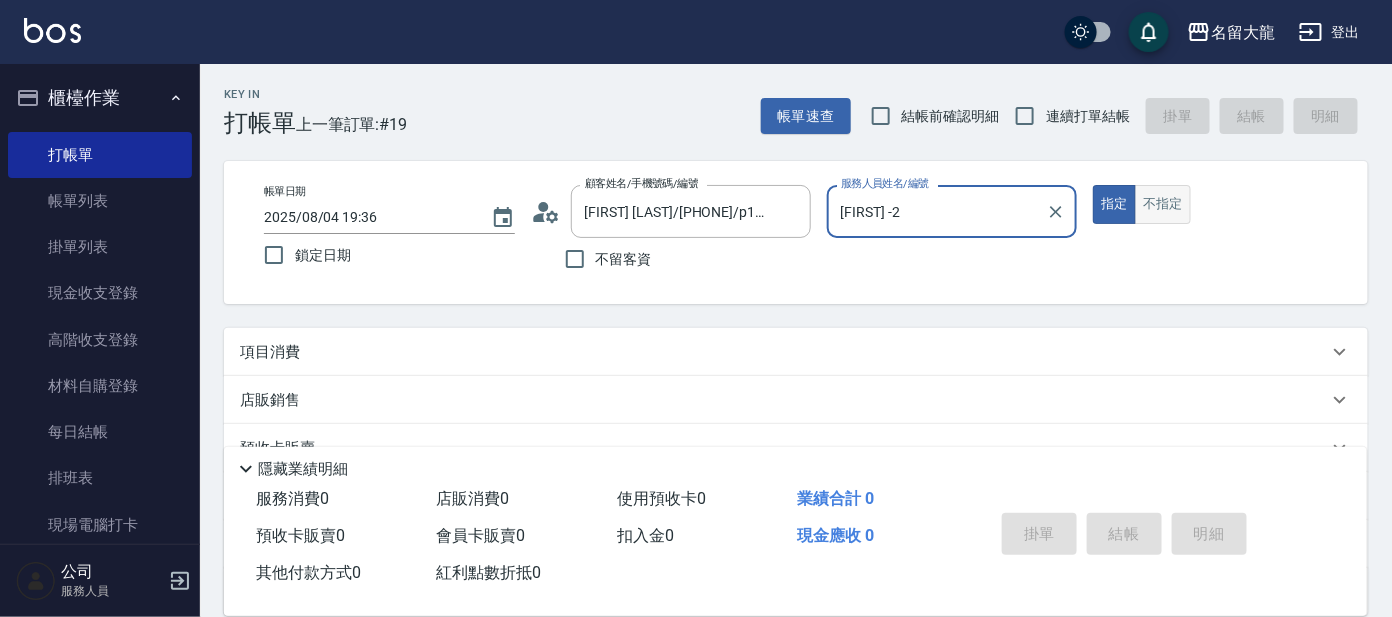 click on "不指定" at bounding box center (1163, 204) 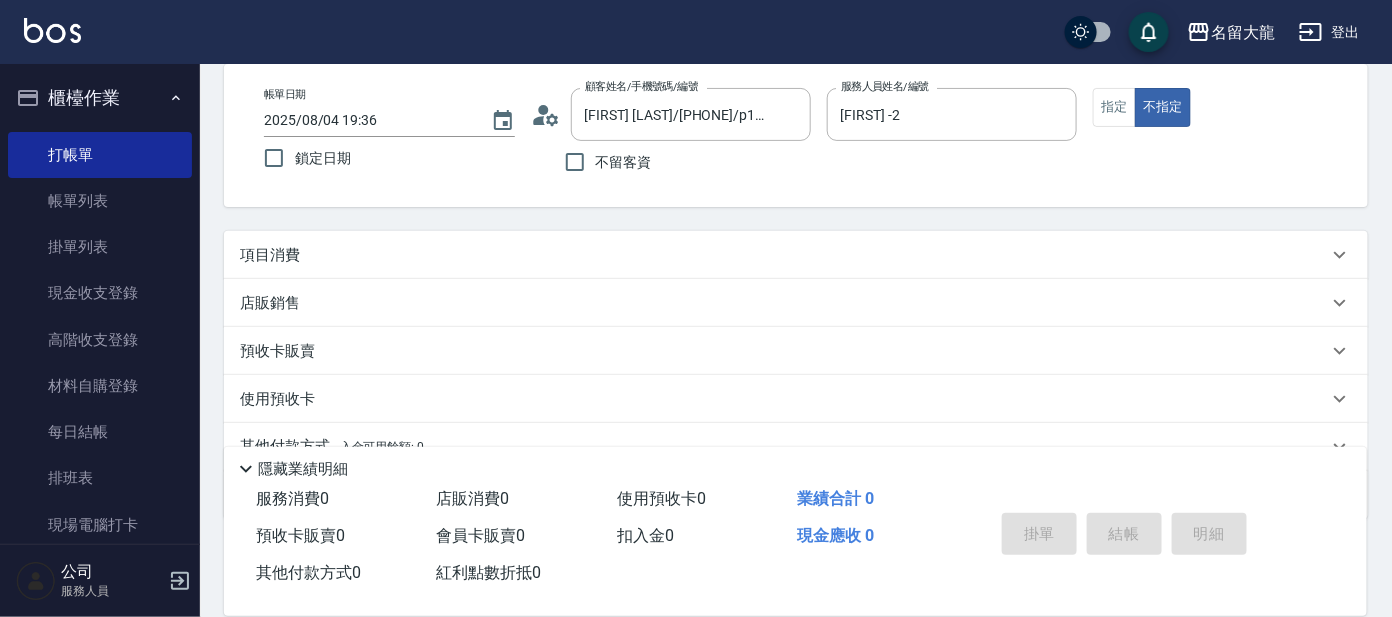 scroll, scrollTop: 124, scrollLeft: 0, axis: vertical 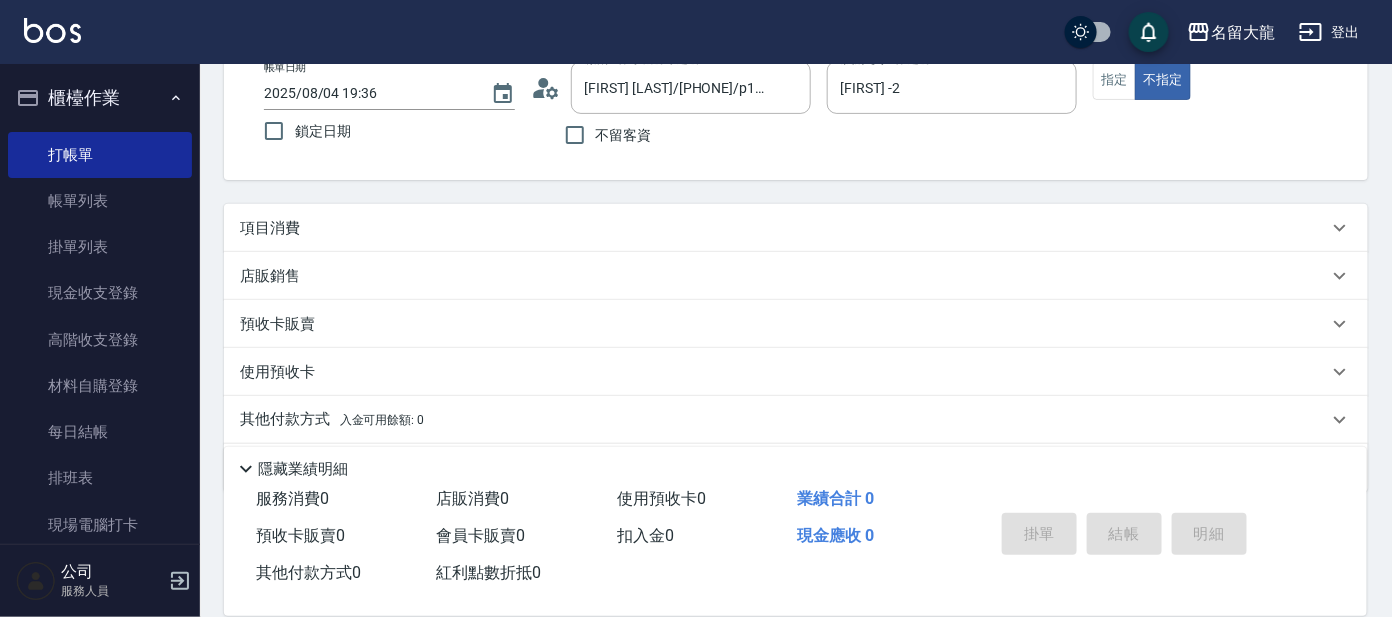 click on "項目消費" at bounding box center [784, 228] 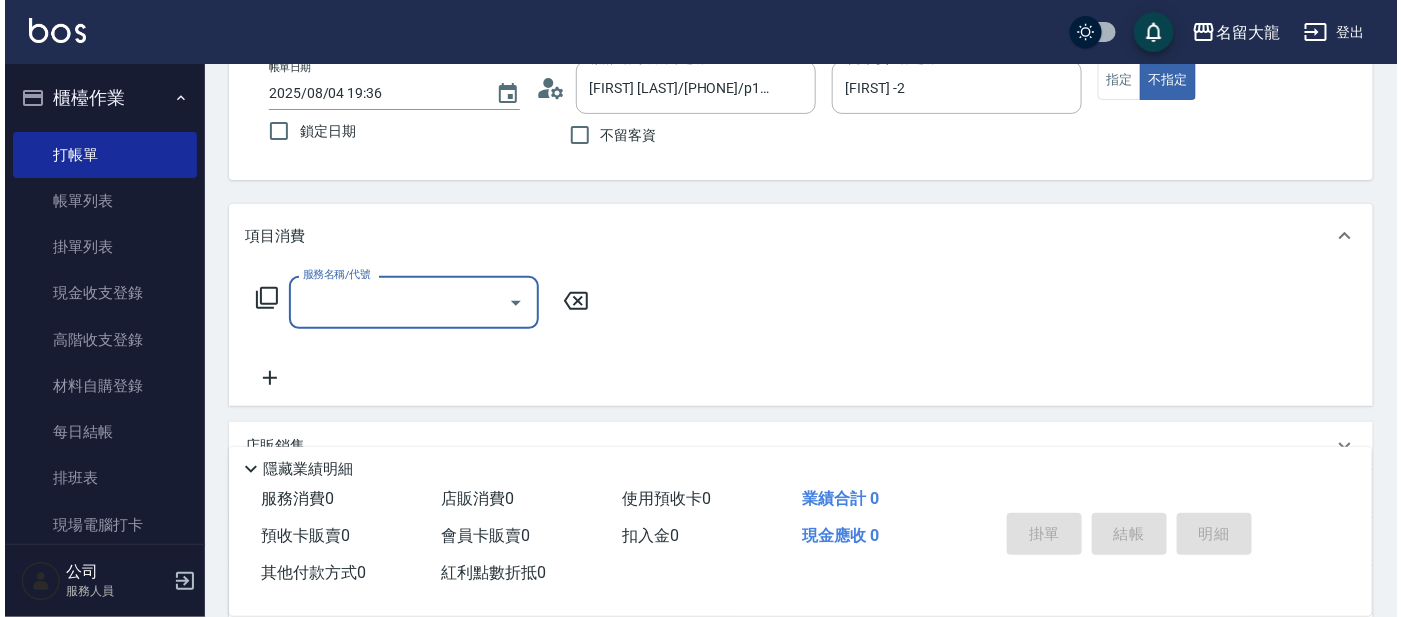 scroll, scrollTop: 0, scrollLeft: 0, axis: both 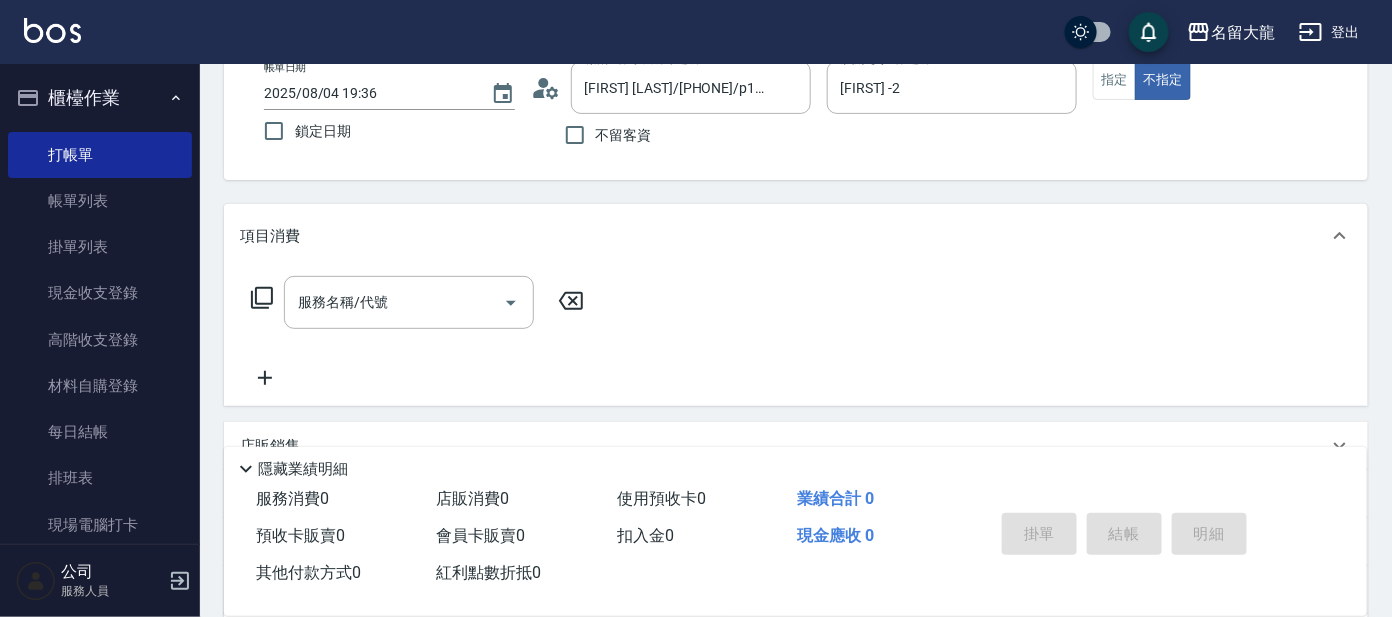 click 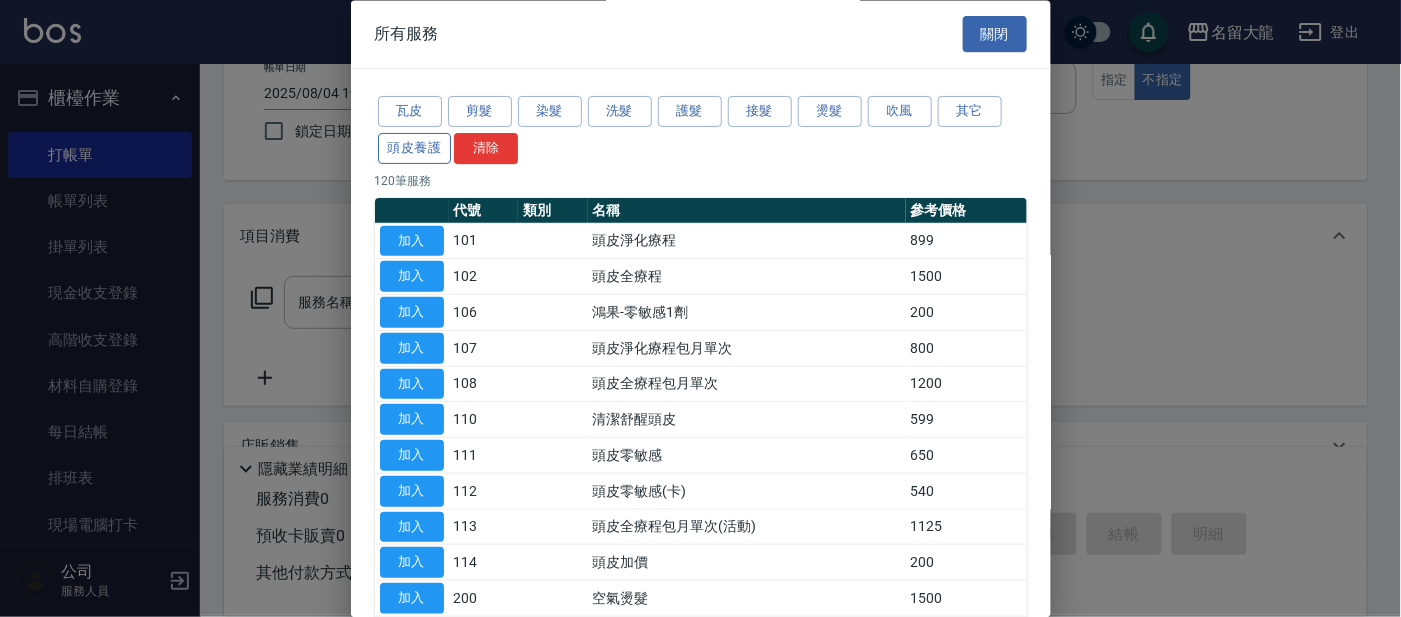 click on "頭皮養護" at bounding box center (415, 148) 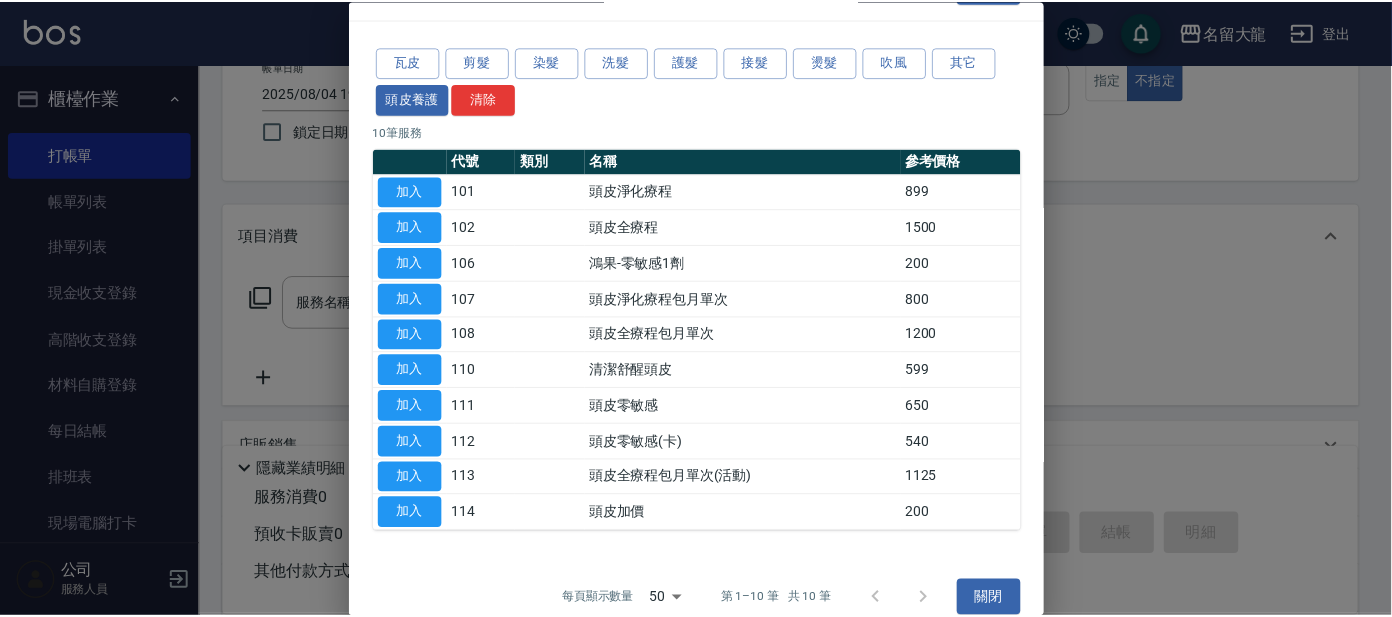 scroll, scrollTop: 73, scrollLeft: 0, axis: vertical 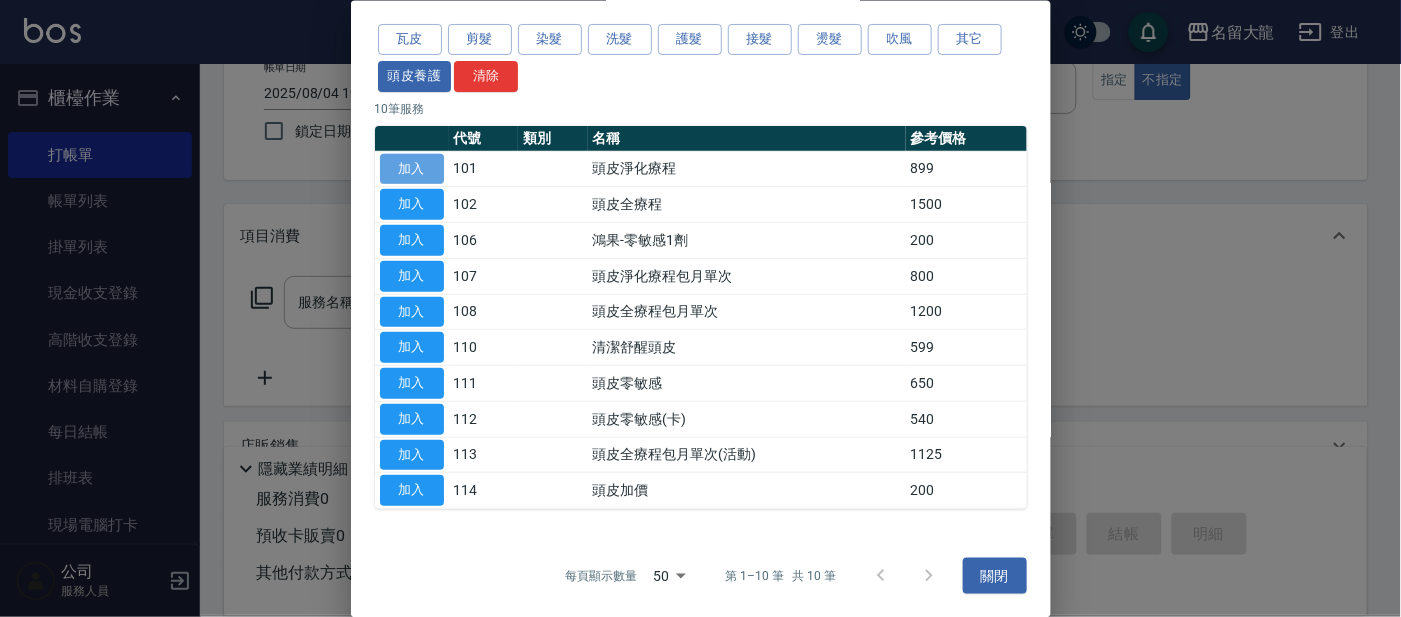 click on "加入" at bounding box center [412, 168] 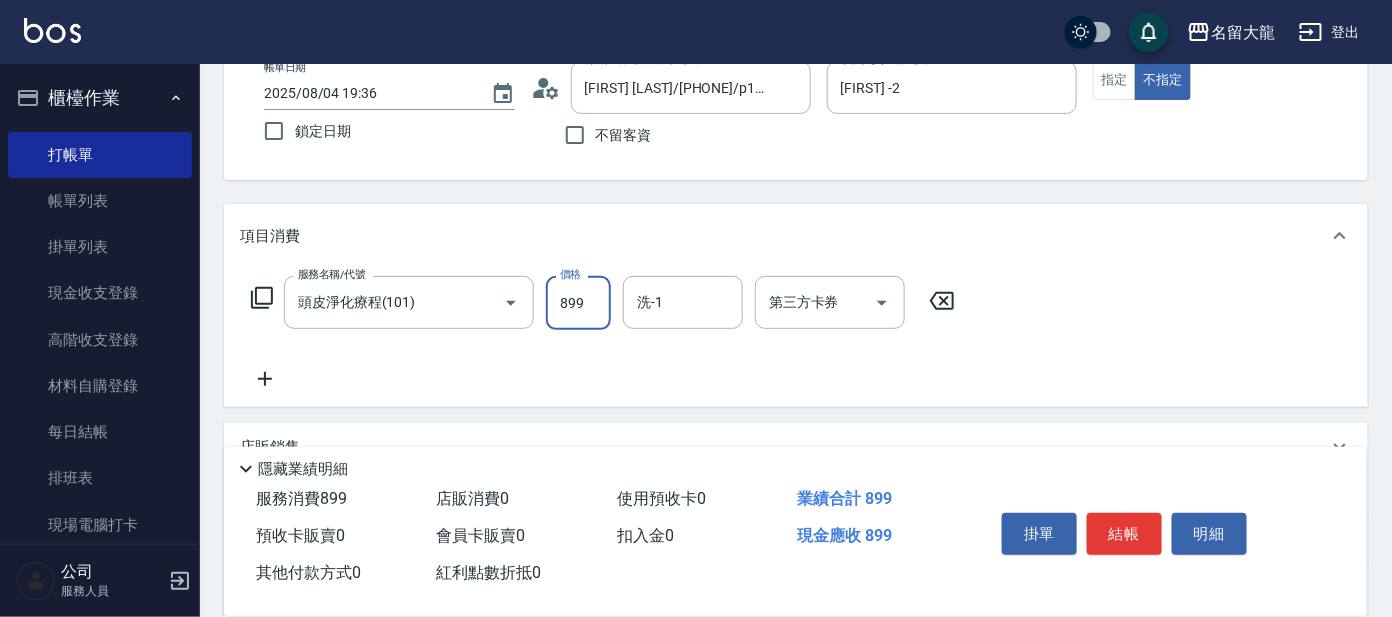 click on "899" at bounding box center [578, 303] 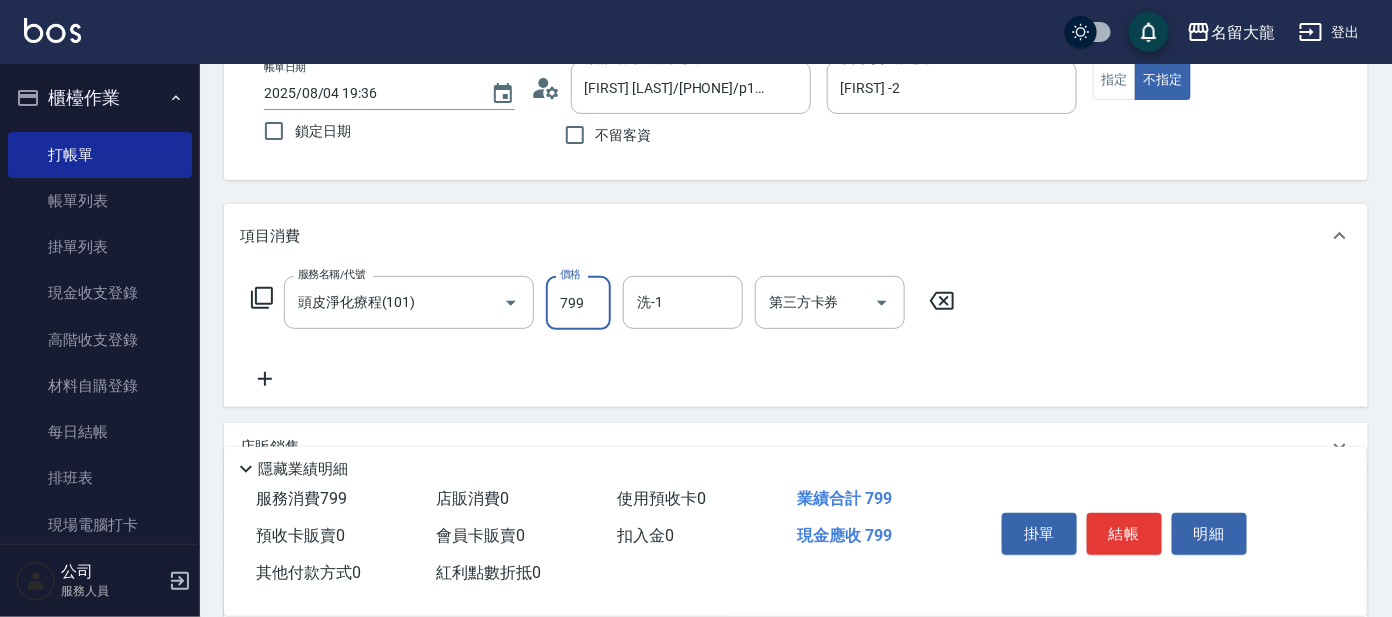 type on "799" 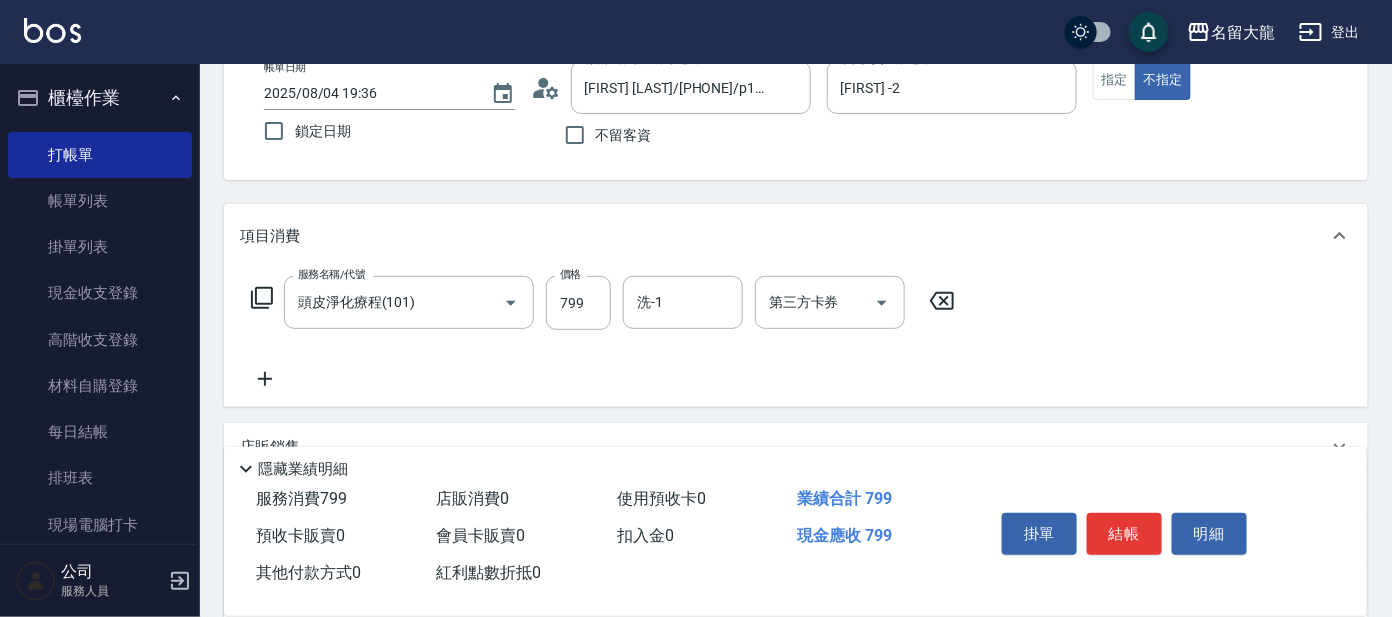 click 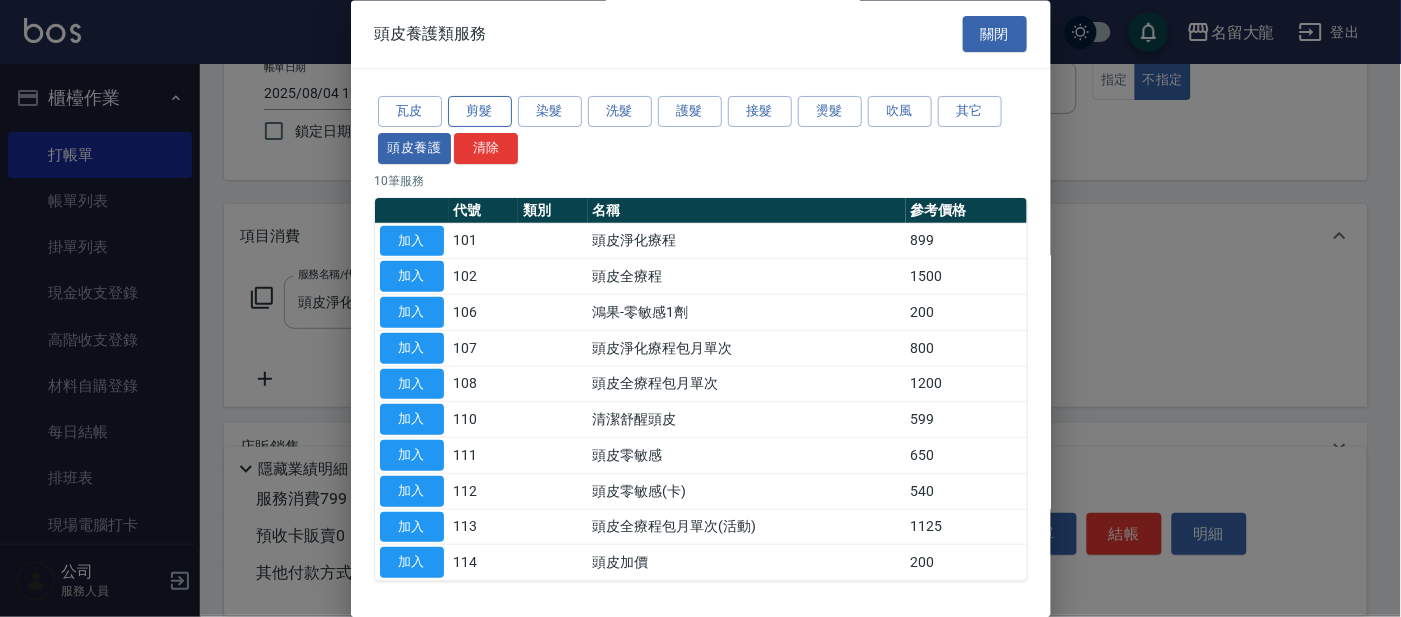 drag, startPoint x: 493, startPoint y: 96, endPoint x: 483, endPoint y: 109, distance: 16.40122 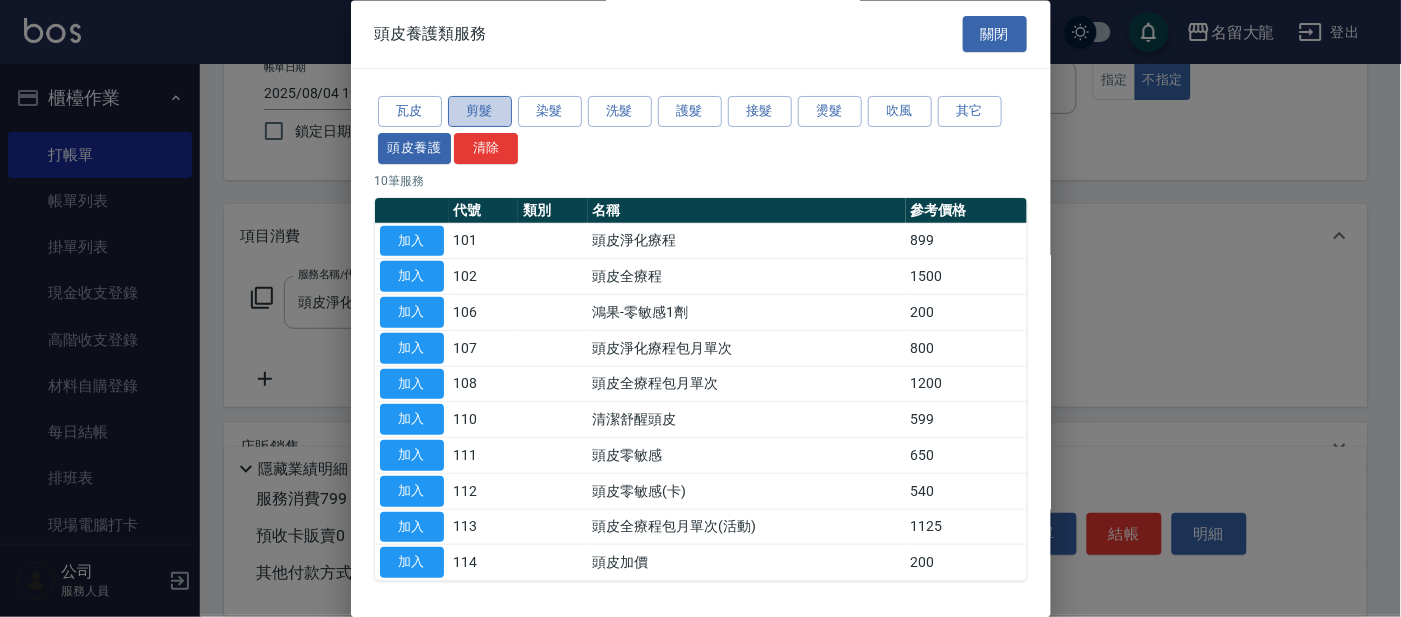 click on "剪髮" at bounding box center [480, 112] 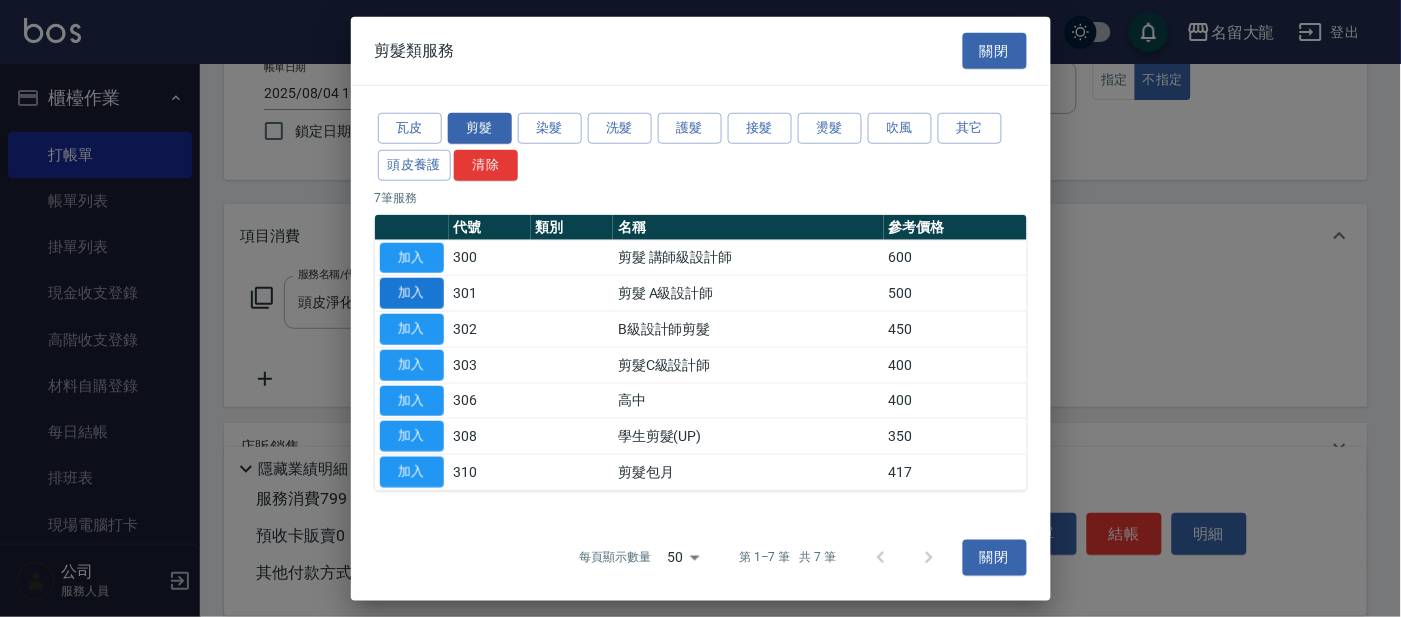 click on "加入" at bounding box center [412, 293] 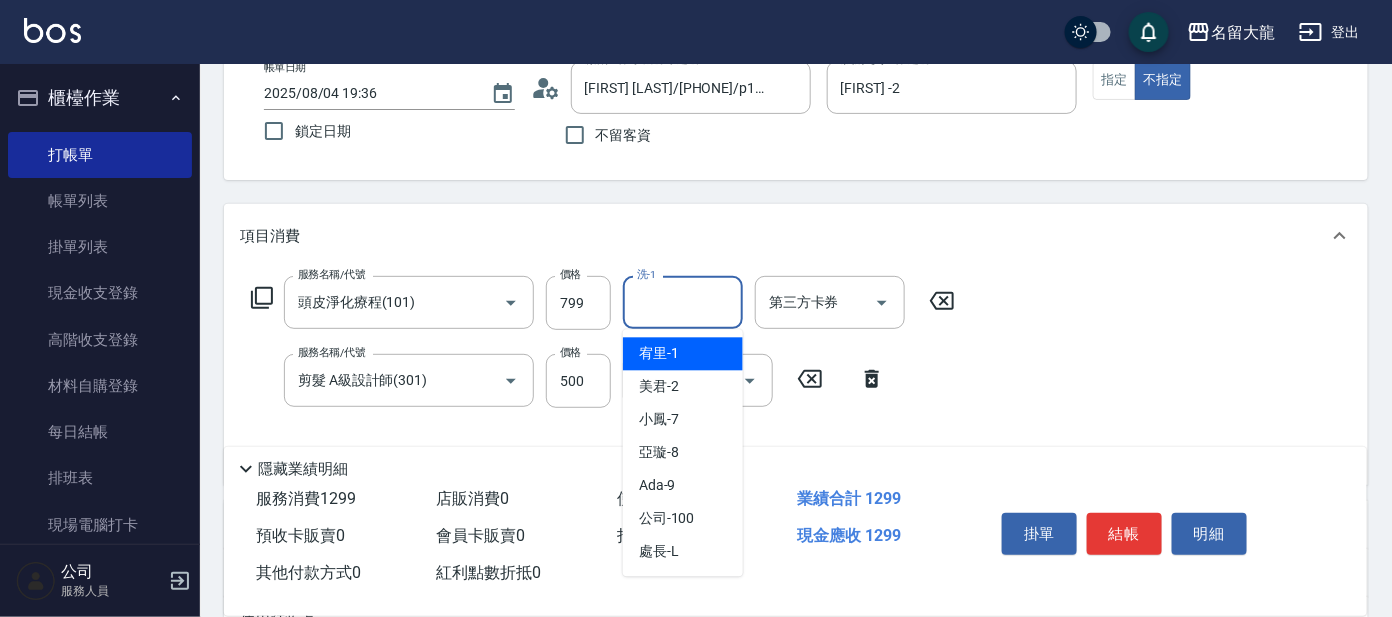 click on "洗-1" at bounding box center [683, 302] 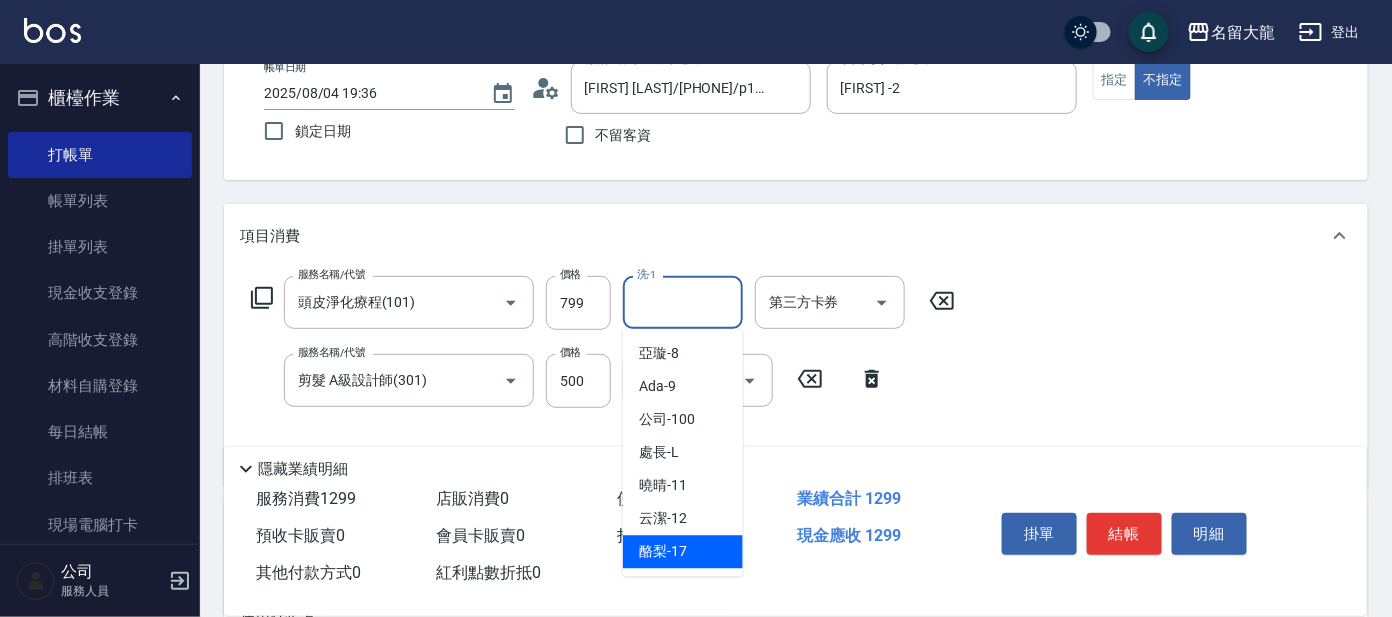 drag, startPoint x: 701, startPoint y: 539, endPoint x: 712, endPoint y: 539, distance: 11 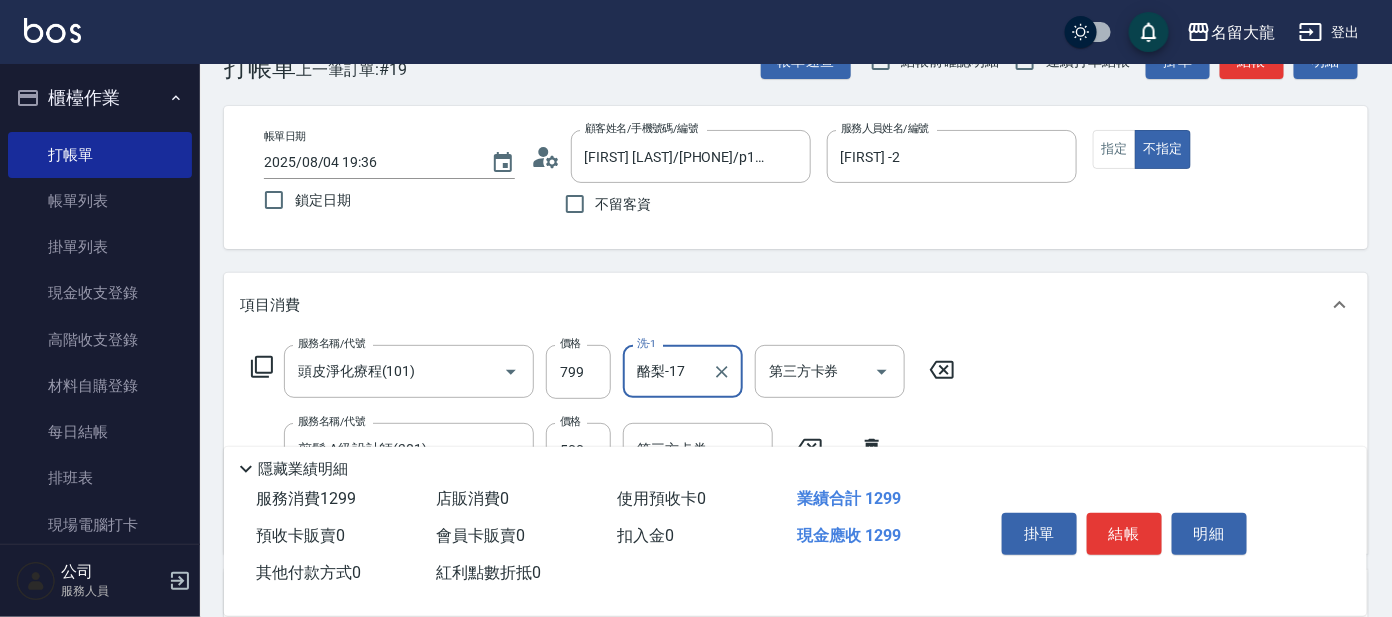 scroll, scrollTop: 0, scrollLeft: 0, axis: both 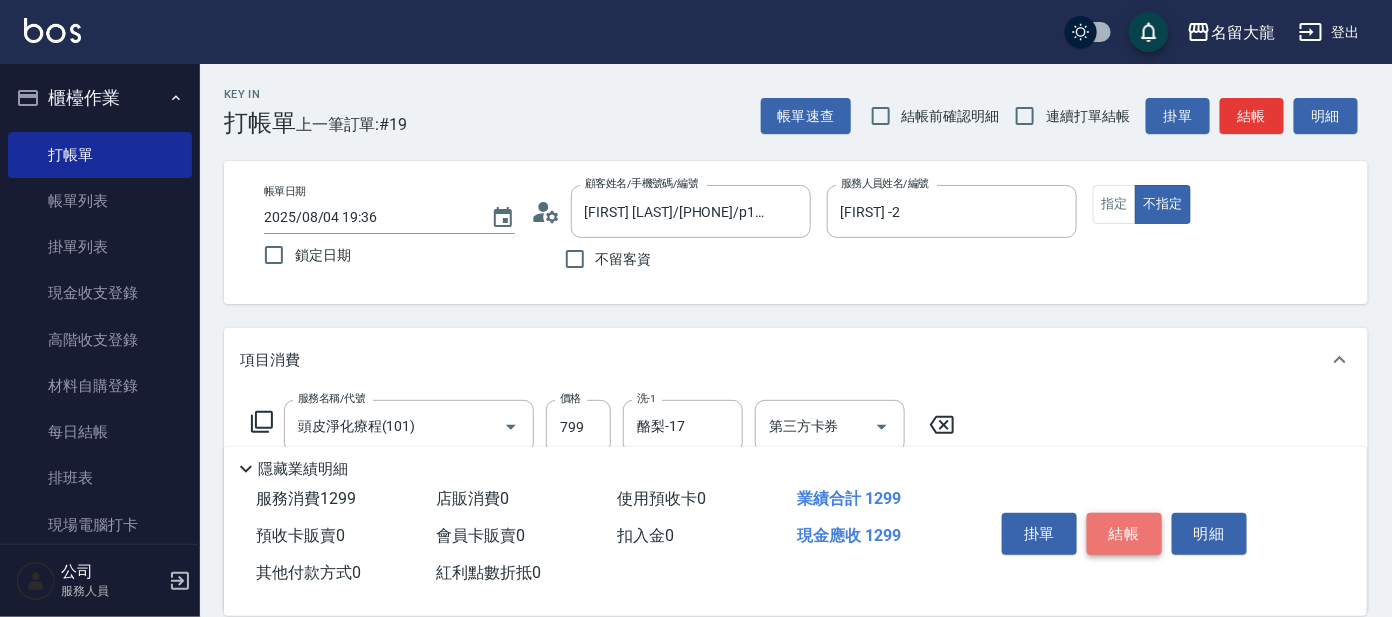 click on "結帳" at bounding box center [1124, 534] 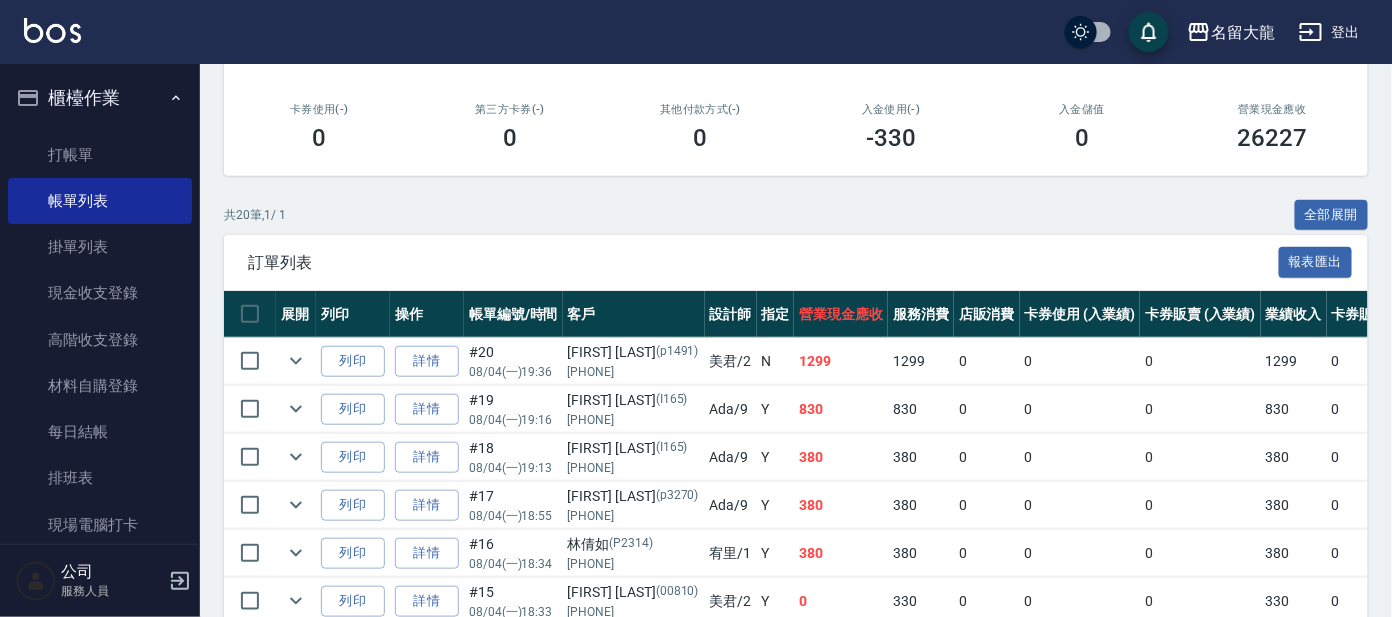 scroll, scrollTop: 374, scrollLeft: 0, axis: vertical 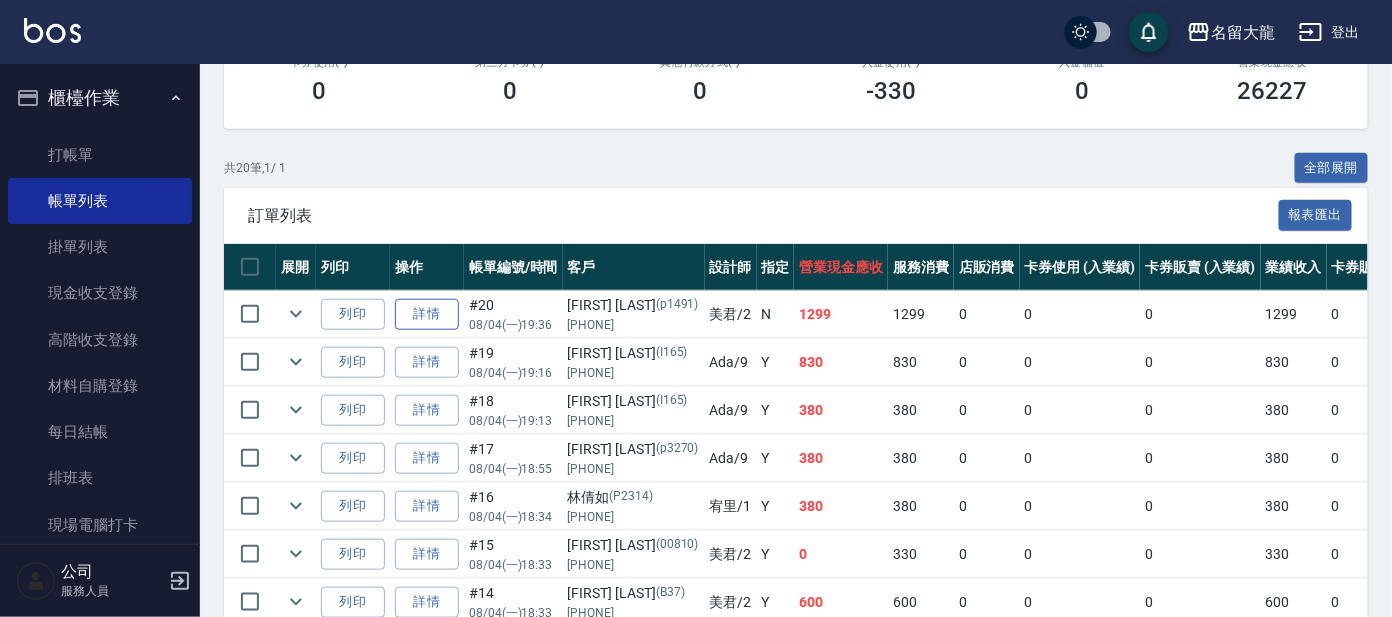 click on "詳情" at bounding box center (427, 314) 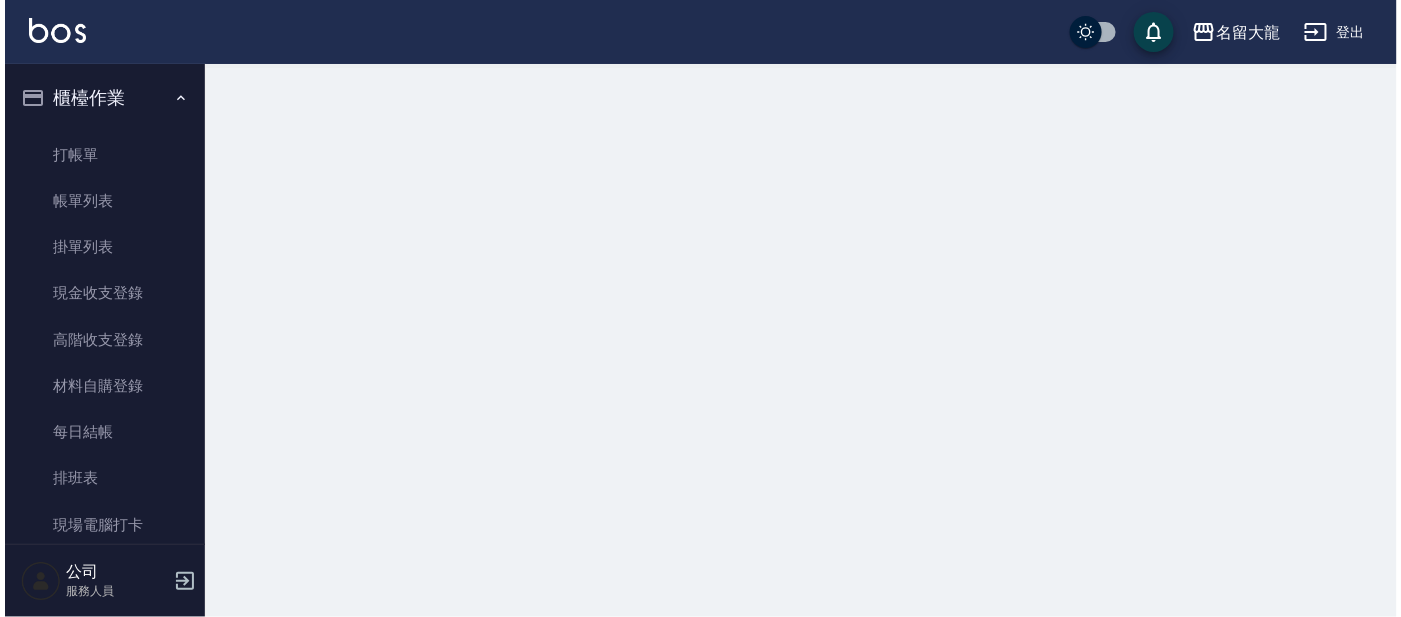 scroll, scrollTop: 0, scrollLeft: 0, axis: both 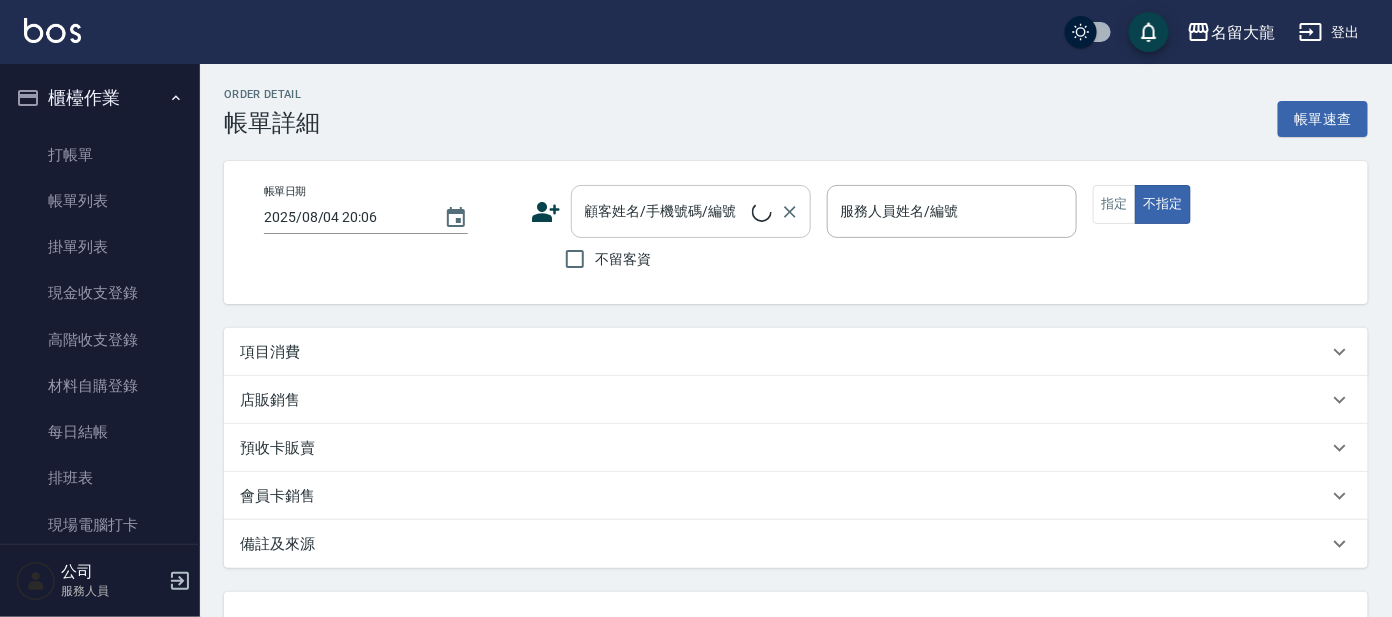 type on "2025/08/04 19:36" 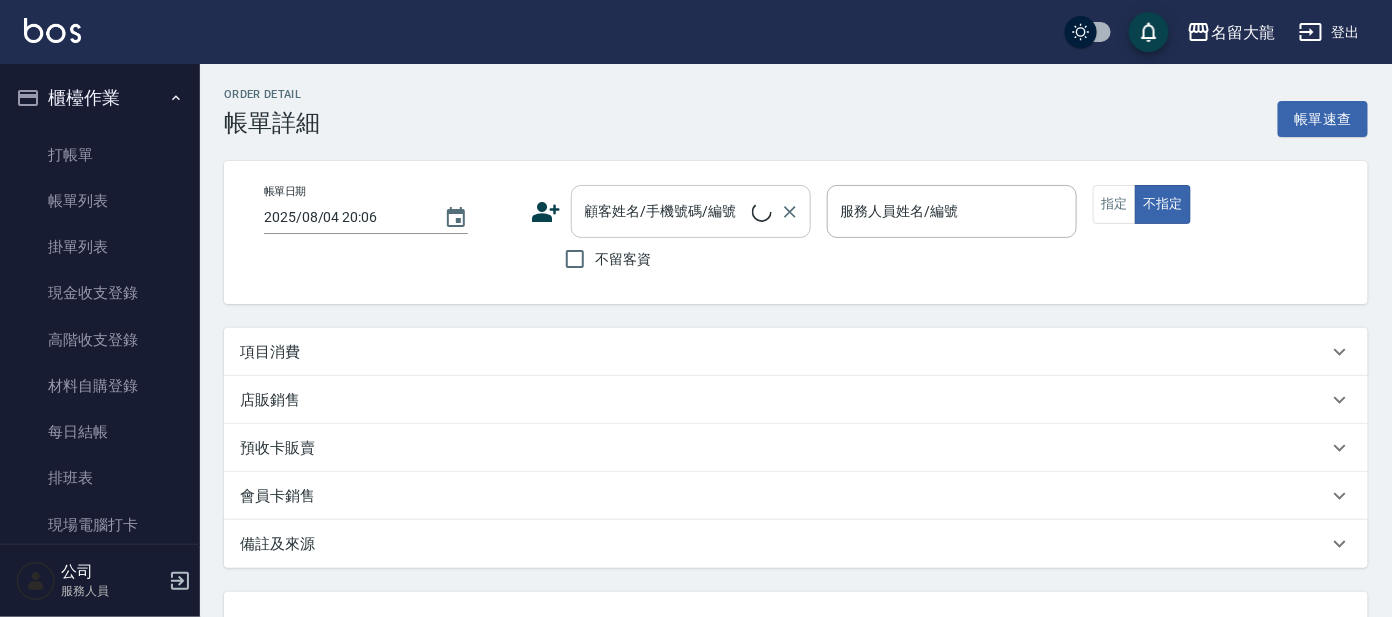 type on "[LAST]-2" 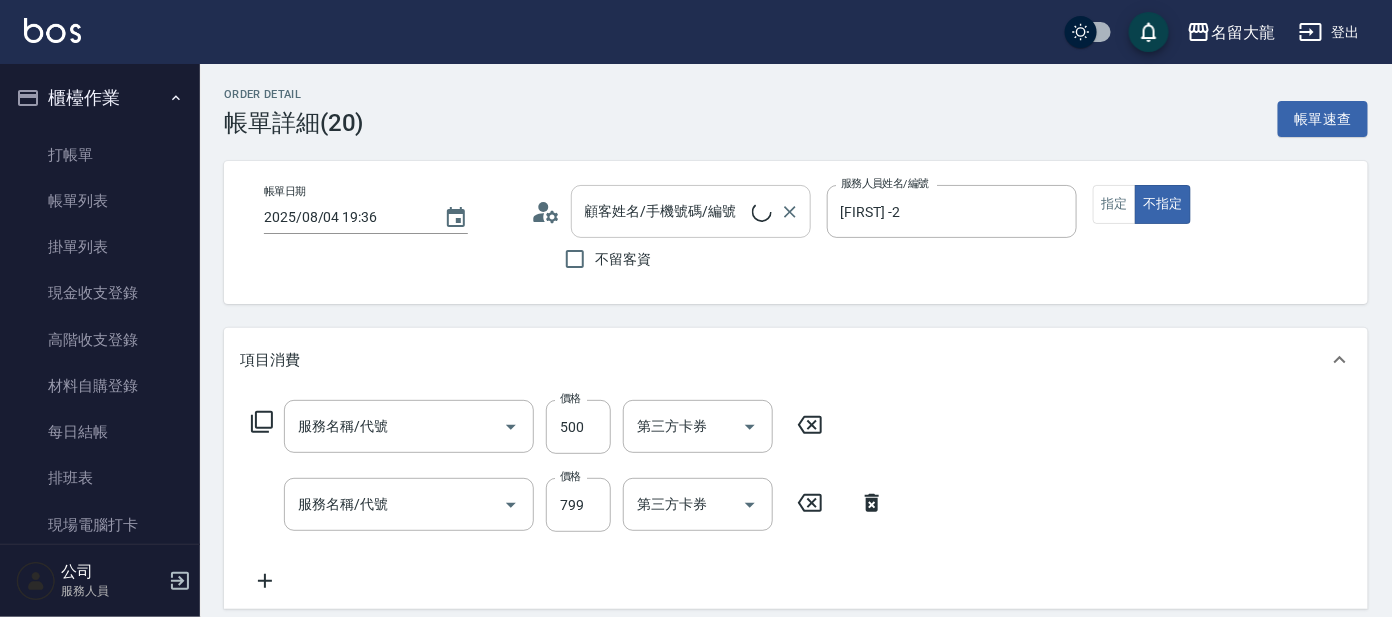 type on "剪髮 A級設計師(301)" 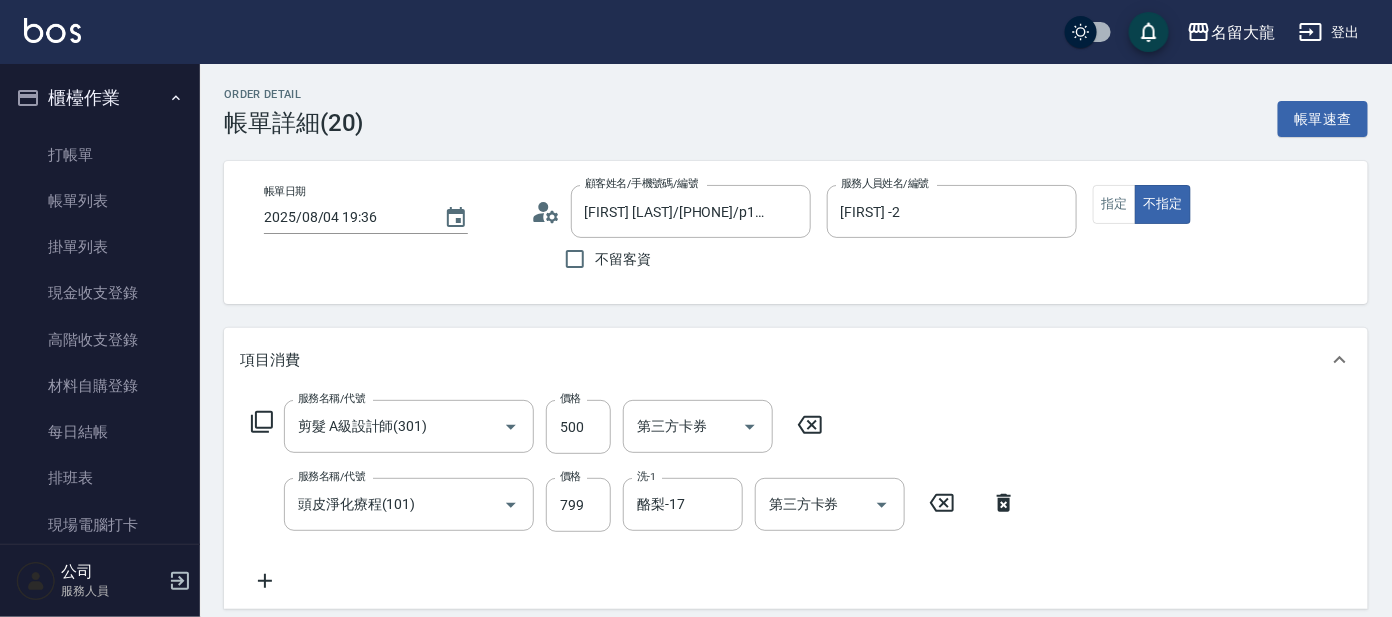 type on "闕詞妤/0981088829/p1491" 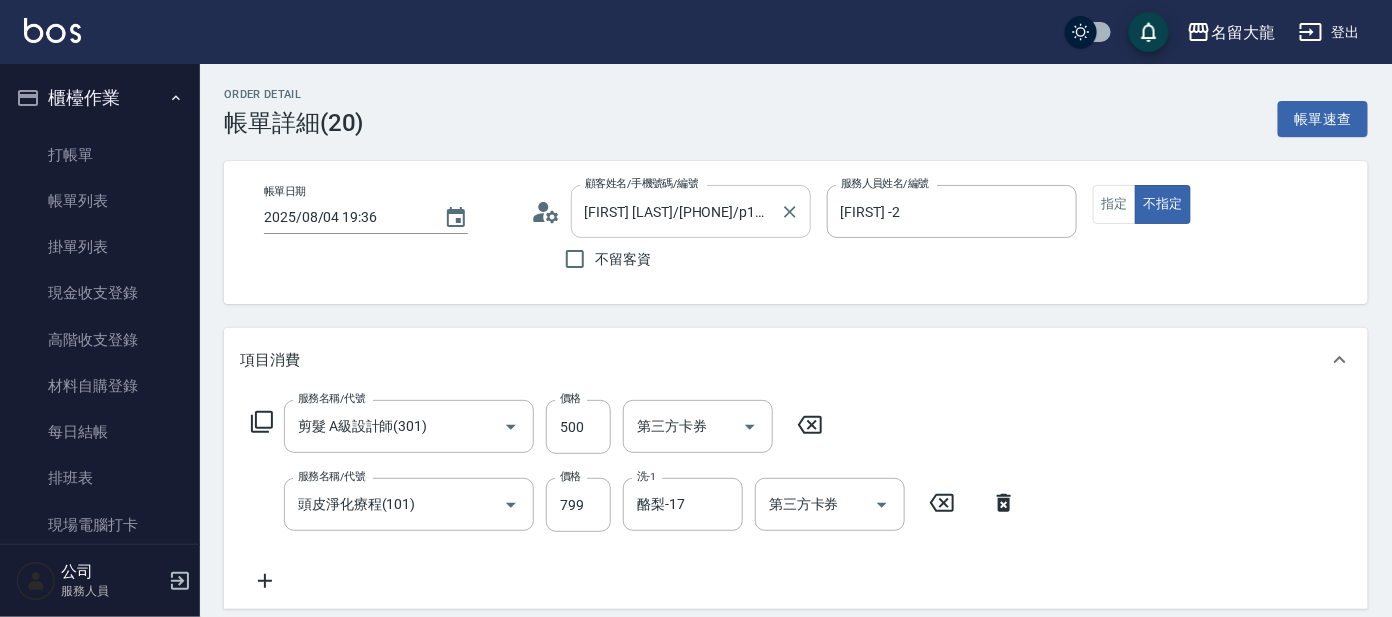 click on "闕詞妤/0981088829/p1491" at bounding box center (676, 211) 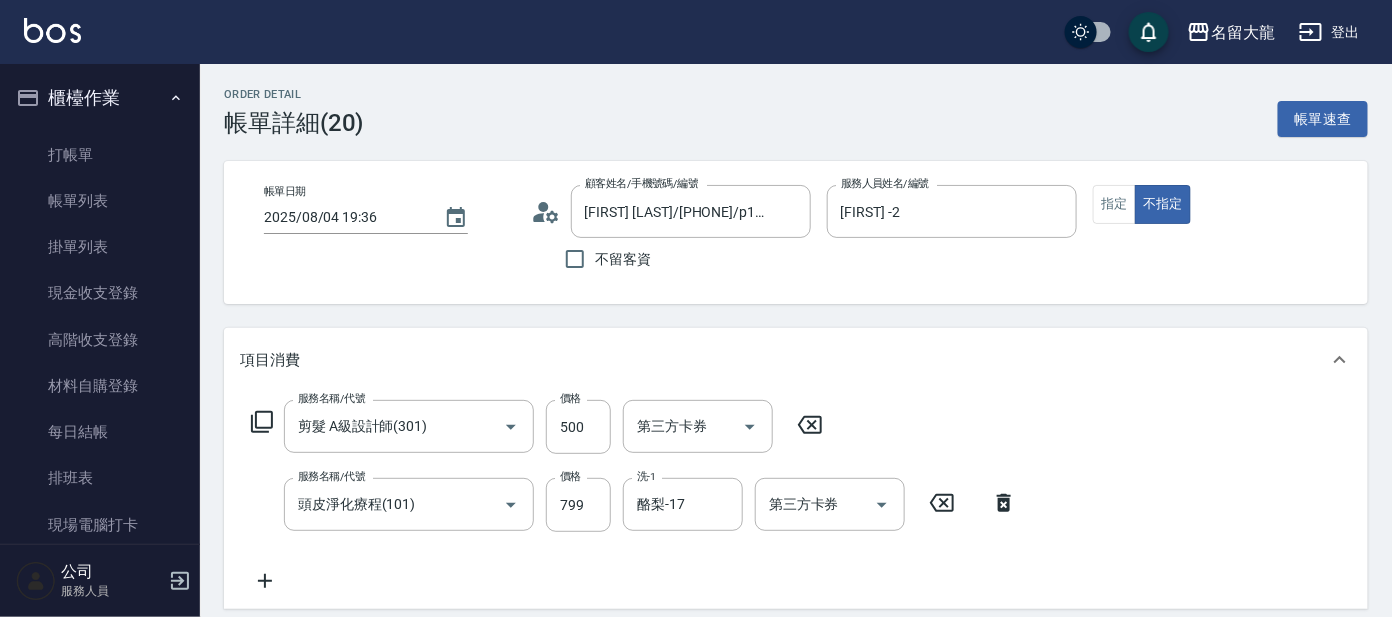 click 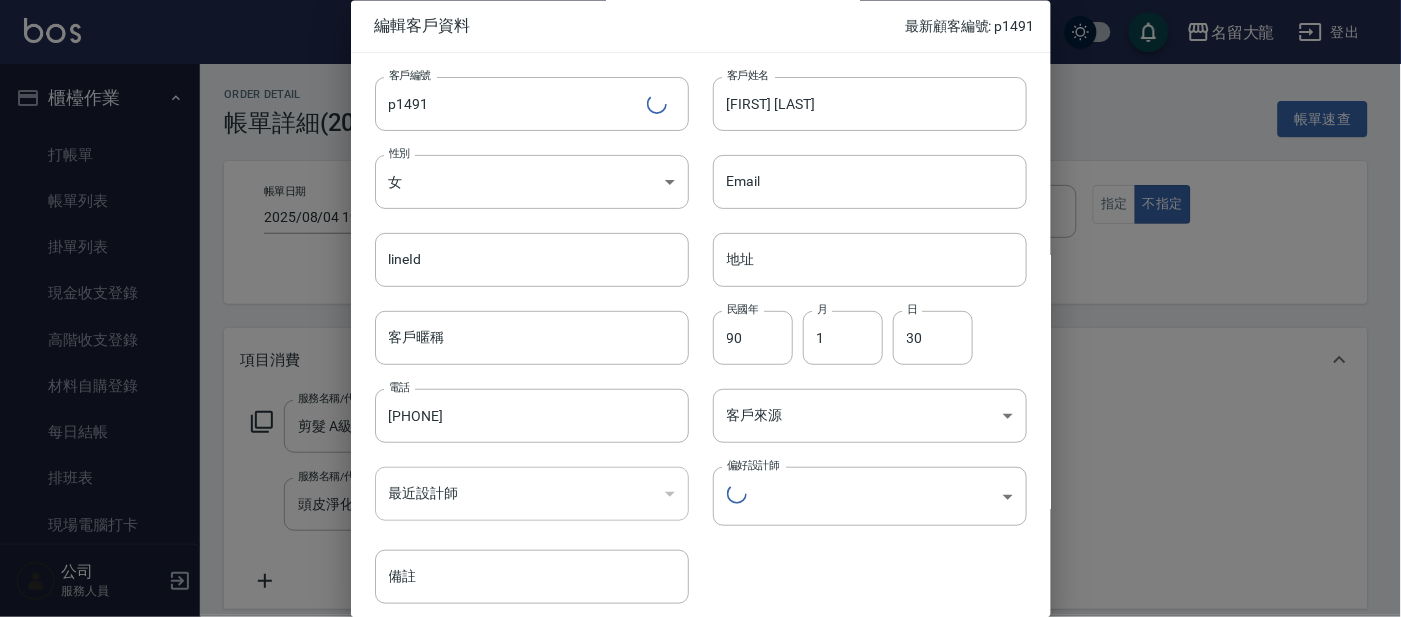 type 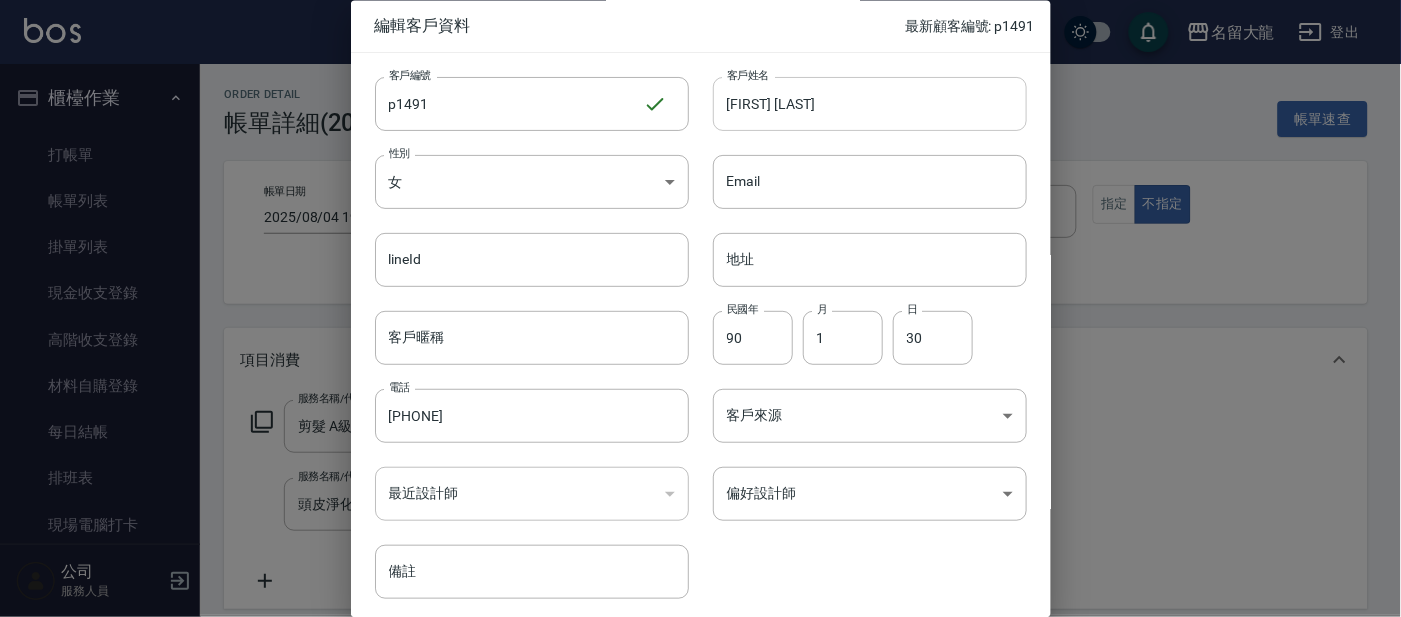 click on "闕詞妤" at bounding box center [870, 104] 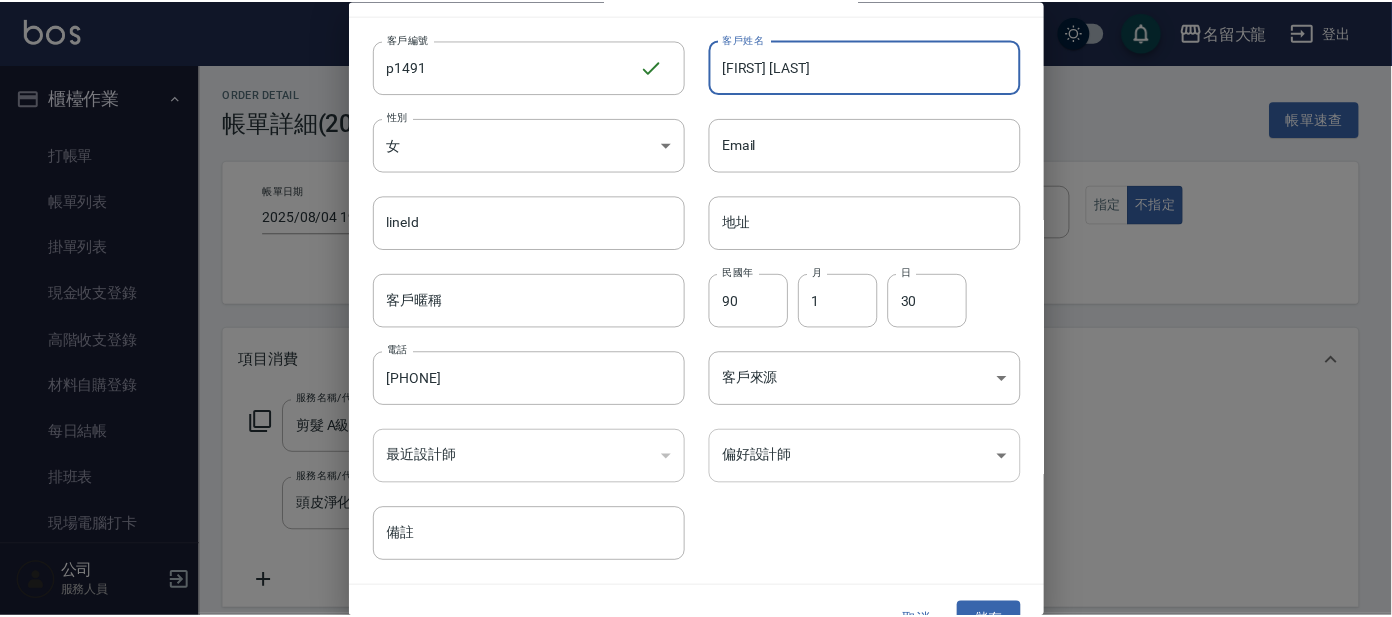 scroll, scrollTop: 75, scrollLeft: 0, axis: vertical 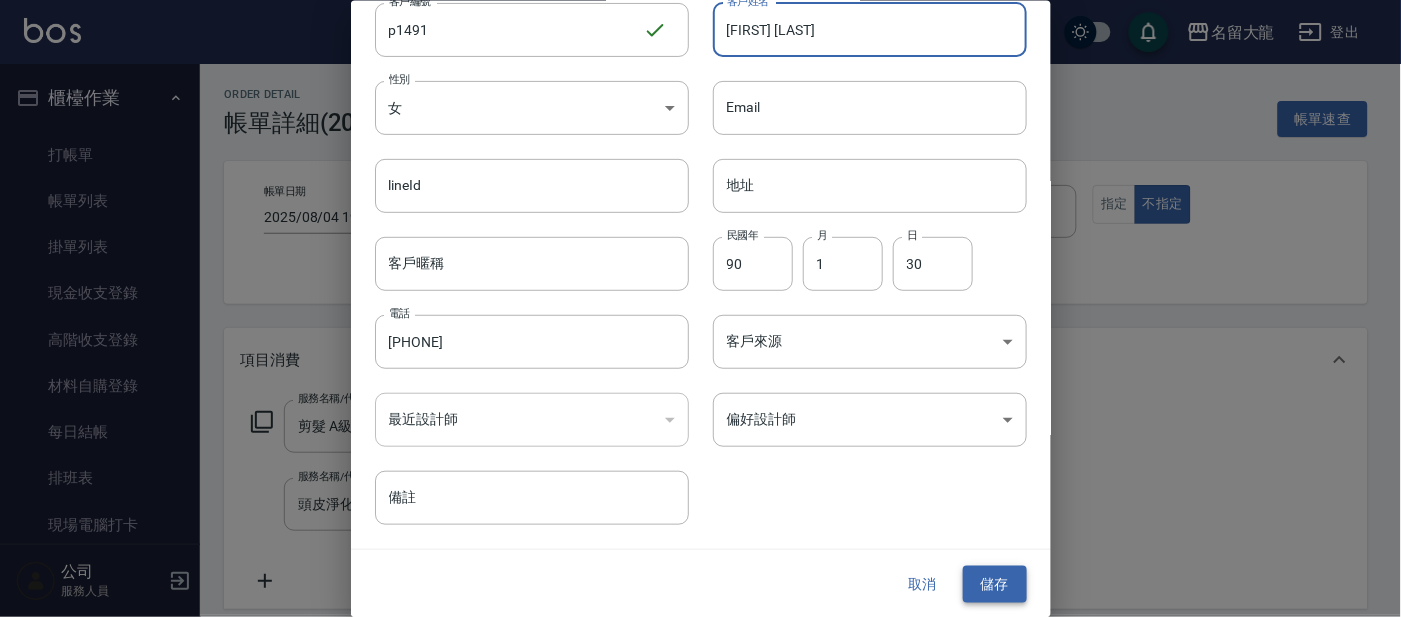 type on "闕慈妤" 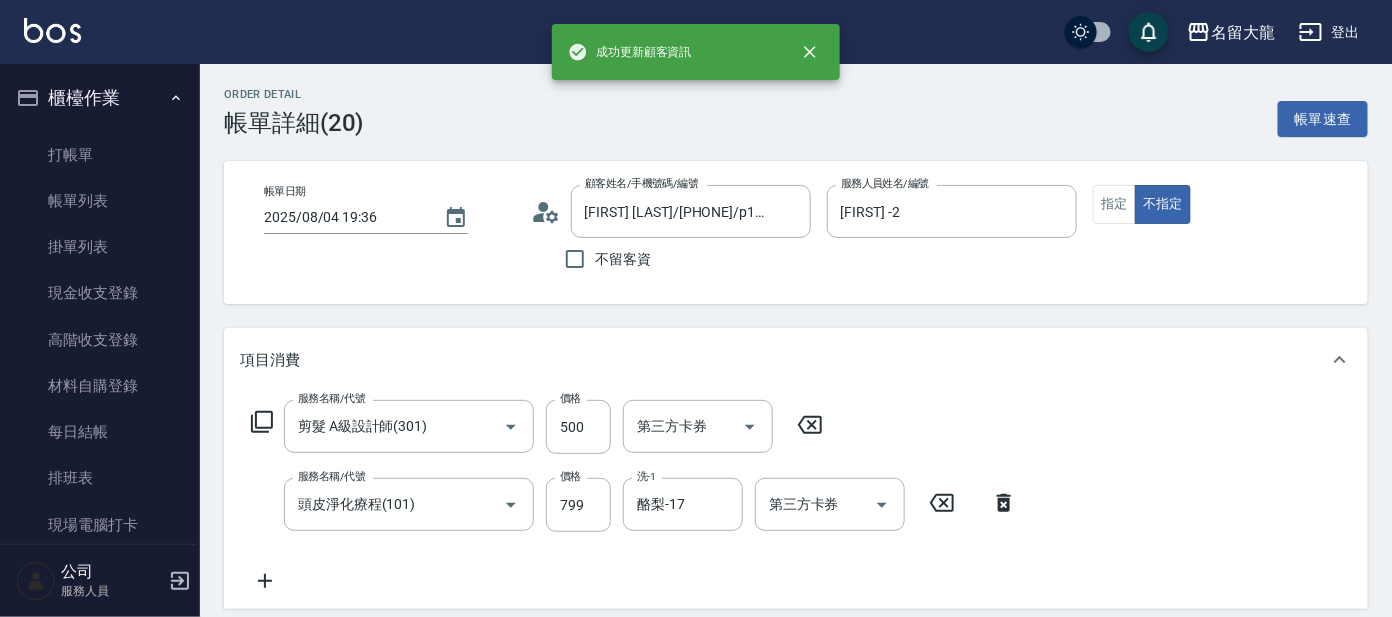 type on "闕慈妤/0981088829/p1491" 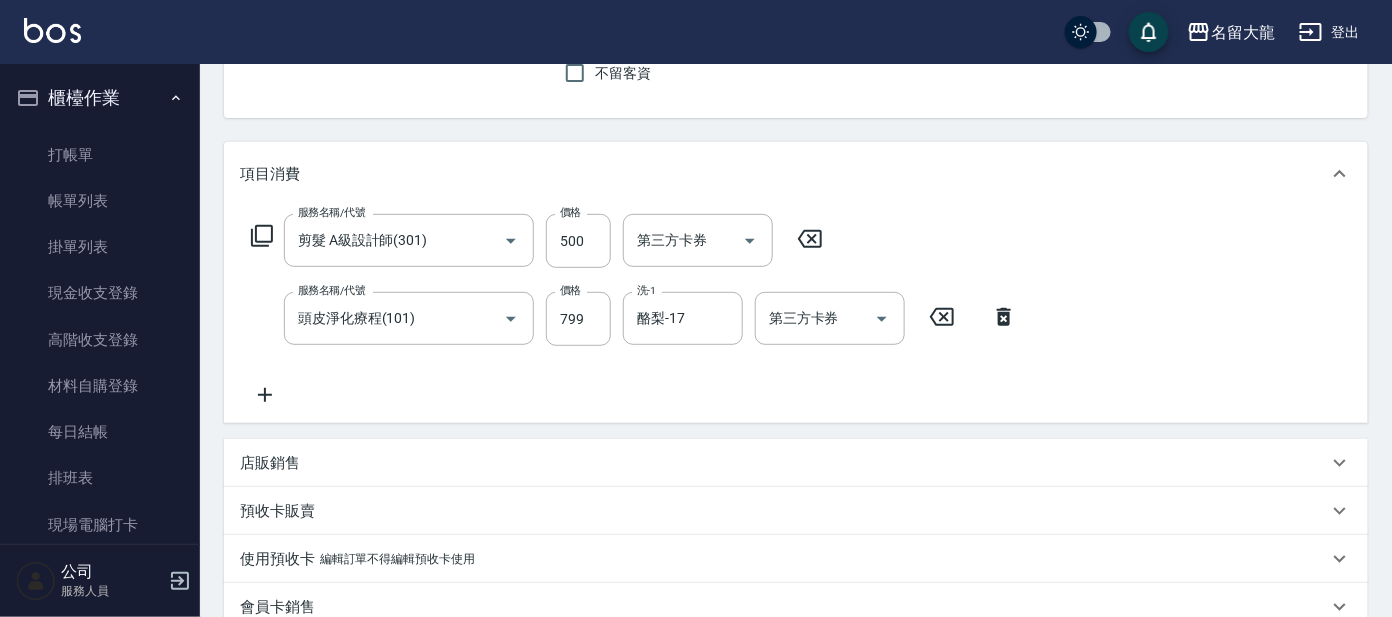 scroll, scrollTop: 0, scrollLeft: 0, axis: both 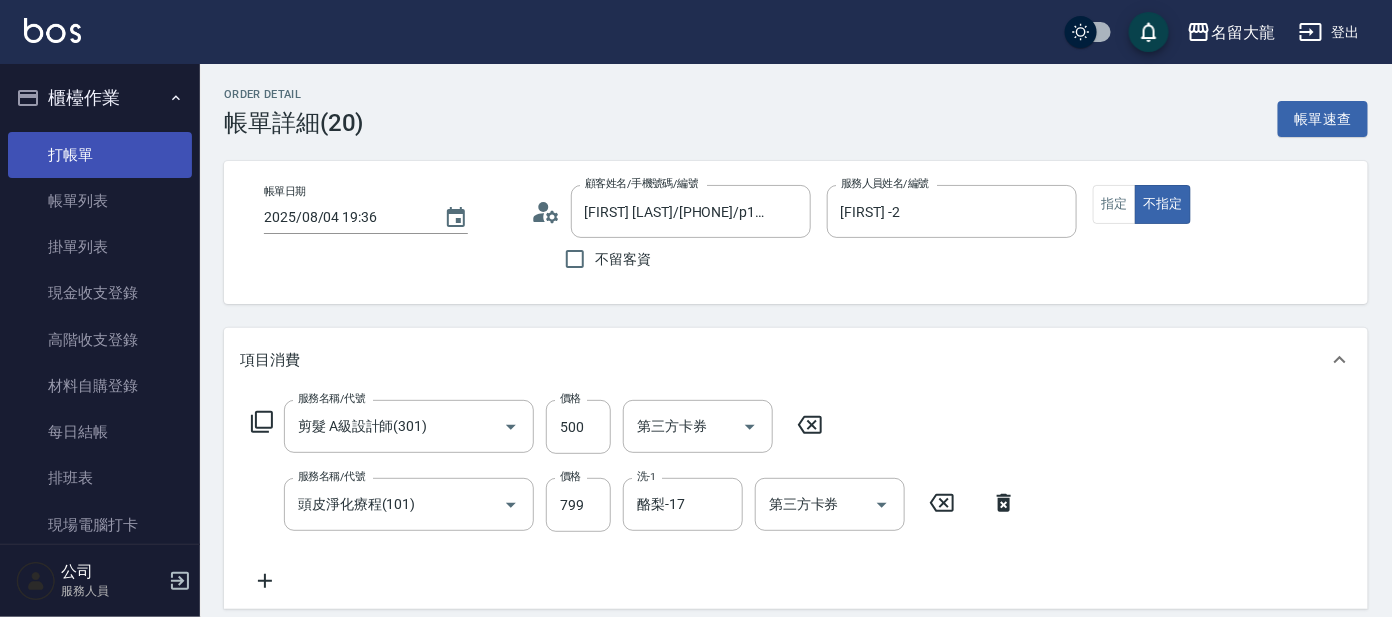 click on "打帳單" at bounding box center [100, 155] 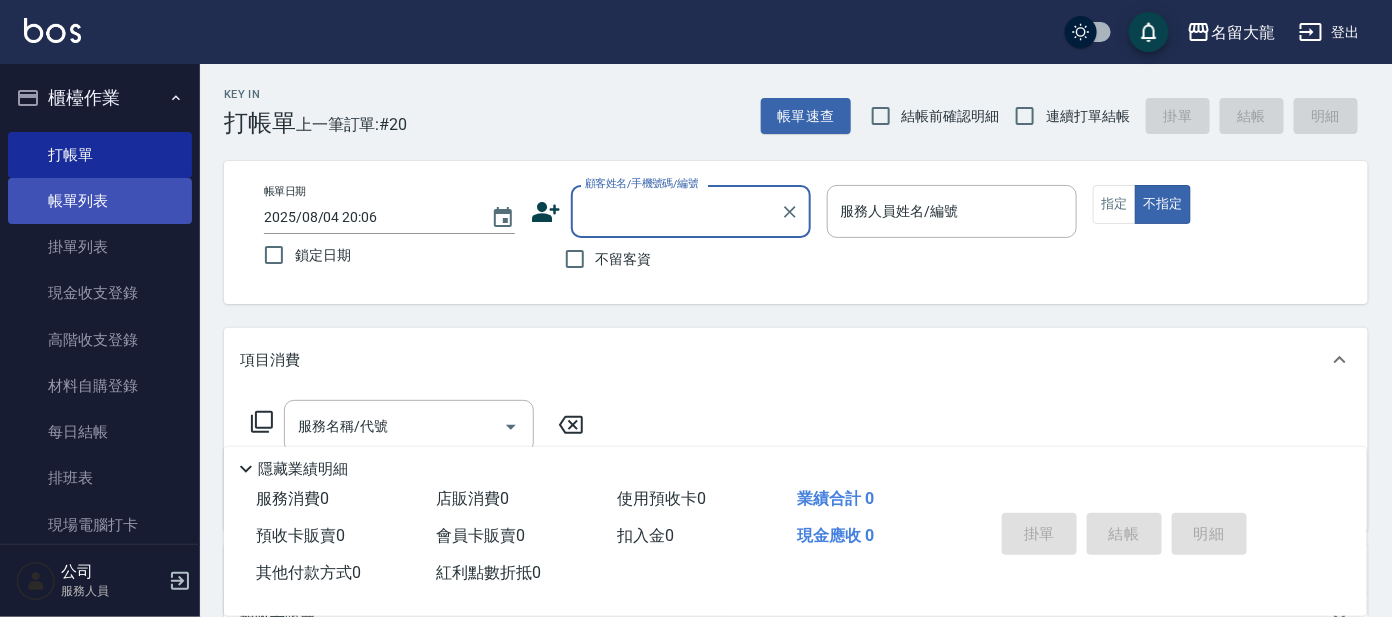 click on "帳單列表" at bounding box center [100, 201] 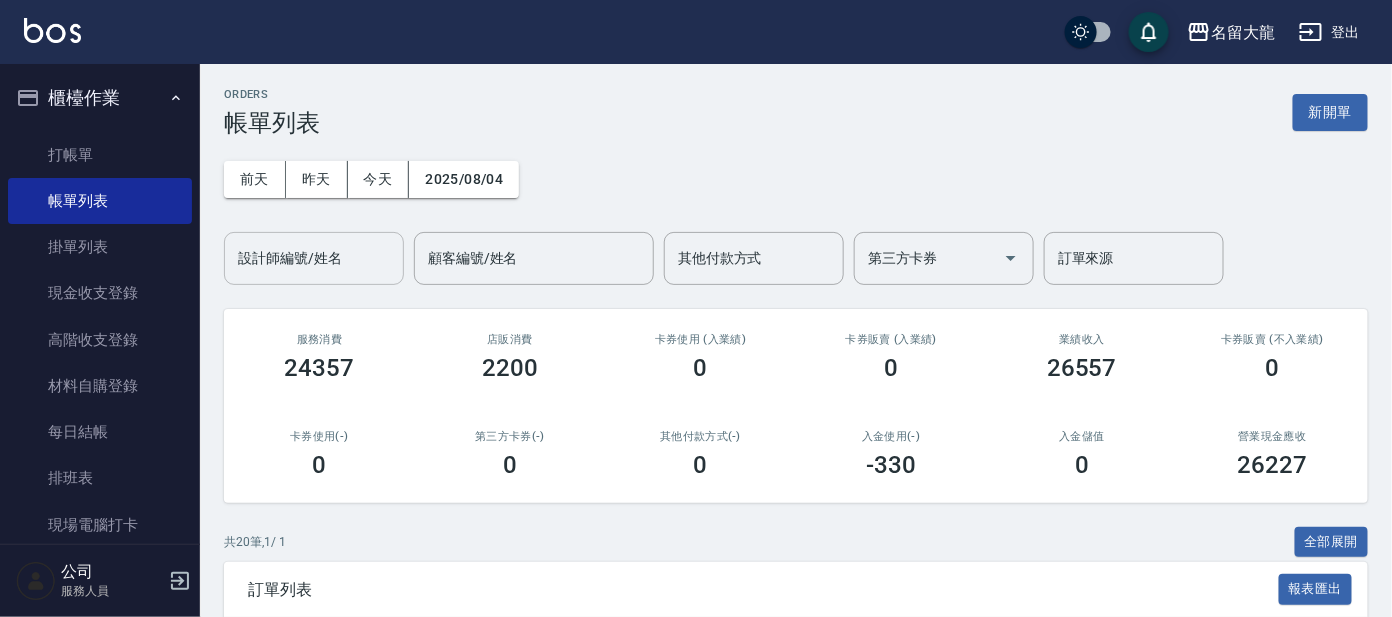 click on "設計師編號/姓名" at bounding box center [314, 258] 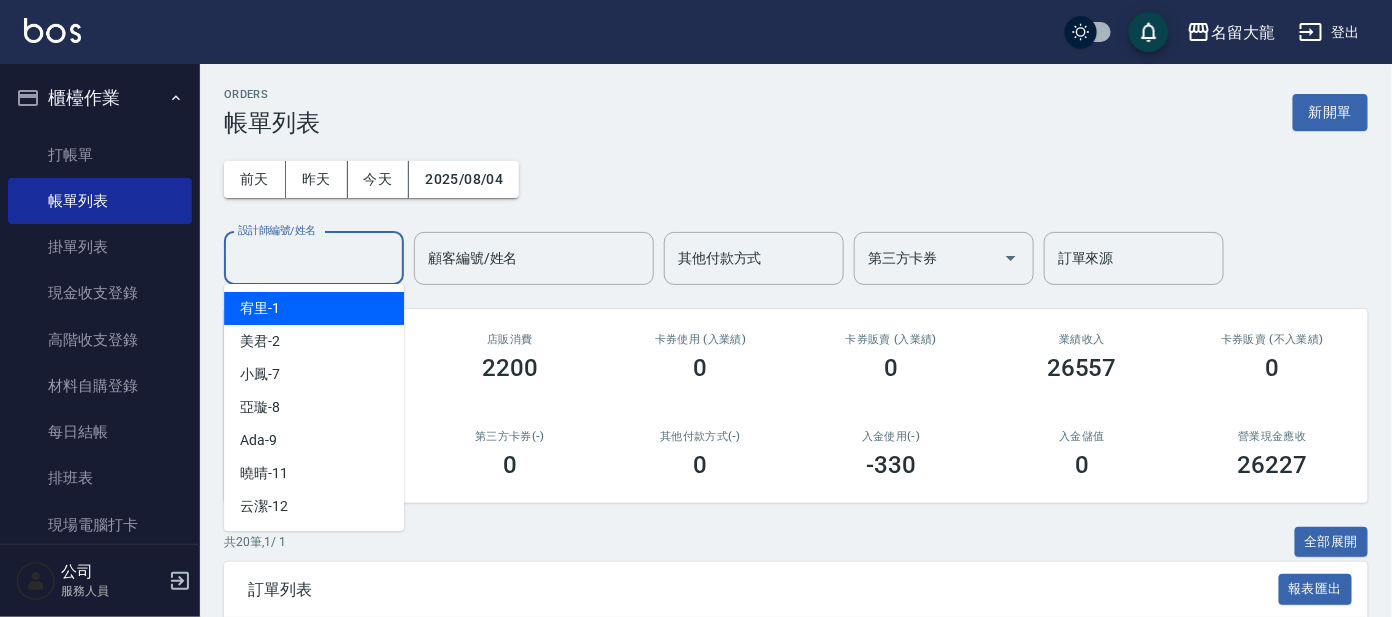 click on "宥里 -1" at bounding box center (314, 308) 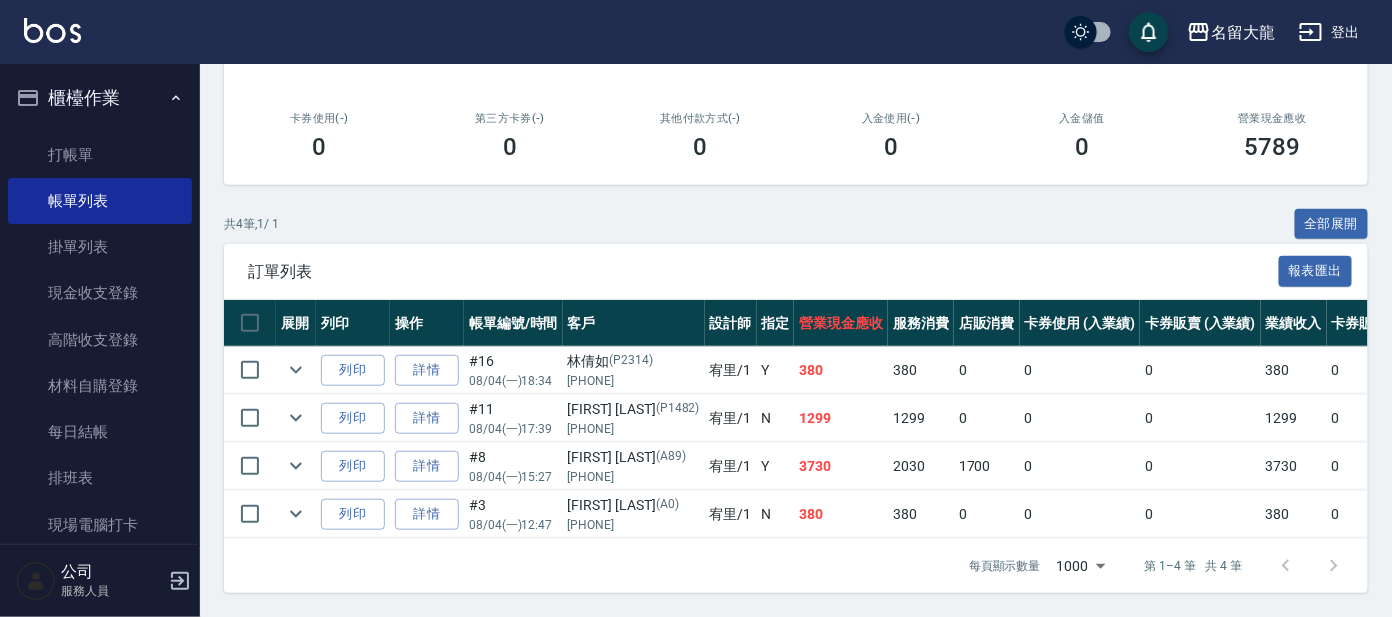 scroll, scrollTop: 335, scrollLeft: 0, axis: vertical 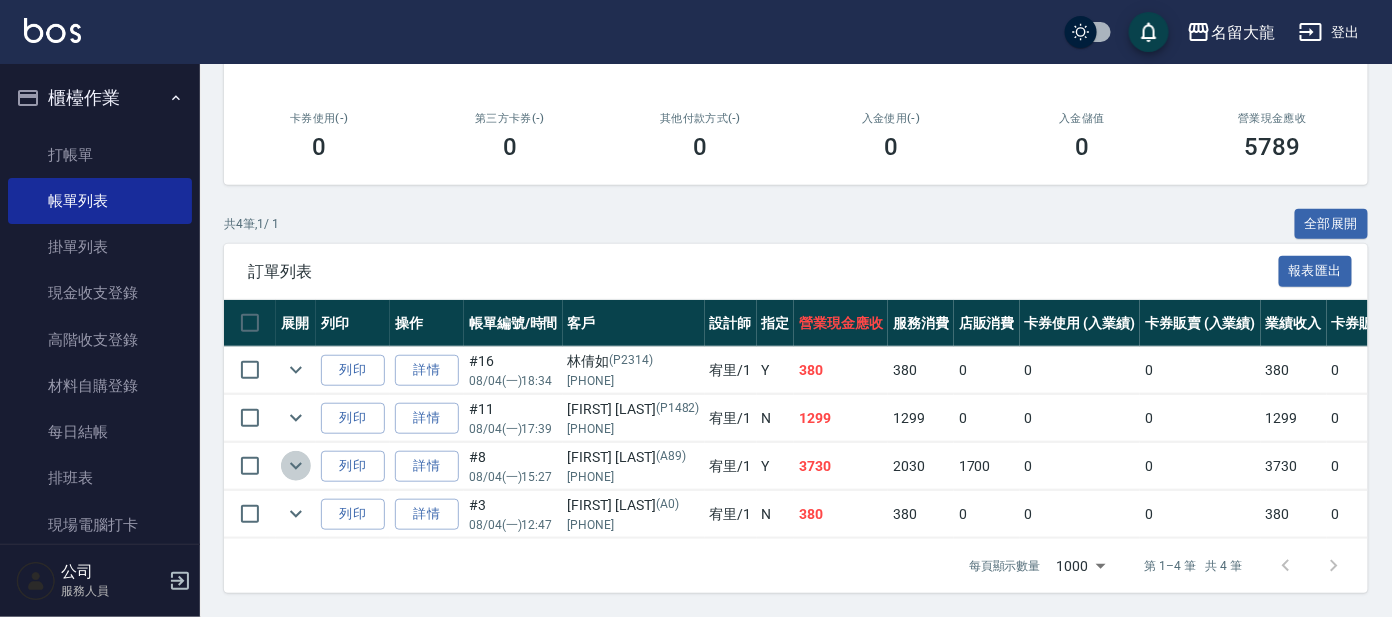 click 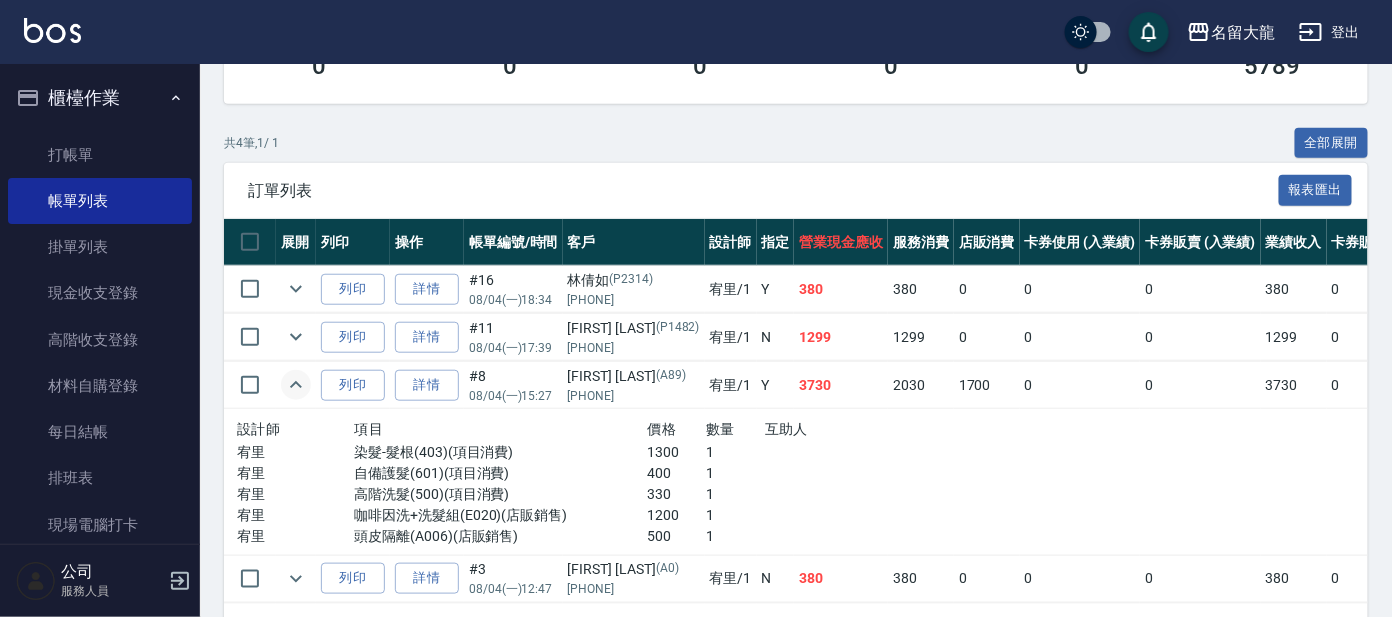 scroll, scrollTop: 356, scrollLeft: 0, axis: vertical 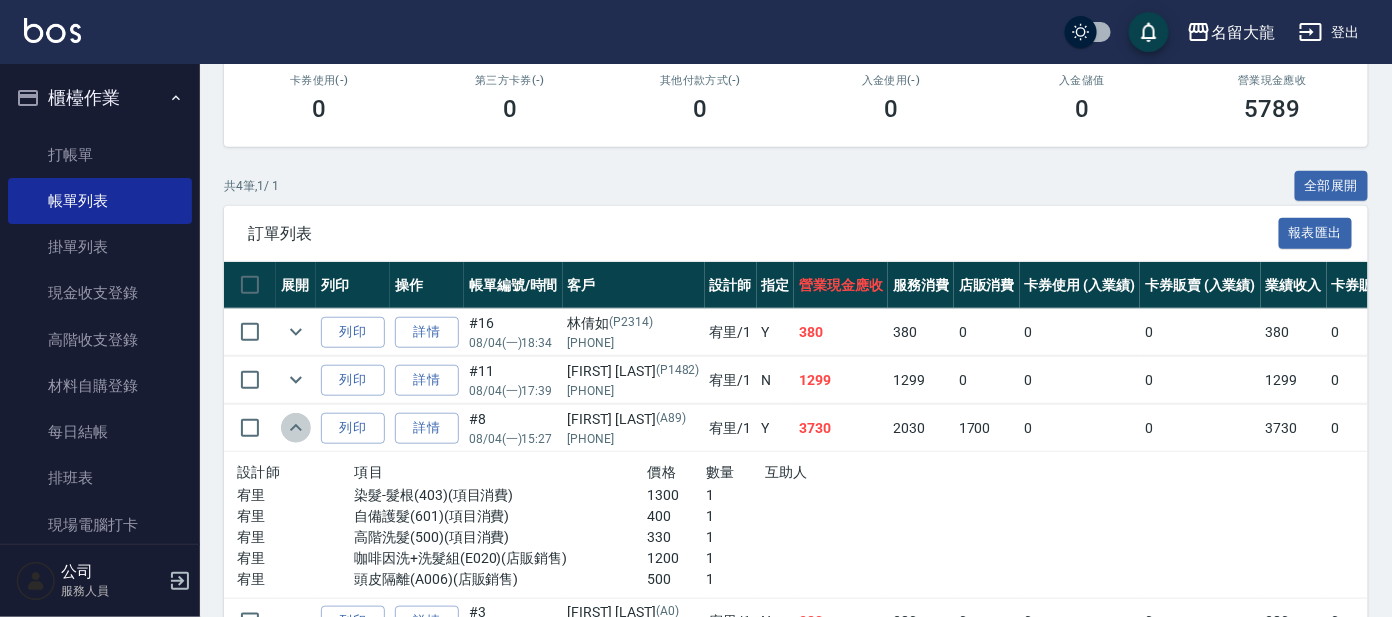 click 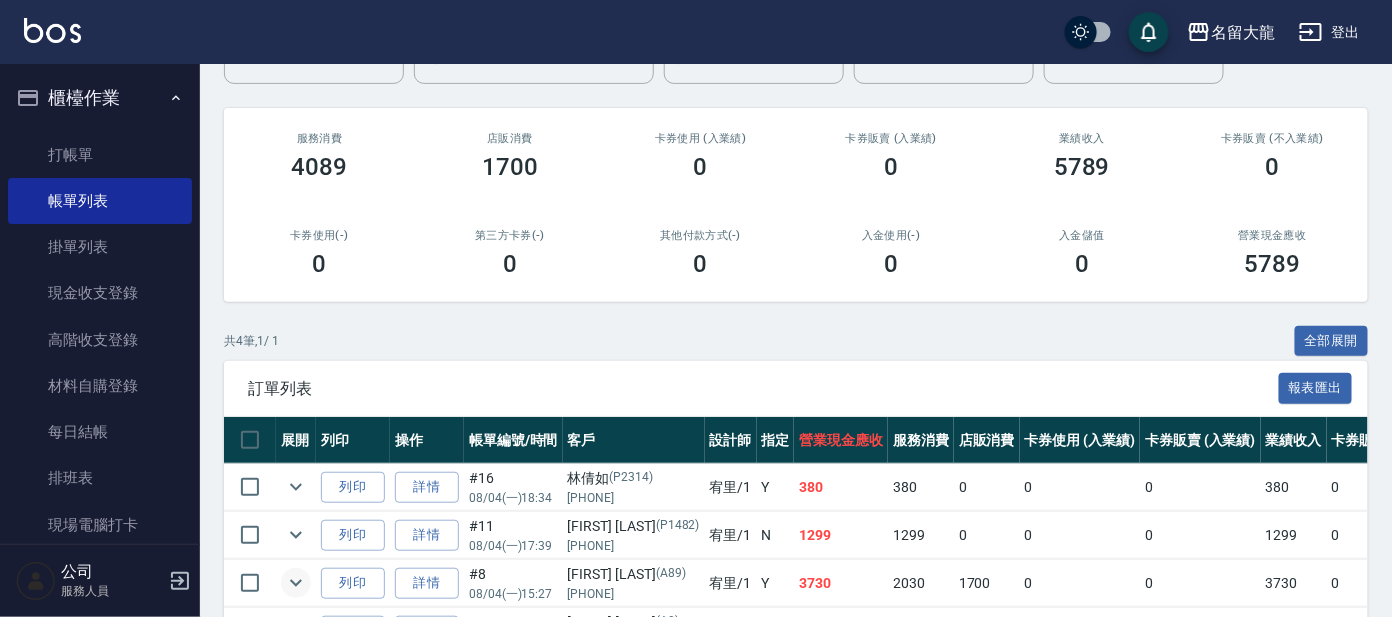 scroll, scrollTop: 0, scrollLeft: 0, axis: both 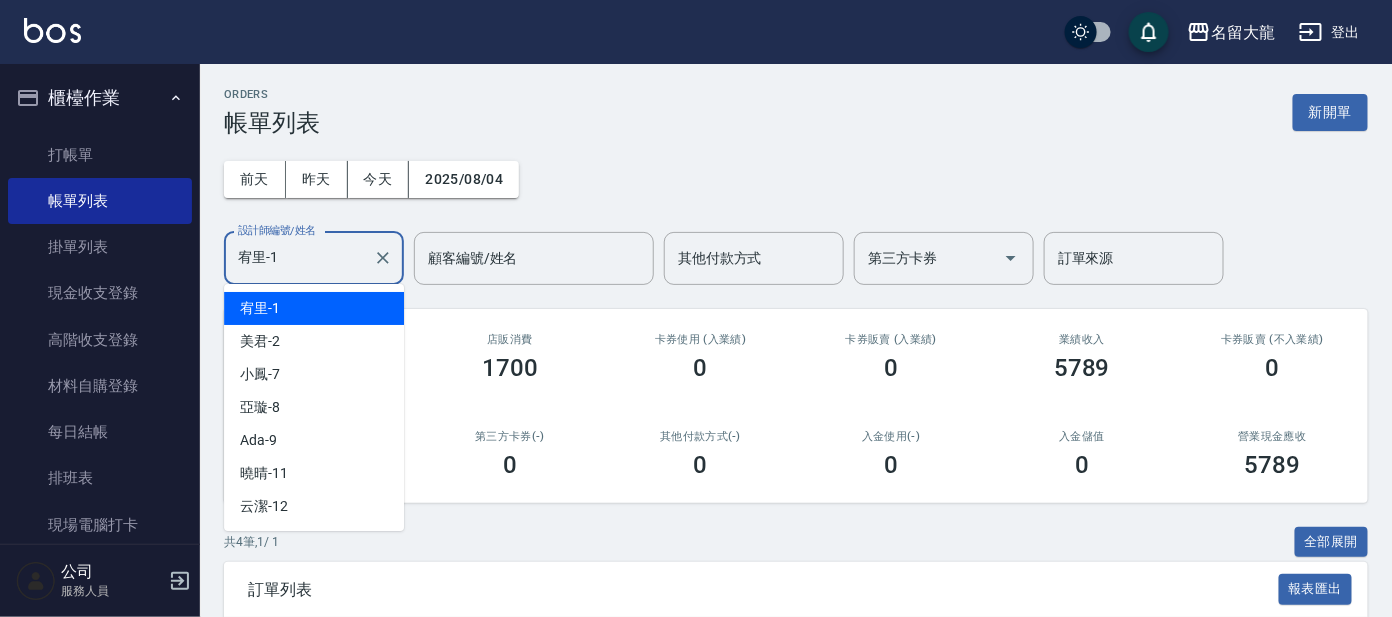 click on "宥里-1" at bounding box center [299, 258] 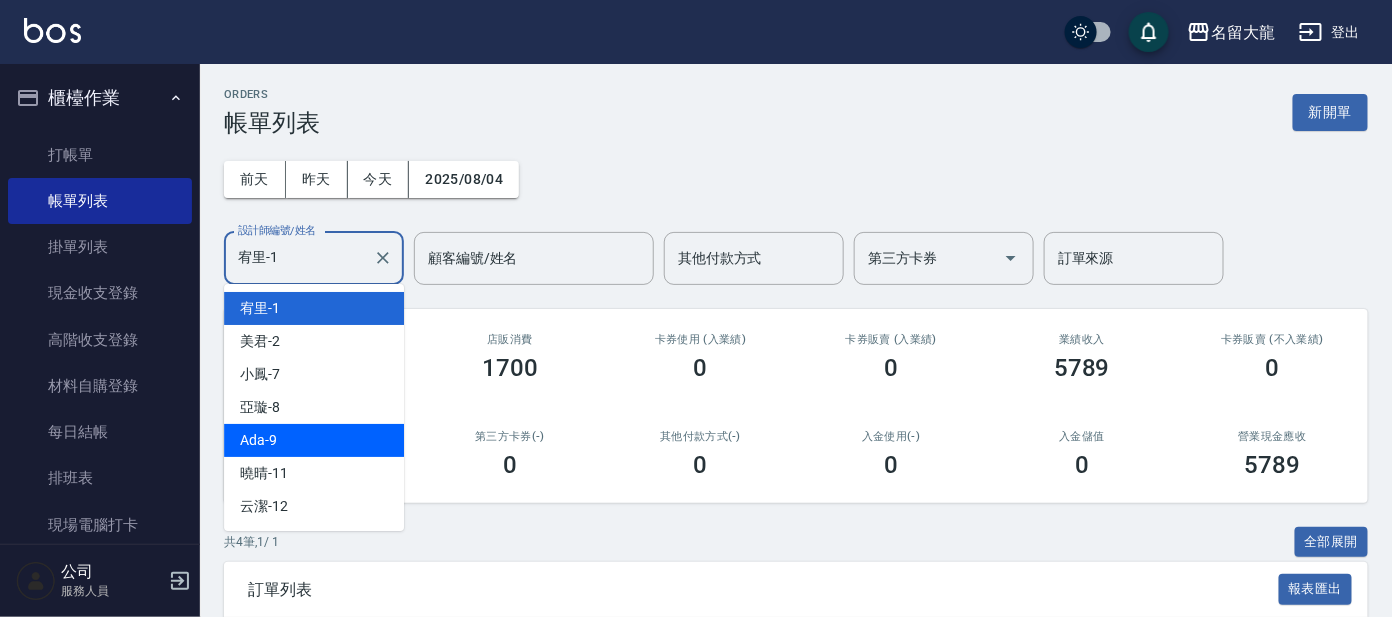 click on "Ada -9" at bounding box center [314, 440] 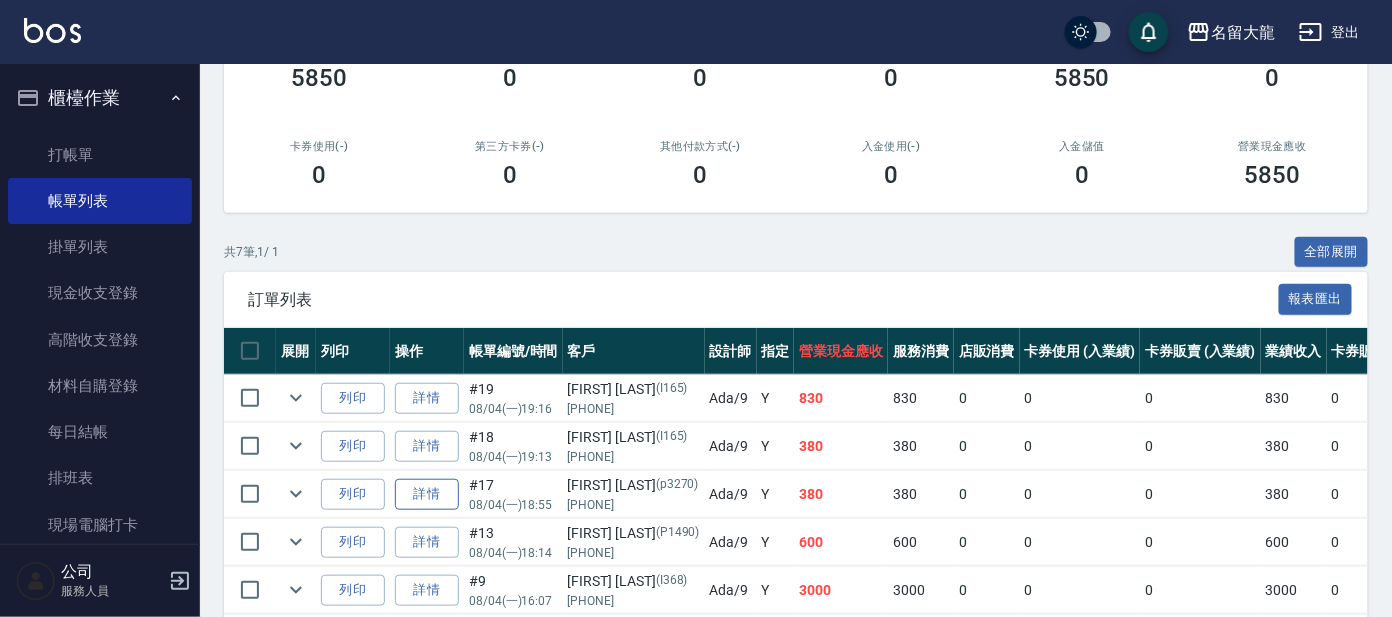 scroll, scrollTop: 124, scrollLeft: 0, axis: vertical 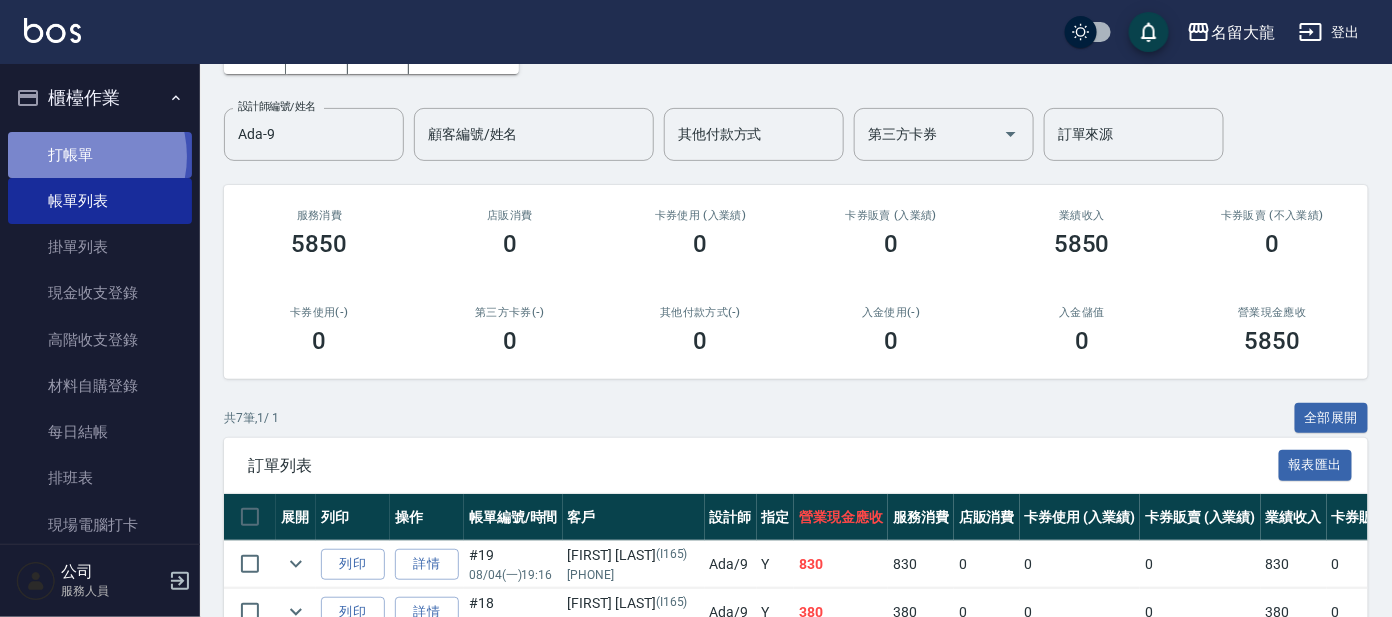 click on "打帳單" at bounding box center [100, 155] 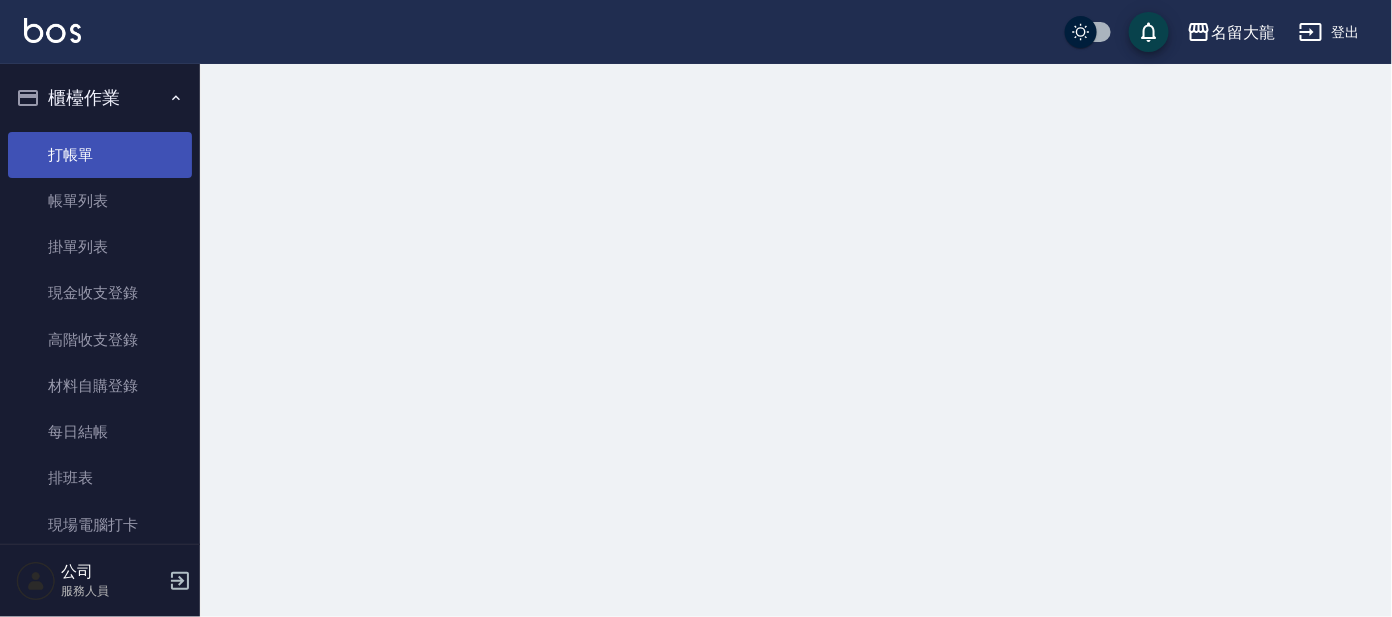 scroll, scrollTop: 0, scrollLeft: 0, axis: both 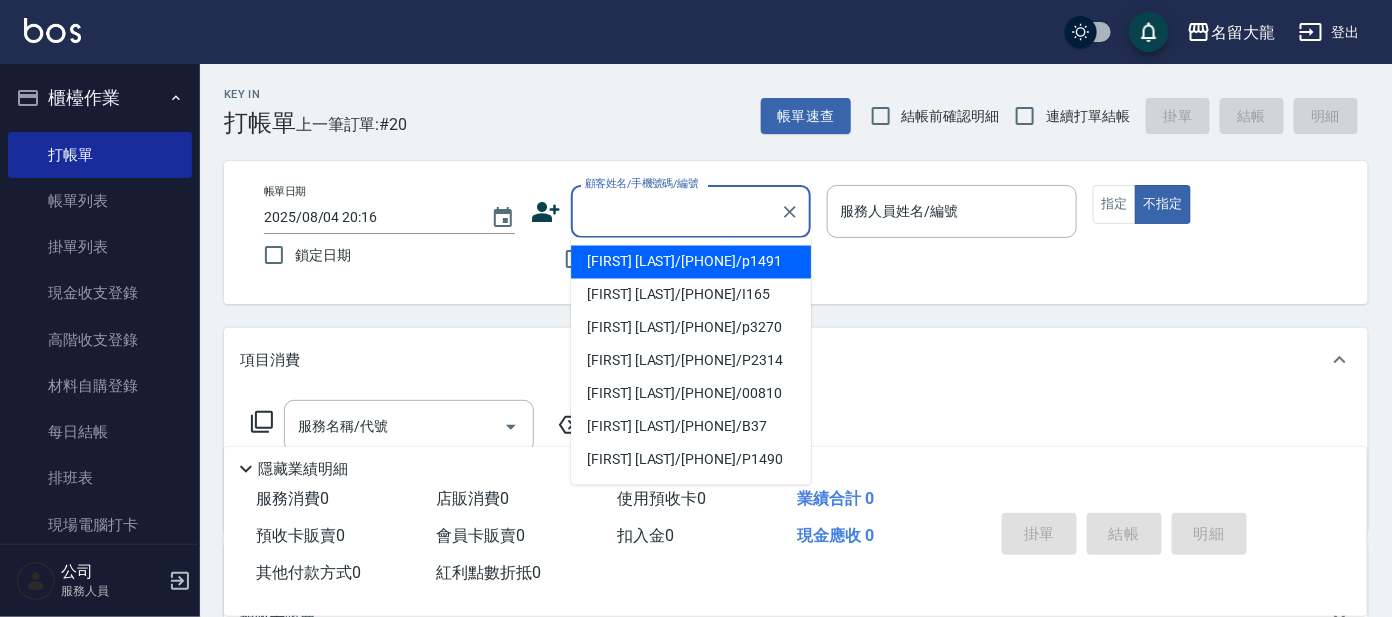 click on "顧客姓名/手機號碼/編號" at bounding box center (676, 211) 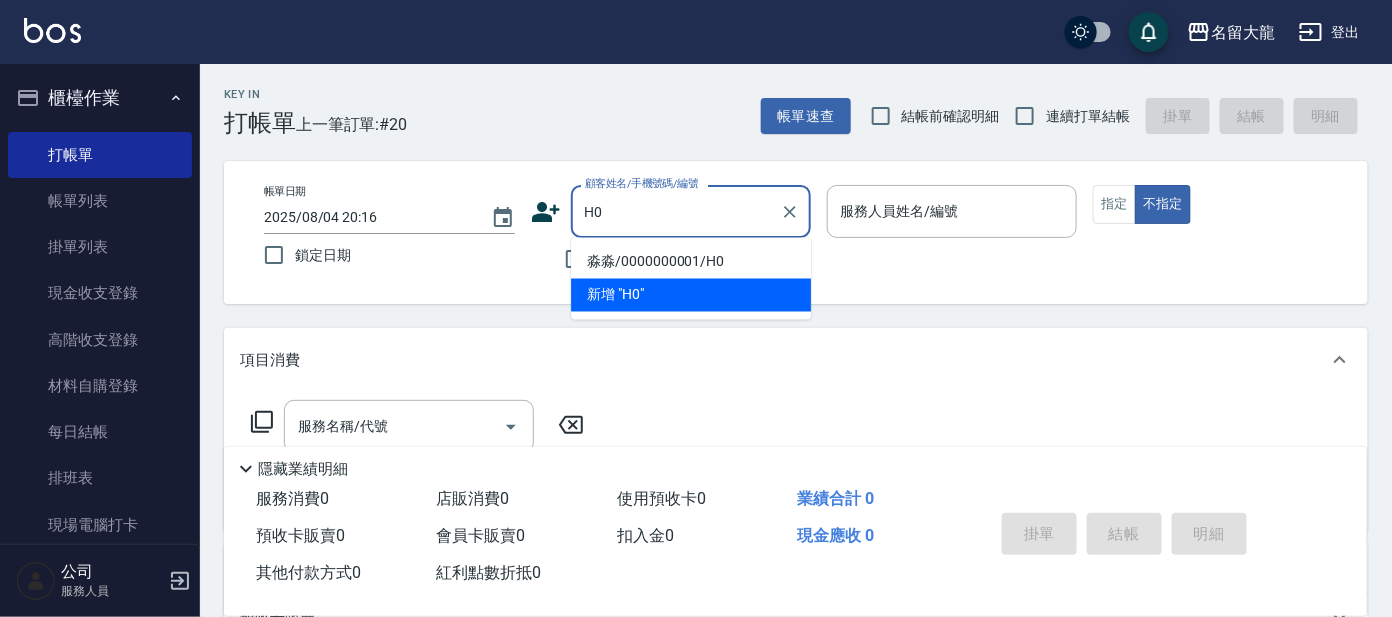 click on "淼淼/0000000001/H0" at bounding box center [691, 262] 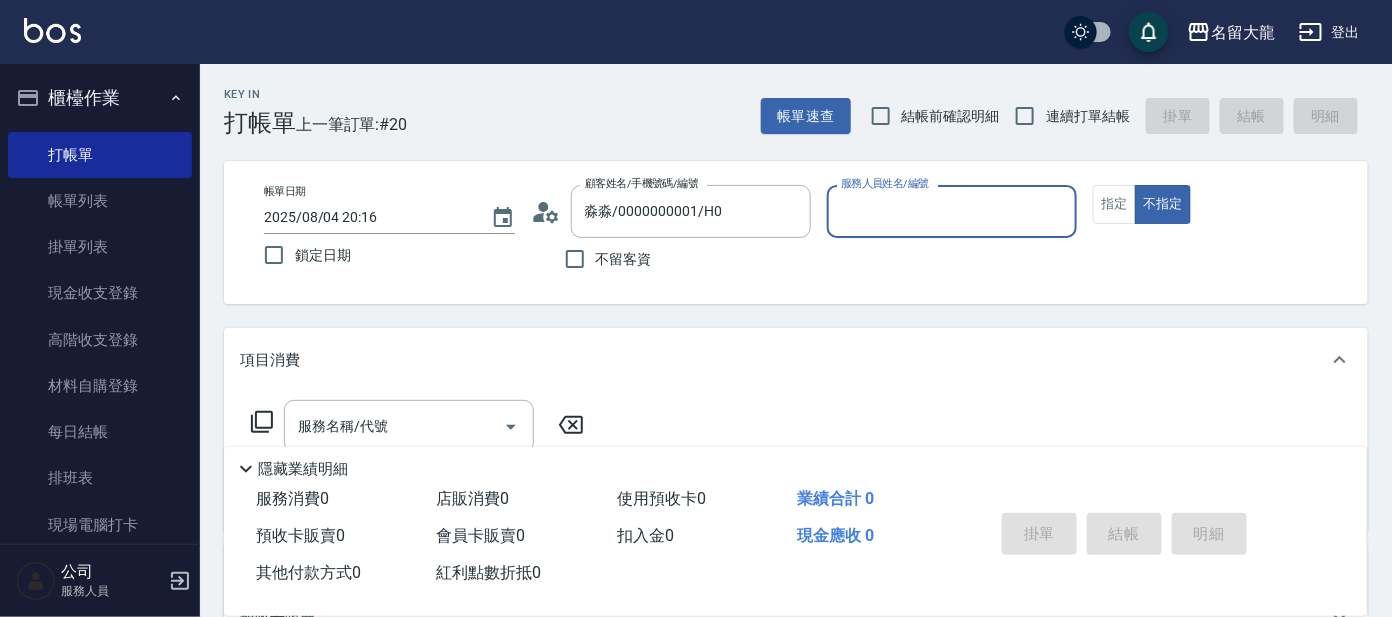type on "亞璇-8" 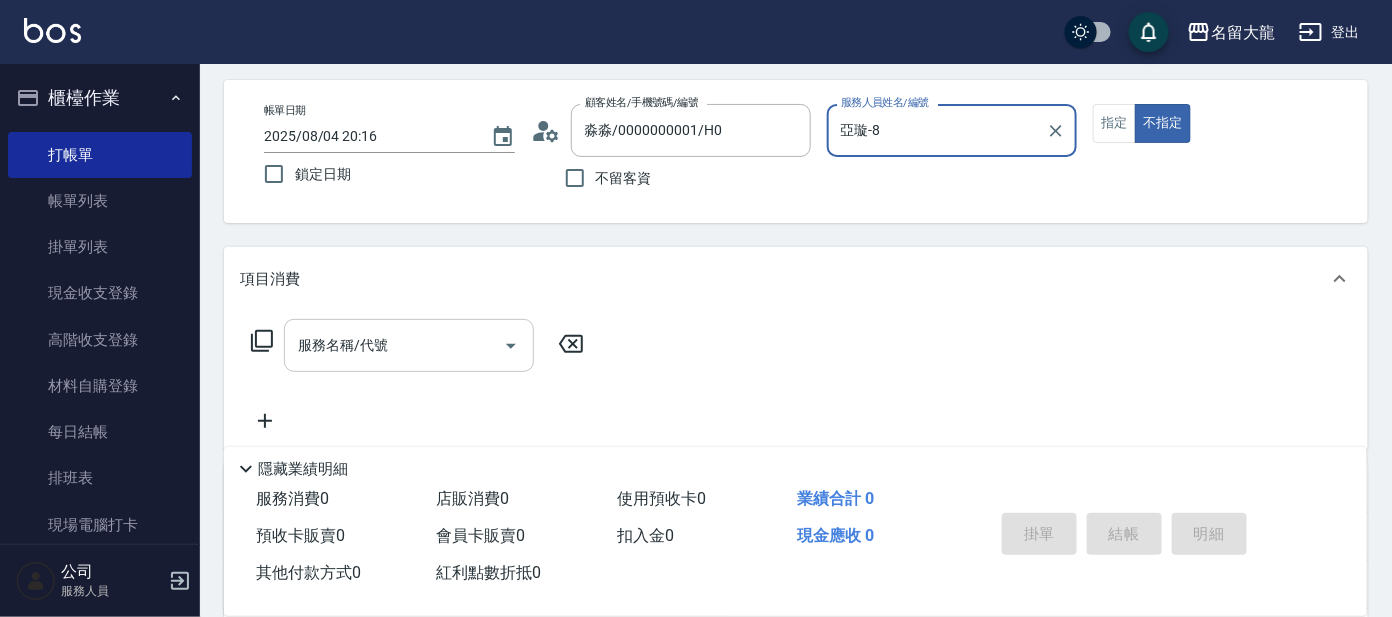 scroll, scrollTop: 124, scrollLeft: 0, axis: vertical 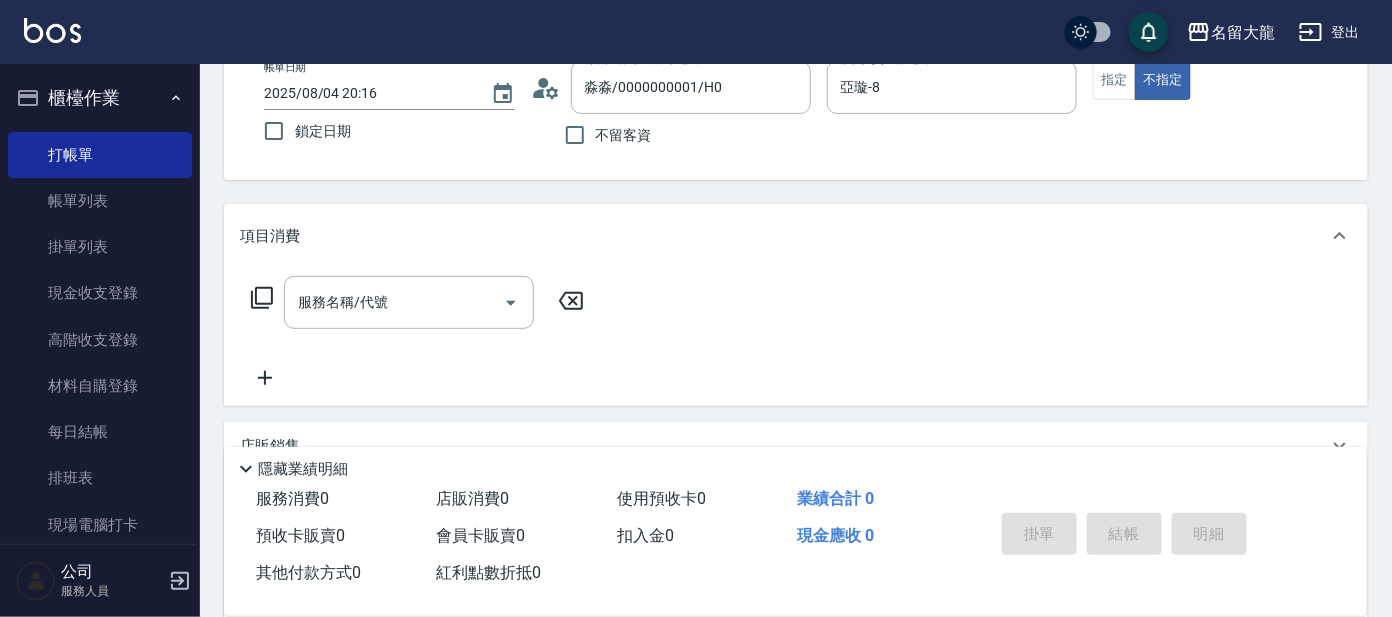 click 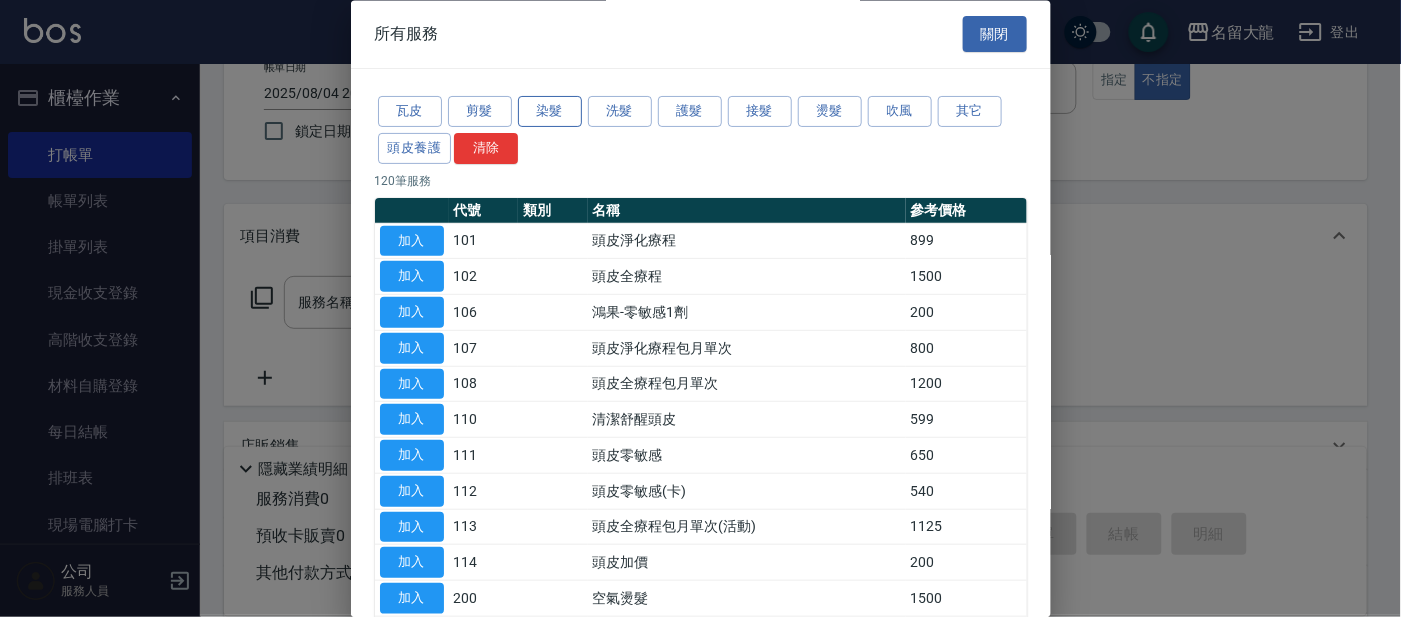 click on "染髮" at bounding box center [550, 112] 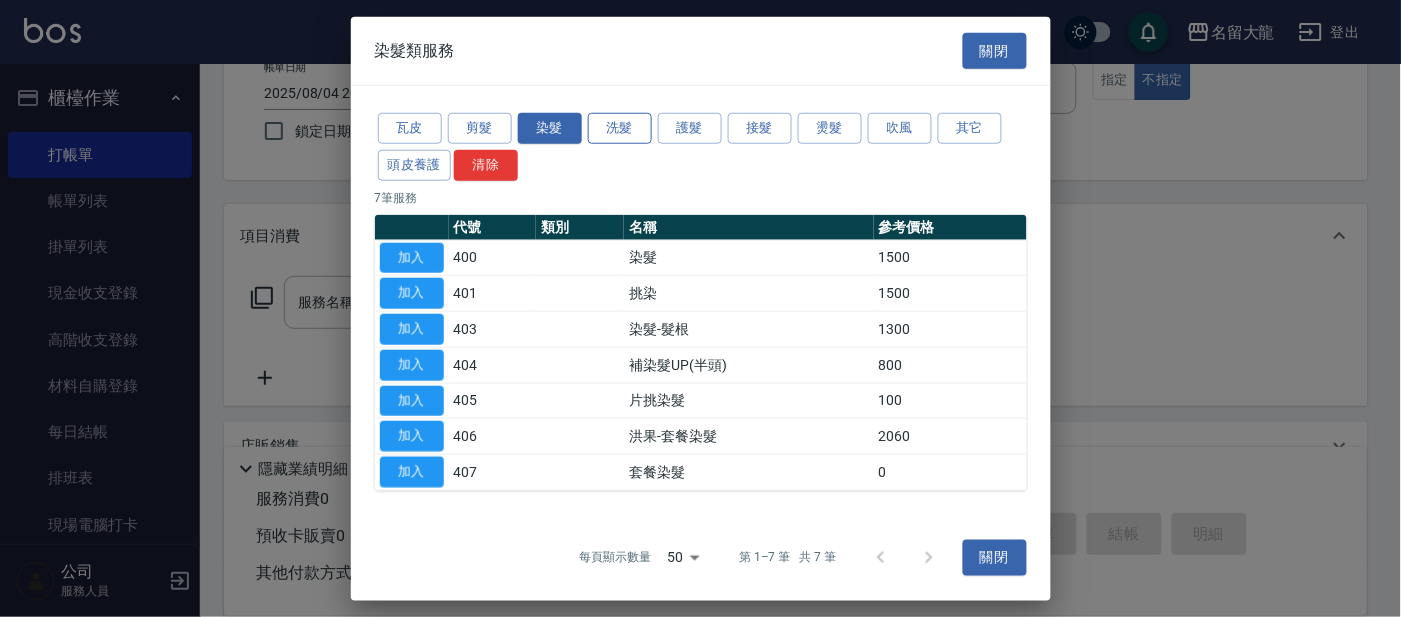 click on "洗髮" at bounding box center (620, 128) 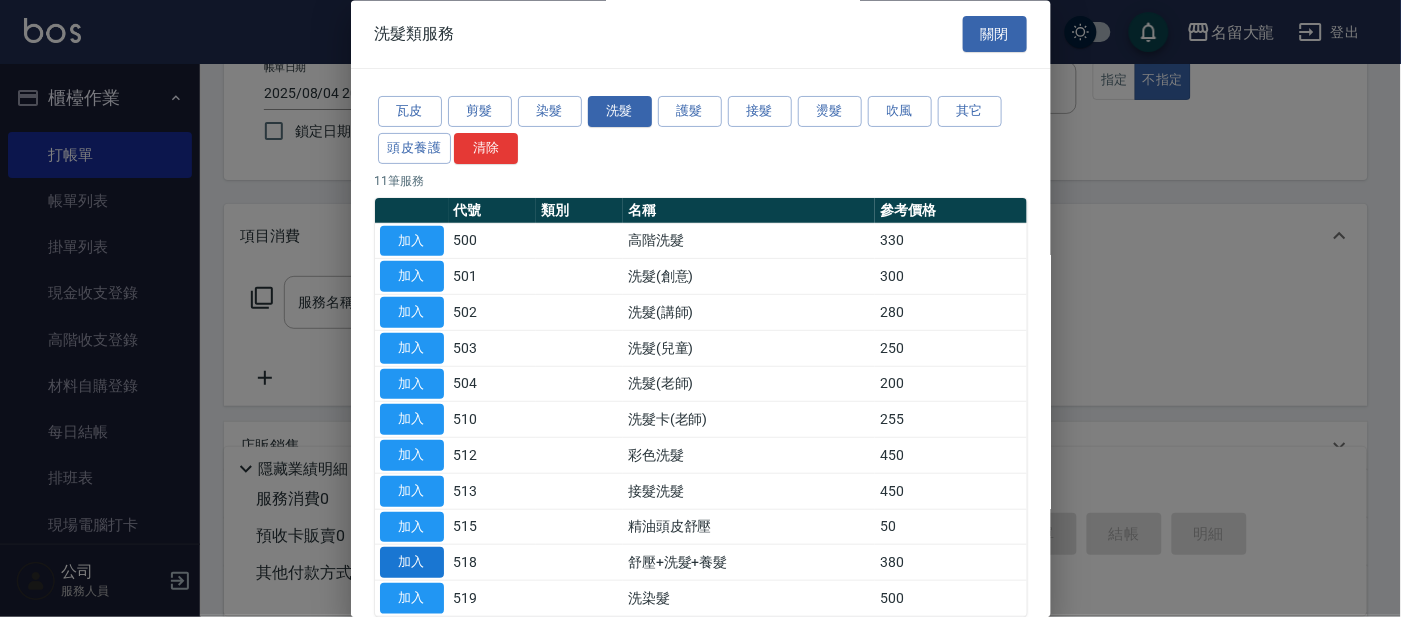 click on "加入" at bounding box center (412, 563) 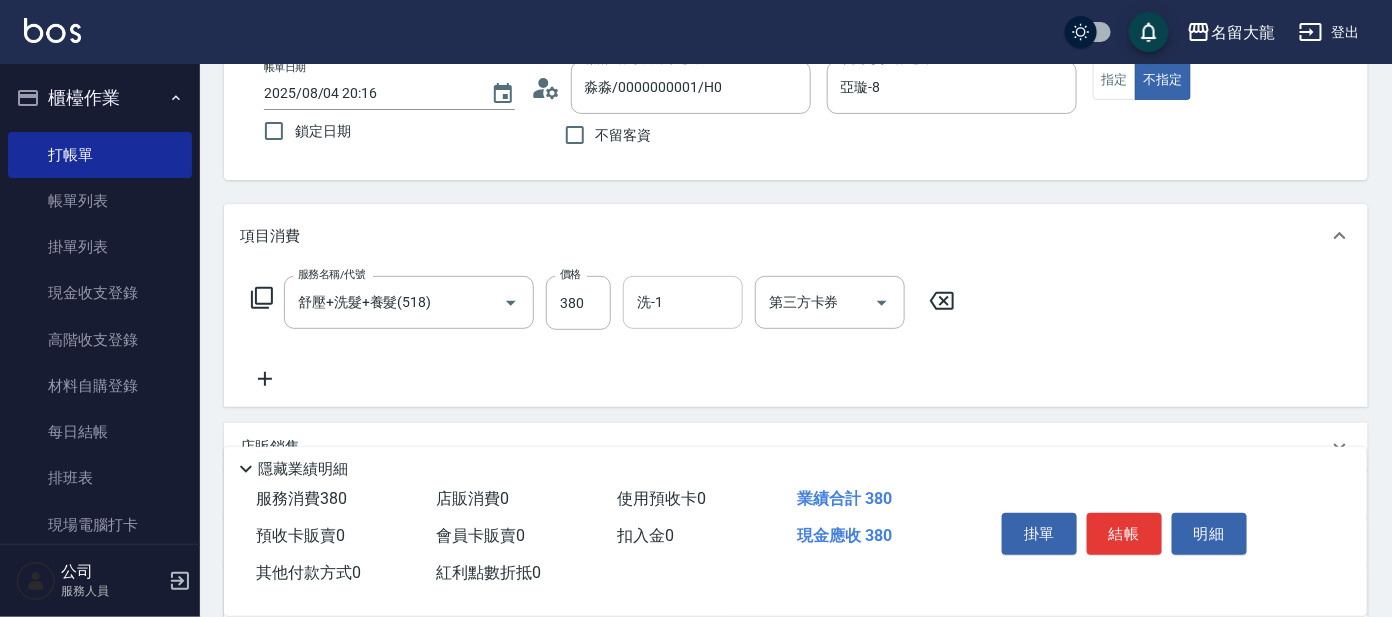 click on "洗-1" at bounding box center [683, 302] 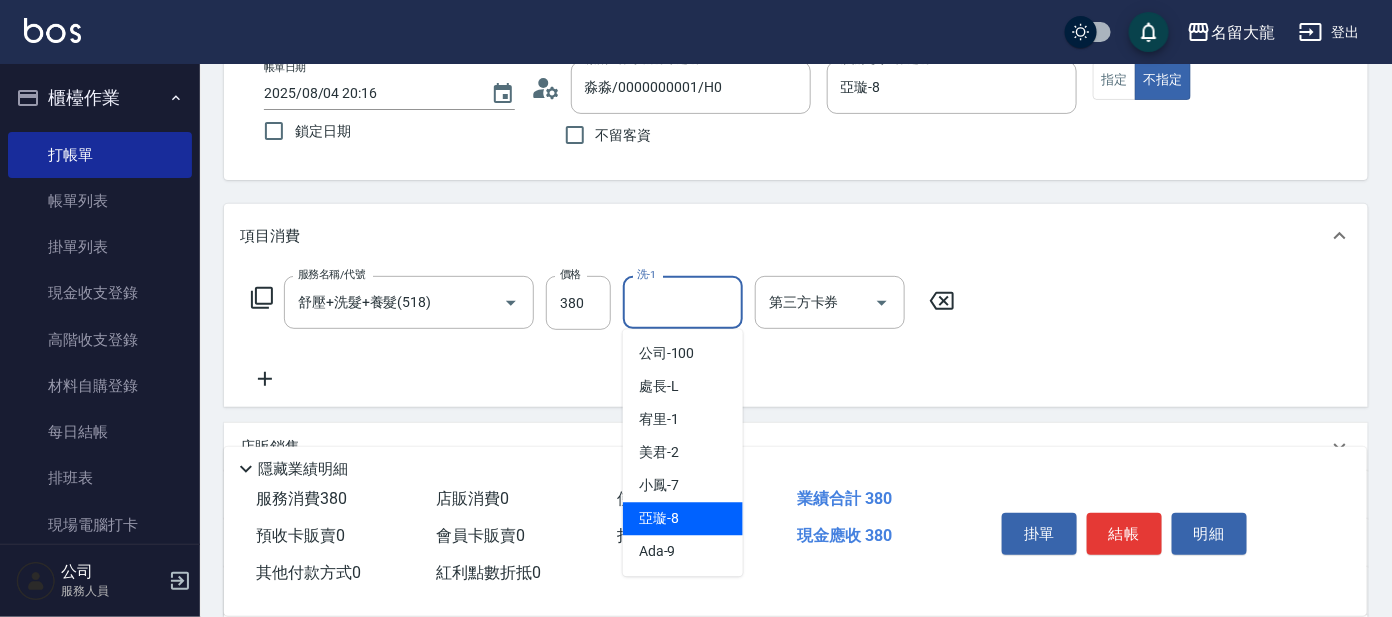 click on "亞璇 -8" at bounding box center (659, 519) 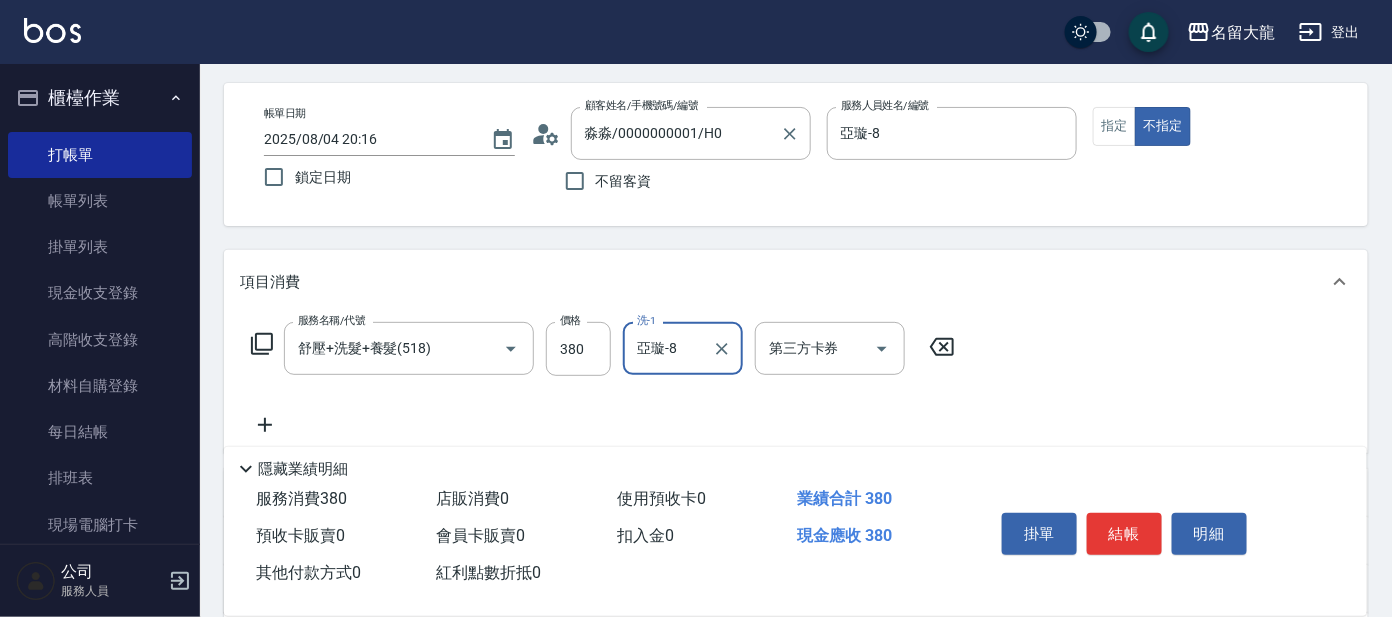 scroll, scrollTop: 0, scrollLeft: 0, axis: both 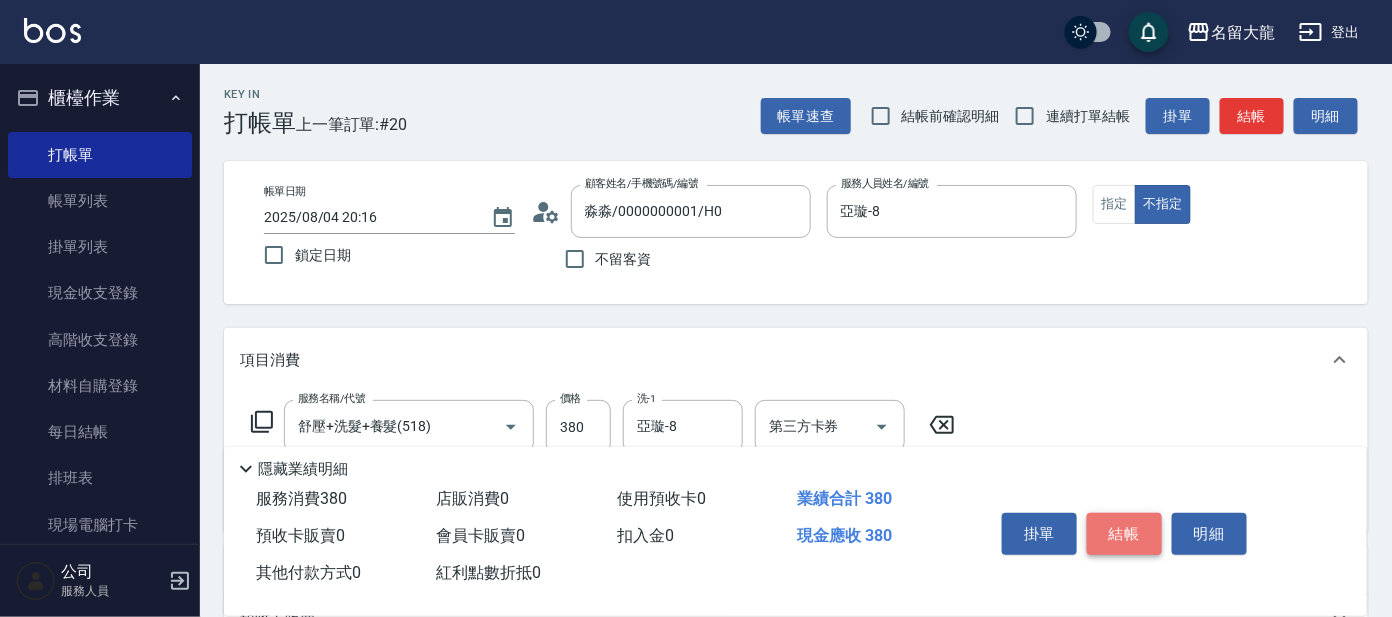 click on "結帳" at bounding box center (1124, 534) 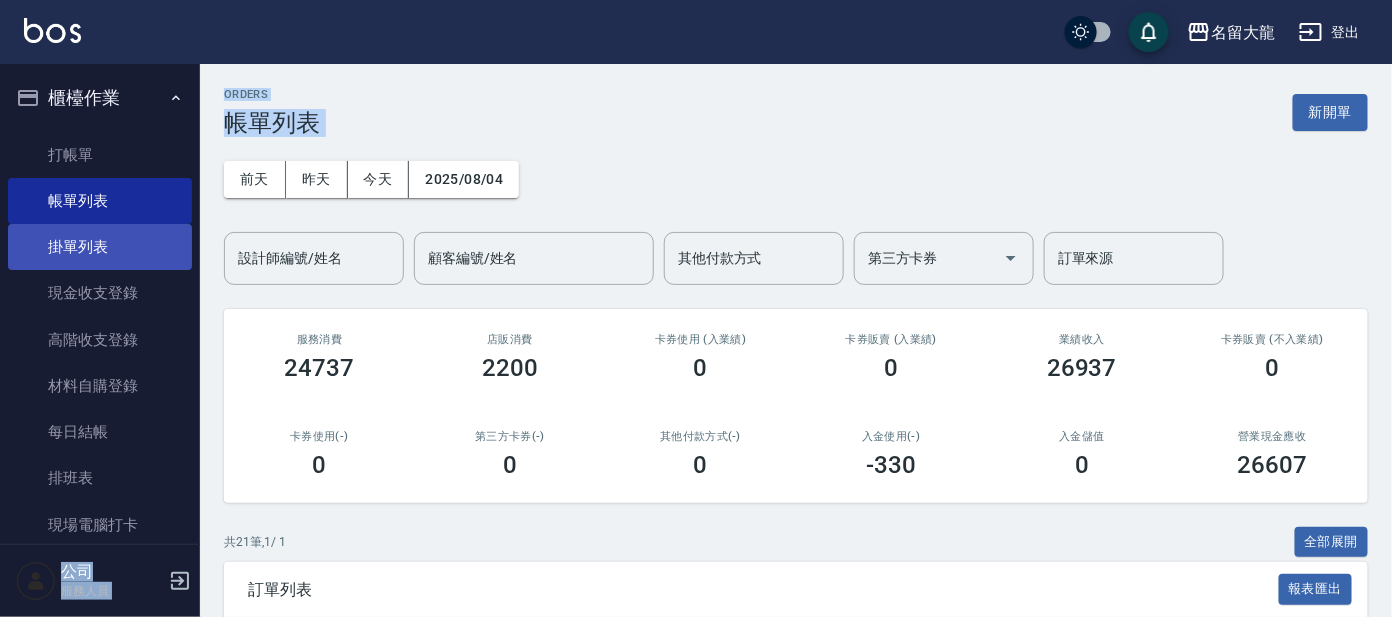 drag, startPoint x: 0, startPoint y: 282, endPoint x: 15, endPoint y: 246, distance: 39 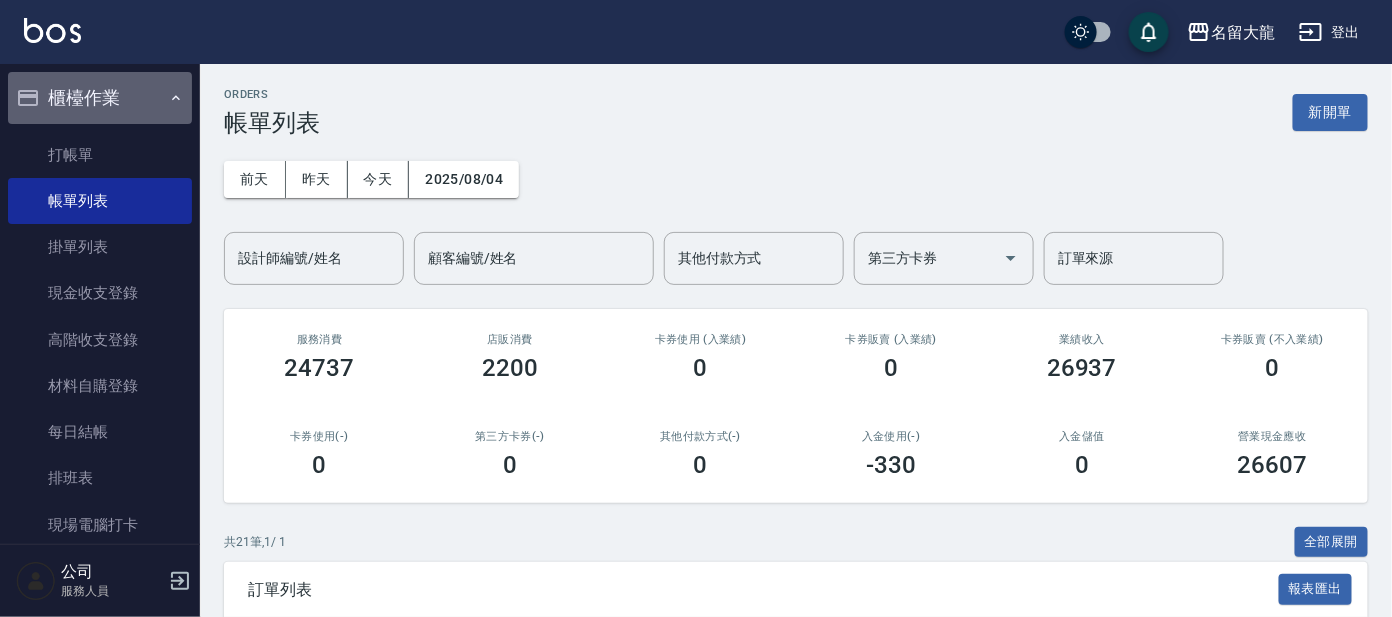 click on "櫃檯作業" at bounding box center [100, 98] 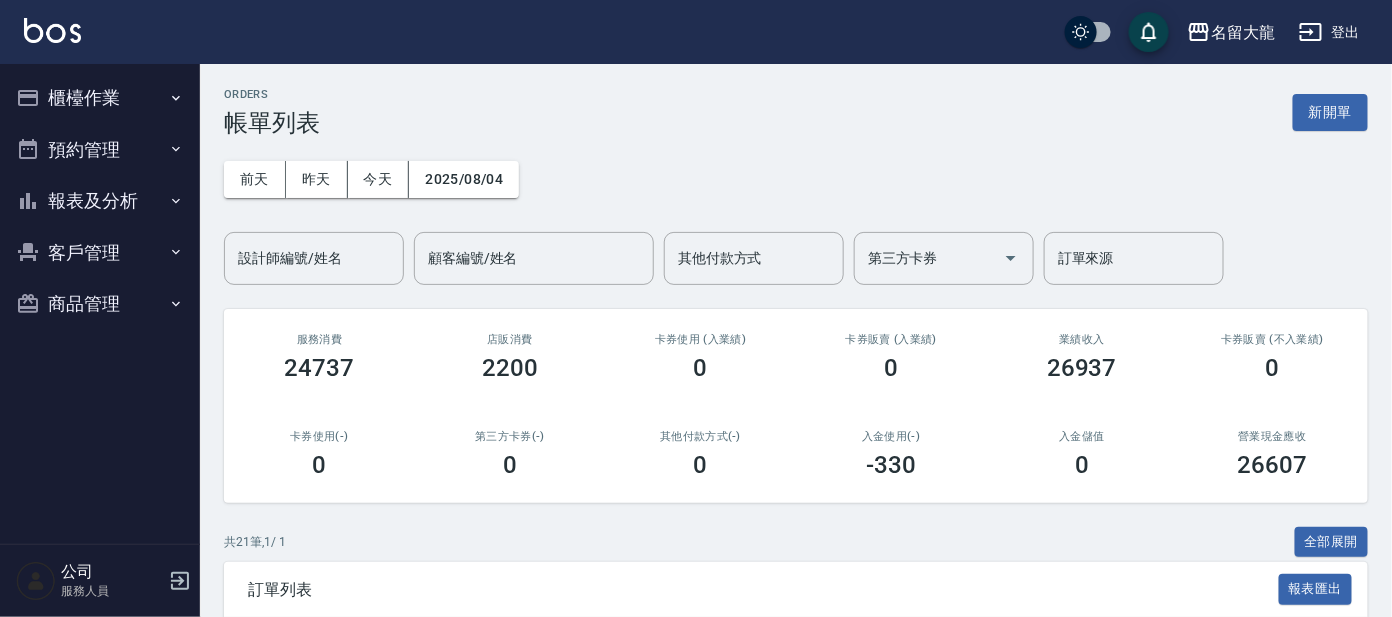 drag, startPoint x: 132, startPoint y: 141, endPoint x: 142, endPoint y: 135, distance: 11.661903 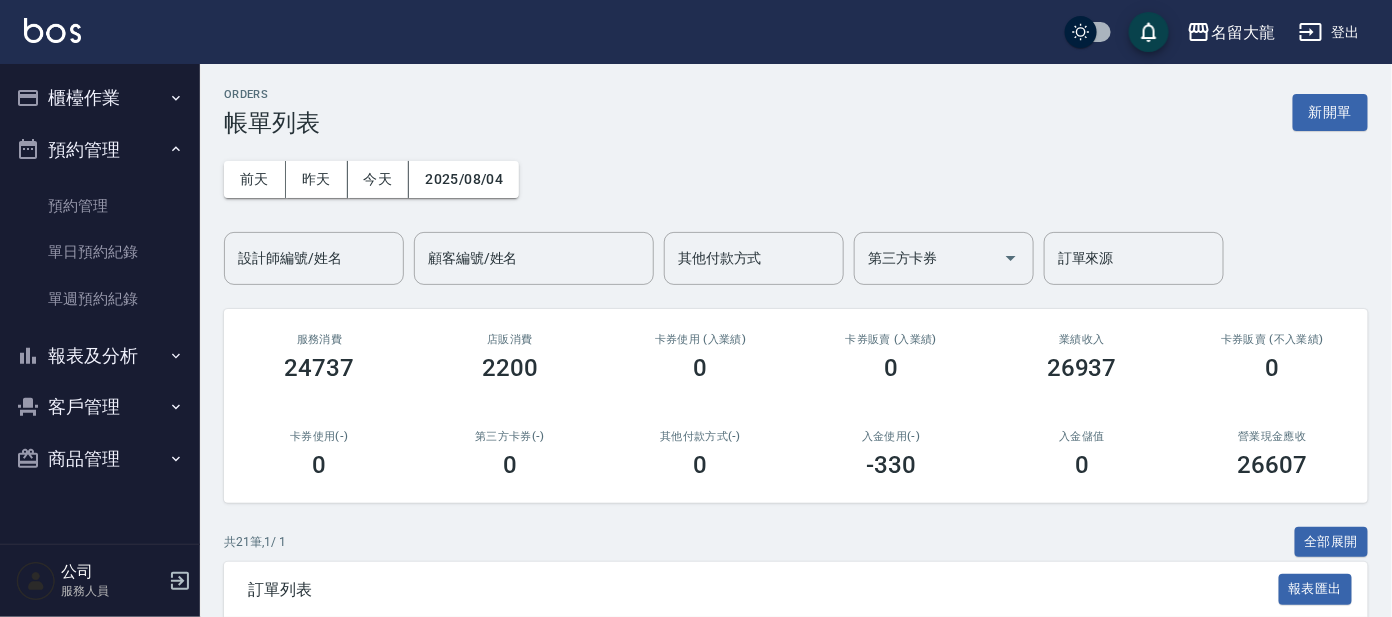 click on "櫃檯作業" at bounding box center [100, 98] 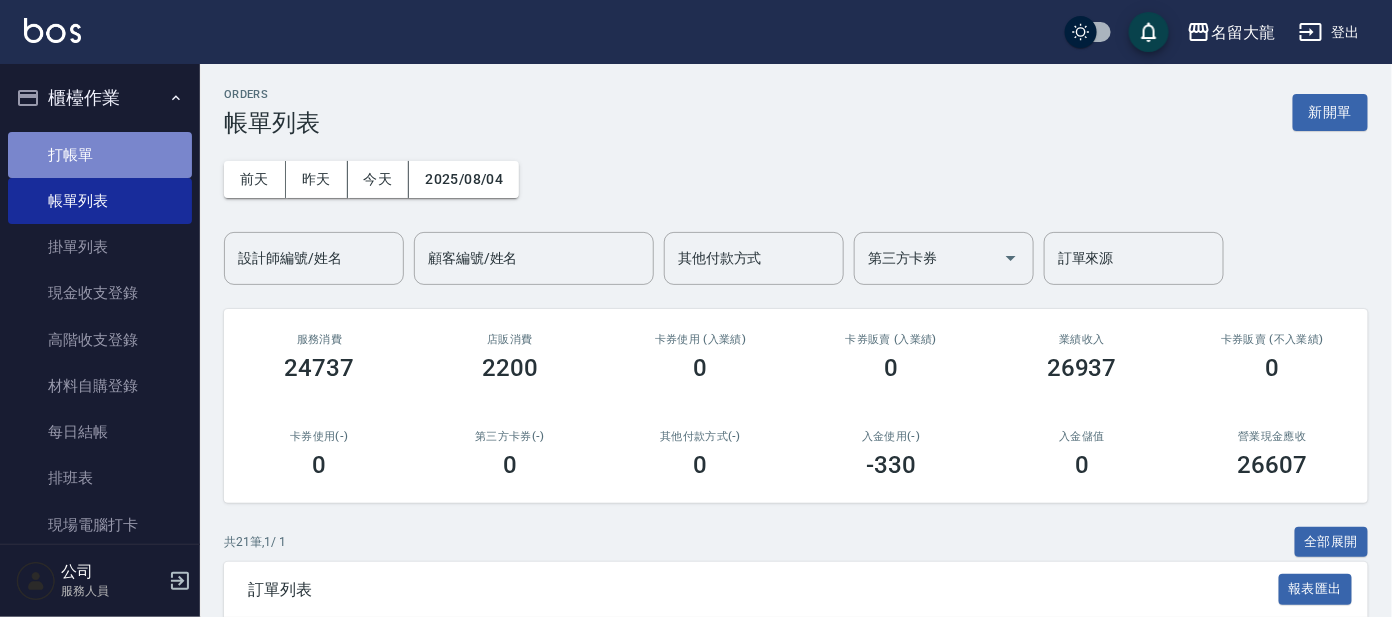 click on "打帳單" at bounding box center [100, 155] 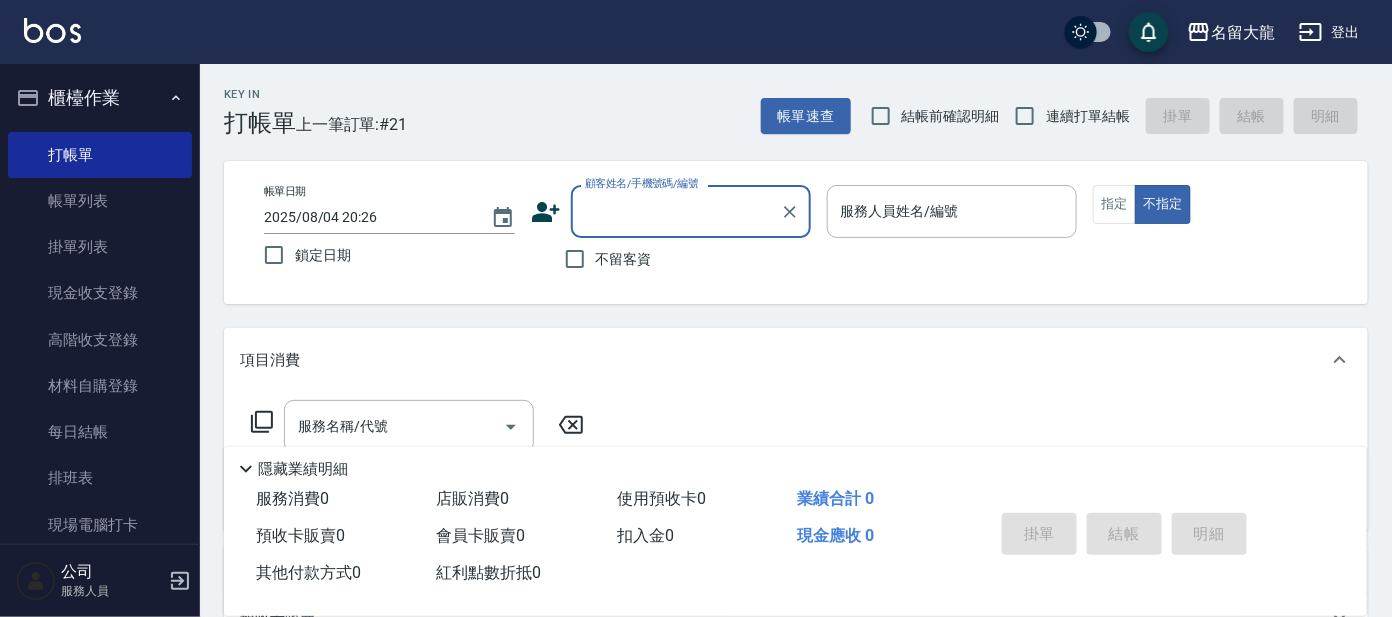 click on "顧客姓名/手機號碼/編號" at bounding box center (676, 211) 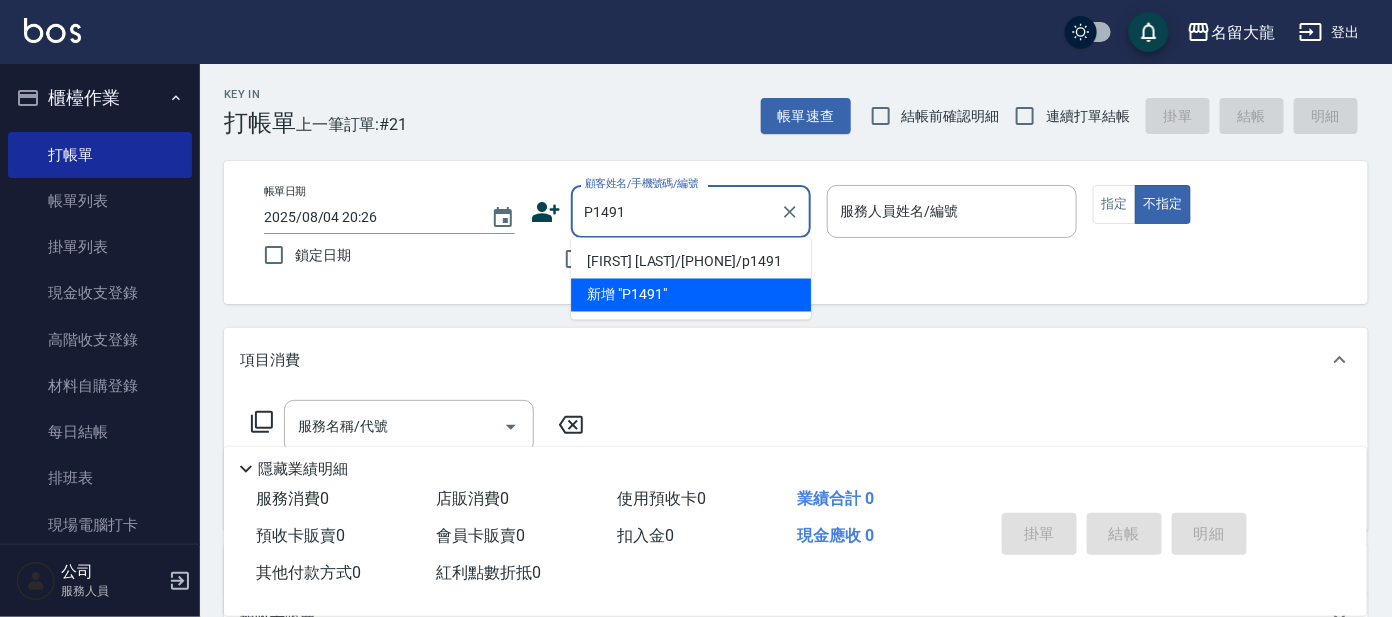 click on "闕慈妤/0981088829/p1491" at bounding box center (691, 262) 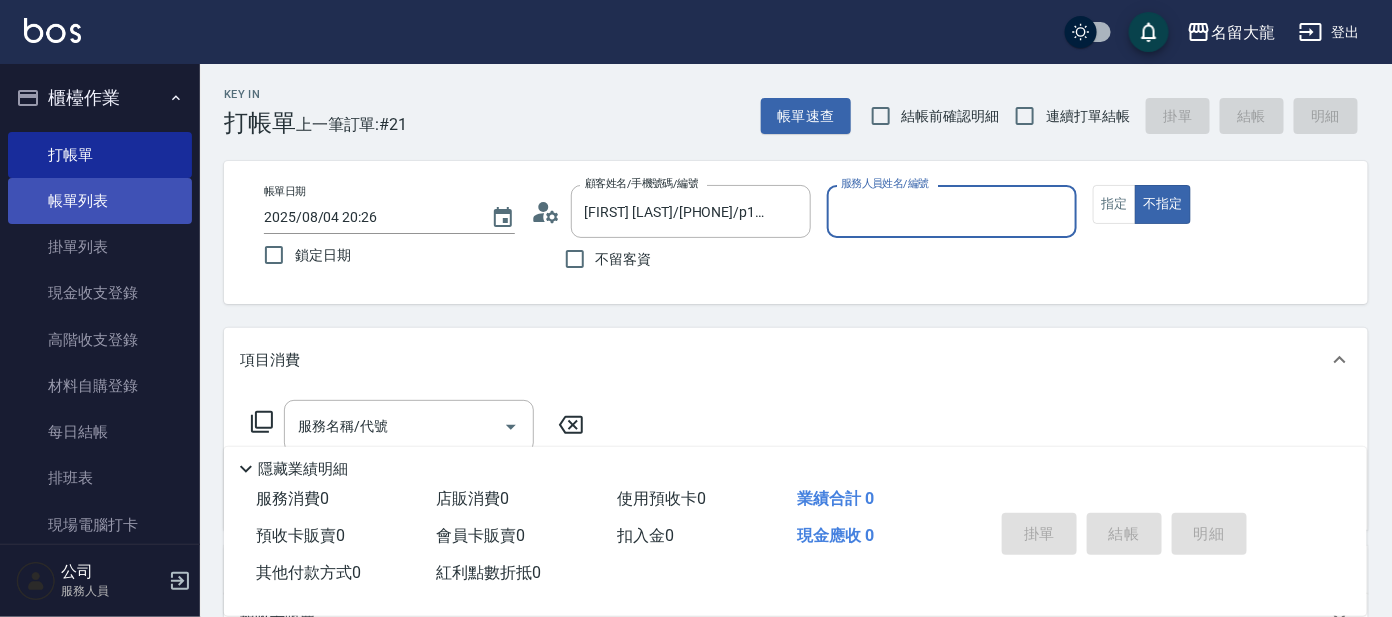 click on "帳單列表" at bounding box center [100, 201] 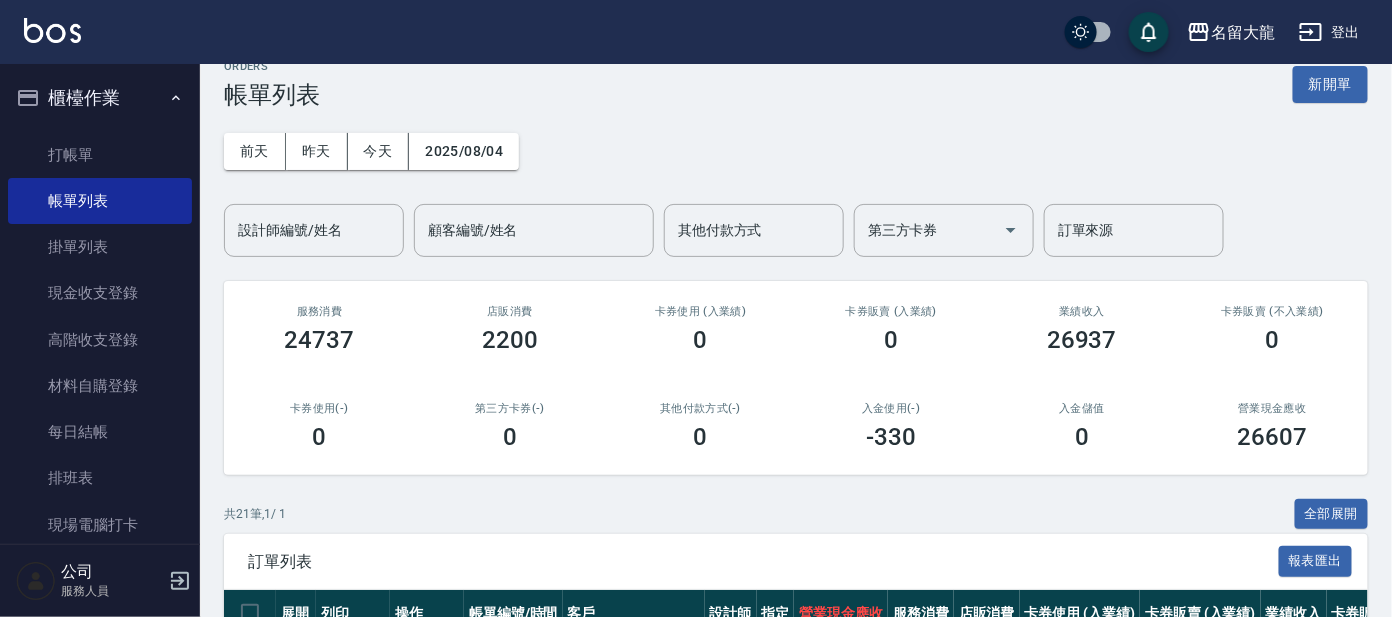 scroll, scrollTop: 0, scrollLeft: 0, axis: both 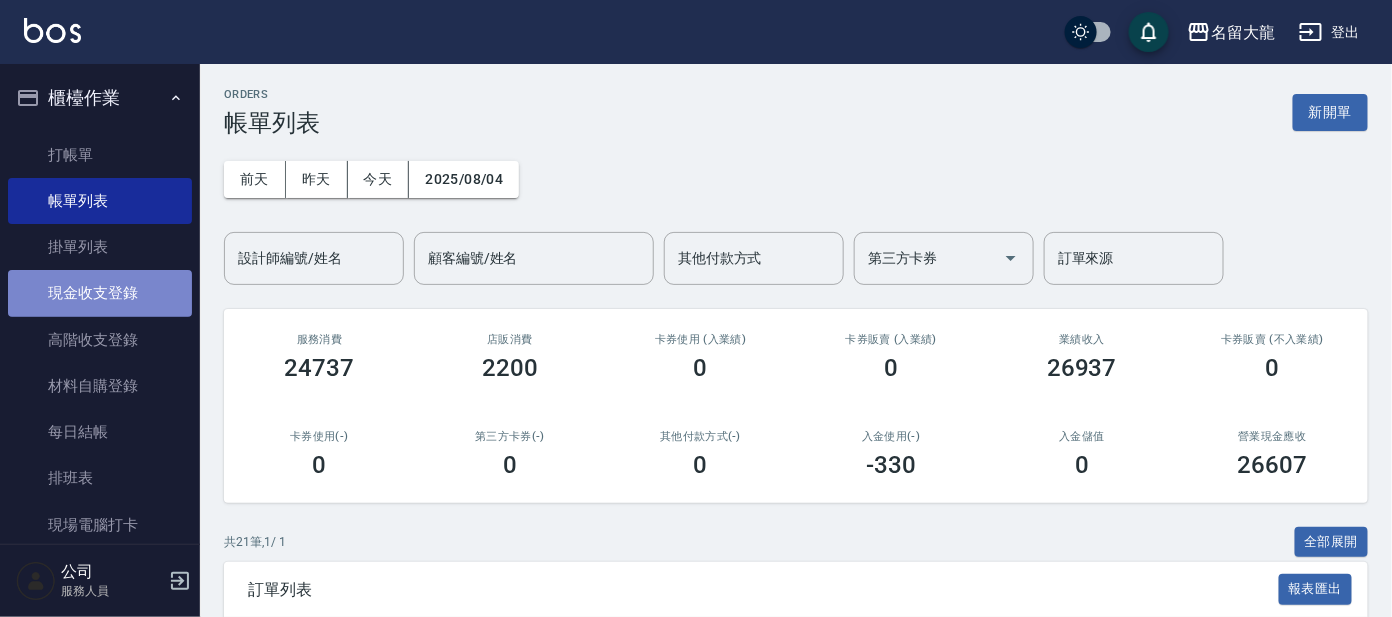 drag, startPoint x: 113, startPoint y: 288, endPoint x: 161, endPoint y: 287, distance: 48.010414 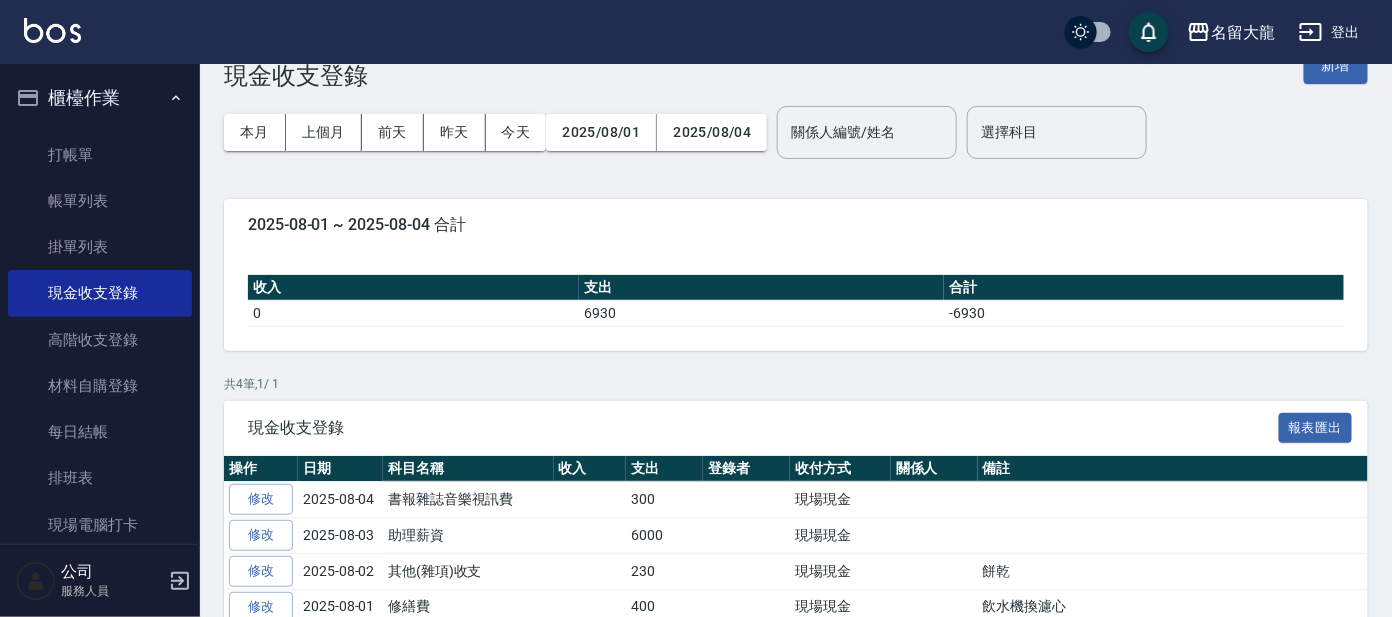 scroll, scrollTop: 7, scrollLeft: 0, axis: vertical 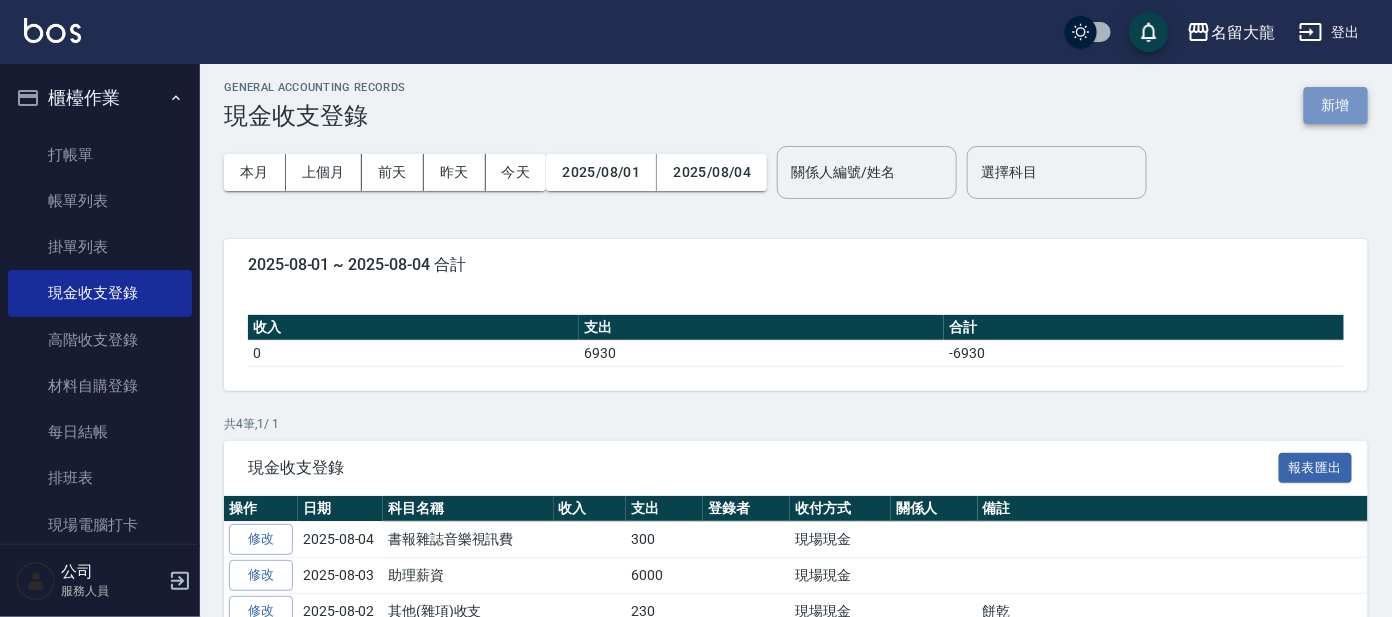 click on "新增" at bounding box center (1336, 105) 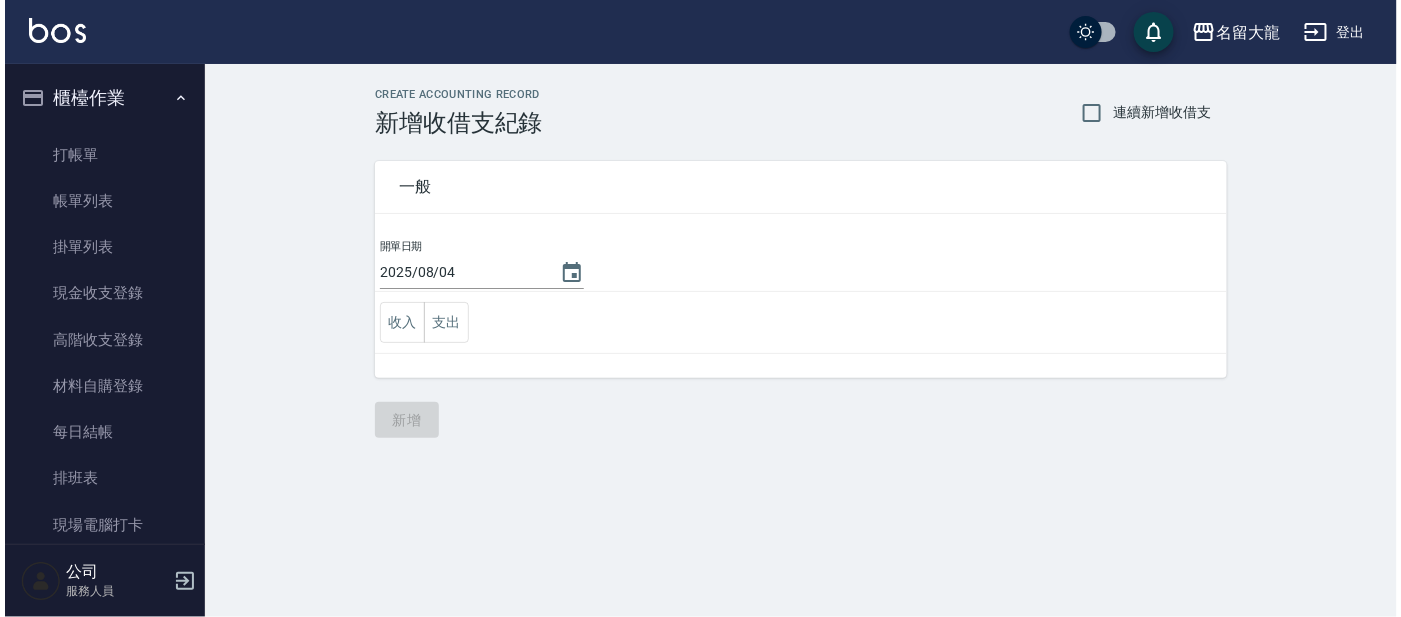 scroll, scrollTop: 0, scrollLeft: 0, axis: both 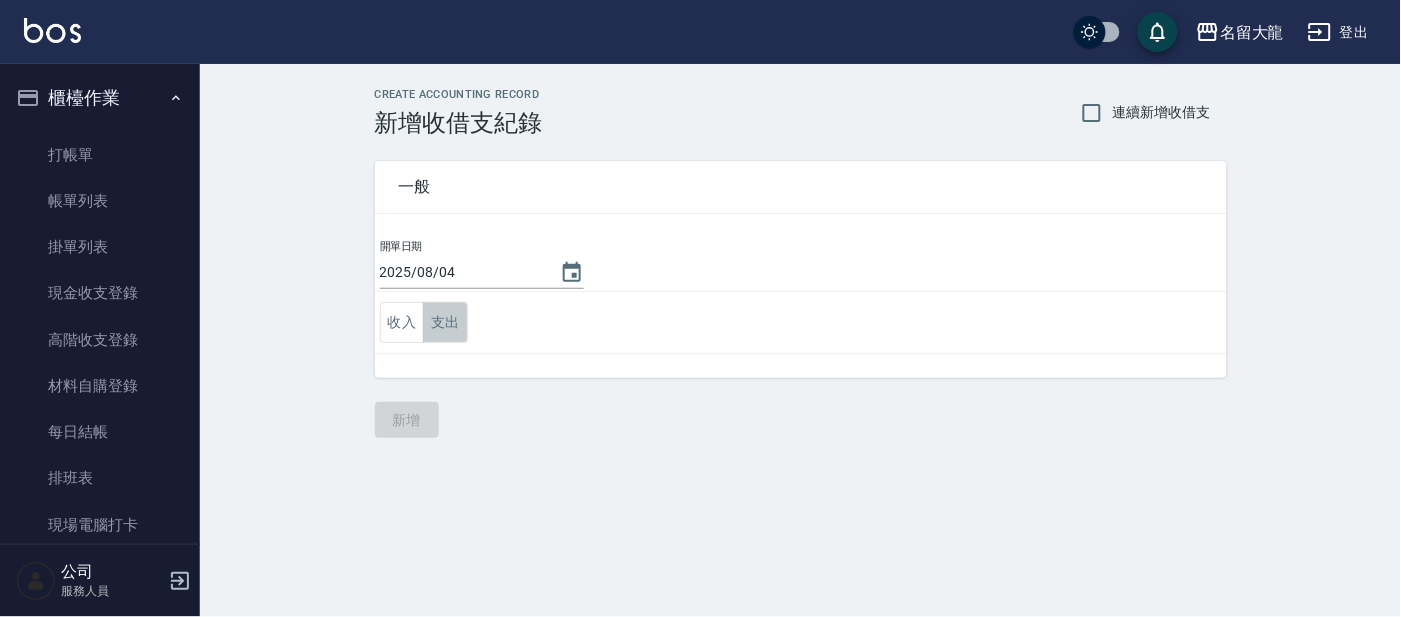 click on "支出" at bounding box center [445, 322] 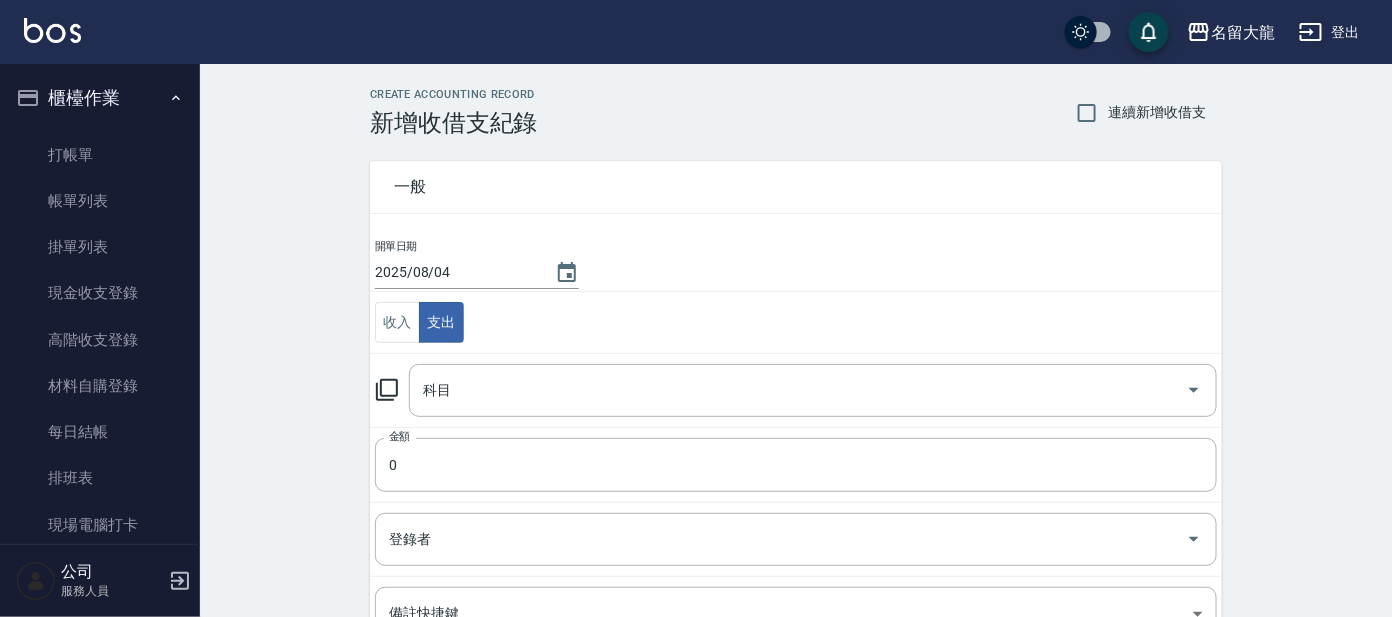 click 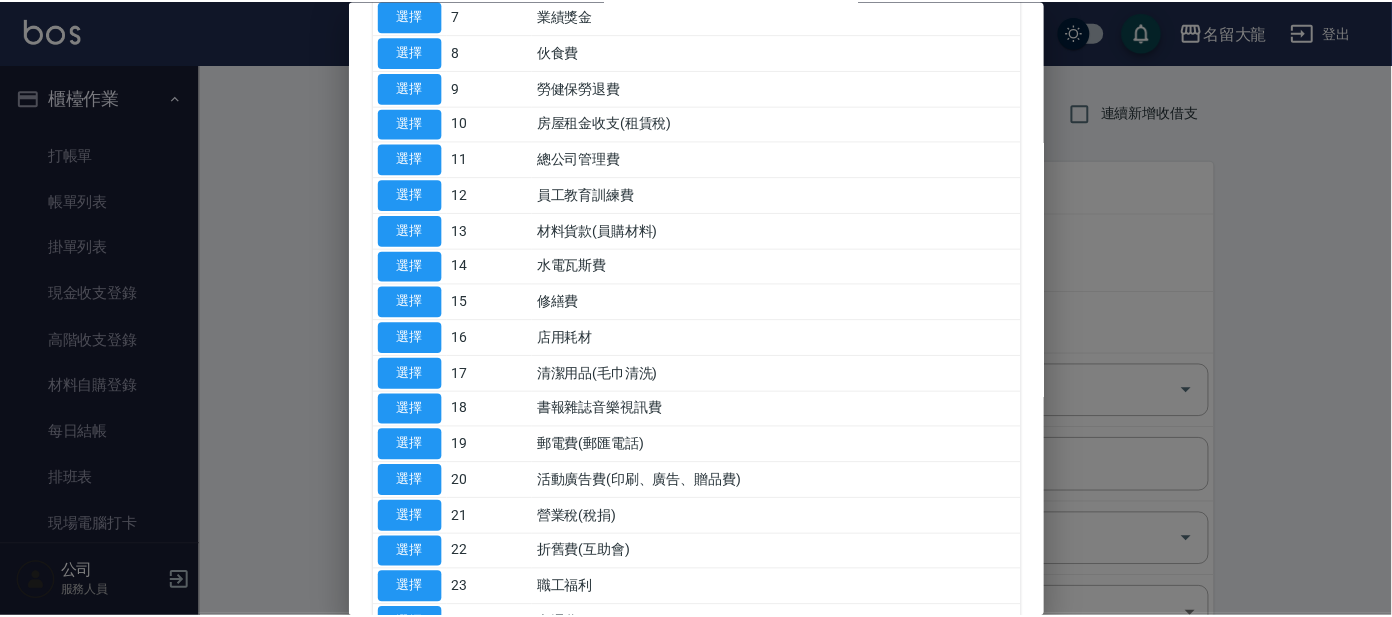 scroll, scrollTop: 374, scrollLeft: 0, axis: vertical 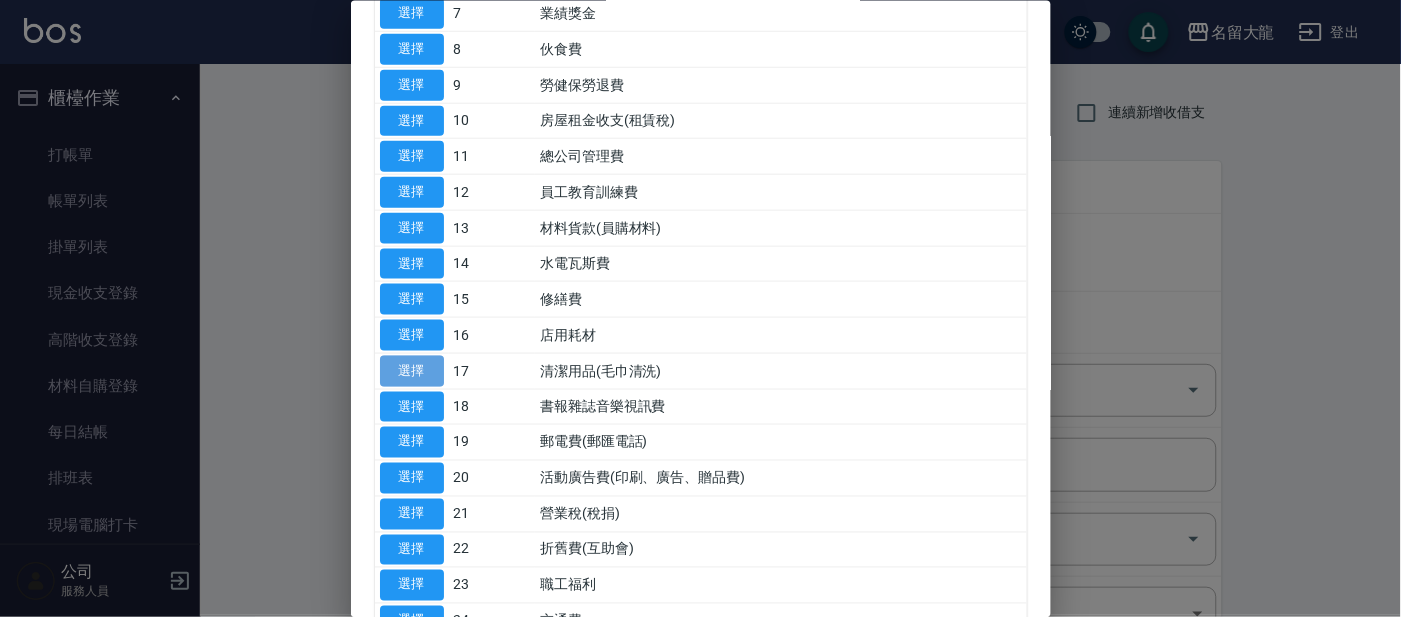 click on "選擇" at bounding box center [412, 370] 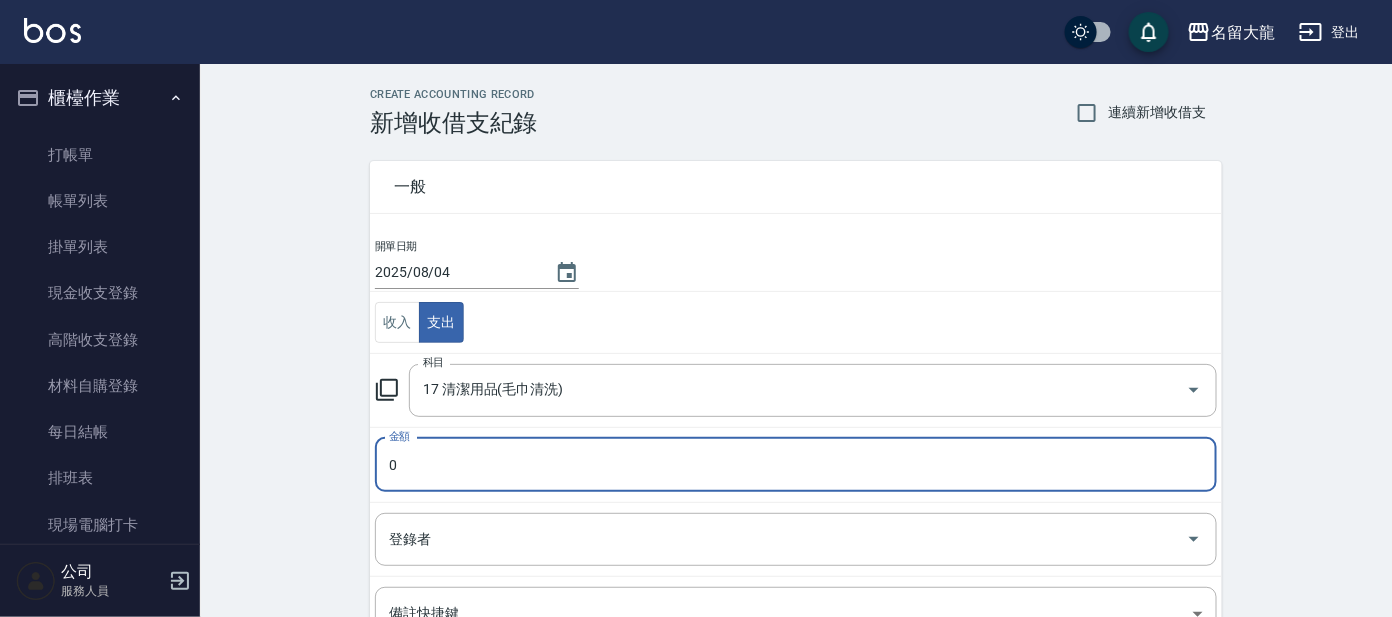 click on "0" at bounding box center [796, 465] 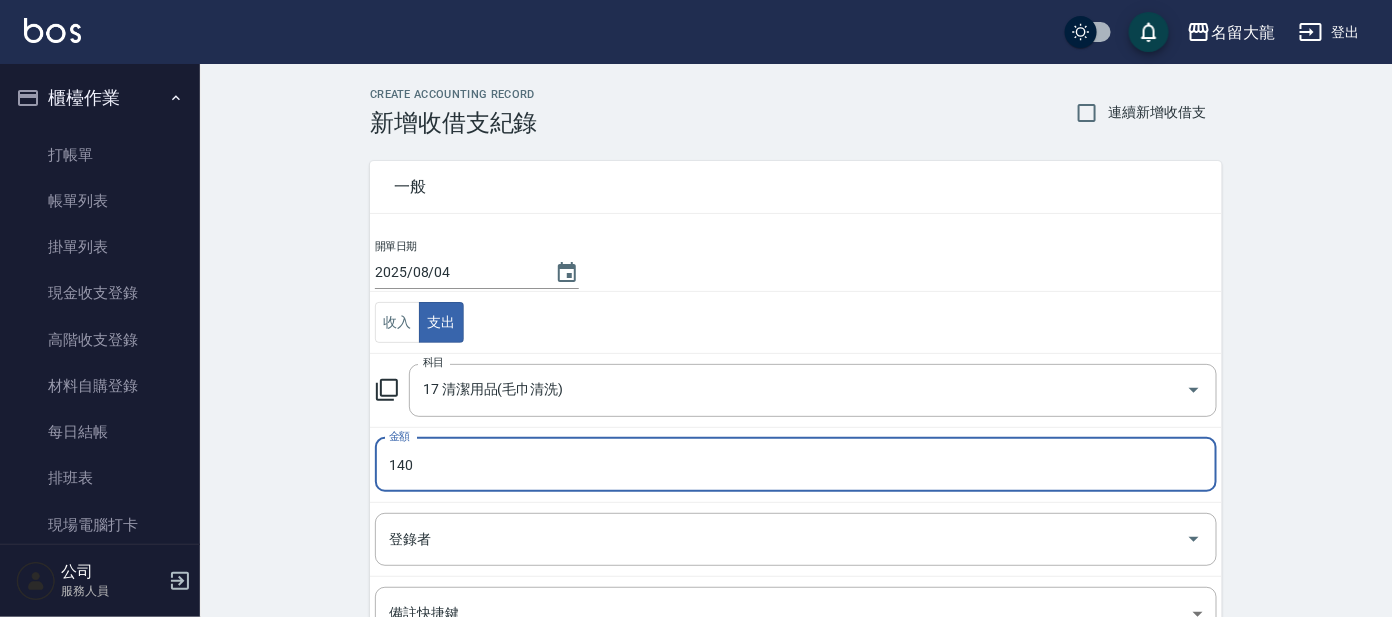 type on "140" 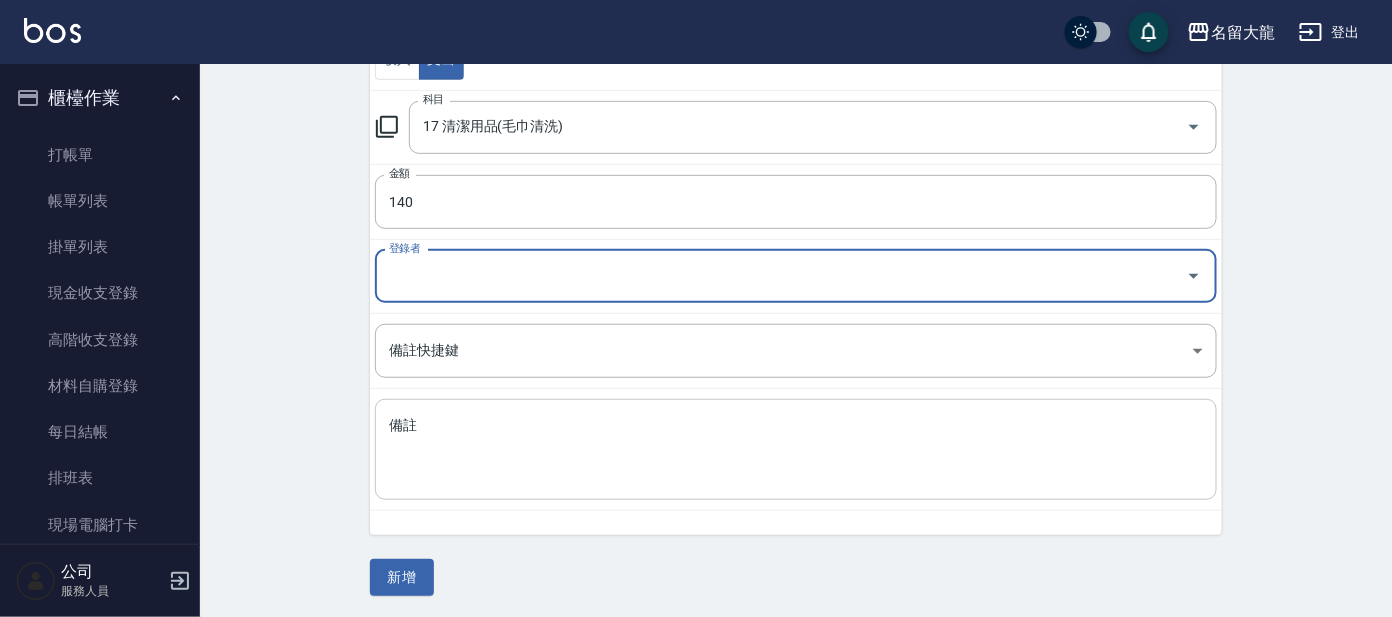 scroll, scrollTop: 264, scrollLeft: 0, axis: vertical 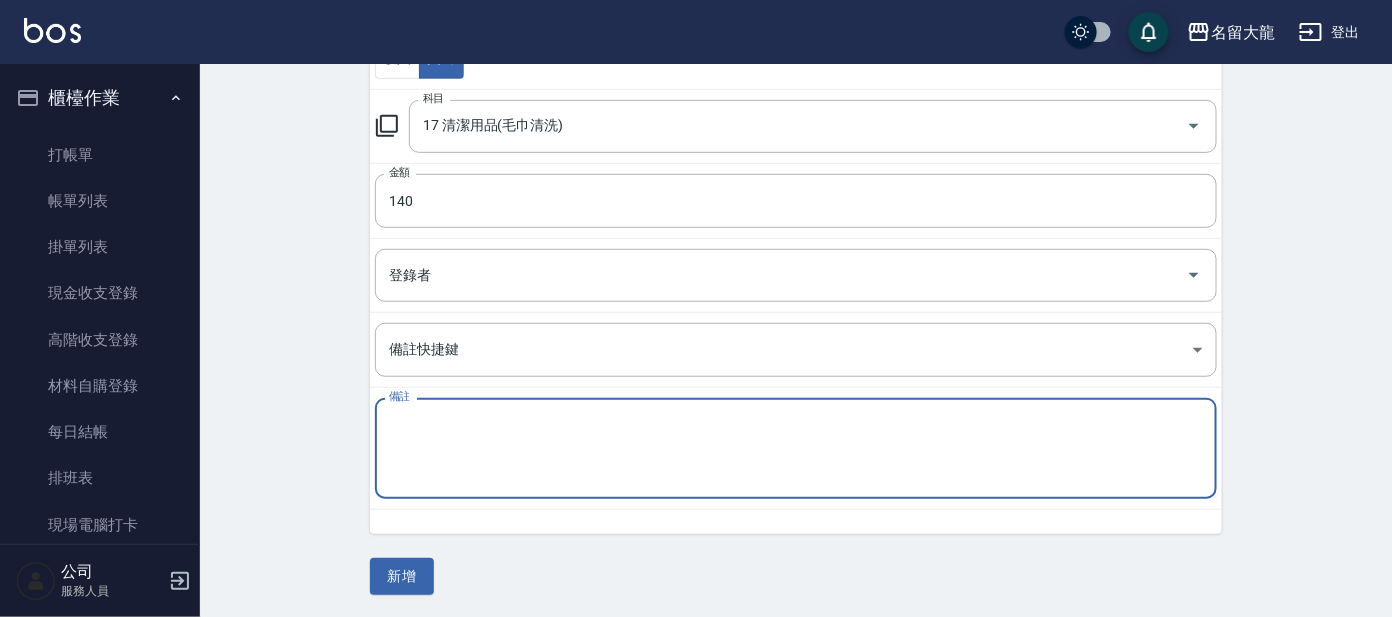 click on "備註" at bounding box center [796, 449] 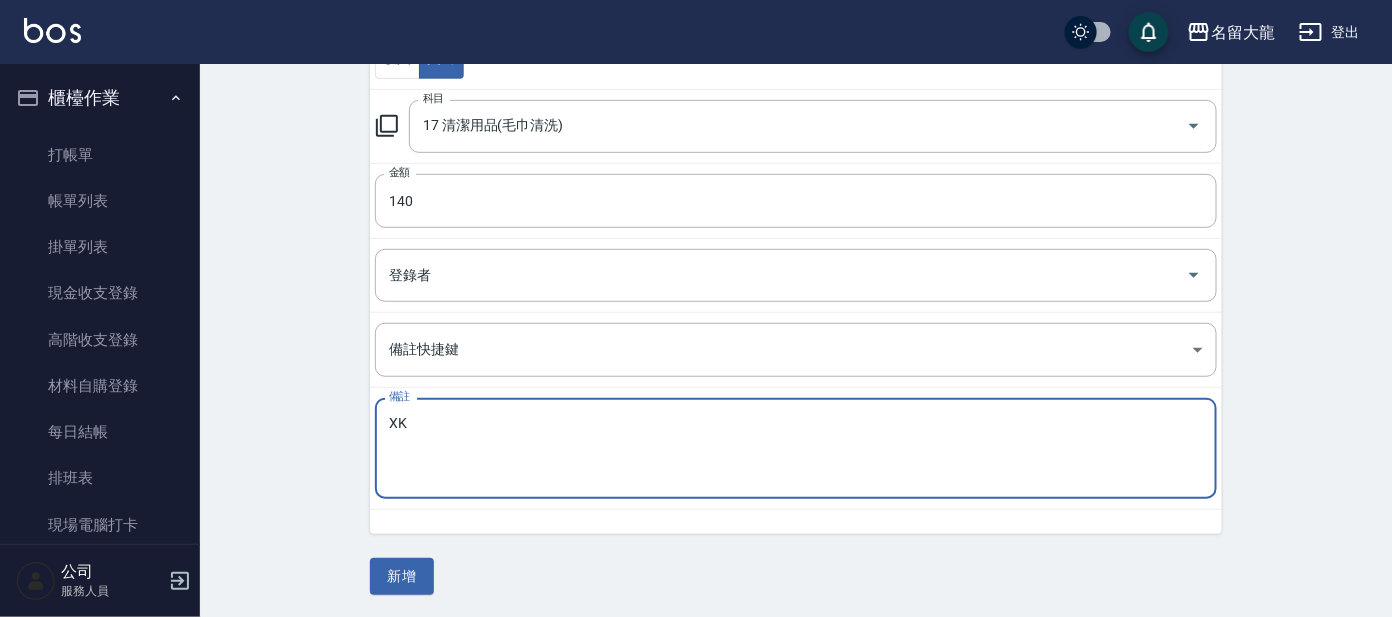 type on "X" 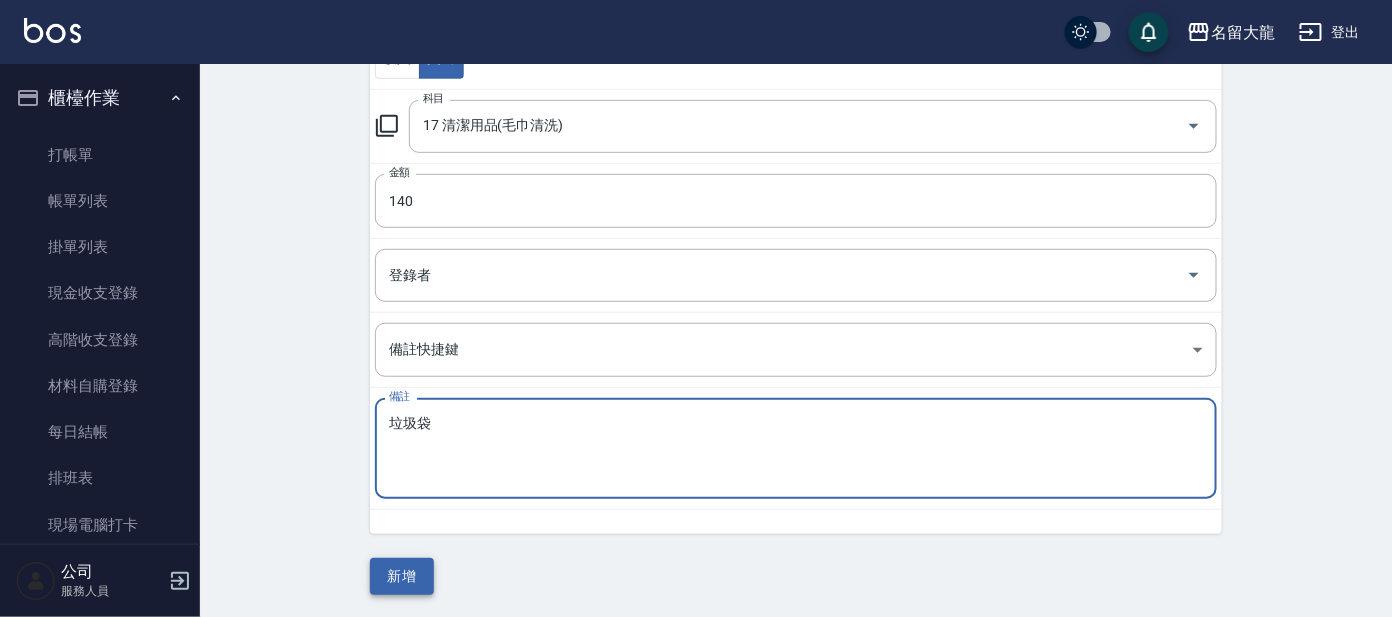 type on "垃圾袋" 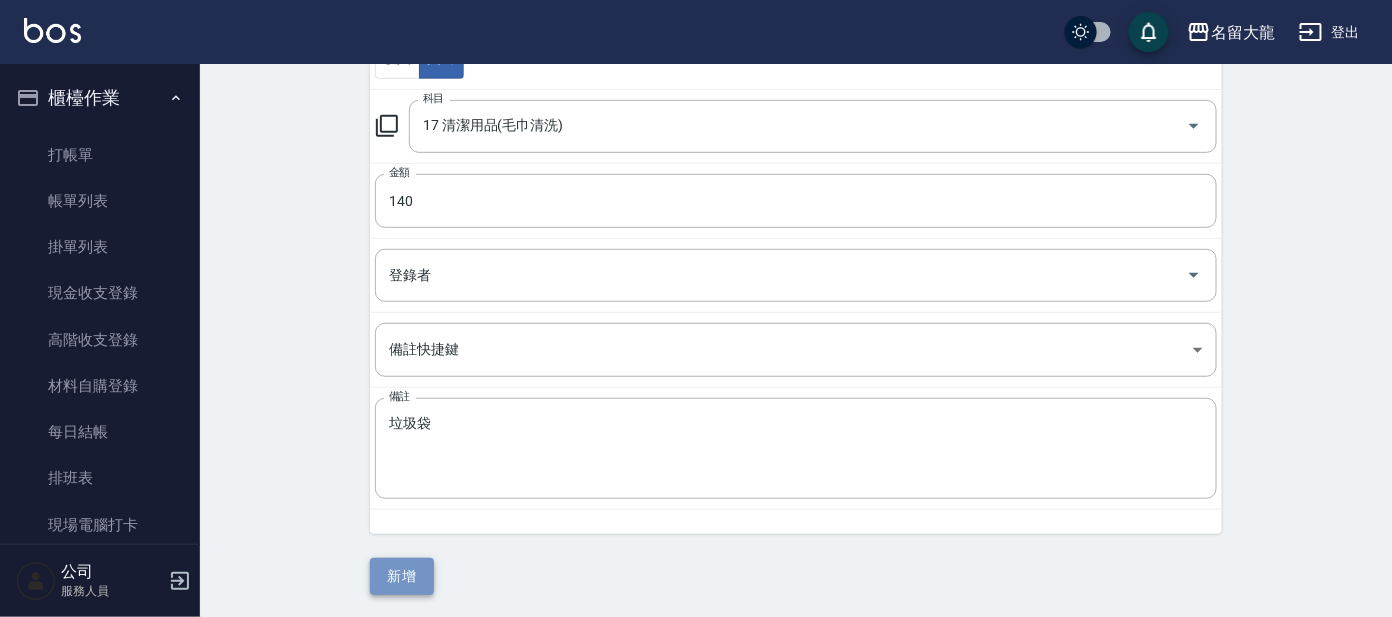 click on "新增" at bounding box center (402, 576) 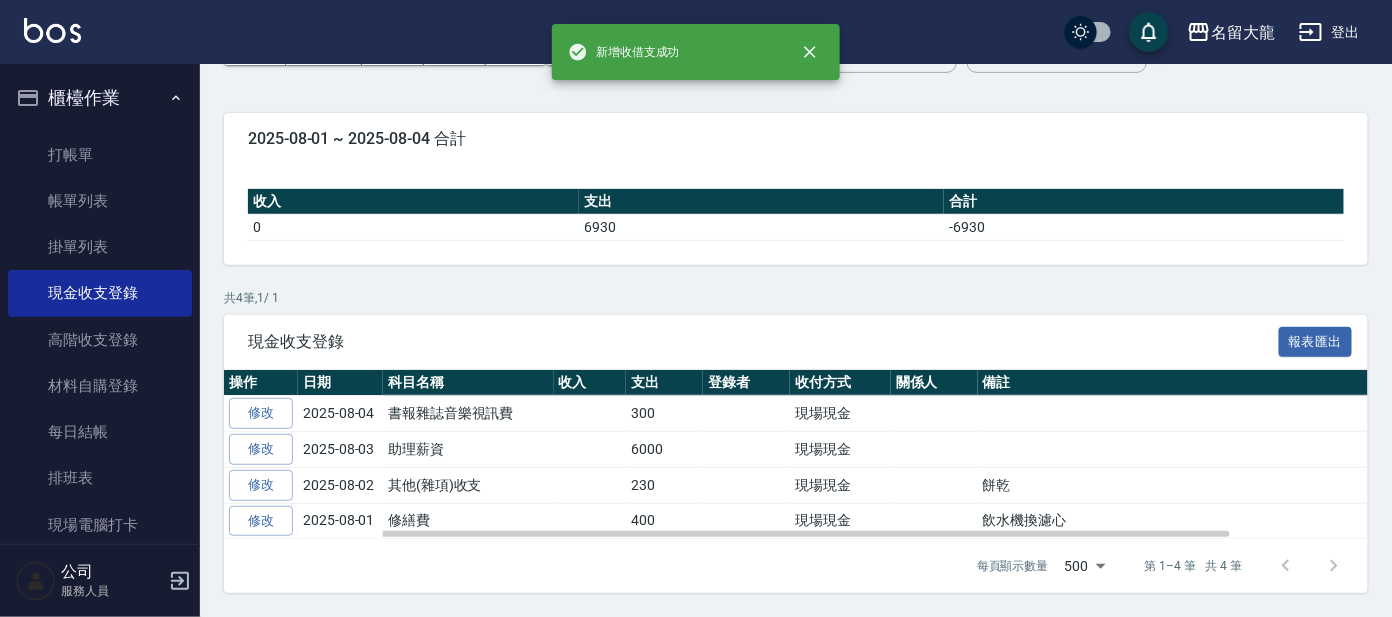 scroll, scrollTop: 0, scrollLeft: 0, axis: both 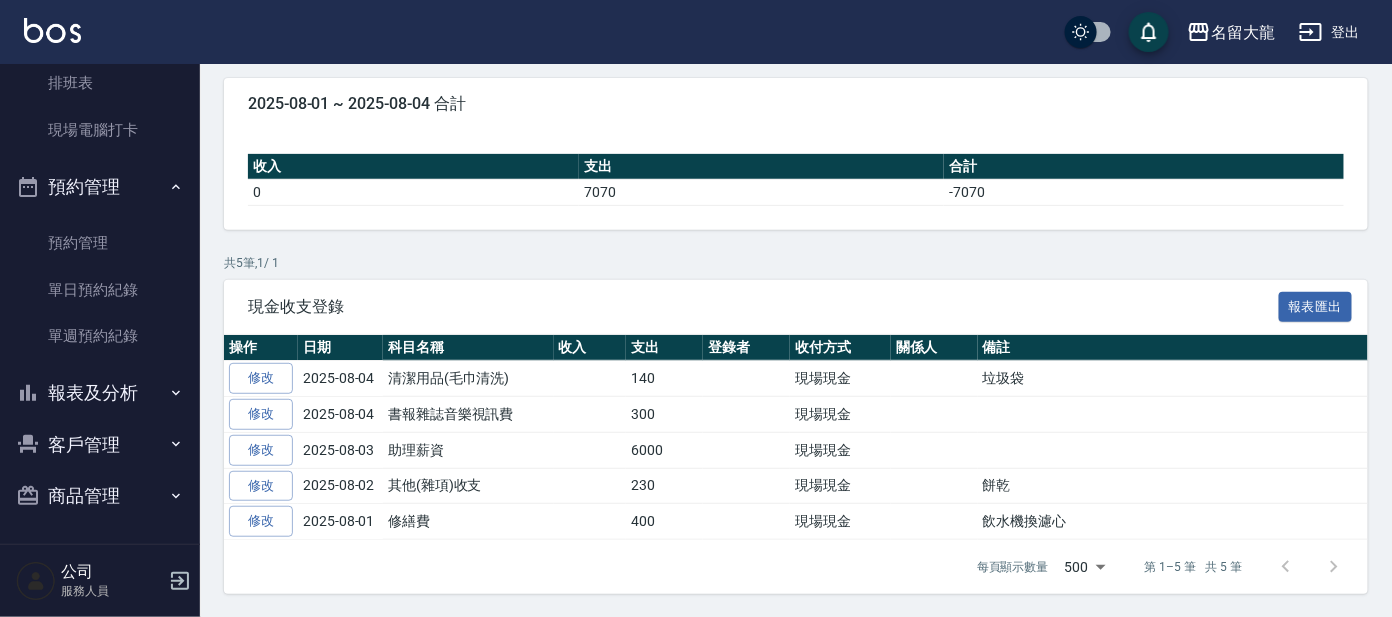 click on "報表及分析" at bounding box center [100, 393] 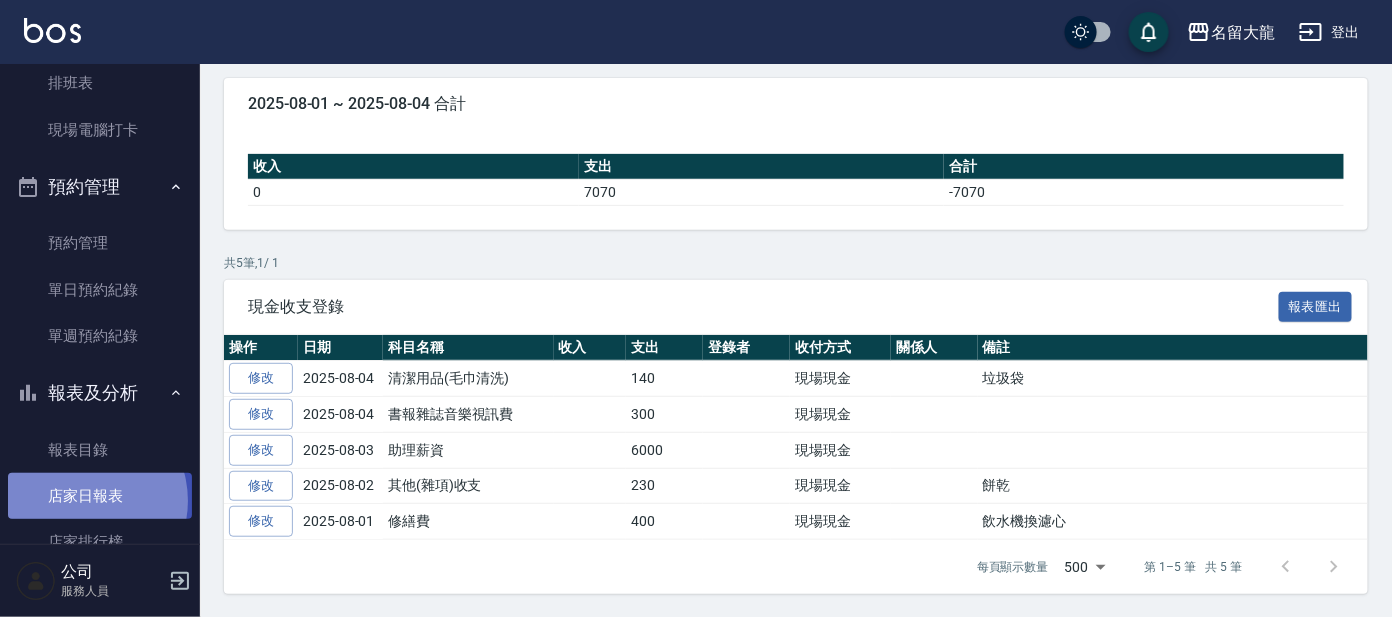 click on "店家日報表" at bounding box center [100, 496] 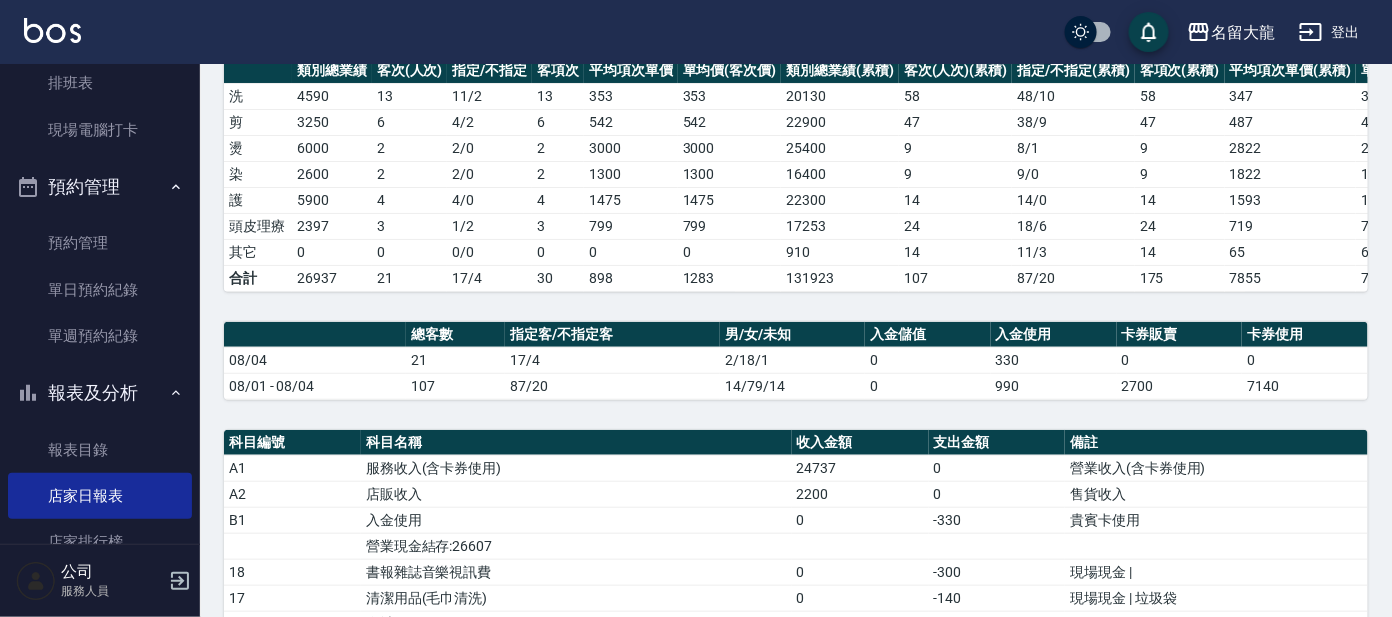 scroll, scrollTop: 0, scrollLeft: 0, axis: both 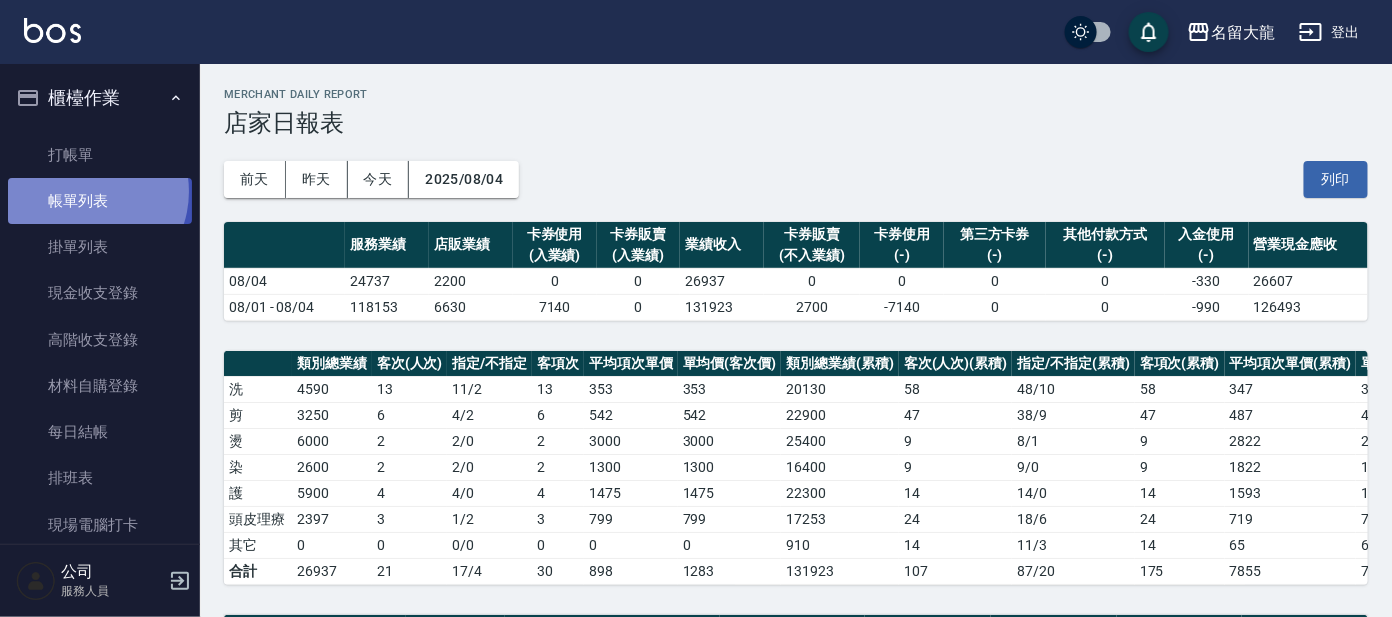 drag, startPoint x: 85, startPoint y: 192, endPoint x: 277, endPoint y: 285, distance: 213.33775 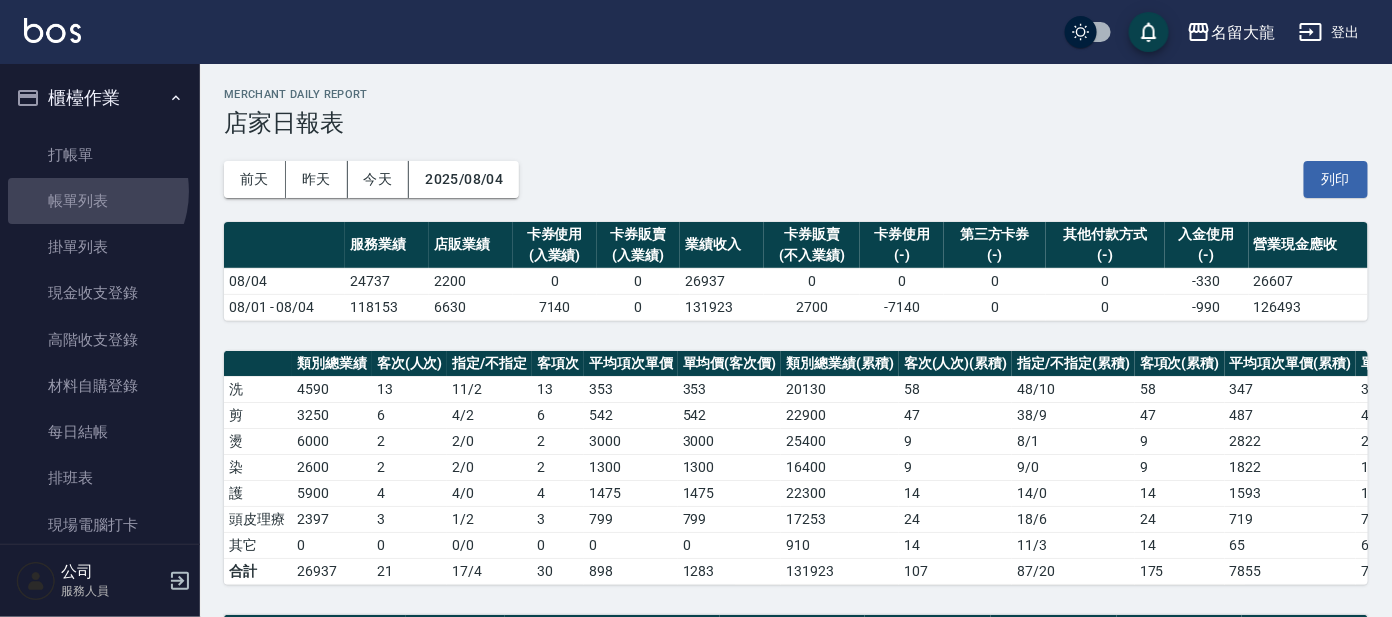 click on "帳單列表" at bounding box center [100, 201] 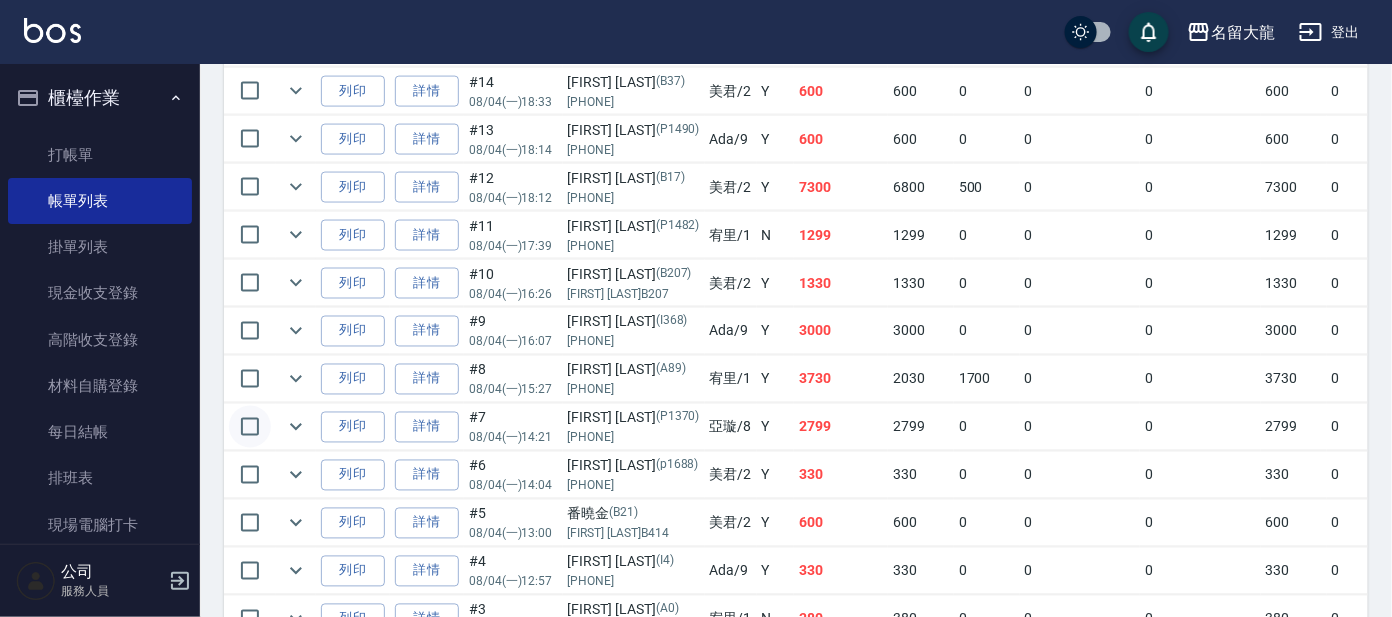 scroll, scrollTop: 901, scrollLeft: 0, axis: vertical 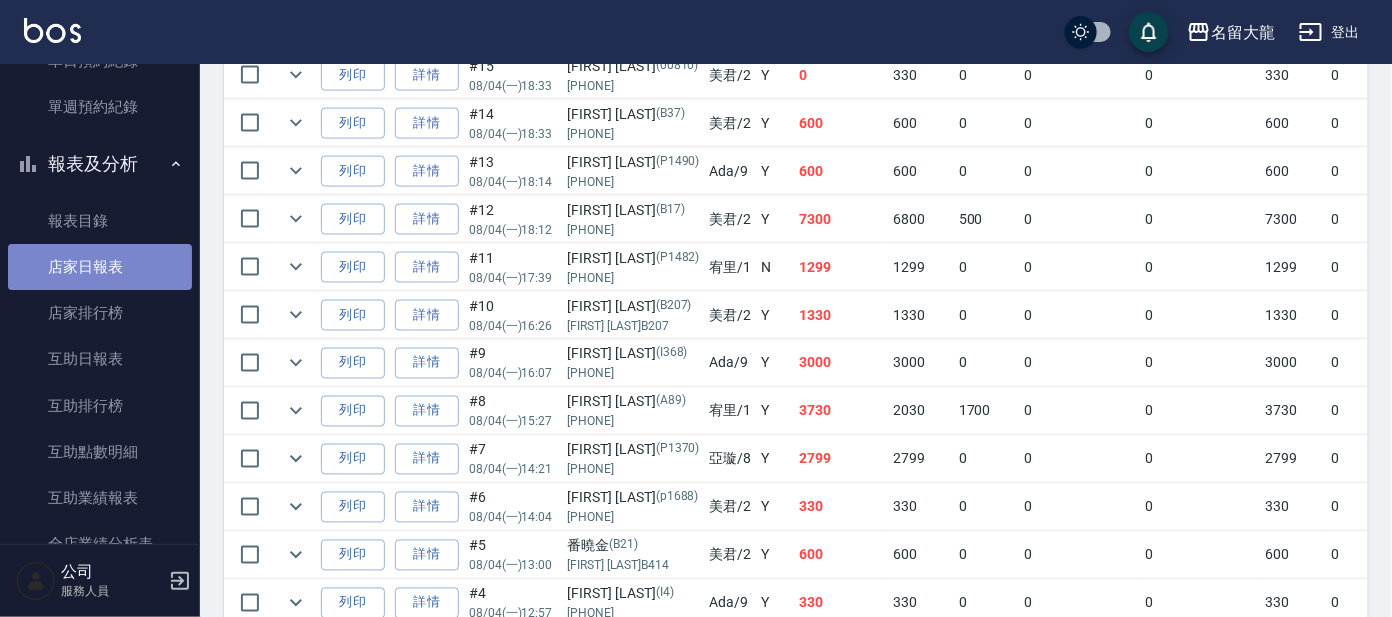 click on "店家日報表" at bounding box center [100, 267] 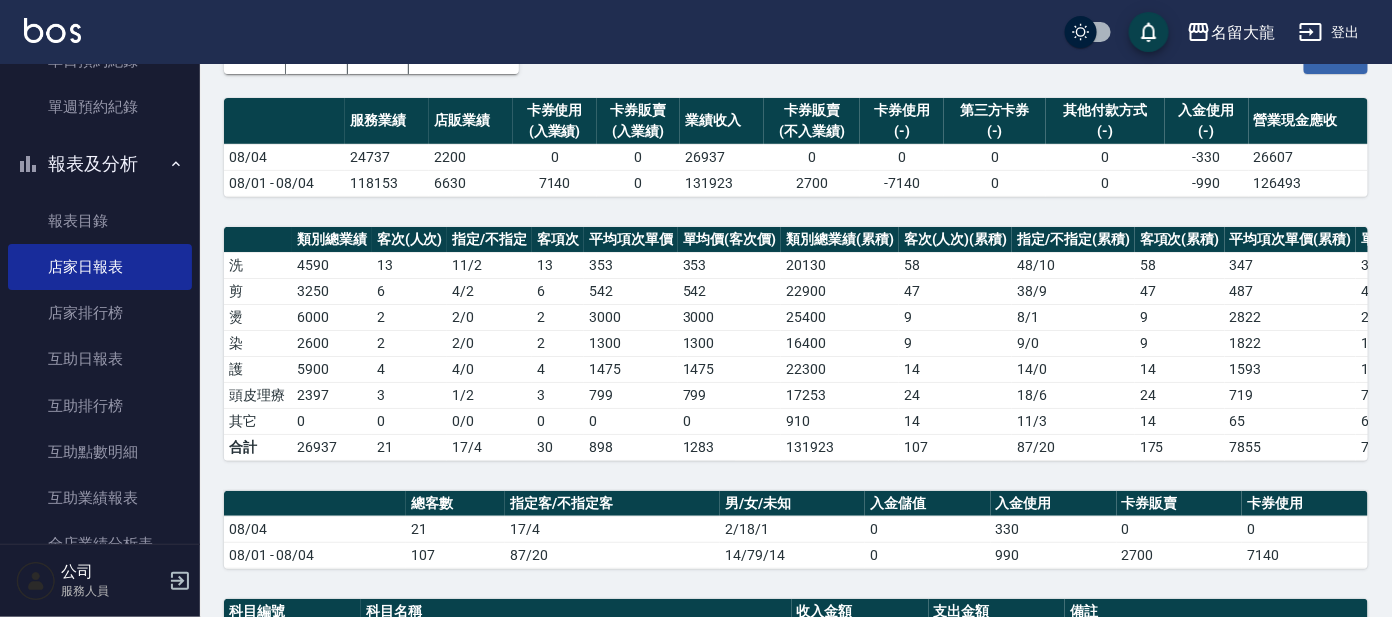 scroll, scrollTop: 644, scrollLeft: 0, axis: vertical 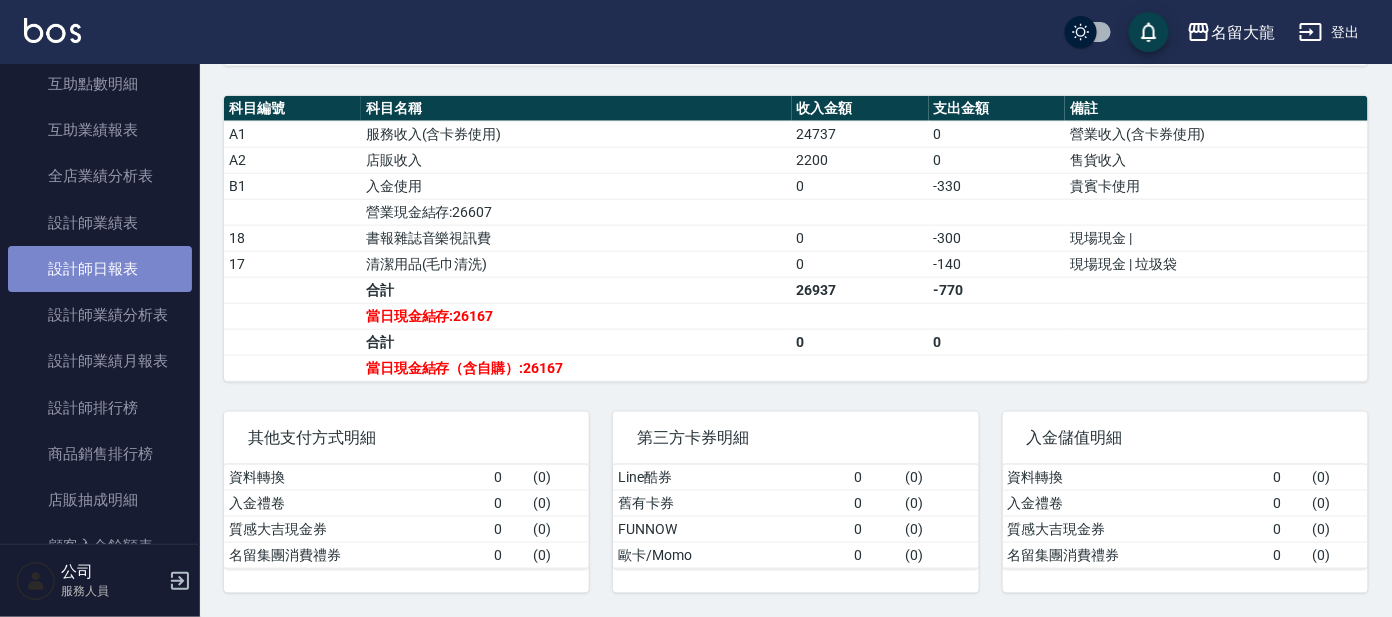 click on "設計師日報表" at bounding box center [100, 269] 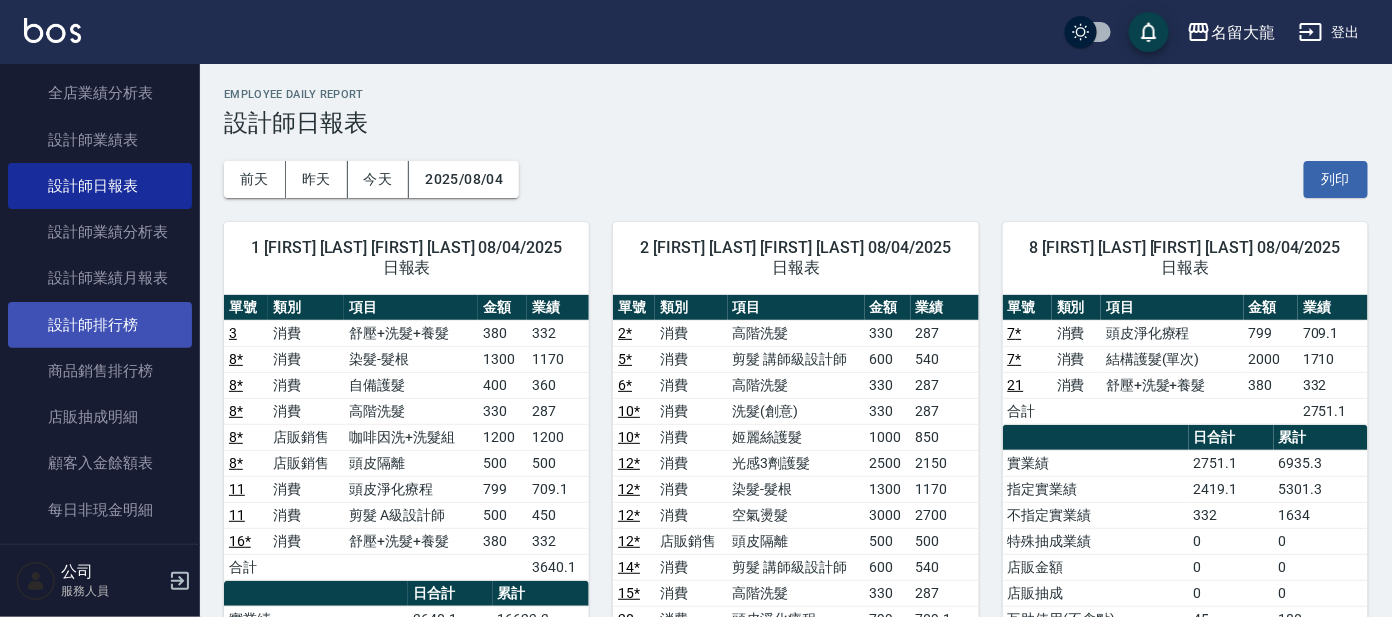 scroll, scrollTop: 1117, scrollLeft: 0, axis: vertical 